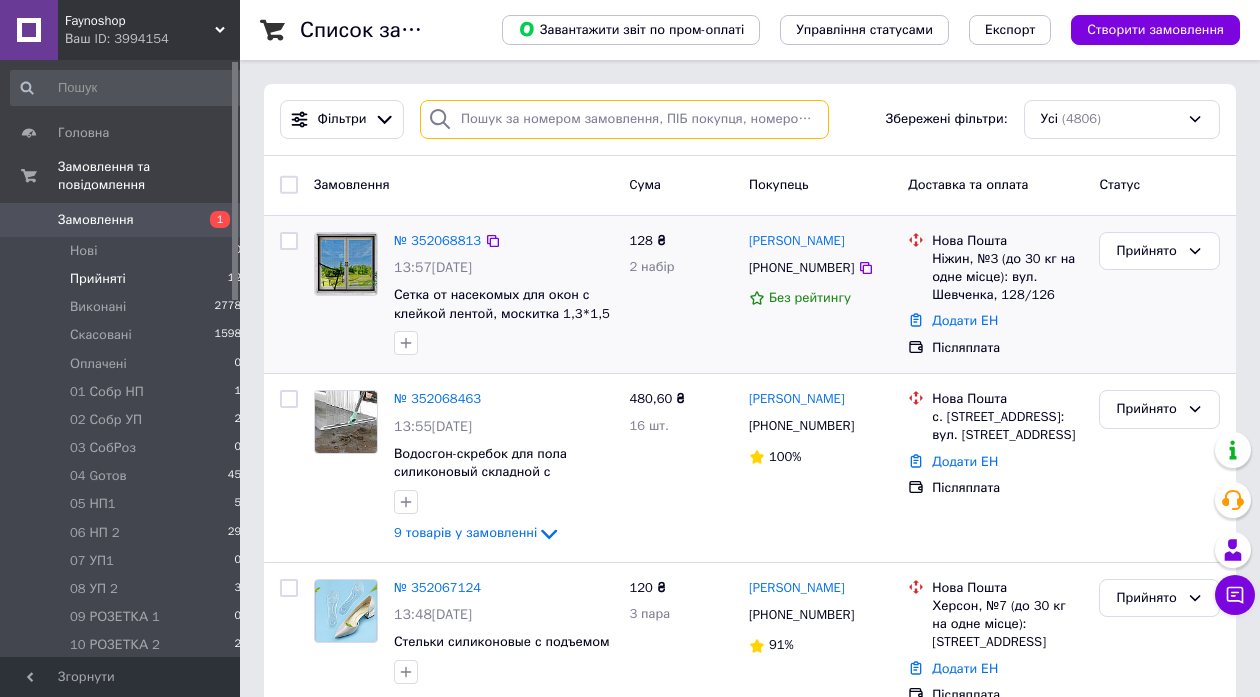 scroll, scrollTop: 0, scrollLeft: 0, axis: both 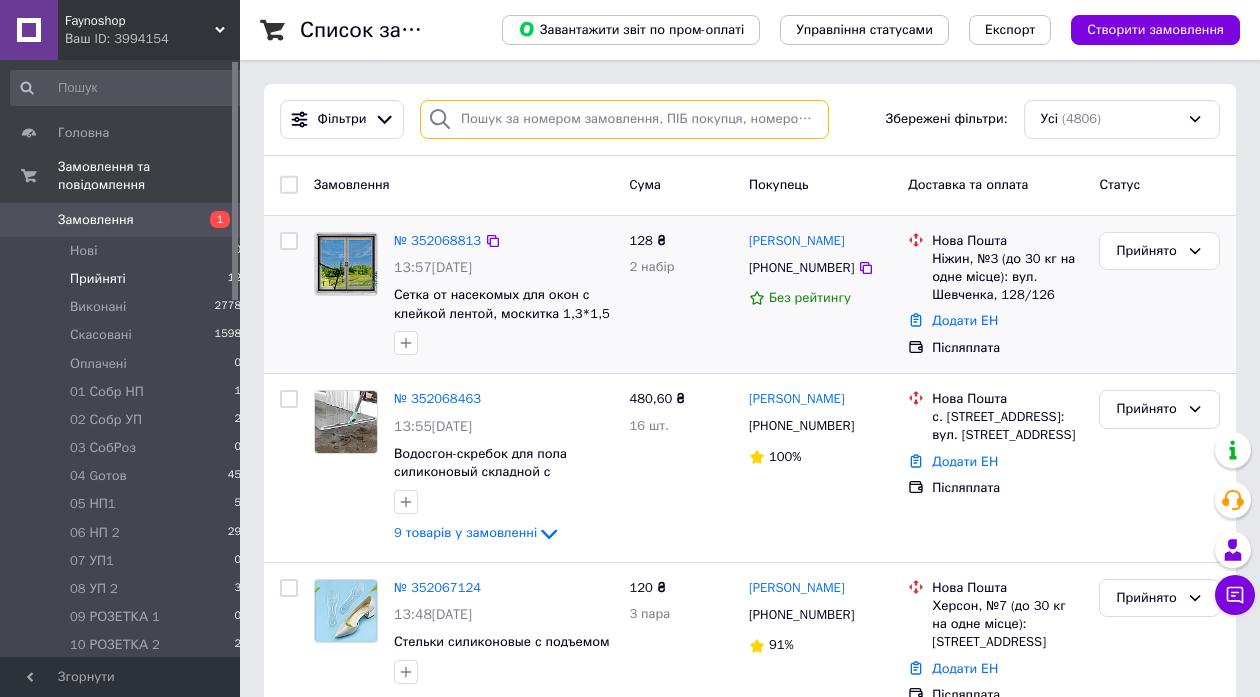 paste on "380992460671" 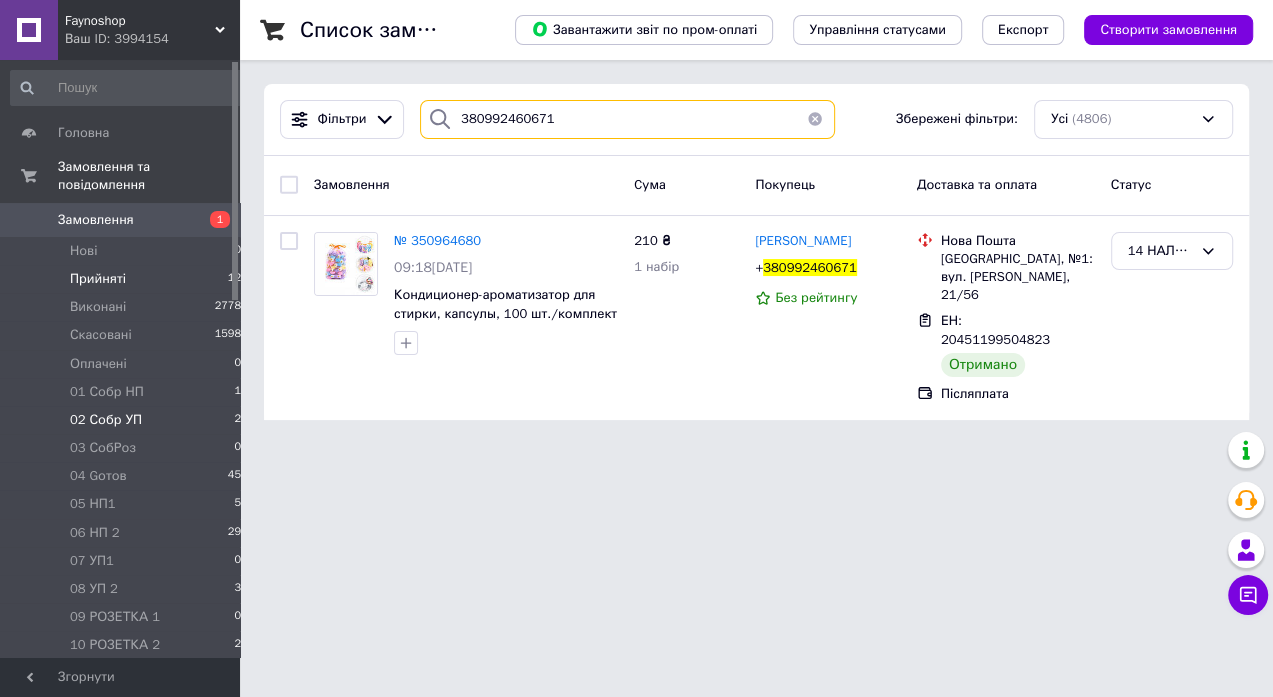 type on "380992460671" 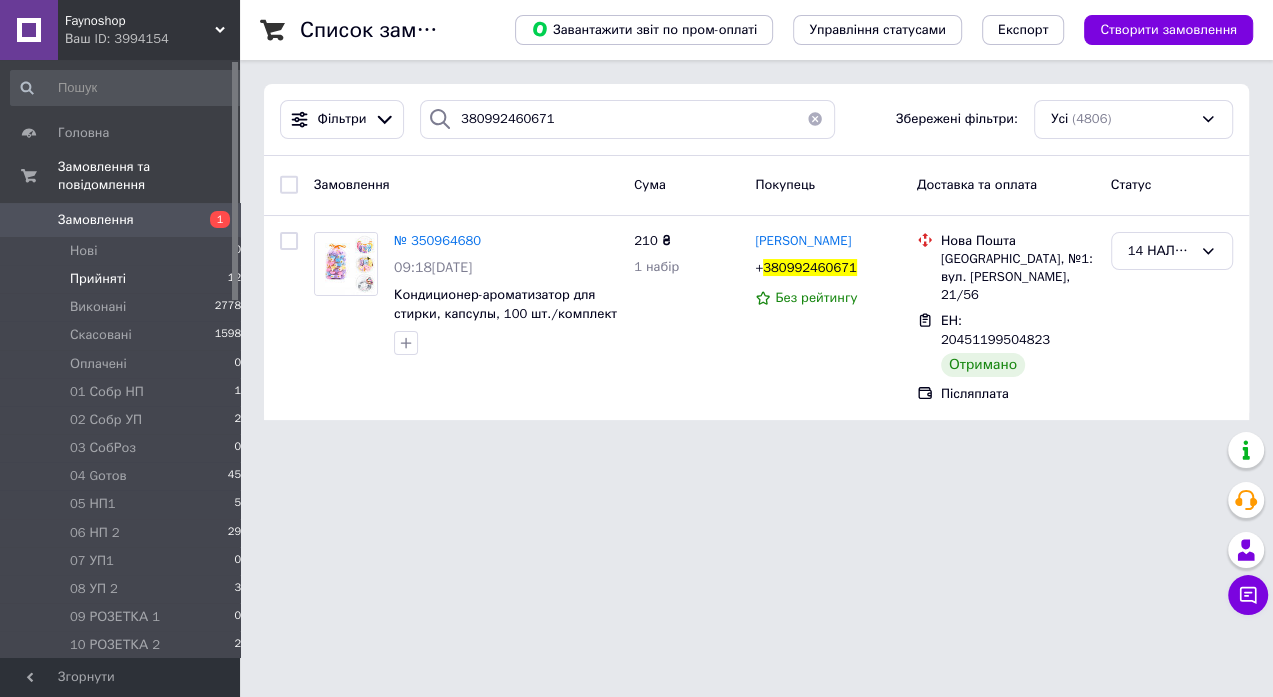 click at bounding box center [815, 119] 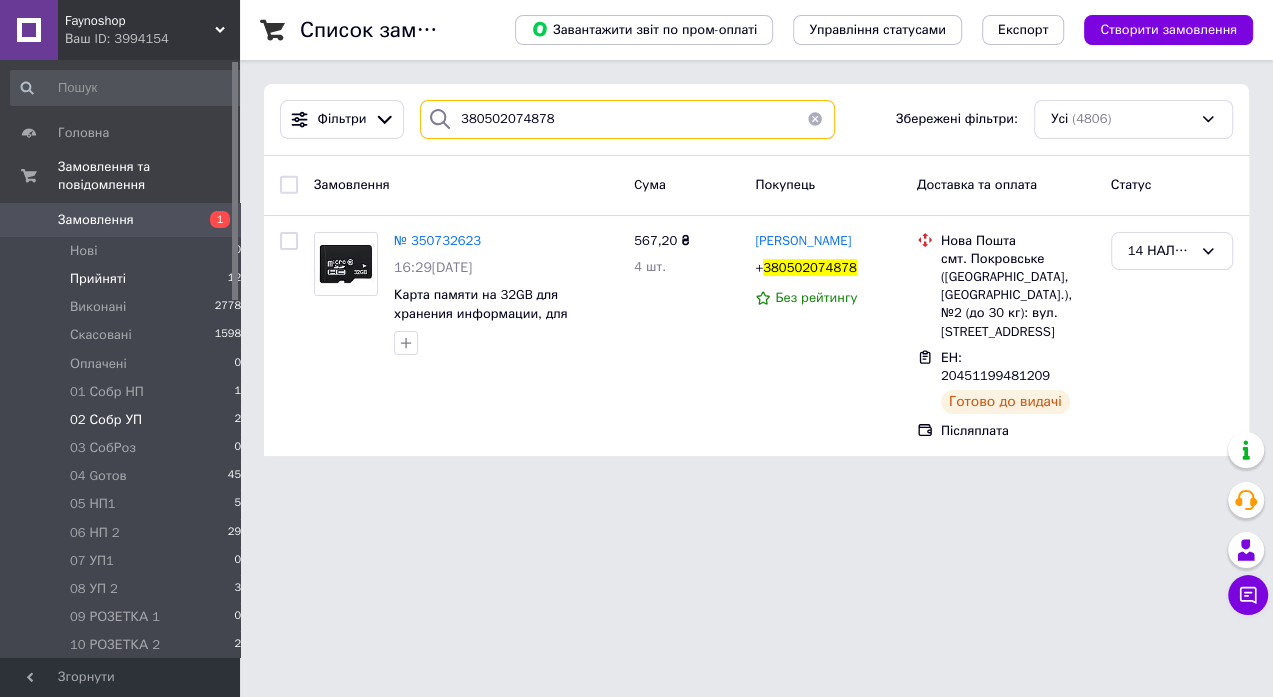 type on "380502074878" 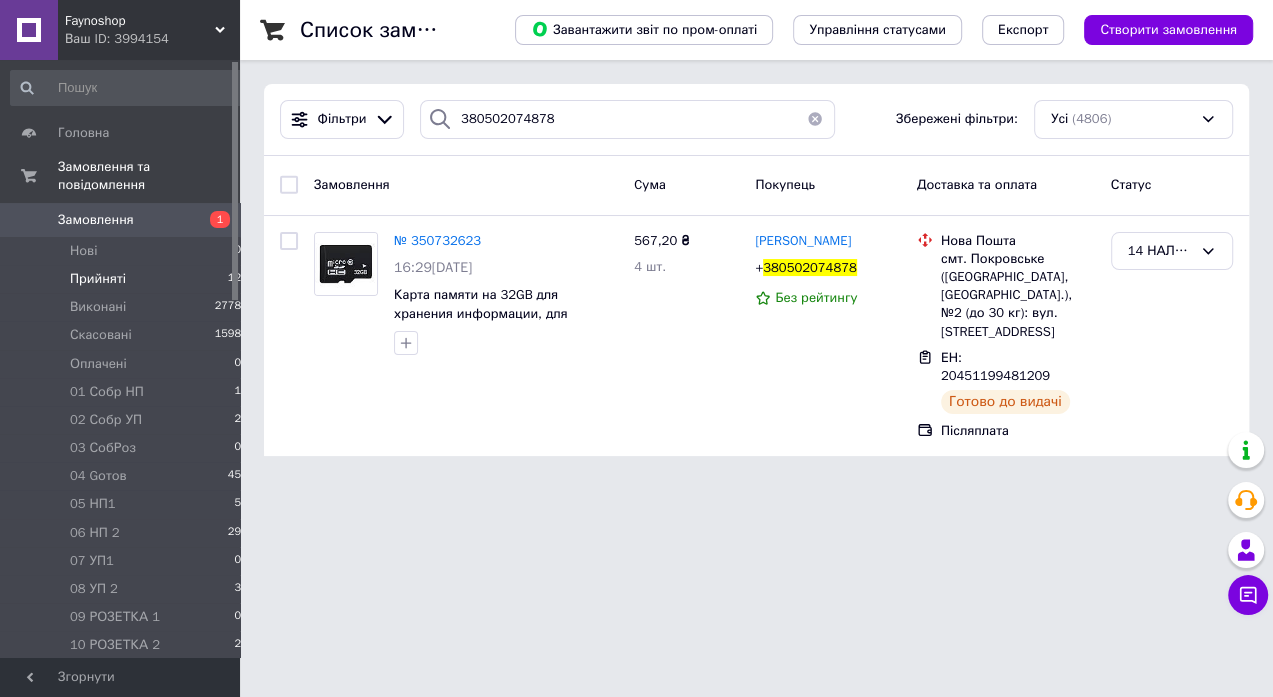click at bounding box center (815, 119) 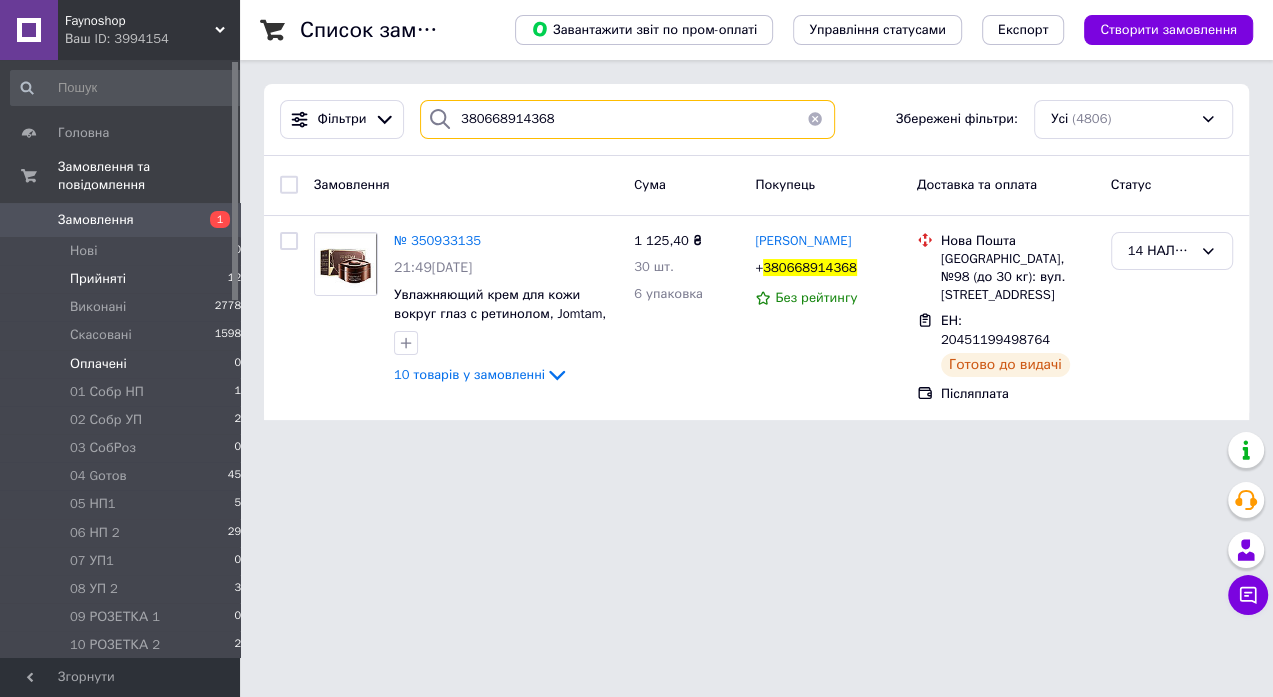 type on "380668914368" 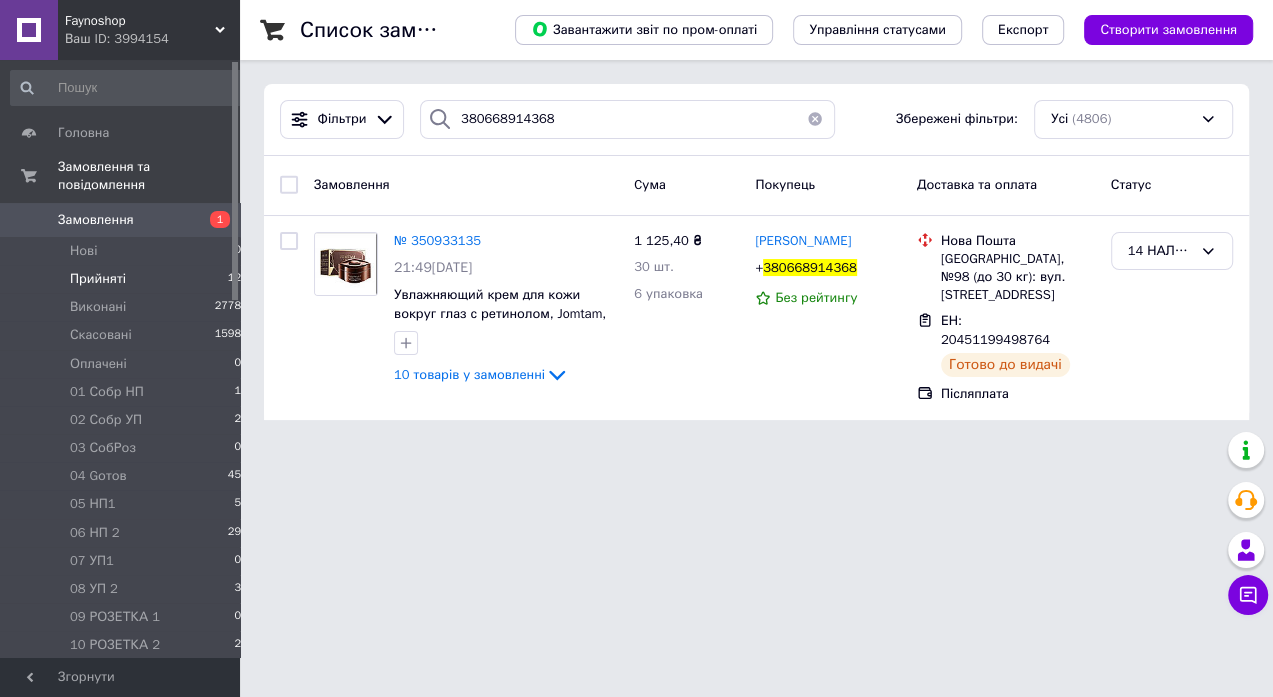 click on "Faynoshop Ваш ID: 3994154 Сайт Faynoshop Кабінет покупця Перевірити стан системи [PERSON_NAME] Довідка Вийти Головна Замовлення та повідомлення Замовлення 1 Нові 0 Прийняті 12 Виконані 2778 Скасовані 1598 Оплачені 0 01 Собр НП 1 02 Собр УП 2 03 СобРоз 0 04 Gотов 45 05 НП1 5 06 НП 2 29 07 УП1 0 08 УП 2 3 09 РОЗЕТКА 1 0 10 РОЗЕТКА 2 2 11 Созванивались 17 12 Сообщ ОПЛ 1 13 БУХ1 0 14 НАЛОЖка 113 15 НАЛожка ОПЛ 191 16 Problem 0 17 Возврат 1 18 Ожидающие 1 19 БУХ2 0 20 Самовывоз 1 0 21 В работе 0 бух3 0 БУХ4 0 БУХ5 0 БУХ6 0 БУХ 7 0 Повідомлення 0 Товари та послуги Сповіщення 5 99+ Відгуки Клієнти" at bounding box center (636, 222) 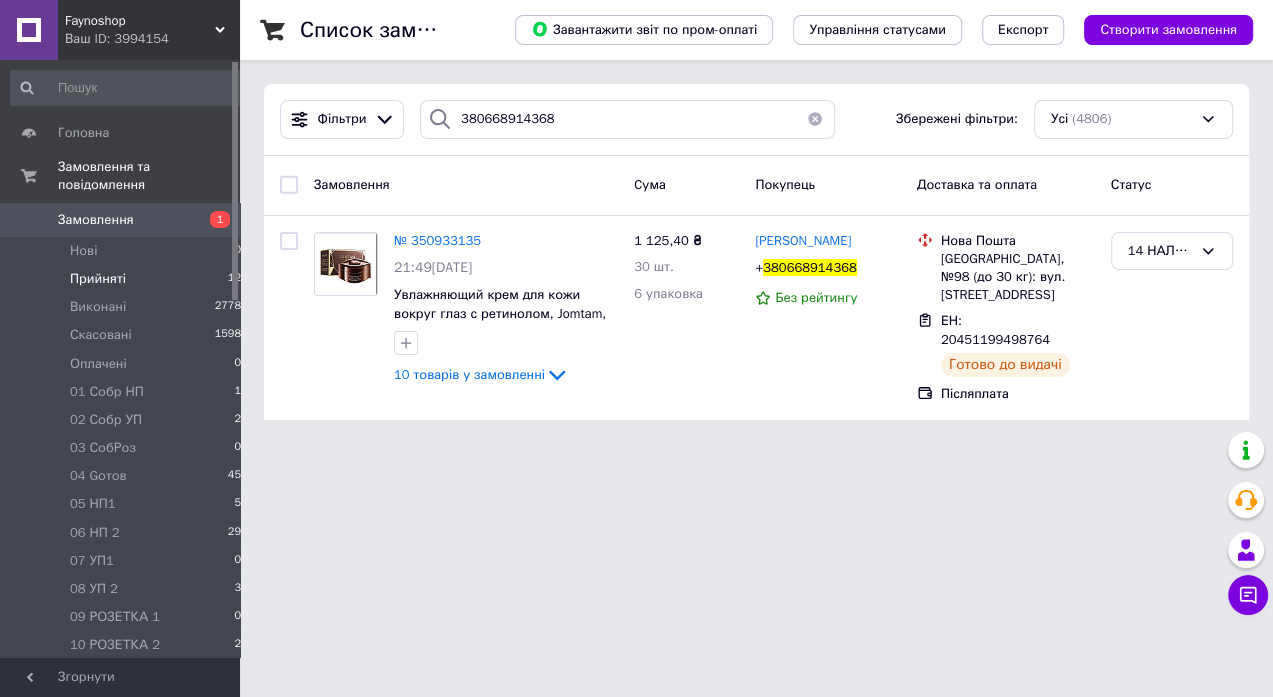 click at bounding box center (815, 119) 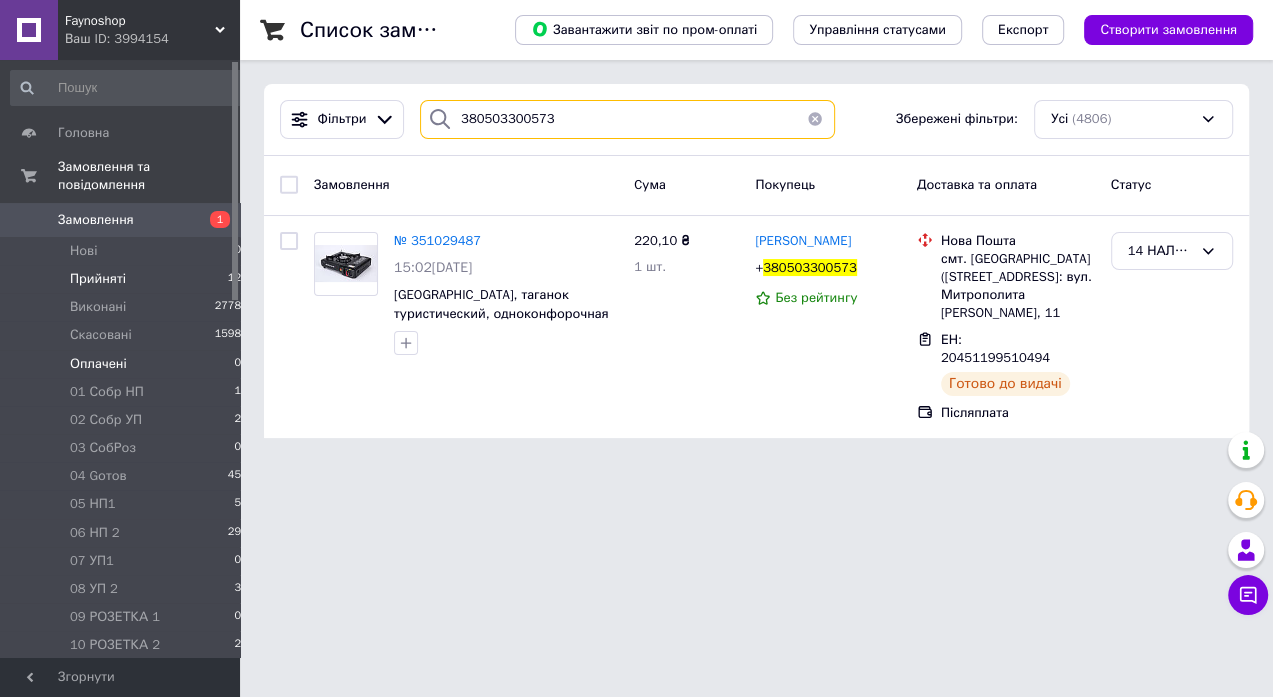 type on "380503300573" 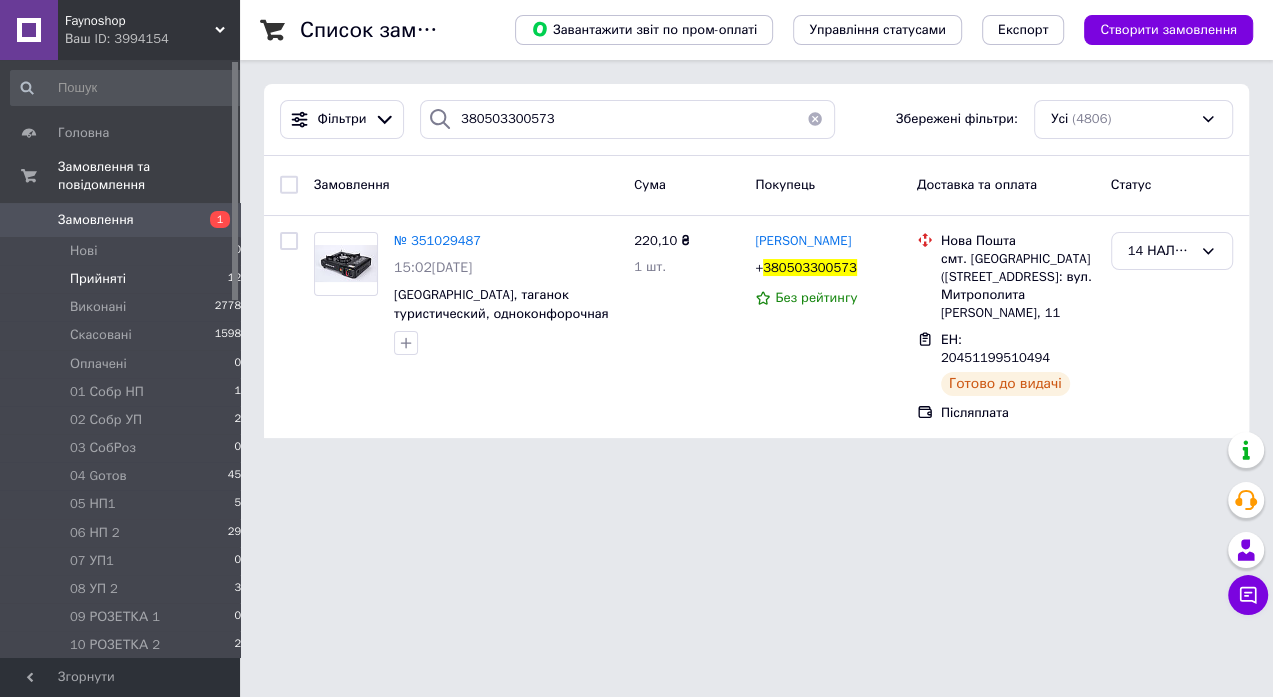 click on "Faynoshop Ваш ID: 3994154 Сайт Faynoshop Кабінет покупця Перевірити стан системи [PERSON_NAME] Довідка Вийти Головна Замовлення та повідомлення Замовлення 1 Нові 0 Прийняті 12 Виконані 2778 Скасовані 1598 Оплачені 0 01 Собр НП 1 02 Собр УП 2 03 СобРоз 0 04 Gотов 45 05 НП1 5 06 НП 2 29 07 УП1 0 08 УП 2 3 09 РОЗЕТКА 1 0 10 РОЗЕТКА 2 2 11 Созванивались 17 12 Сообщ ОПЛ 1 13 БУХ1 0 14 НАЛОЖка 113 15 НАЛожка ОПЛ 191 16 Problem 0 17 Возврат 1 18 Ожидающие 1 19 БУХ2 0 20 Самовывоз 1 0 21 В работе 0 бух3 0 БУХ4 0 БУХ5 0 БУХ6 0 БУХ 7 0 Повідомлення 0 Товари та послуги Сповіщення 5 99+ Відгуки Клієнти" at bounding box center (636, 231) 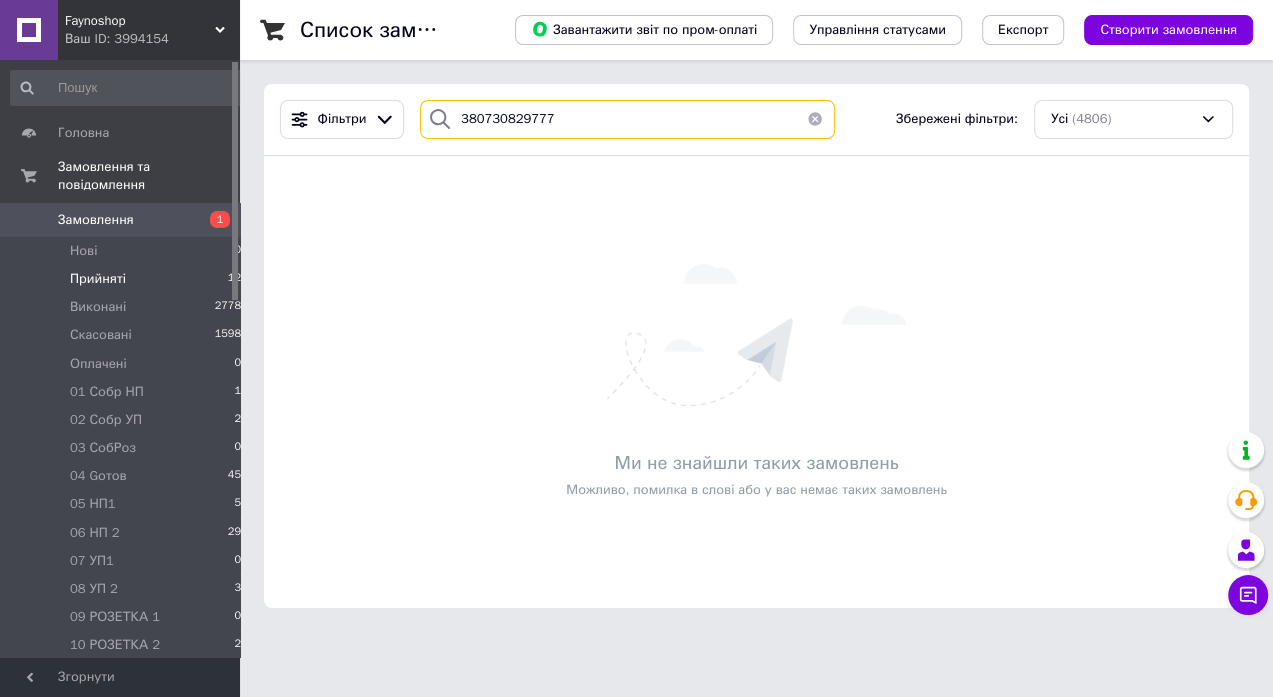 type on "380730829777" 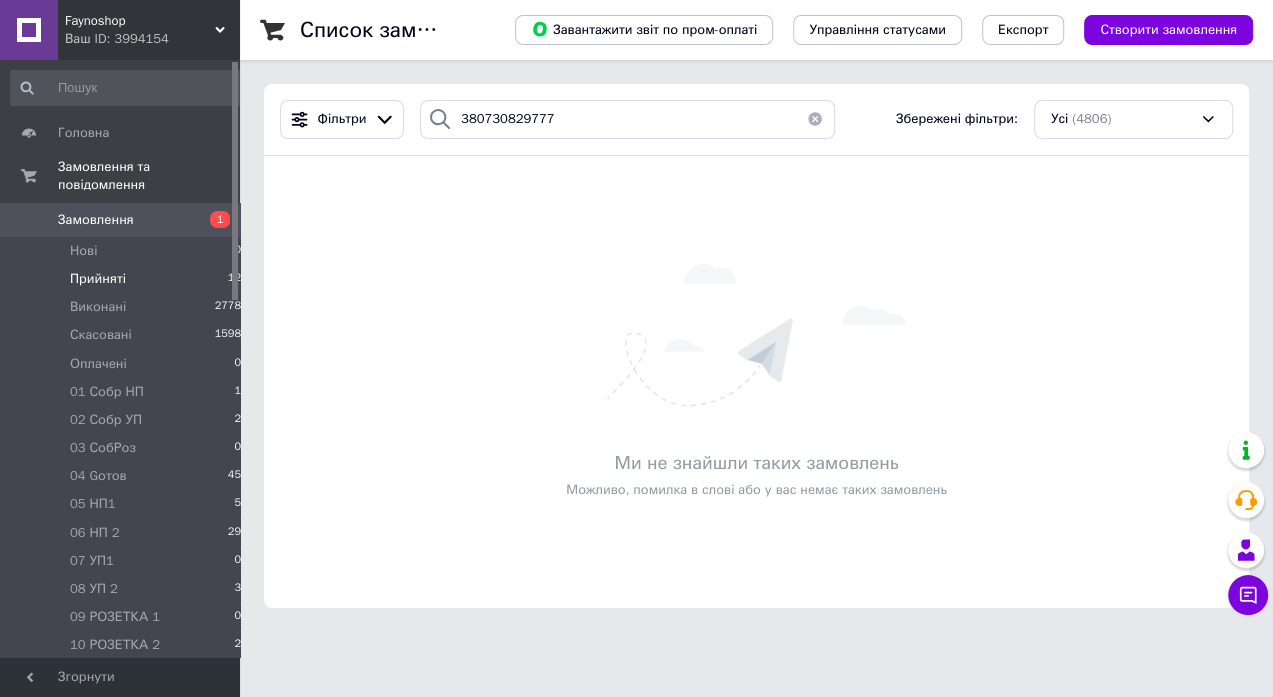 click at bounding box center [815, 119] 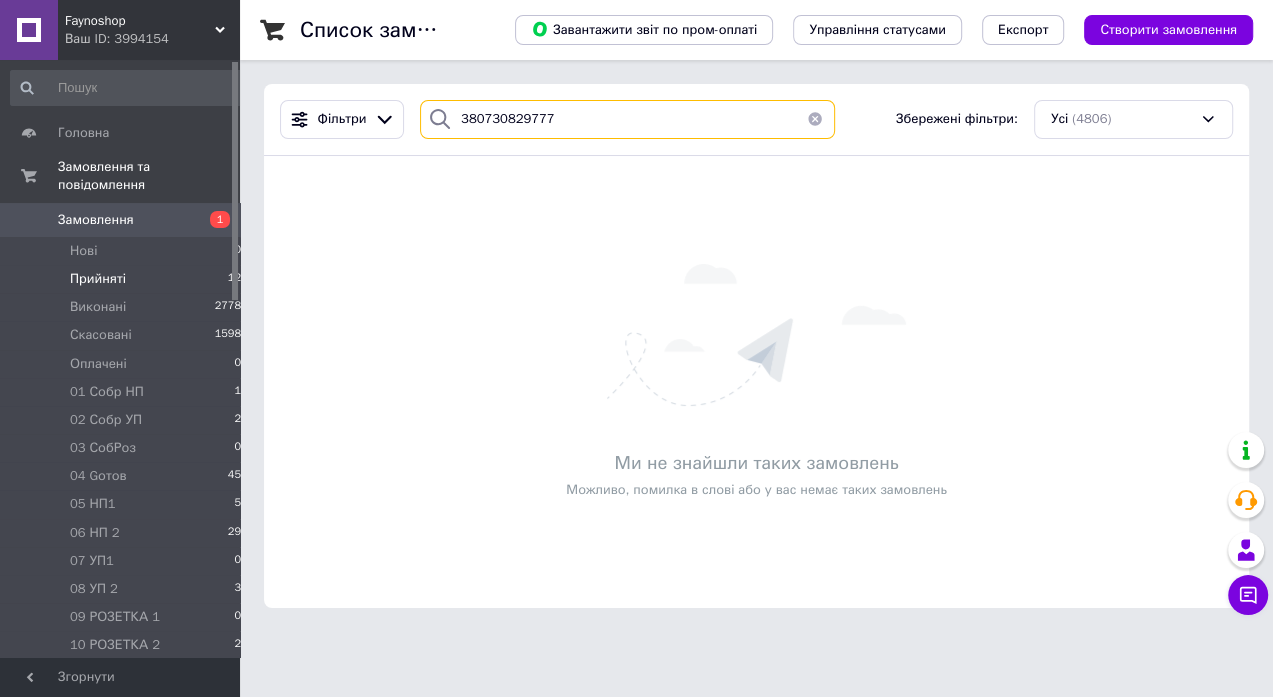 type on "380730829777" 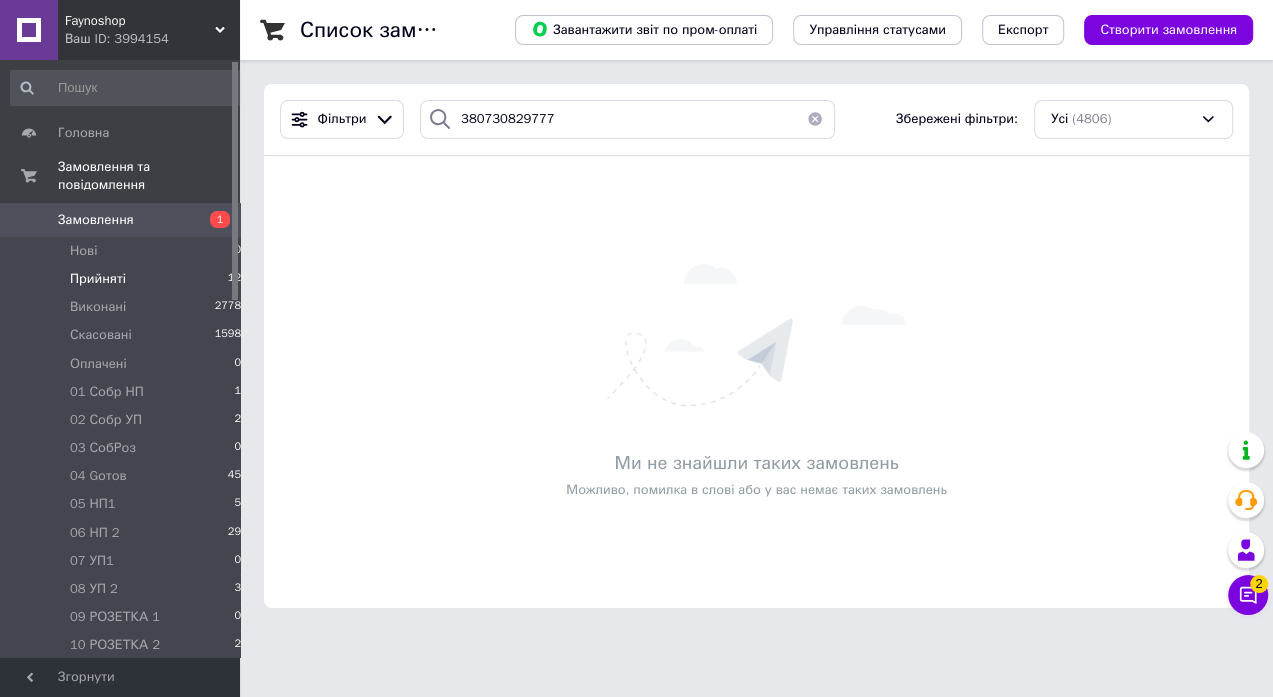 click at bounding box center [815, 119] 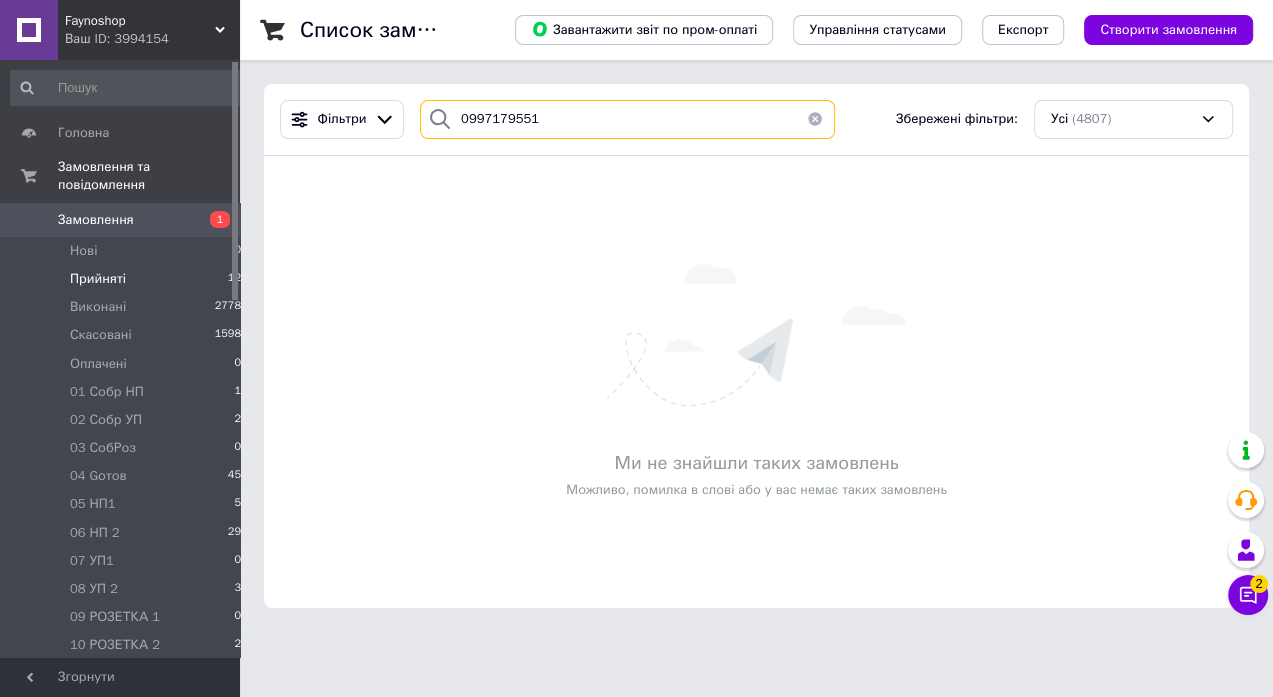 type on "0997179551" 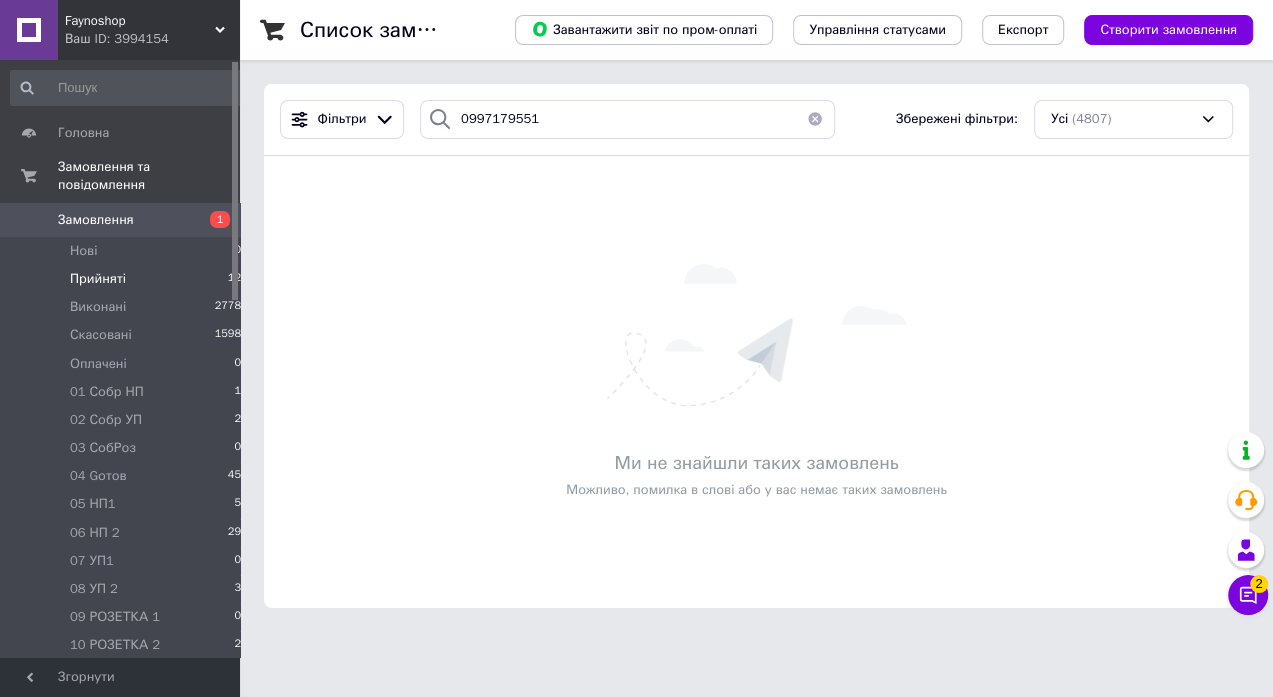 click at bounding box center [815, 119] 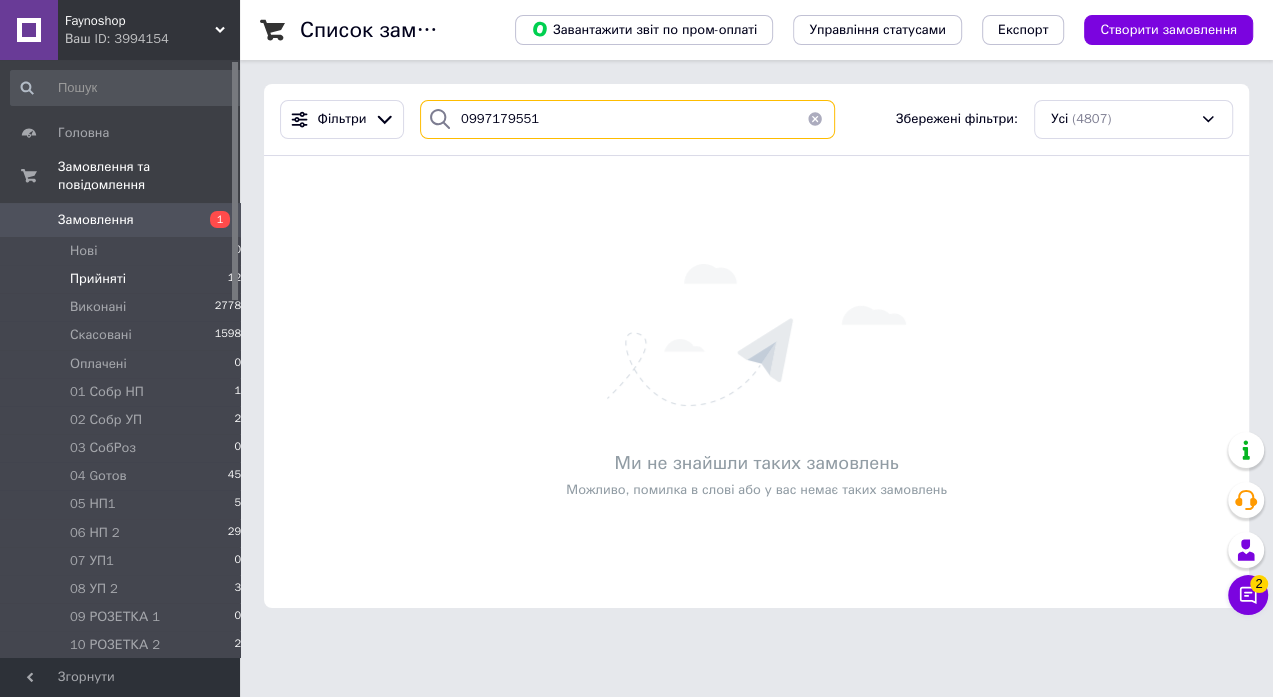 type 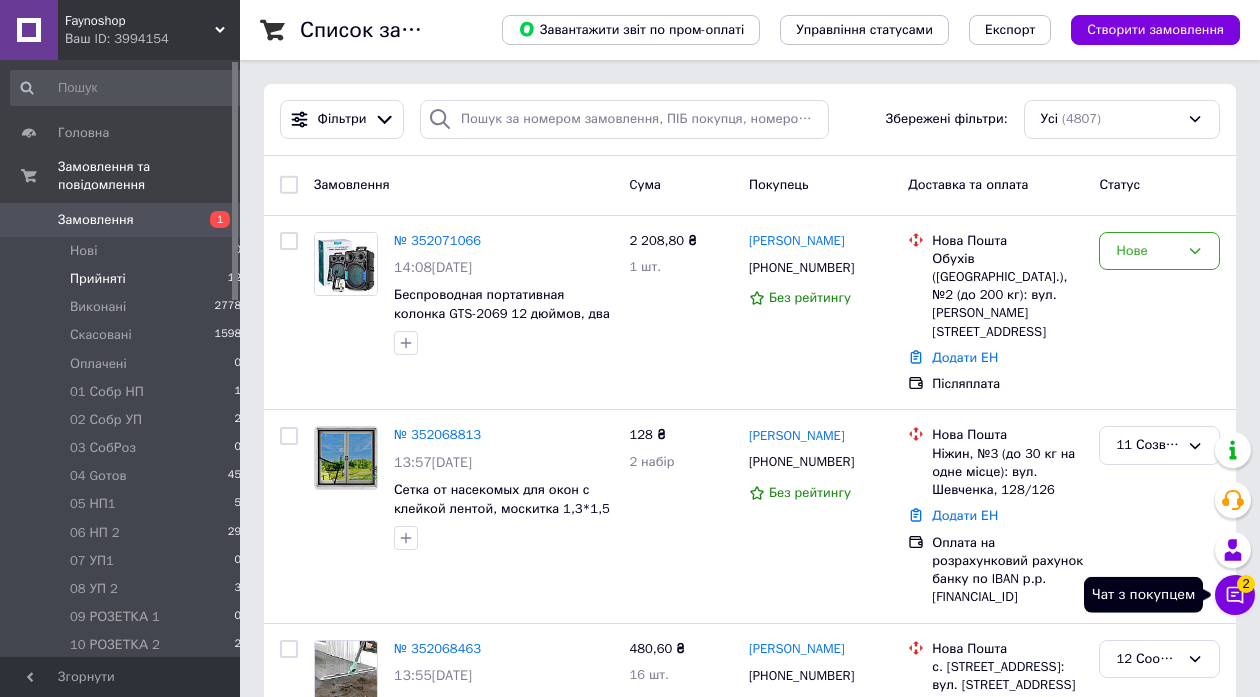 click 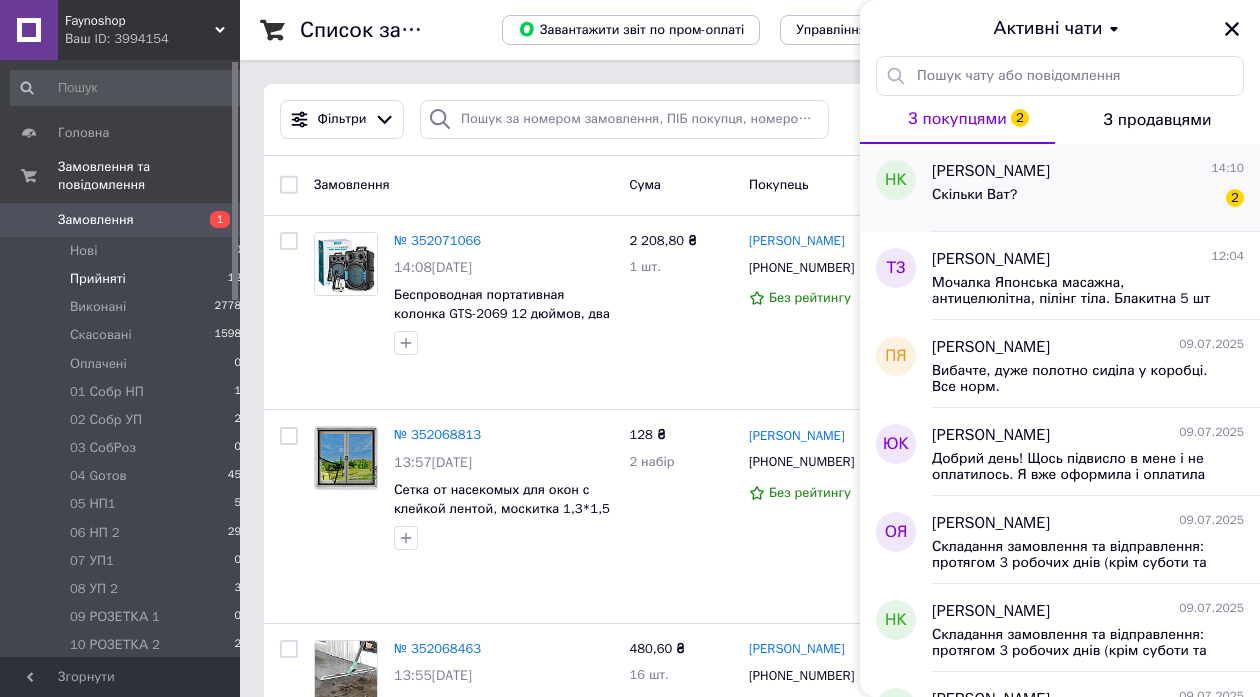 click on "Скільки Ват? 2" at bounding box center (1088, 199) 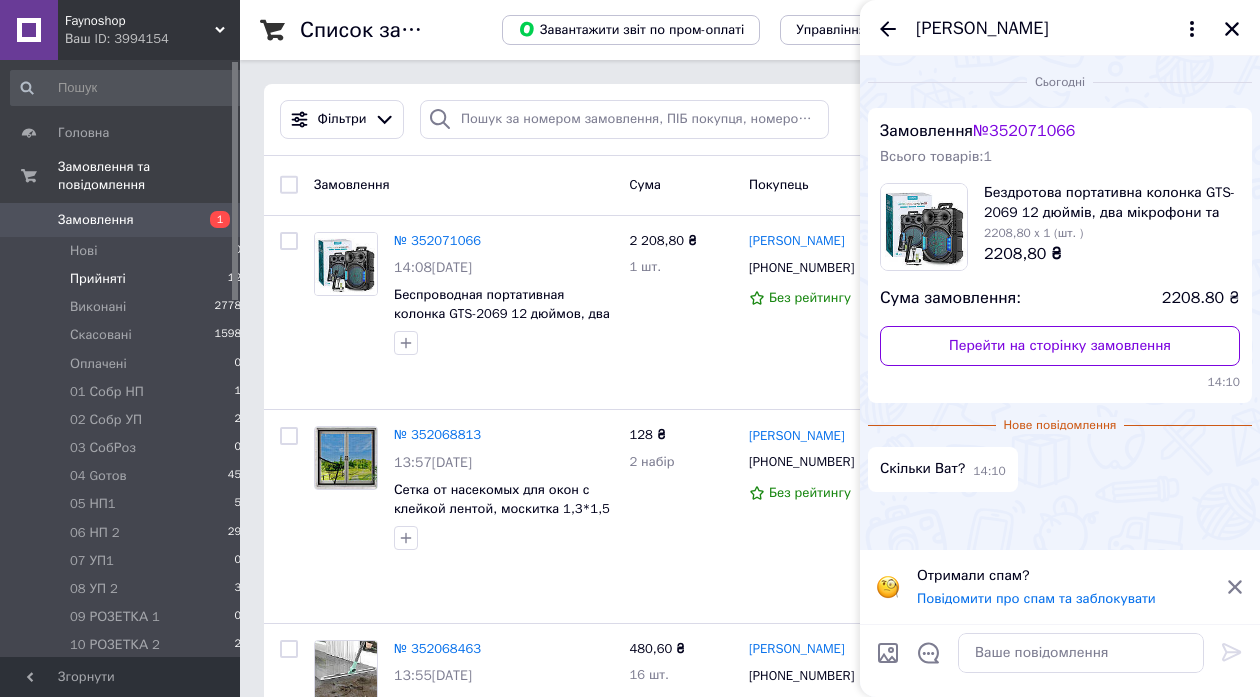 click on "Бездротова портативна колонка GTS-2069 12 дюймів, два мікрофони та пульт ДК, караоке-система" at bounding box center [1112, 203] 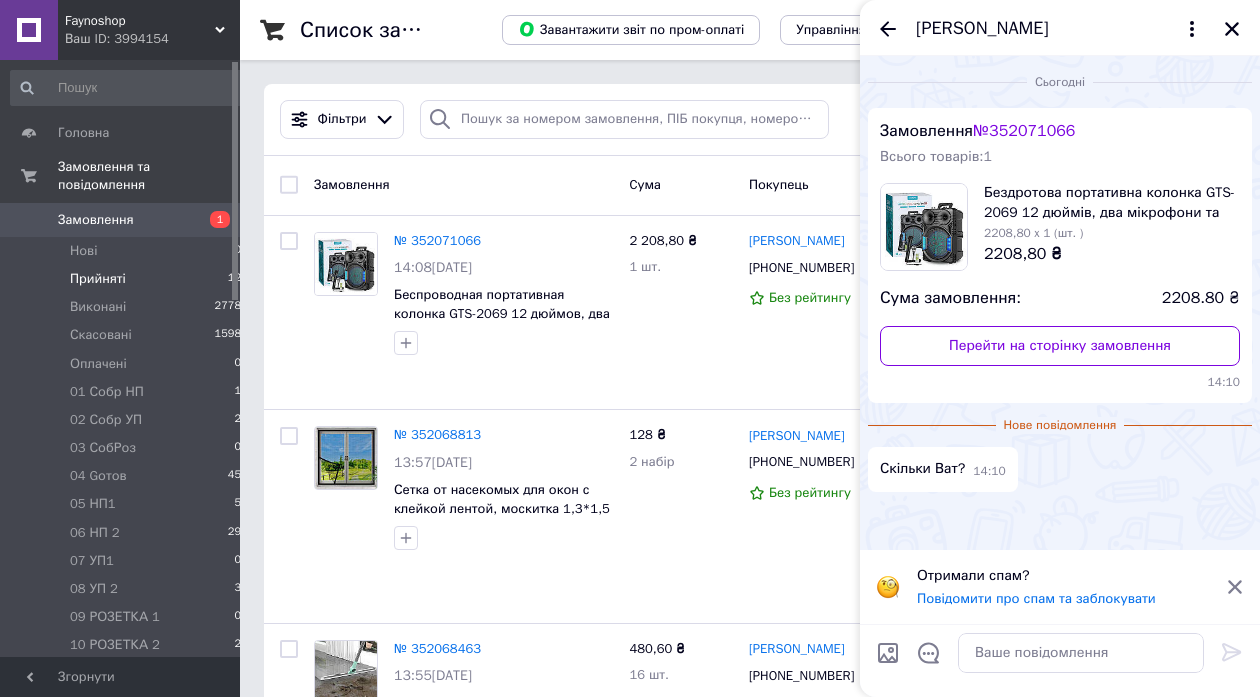 click on "Бездротова портативна колонка GTS-2069 12 дюймів, два мікрофони та пульт ДК, караоке-система" at bounding box center [1112, 203] 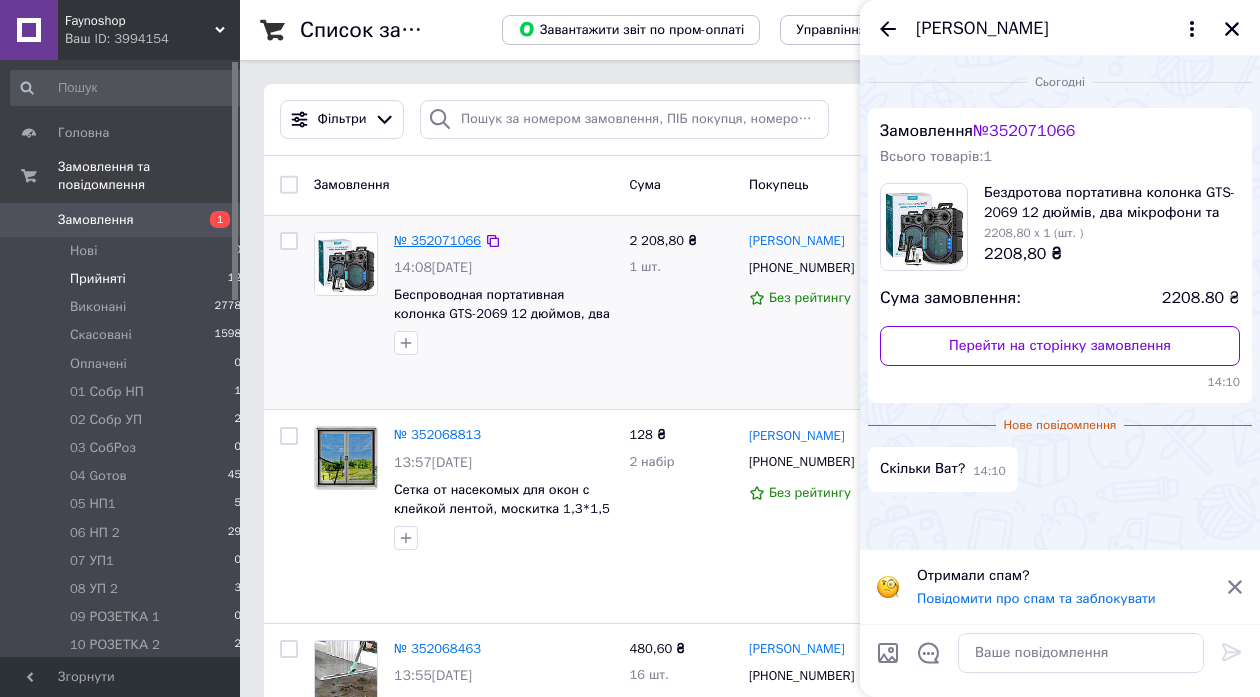 click on "№ 352071066" at bounding box center [437, 240] 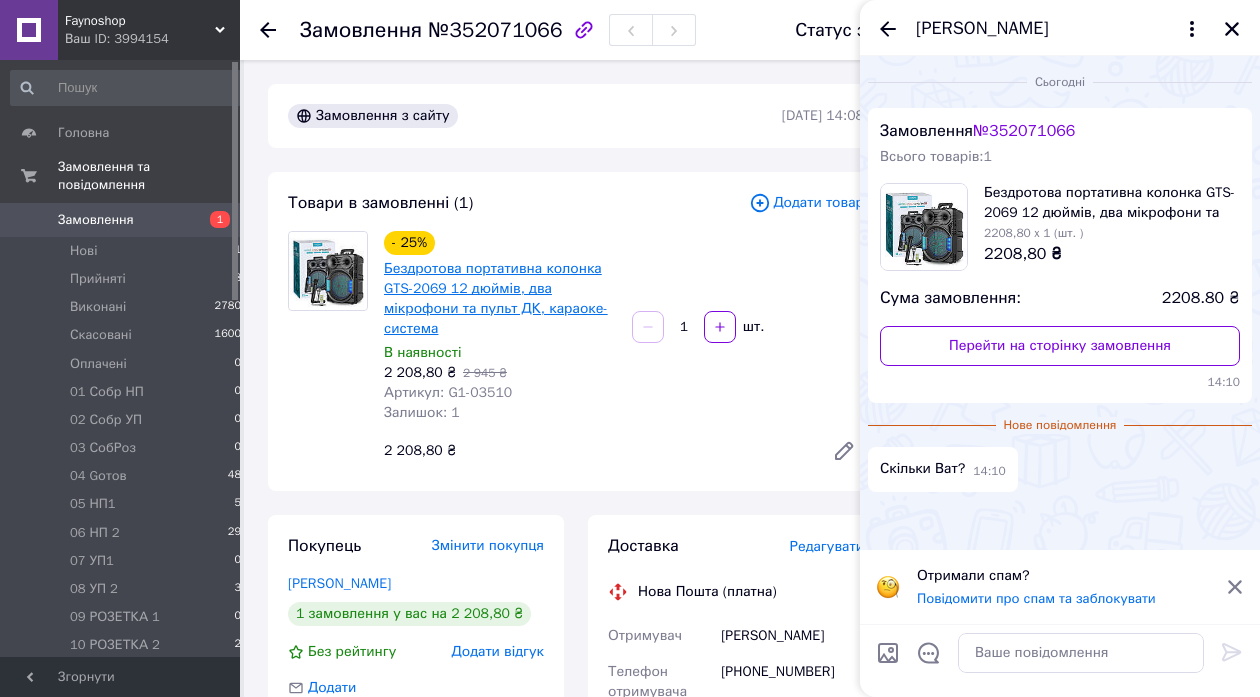 click on "Бездротова портативна колонка GTS-2069 12 дюймів, два мікрофони та пульт ДК, караоке-система" at bounding box center (496, 298) 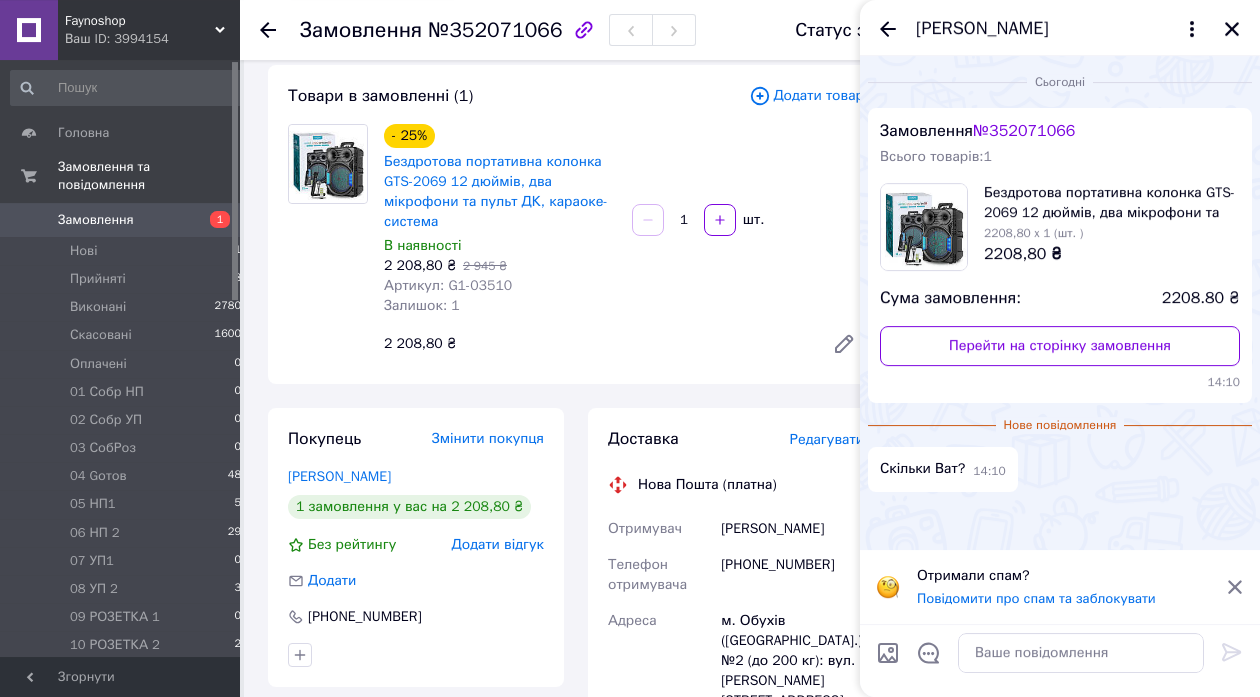 scroll, scrollTop: 108, scrollLeft: 0, axis: vertical 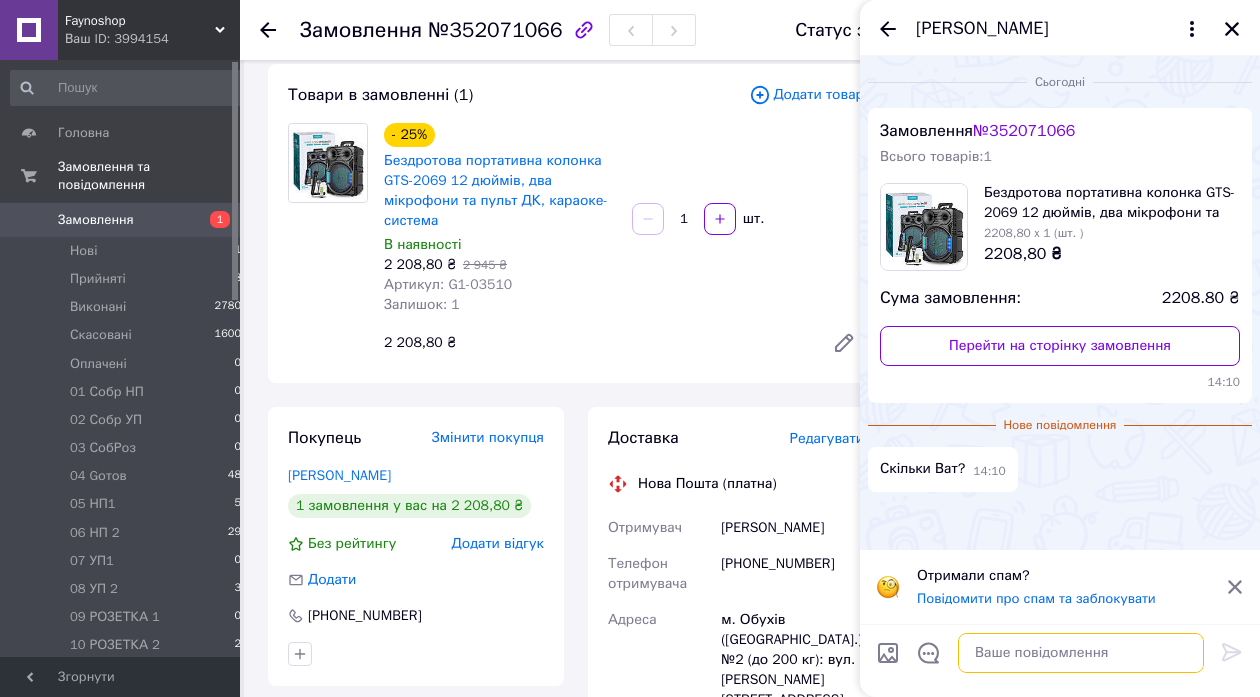 click at bounding box center [1081, 653] 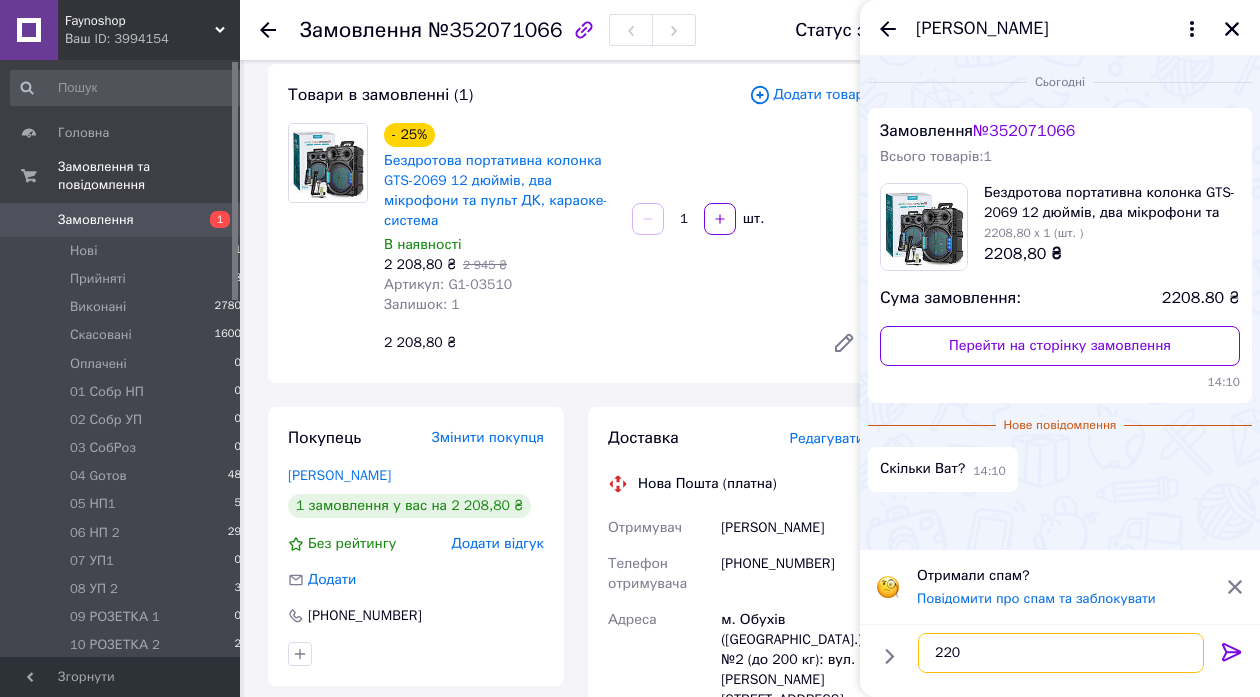 type on "220" 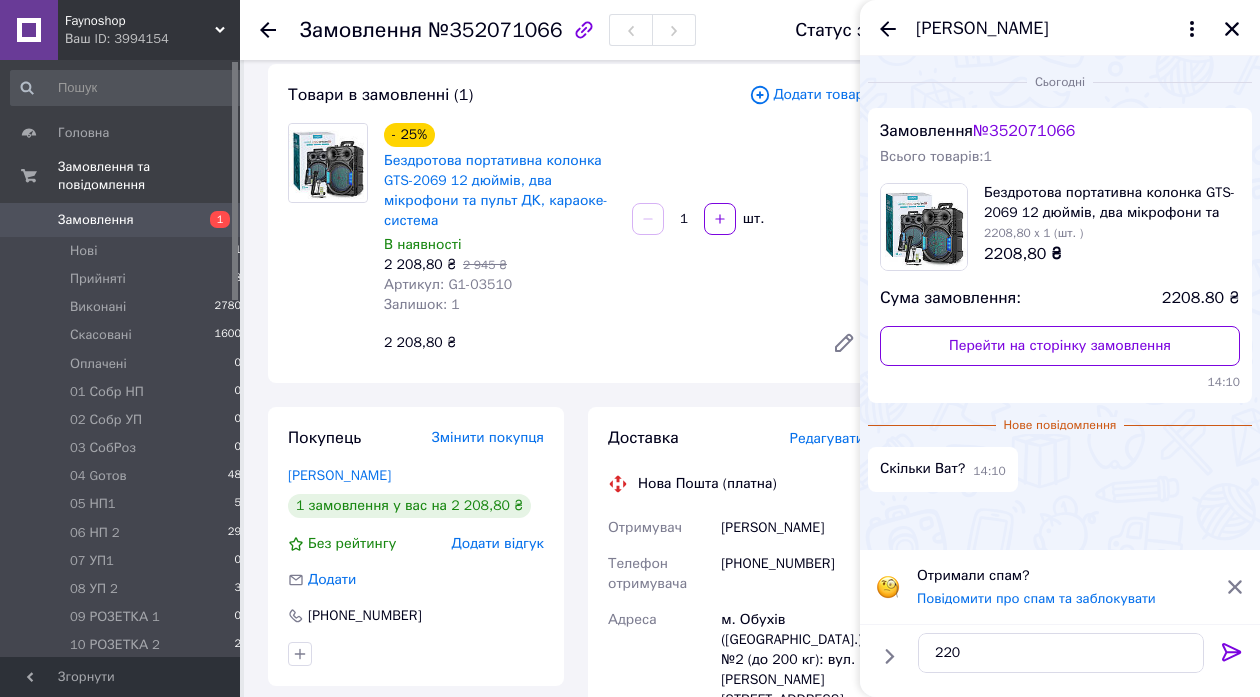 click 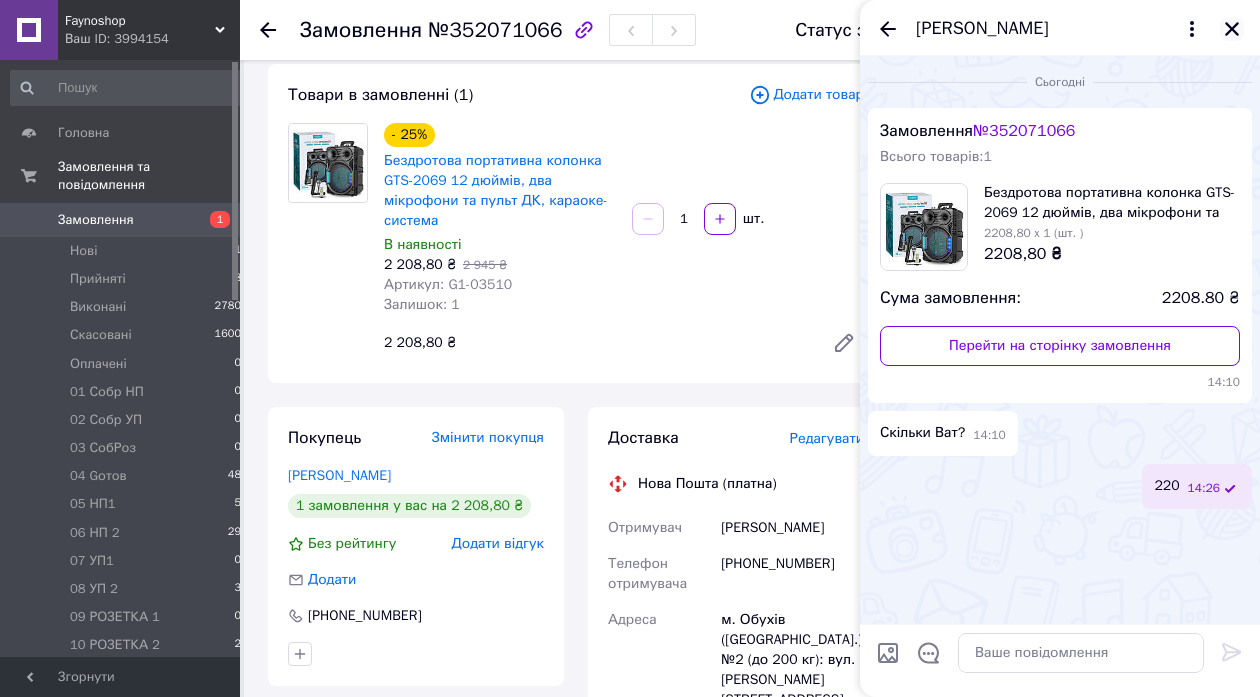 click 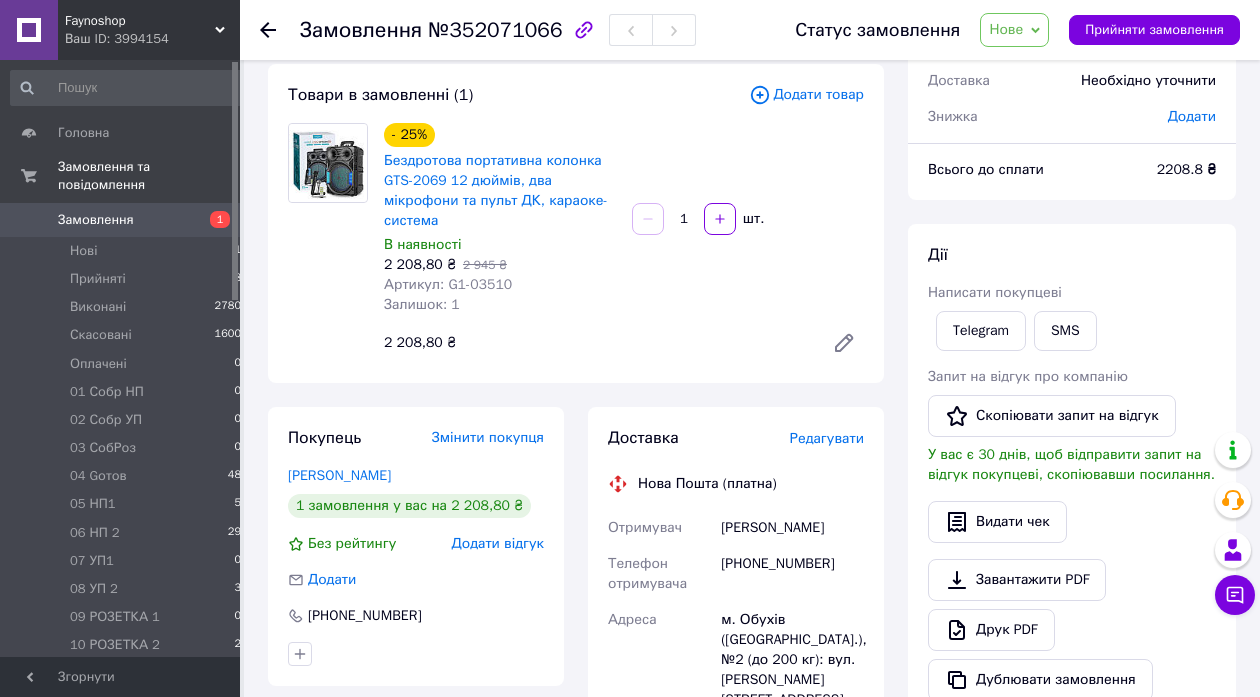 click 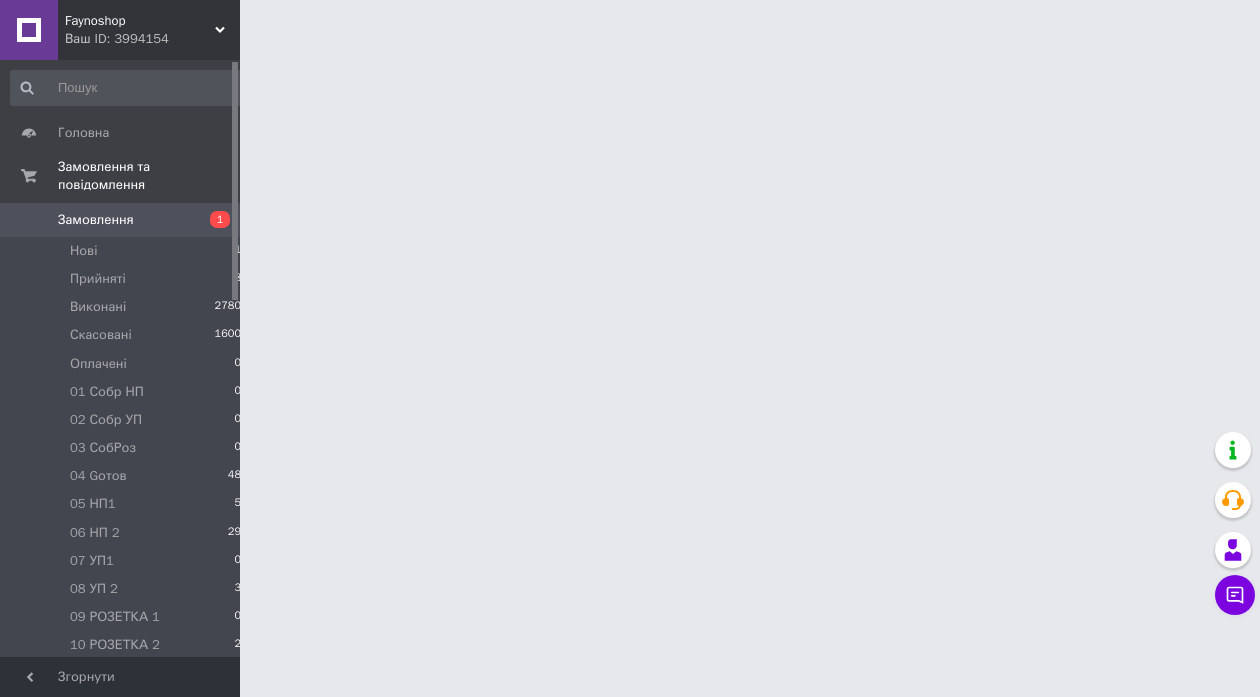scroll, scrollTop: 0, scrollLeft: 0, axis: both 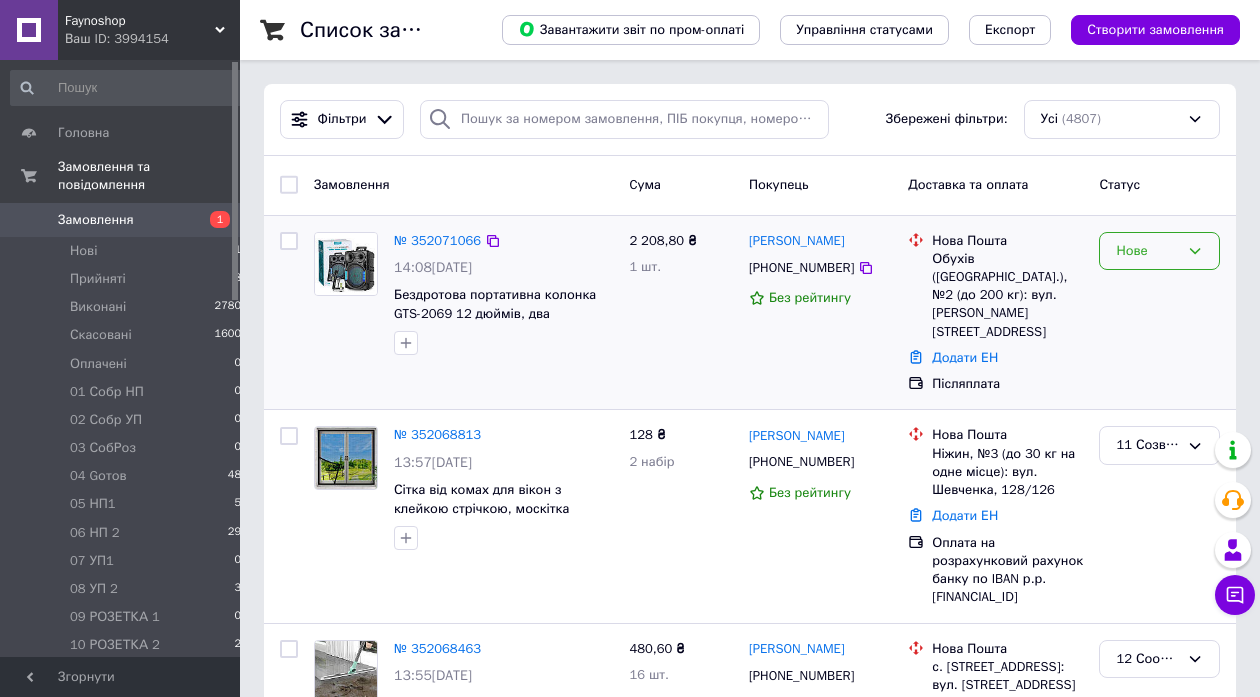click 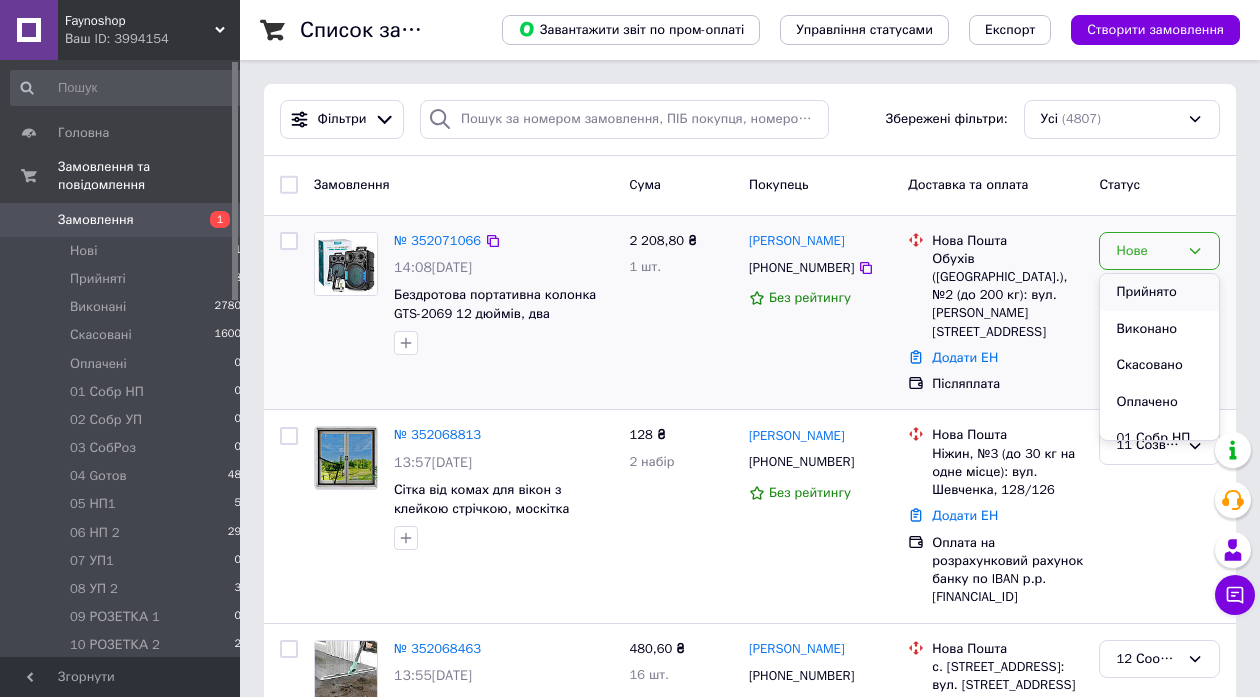 click on "Прийнято" at bounding box center (1159, 292) 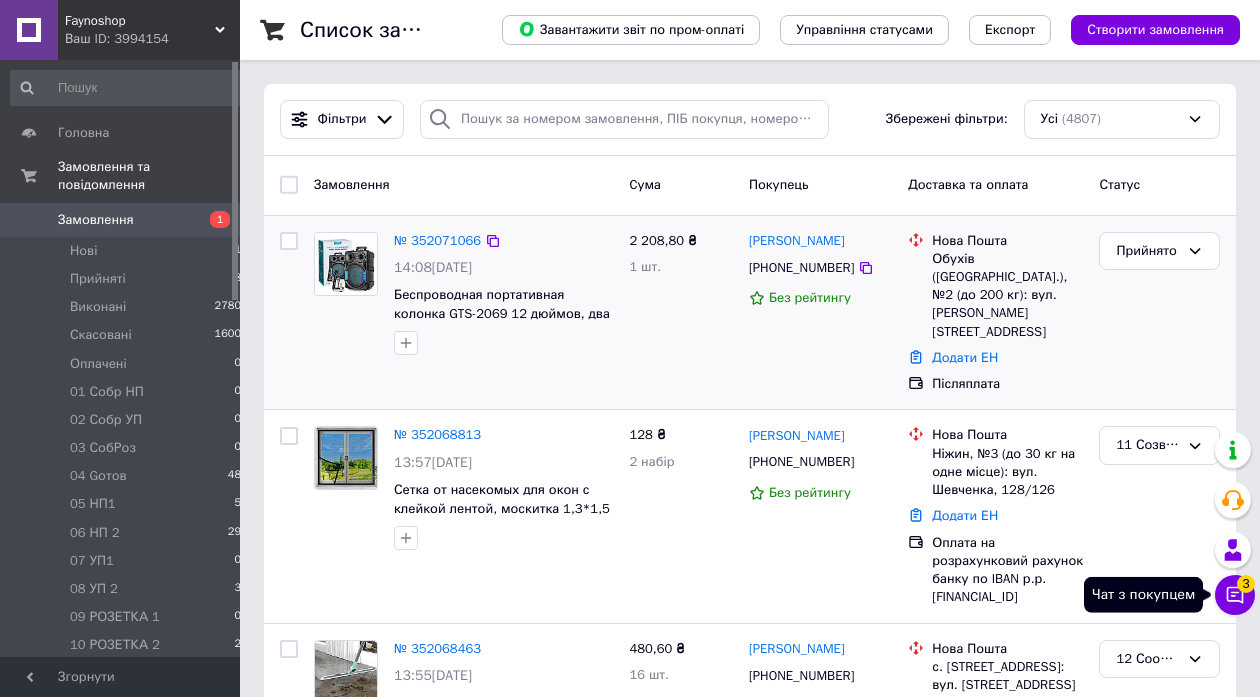 click 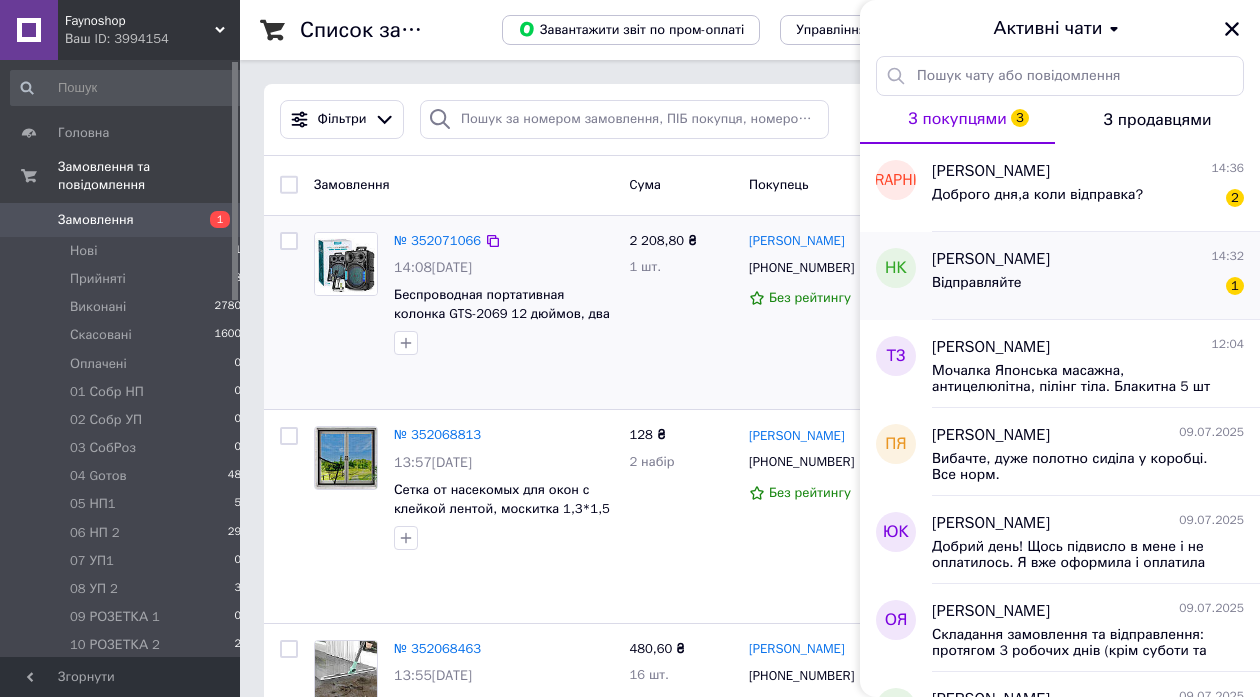 click on "Відправляйте 1" at bounding box center (1088, 287) 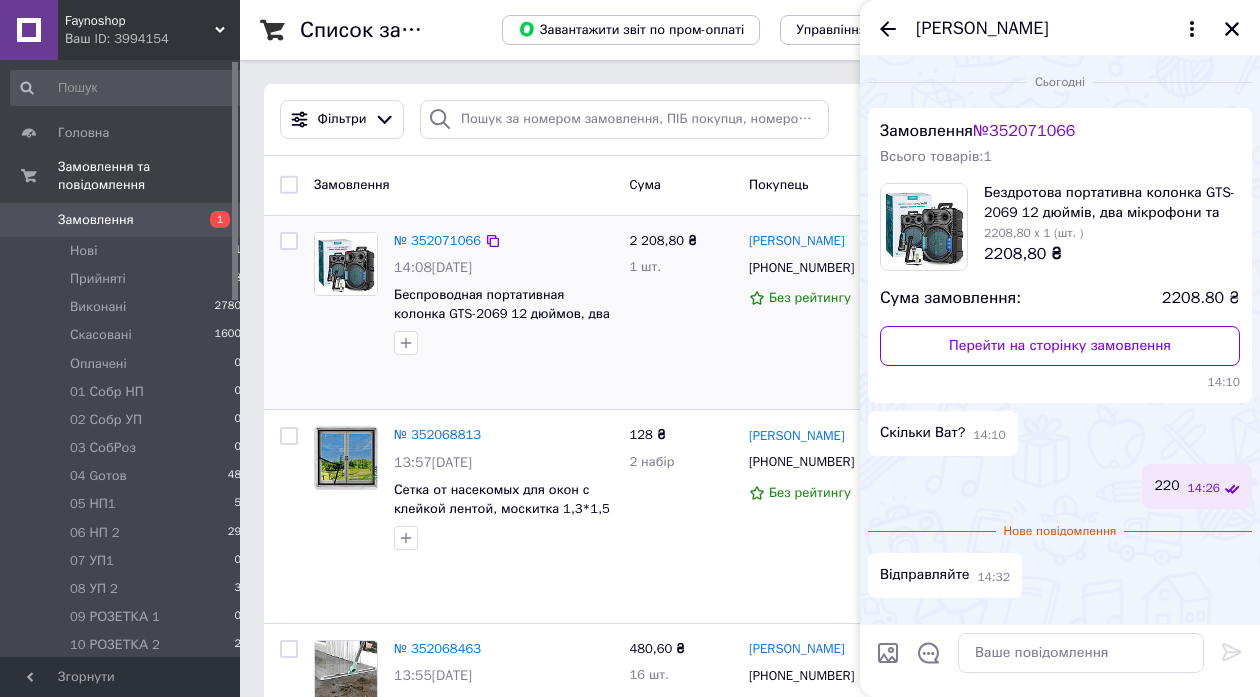 click on "2 208,80 ₴ 1 шт." at bounding box center (681, 313) 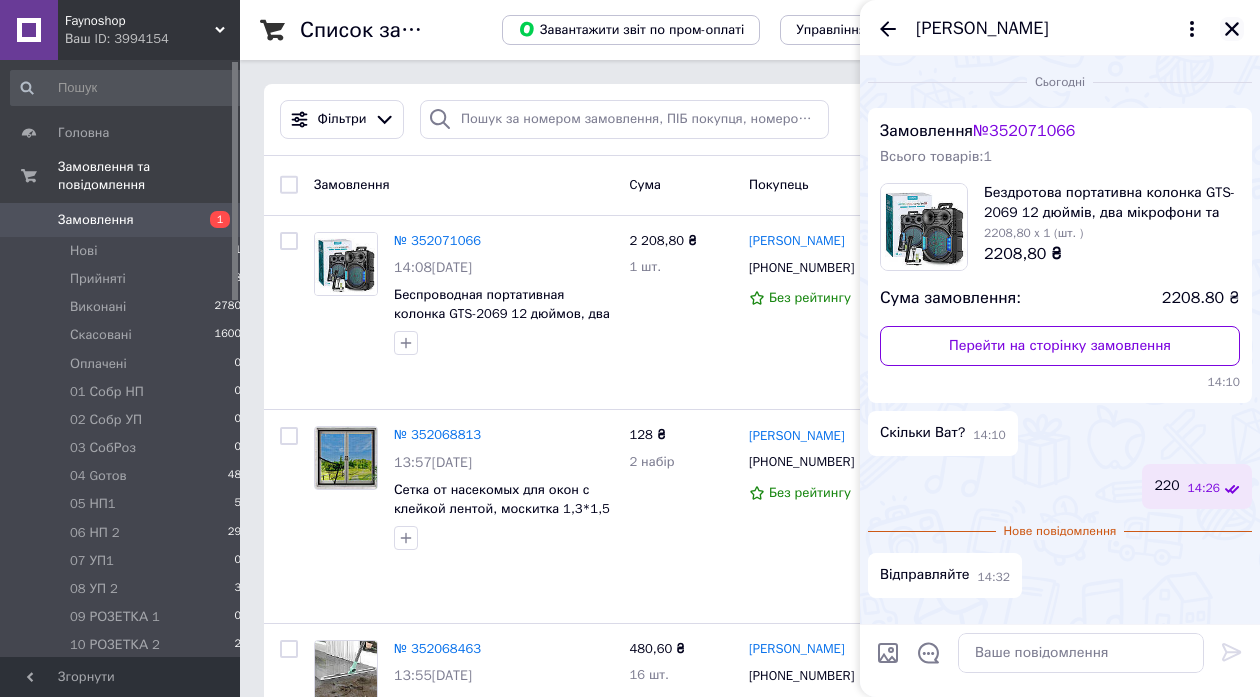 click 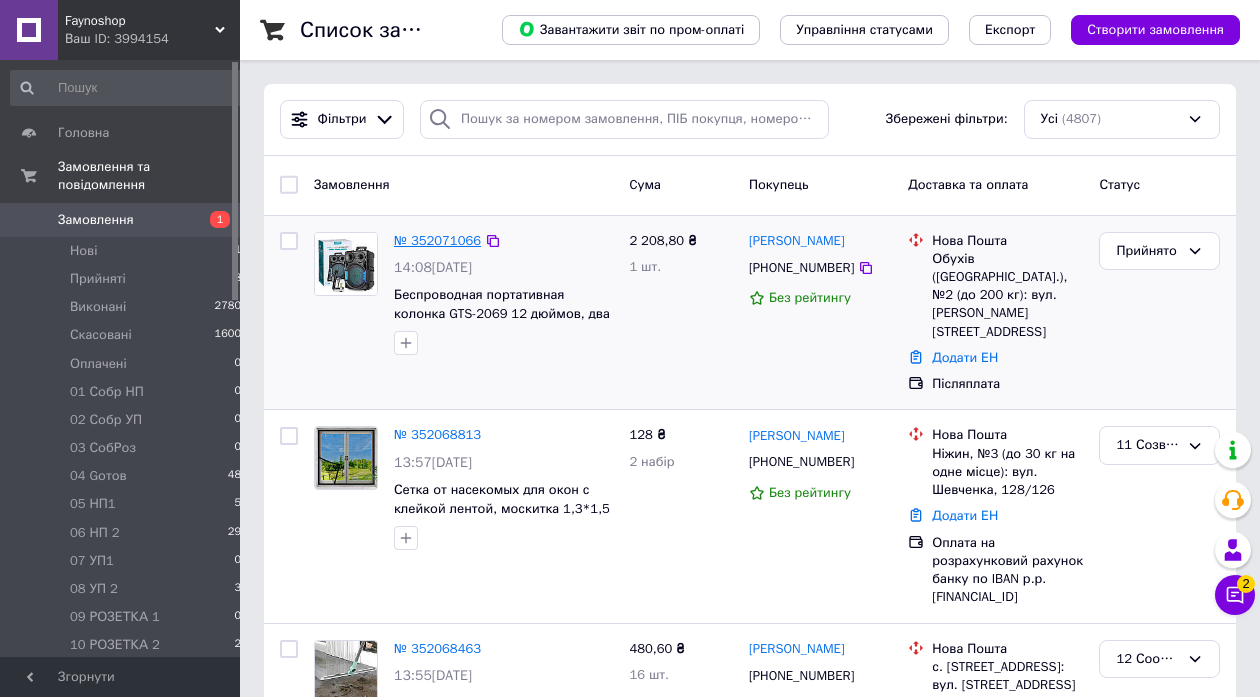 click on "№ 352071066" at bounding box center [437, 240] 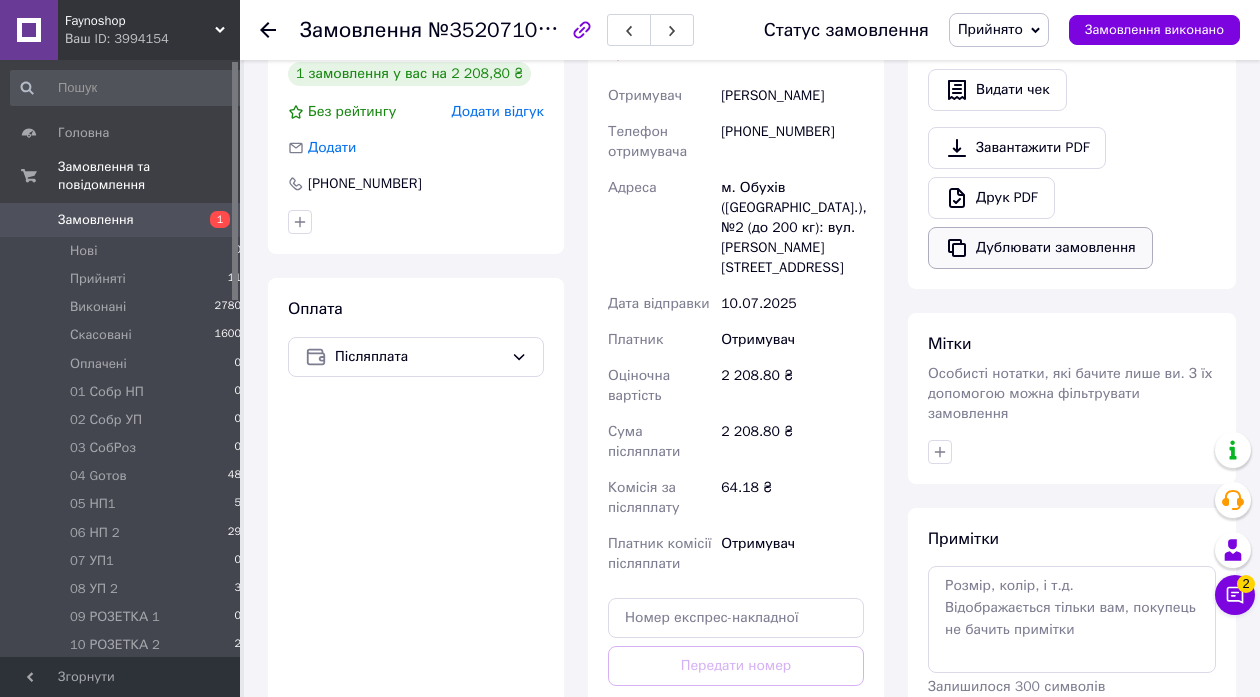 scroll, scrollTop: 791, scrollLeft: 0, axis: vertical 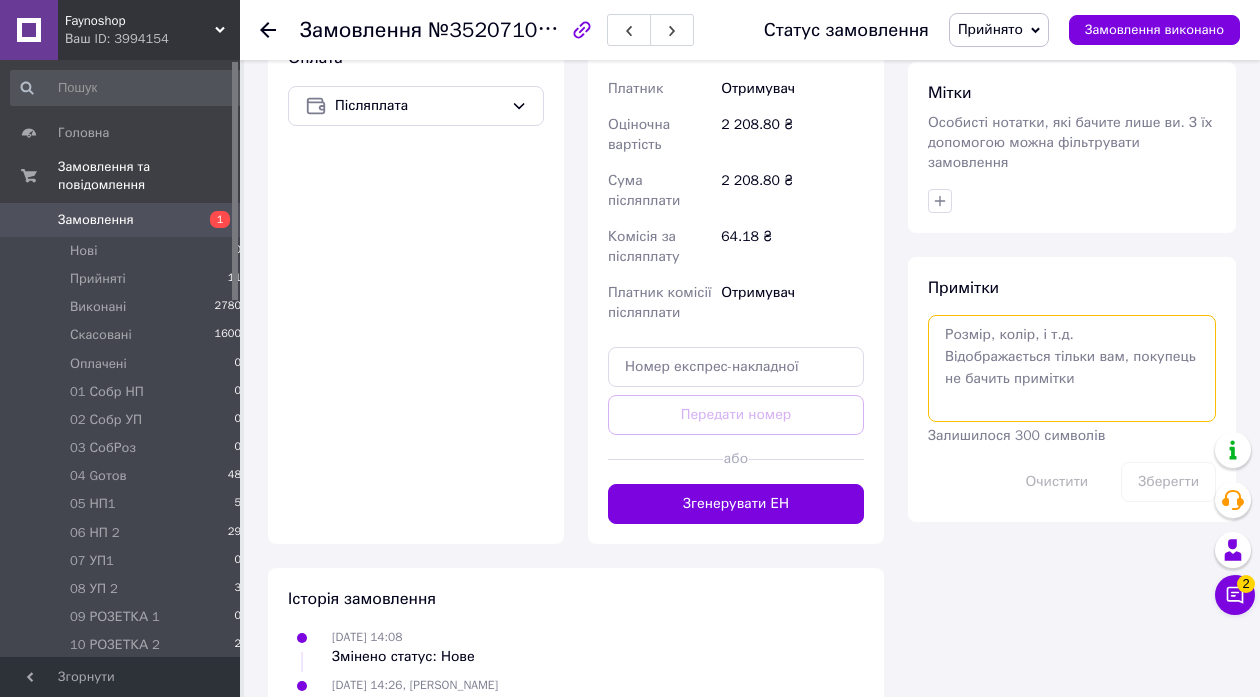 click at bounding box center [1072, 368] 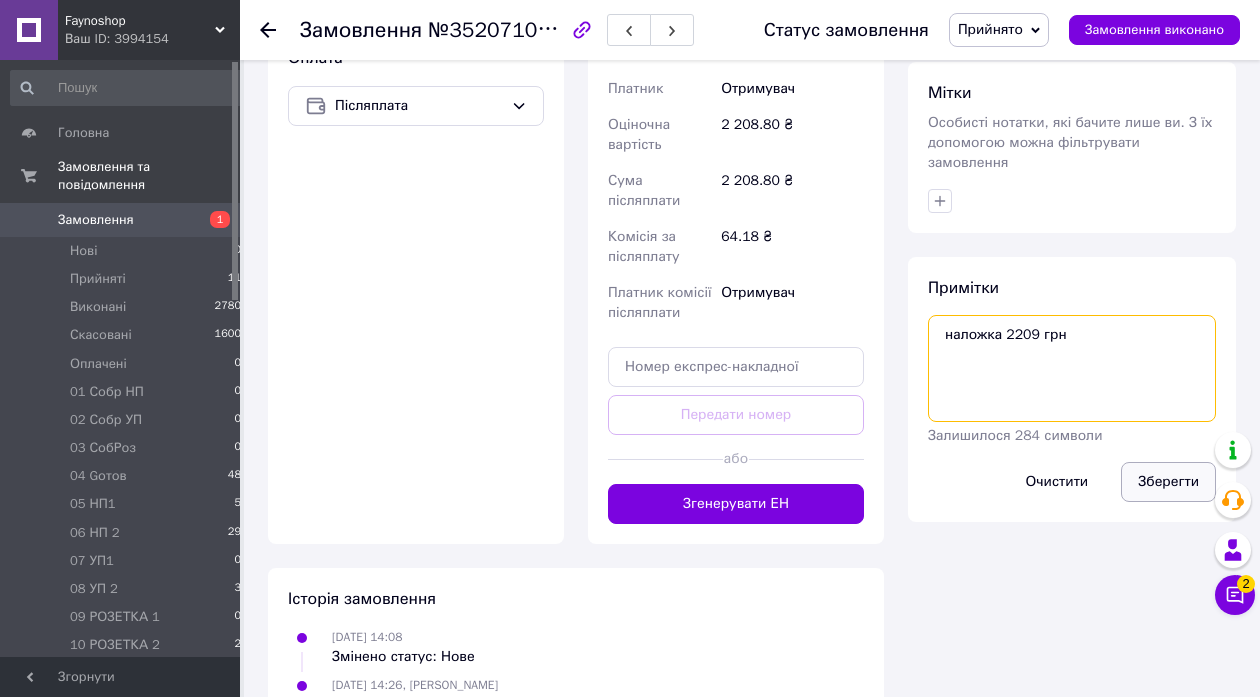 type on "наложка 2209 грн" 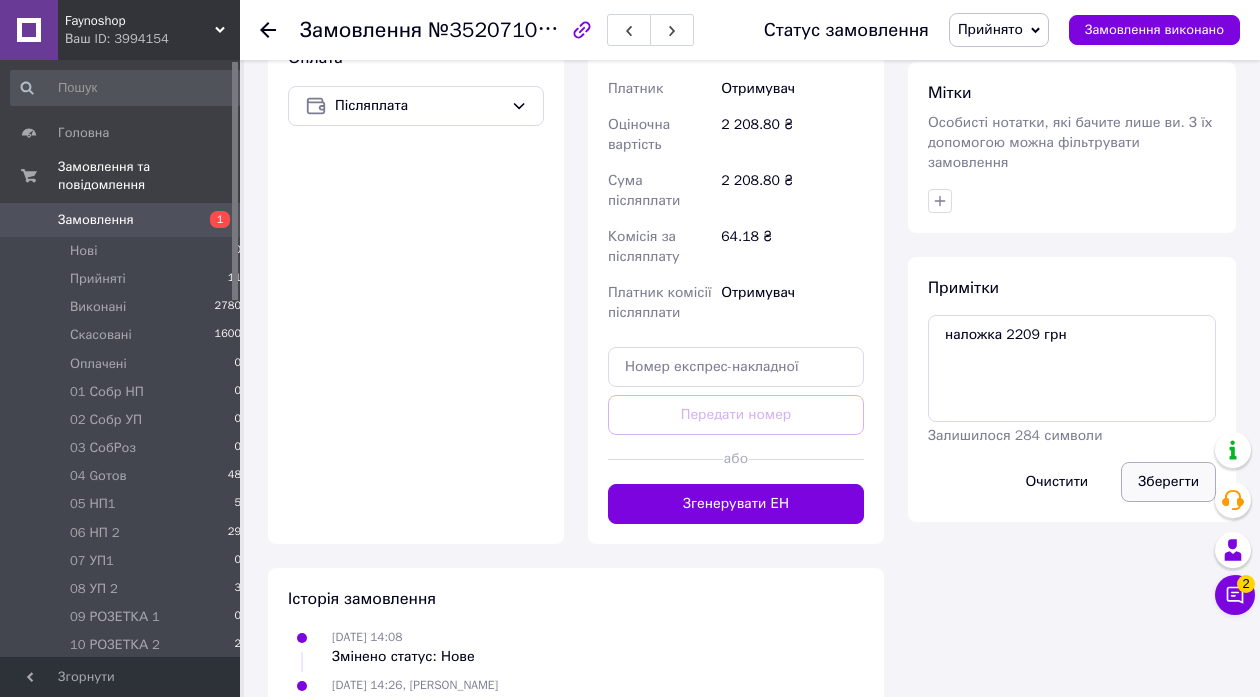 click on "Зберегти" at bounding box center [1168, 482] 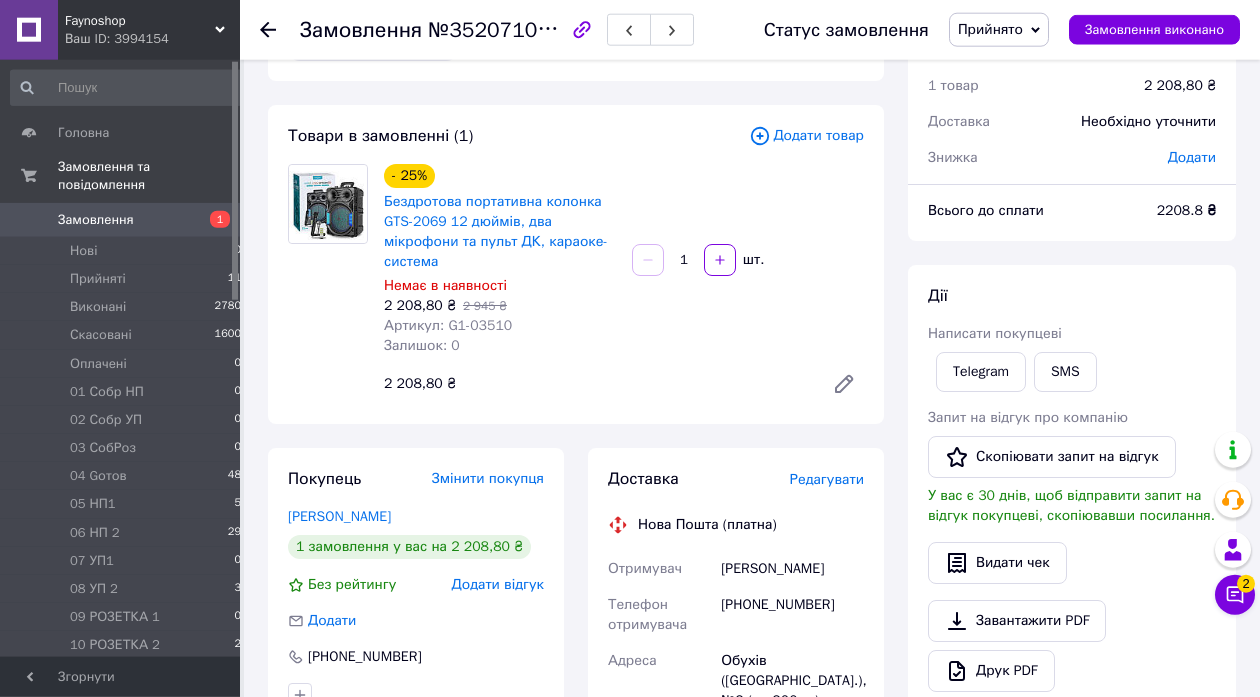 scroll, scrollTop: 35, scrollLeft: 0, axis: vertical 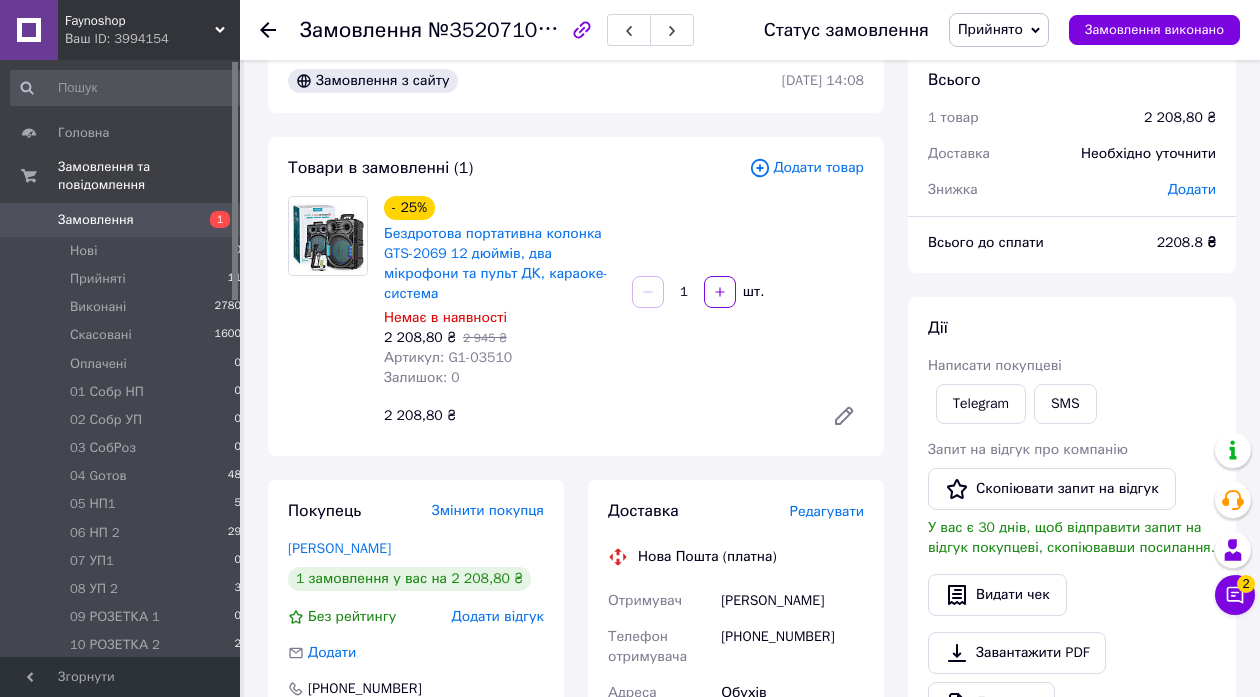 click 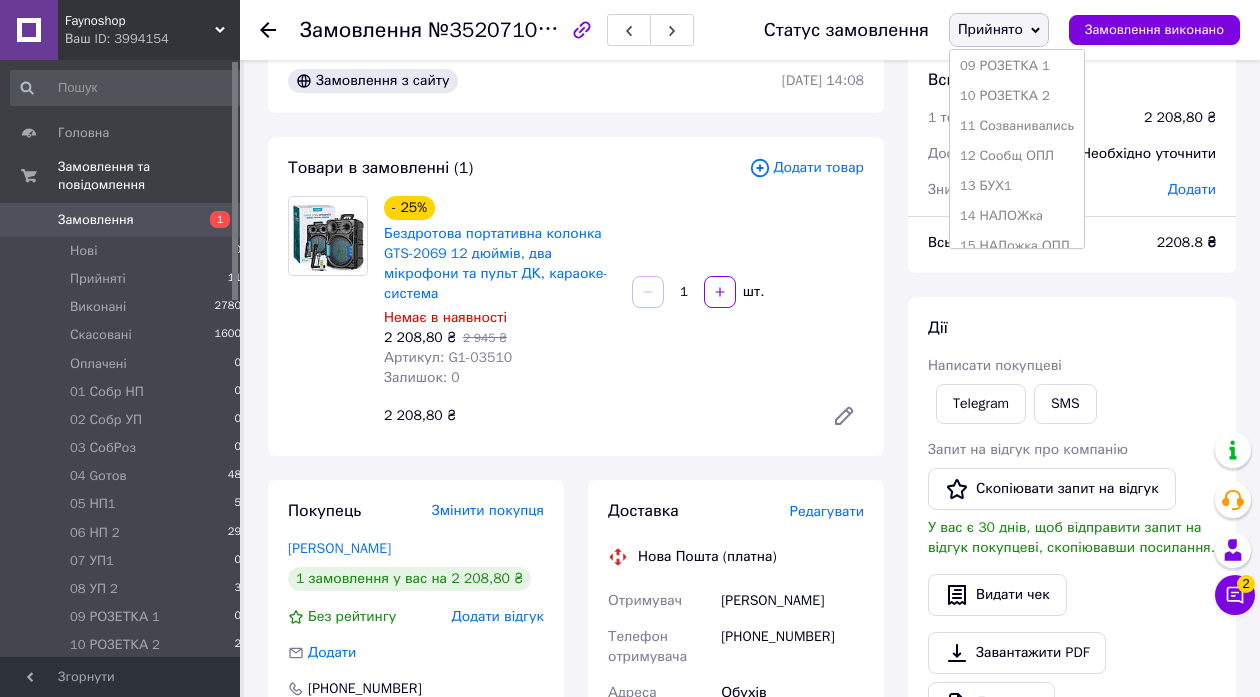 scroll, scrollTop: 414, scrollLeft: 0, axis: vertical 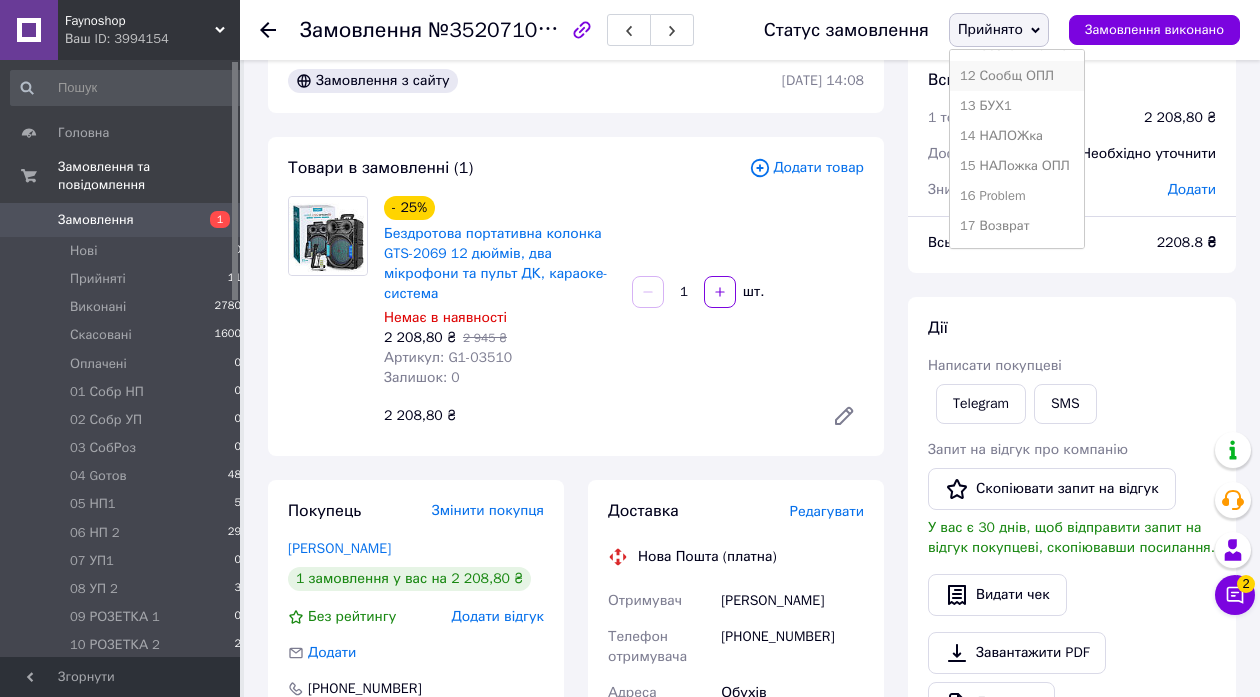 click on "12 Сообщ ОПЛ" at bounding box center (1017, 76) 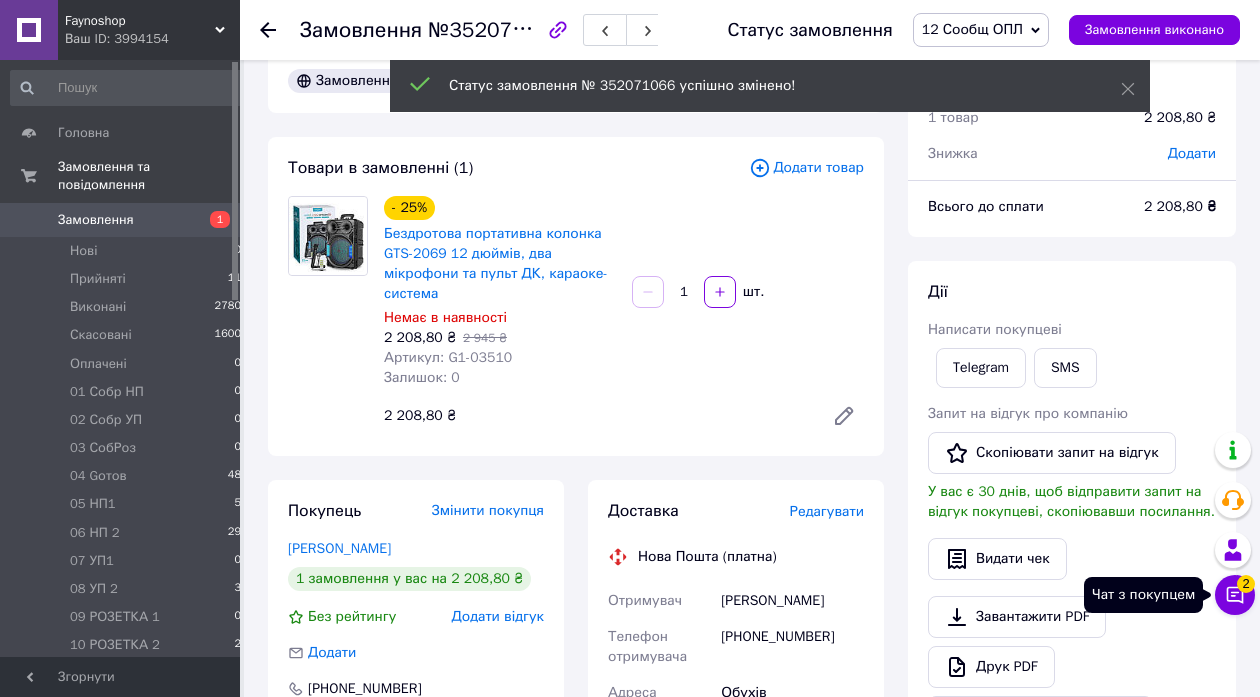click on "2" at bounding box center [1246, 584] 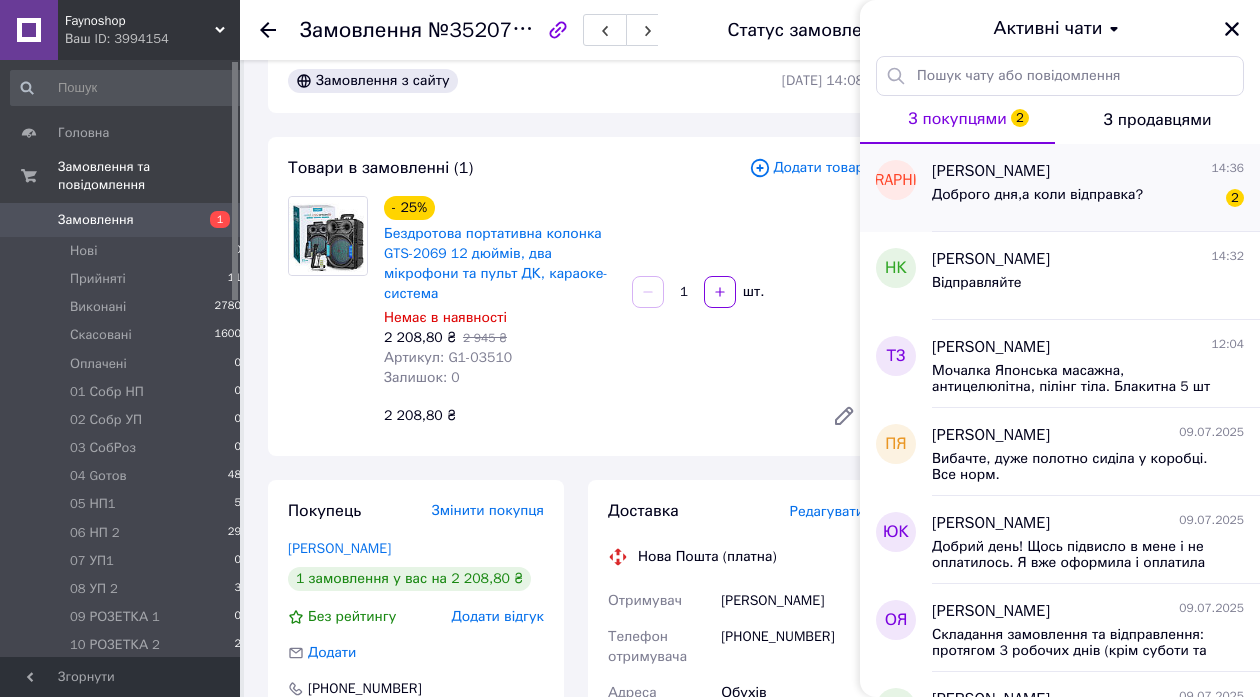 click on "Доброго дня,а коли відправка?" at bounding box center [1037, 195] 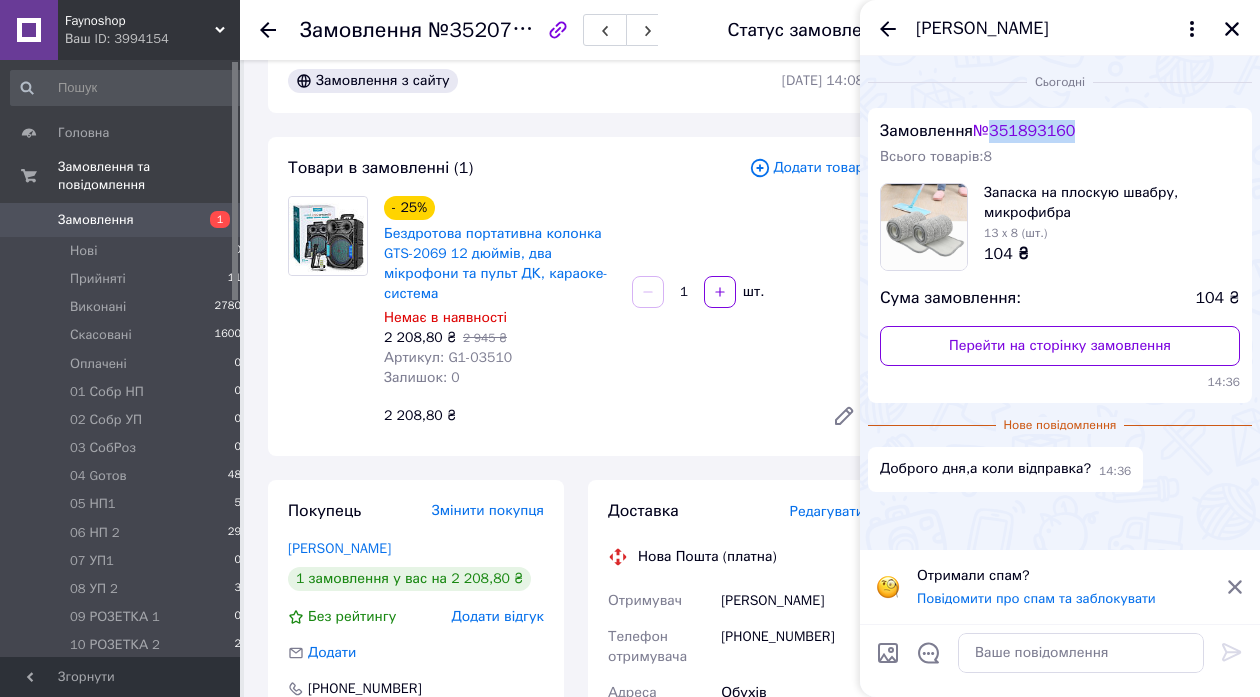 drag, startPoint x: 1000, startPoint y: 130, endPoint x: 1106, endPoint y: 131, distance: 106.004715 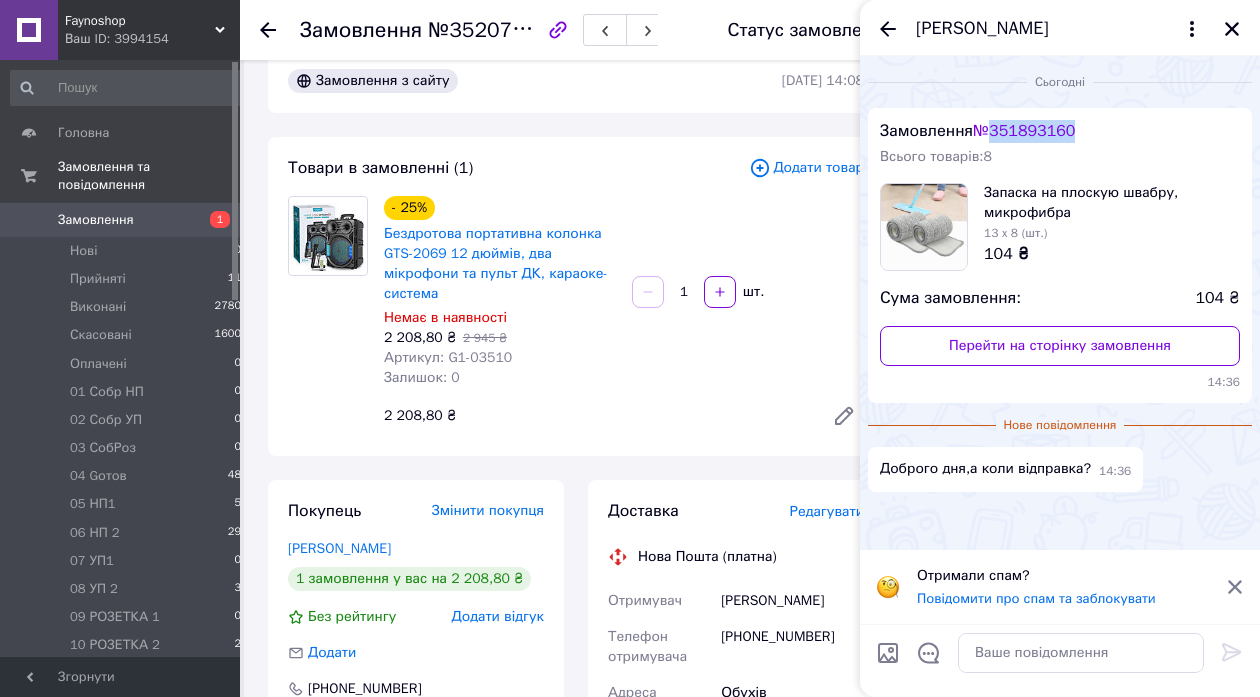 copy on "351893160" 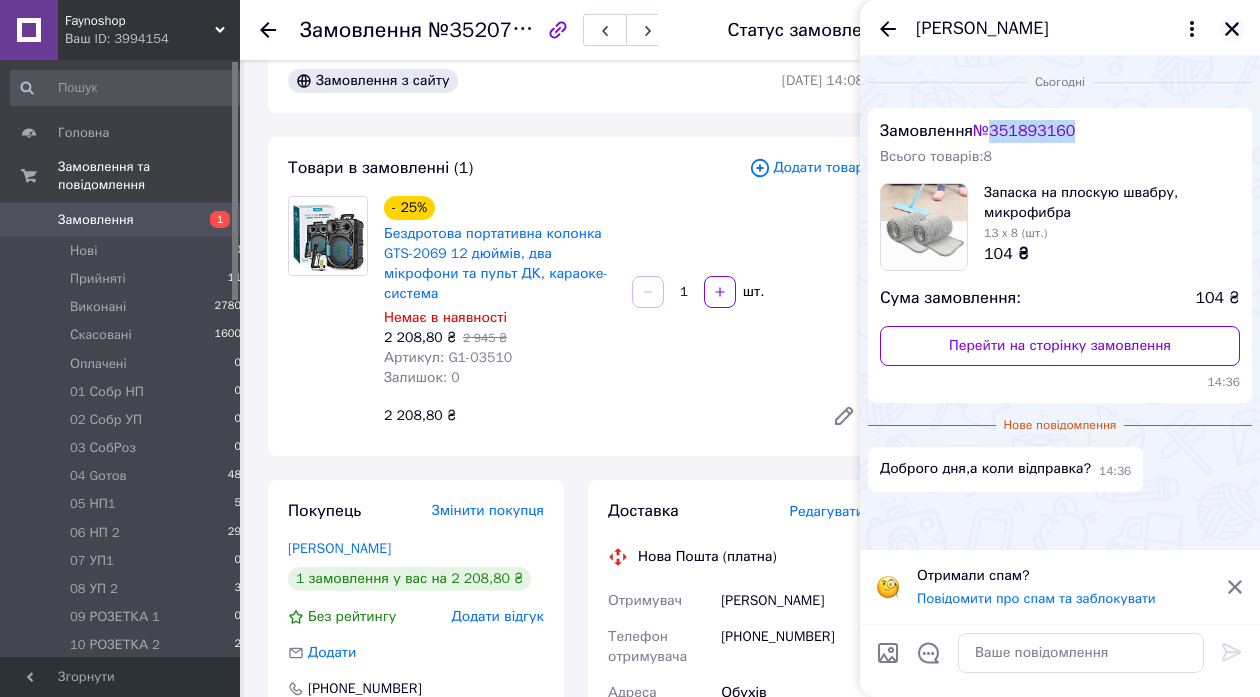 click 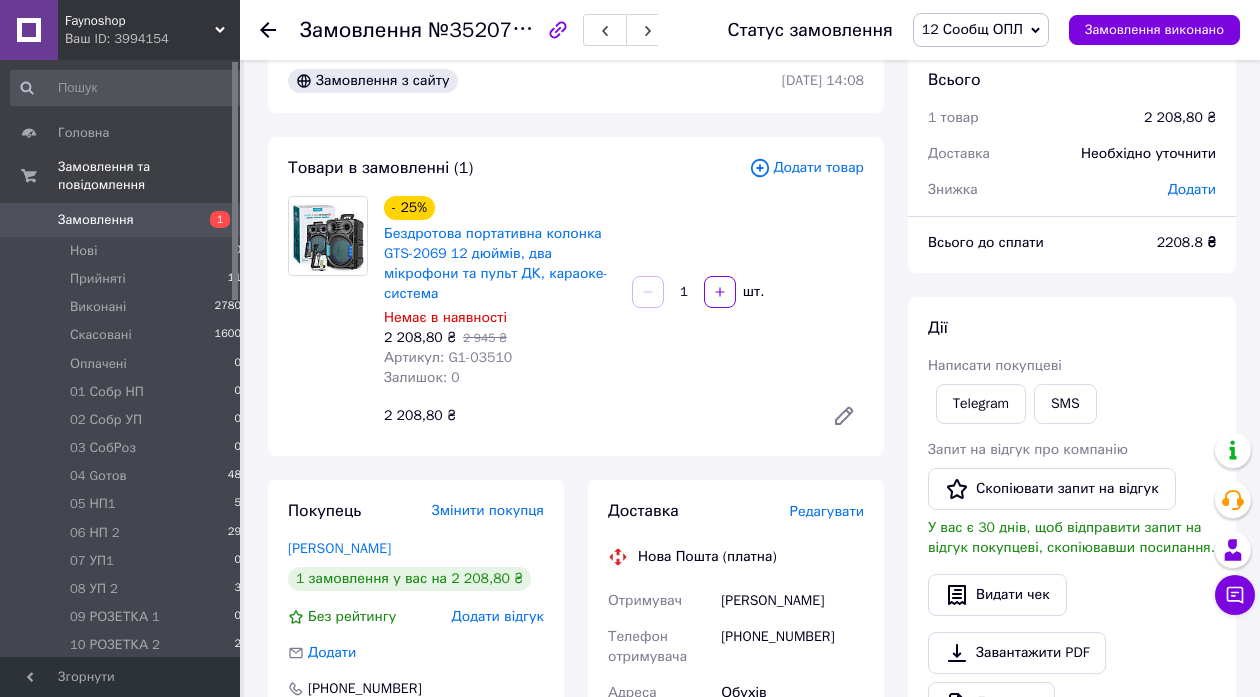 click 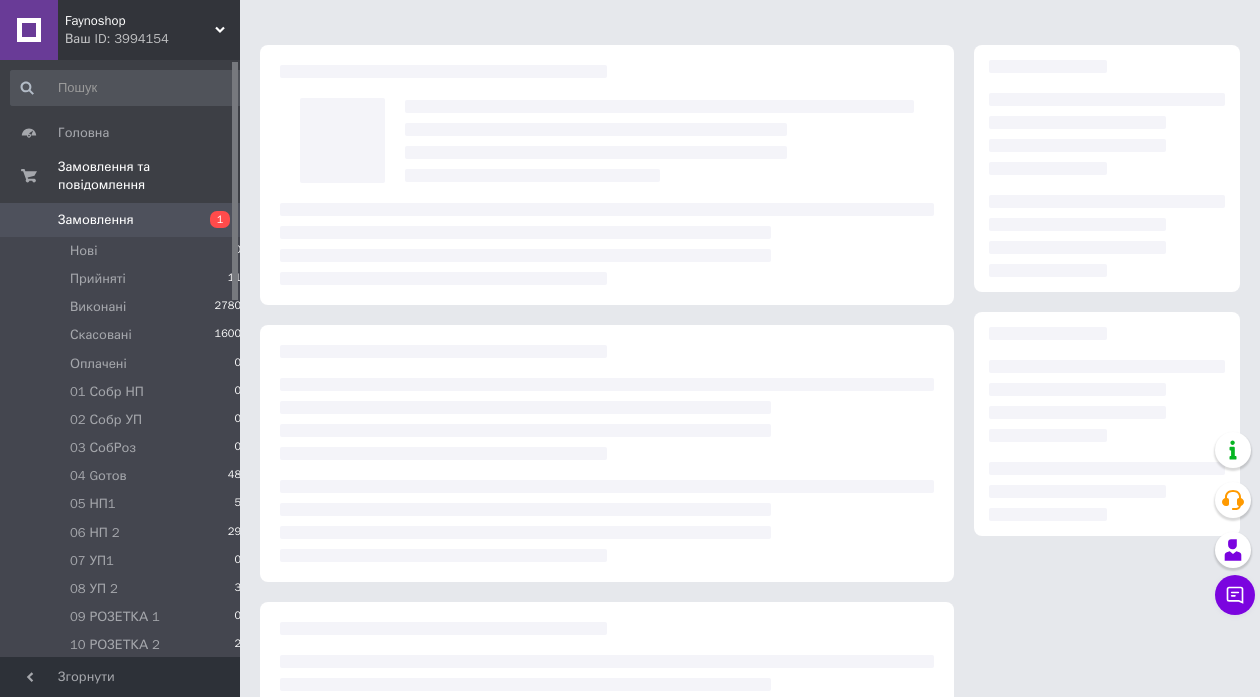 scroll, scrollTop: 0, scrollLeft: 0, axis: both 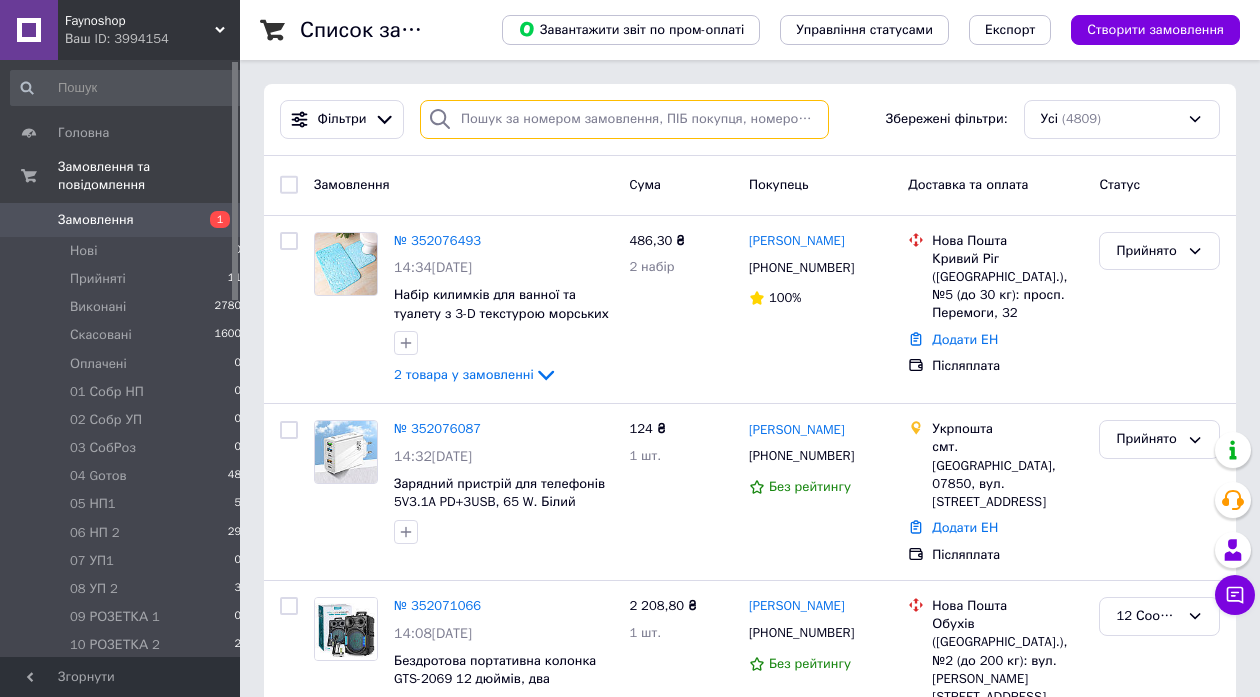 paste on "351893160" 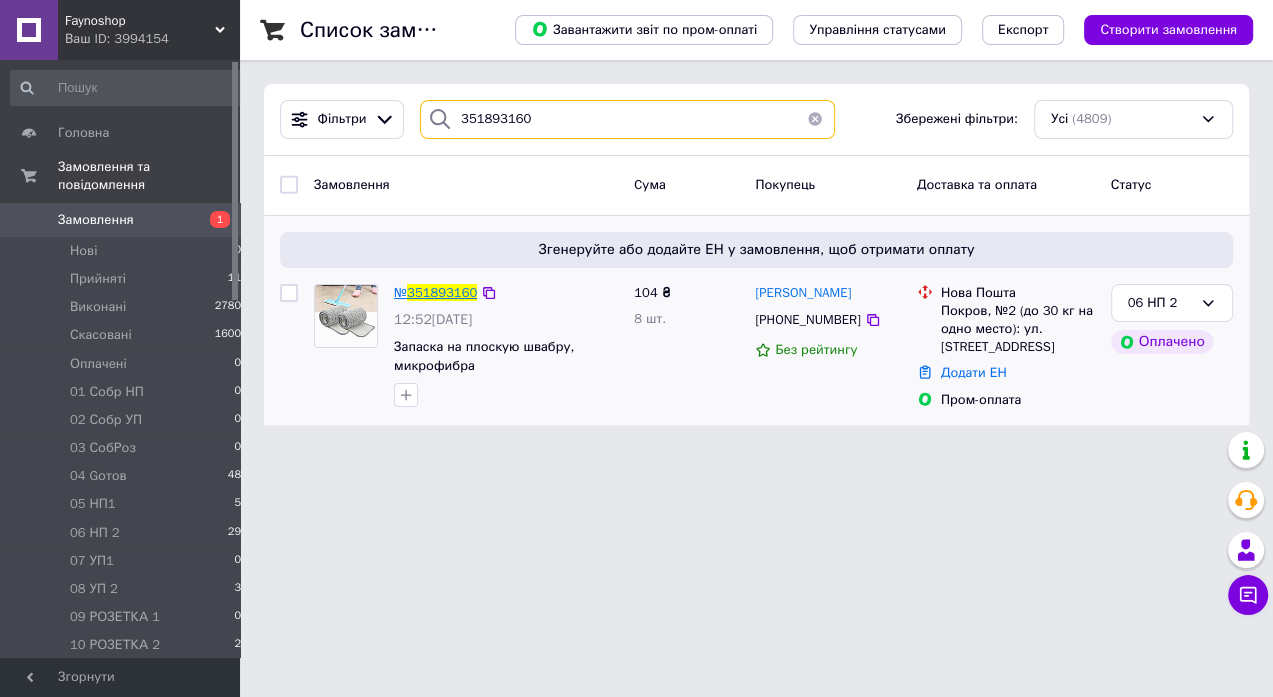 type on "351893160" 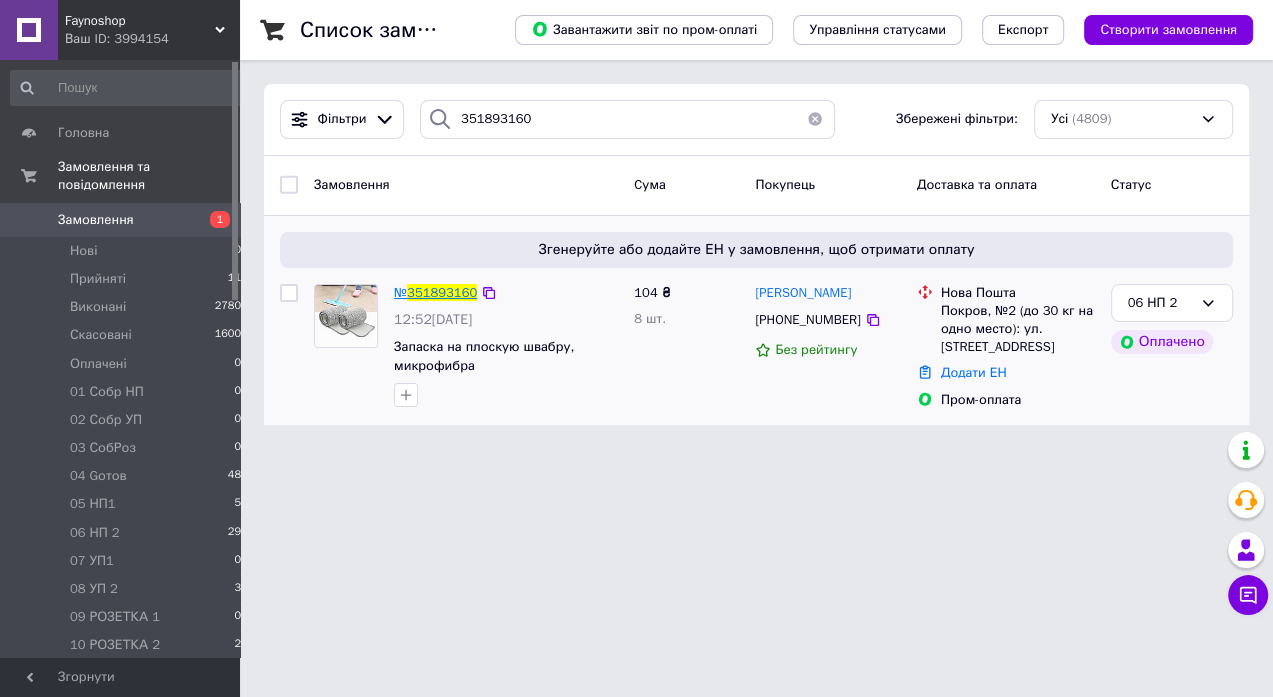 click on "351893160" at bounding box center [442, 292] 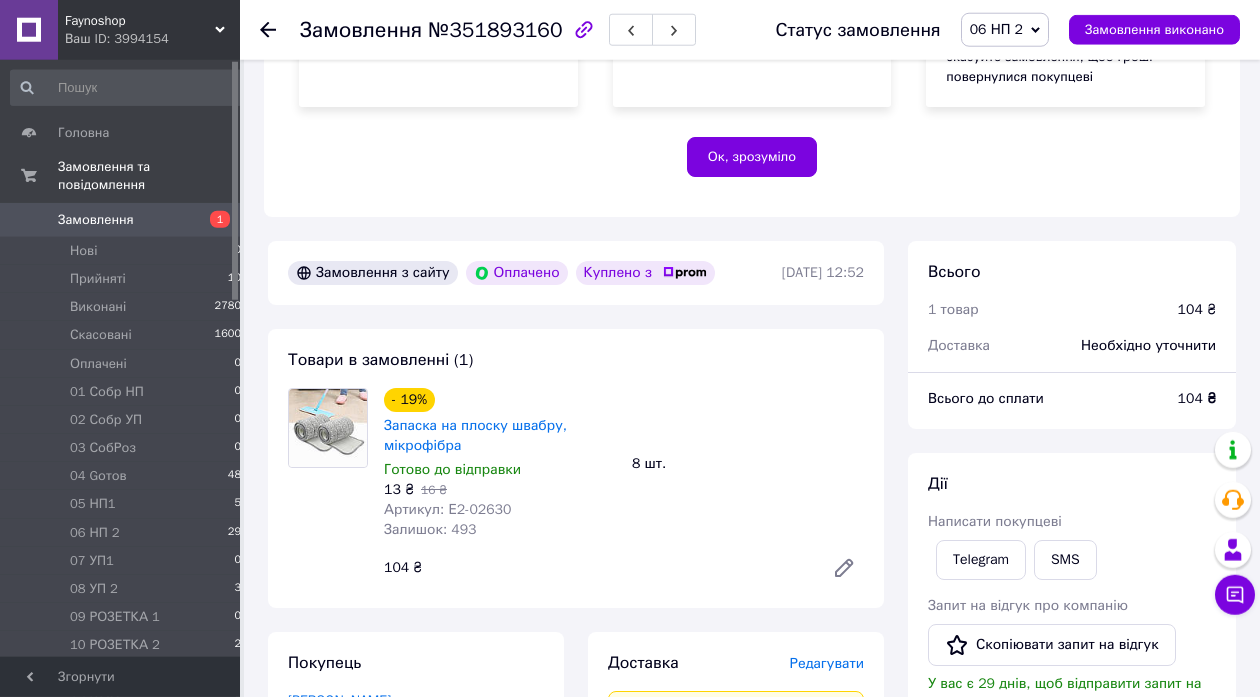 scroll, scrollTop: 540, scrollLeft: 0, axis: vertical 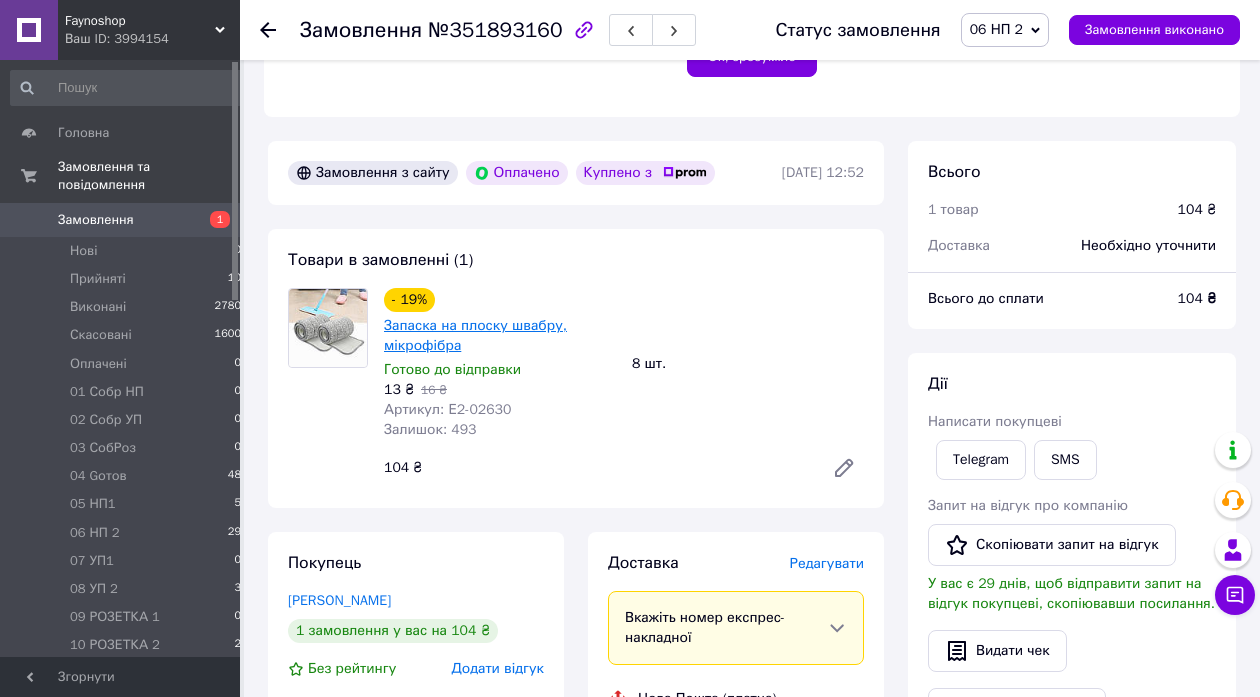 click on "Запаска на плоску швабру, мікрофібра" at bounding box center (475, 335) 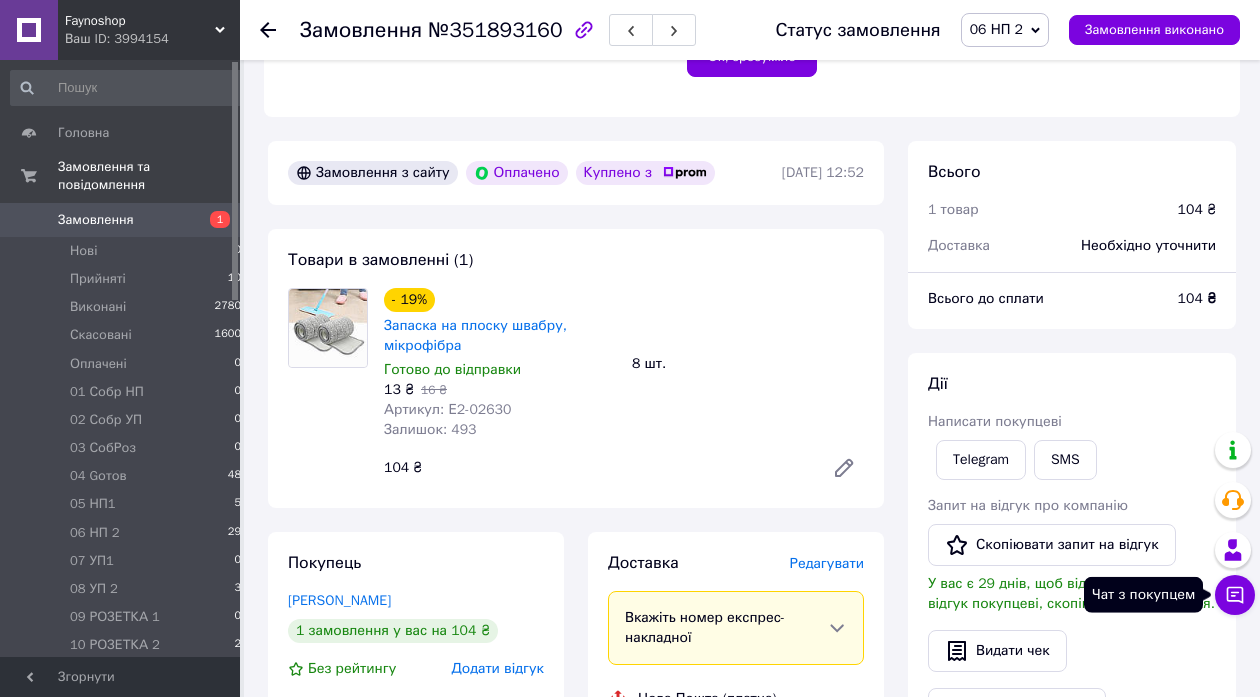 click 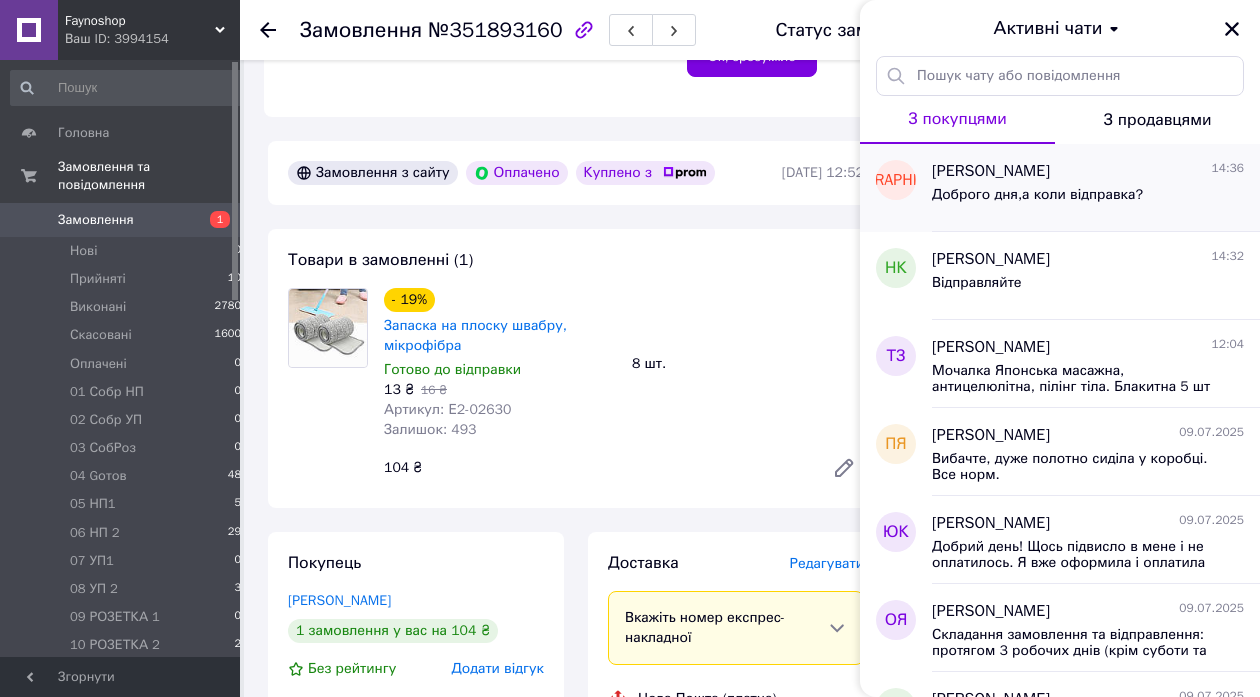 click on "Доброго дня,а коли відправка?" at bounding box center [1037, 201] 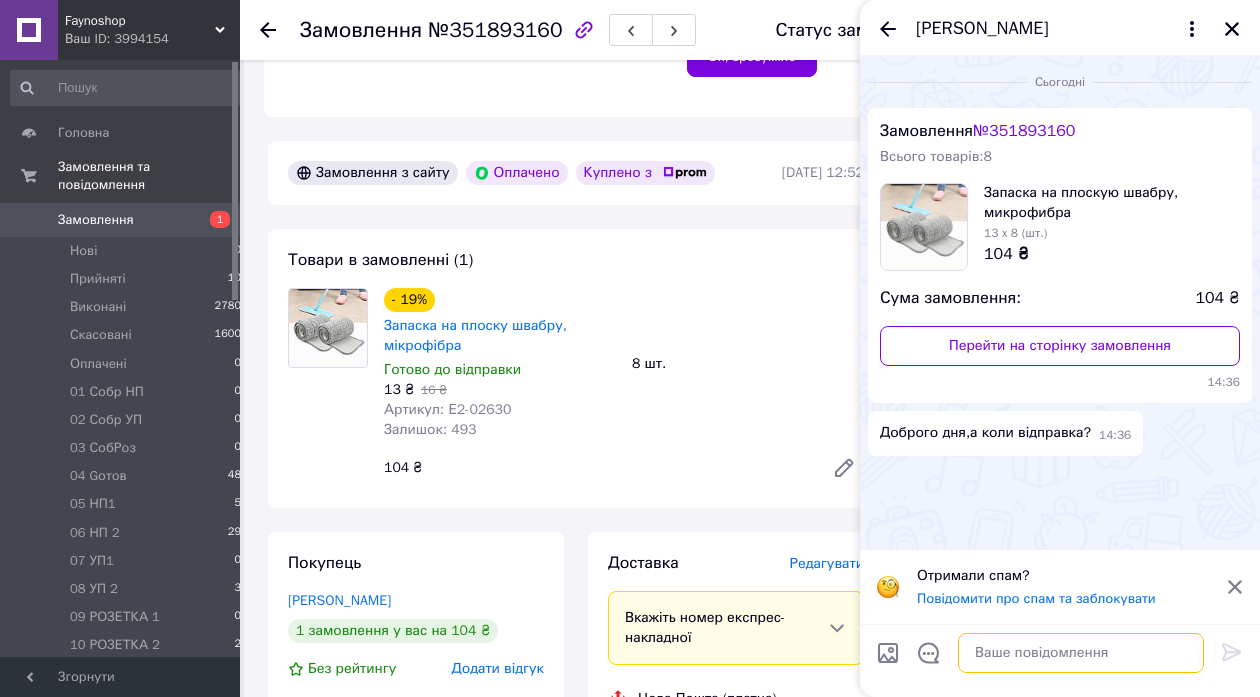 click at bounding box center (1081, 653) 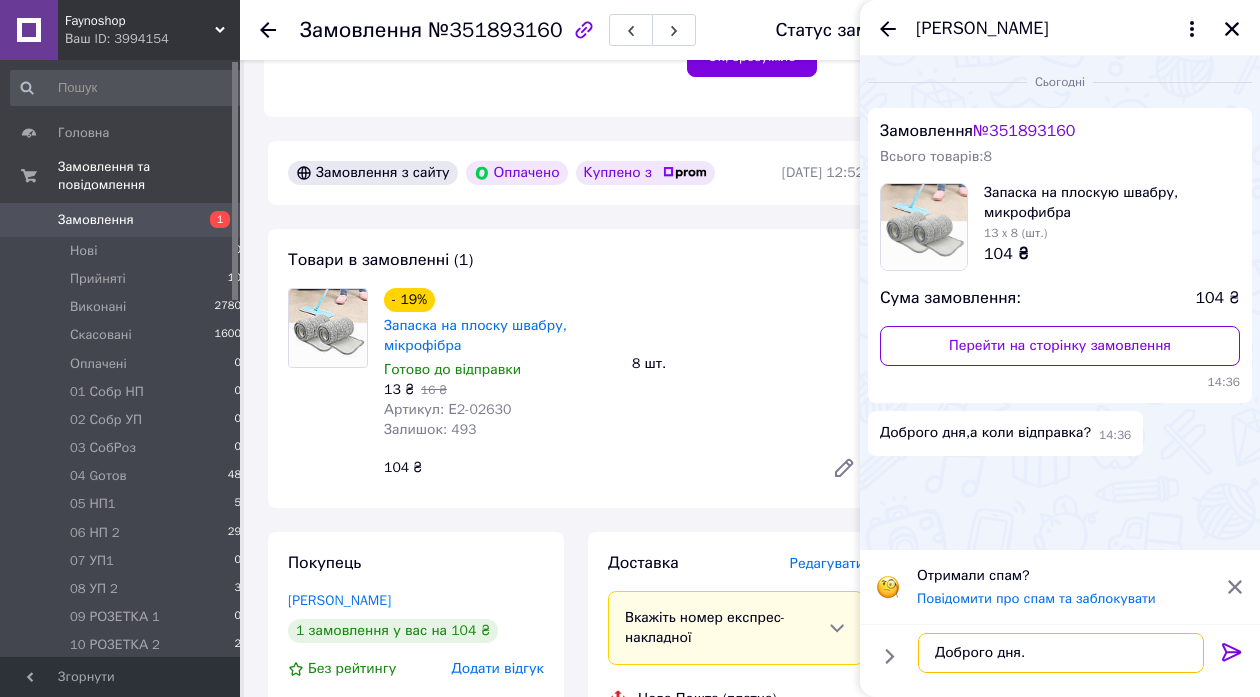 paste on "[URL][DOMAIN_NAME]" 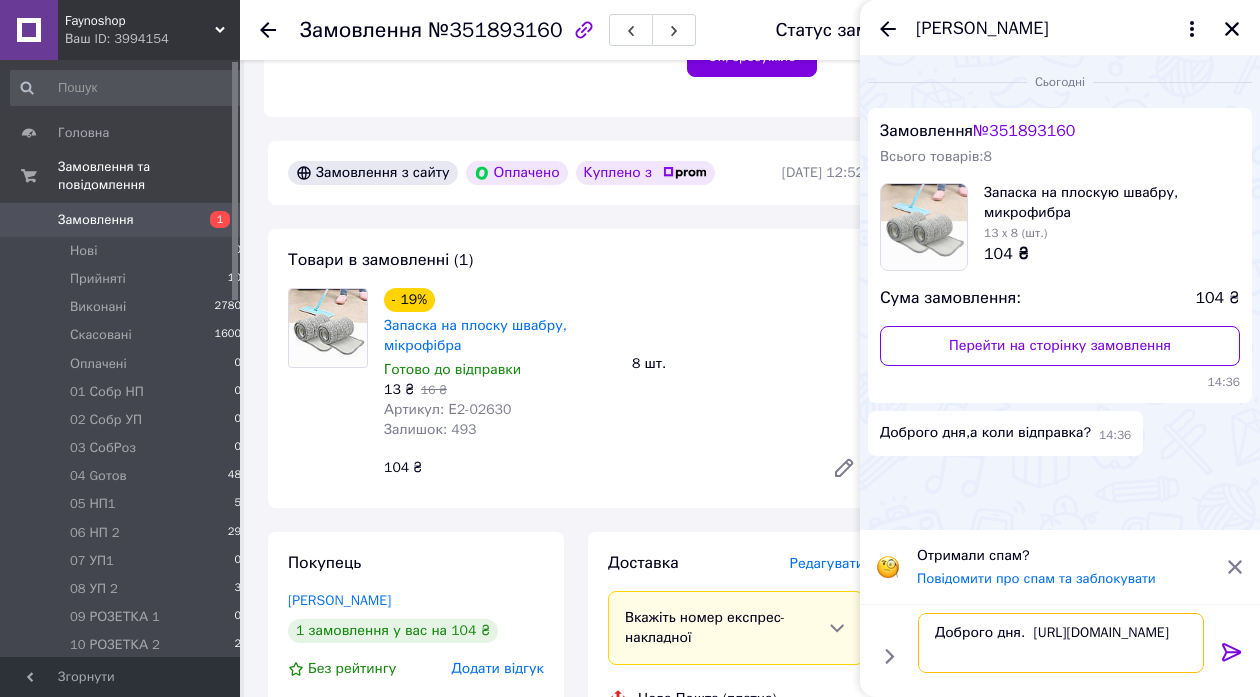 type on "Доброго дня.  [URL][DOMAIN_NAME]" 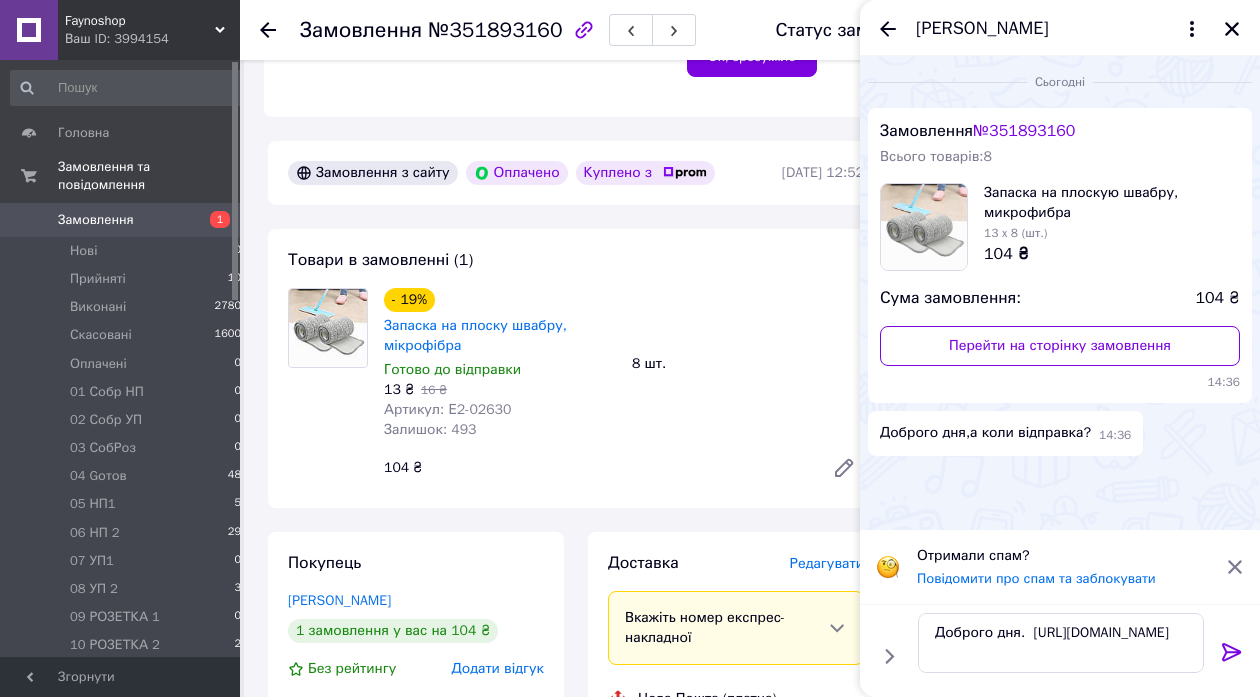 click 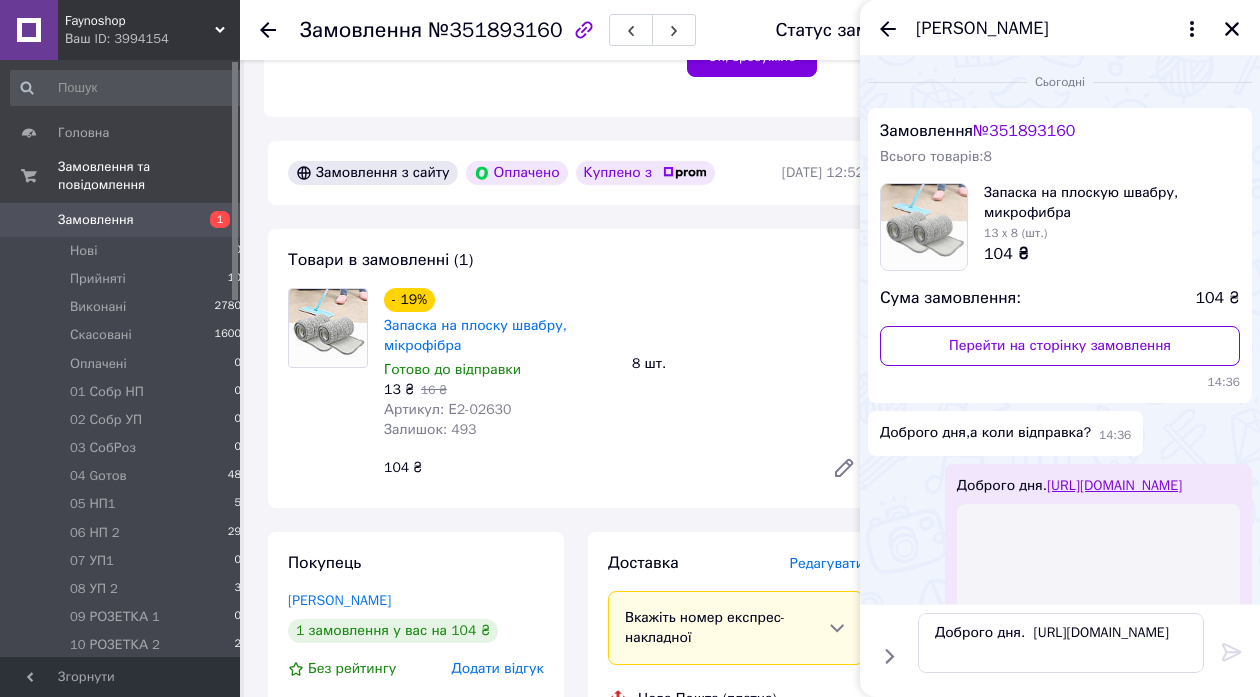 type 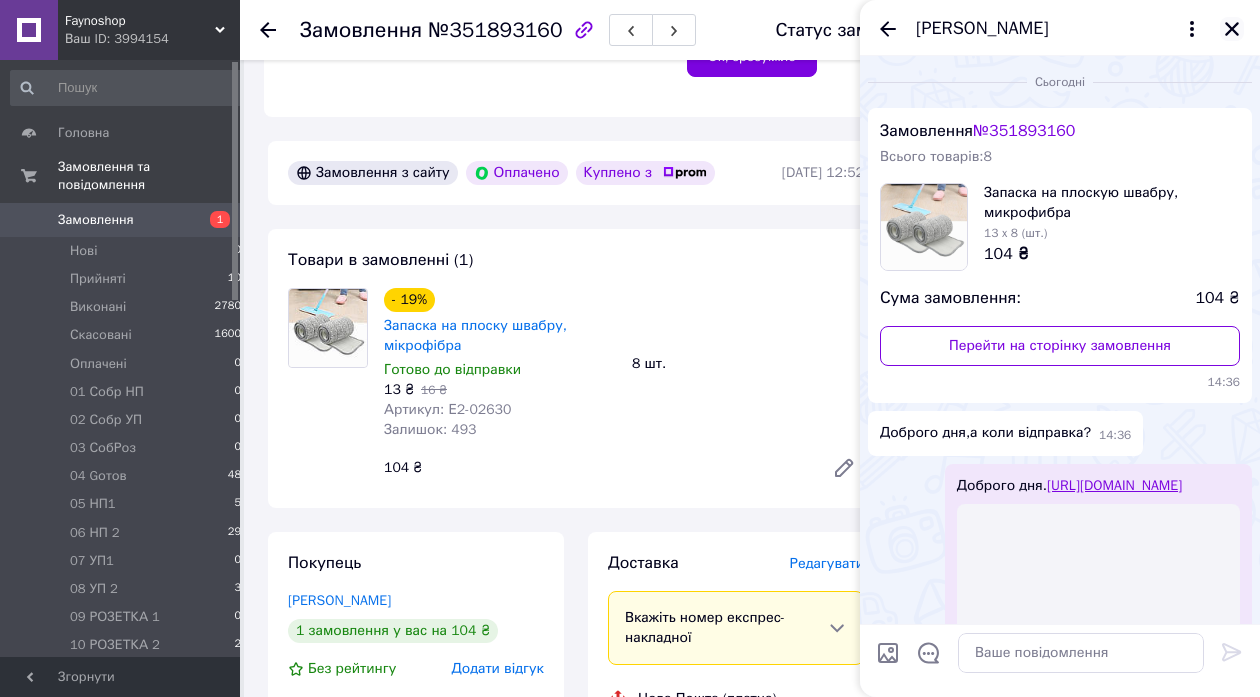 click 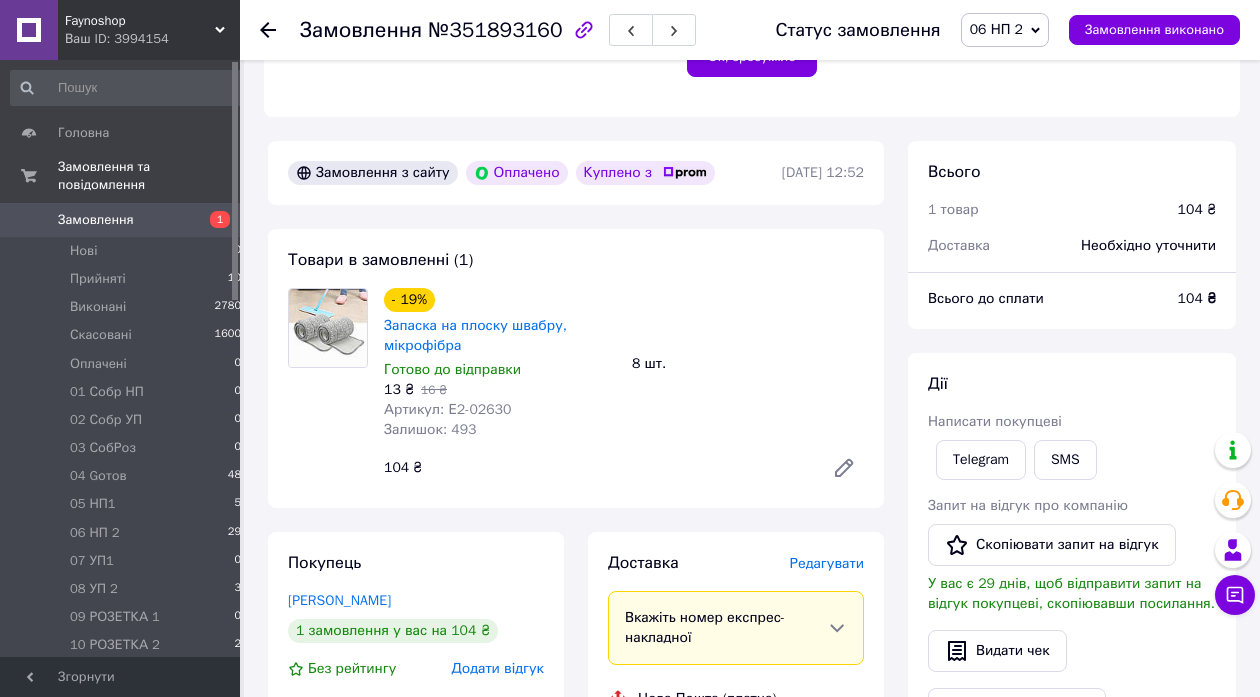 click 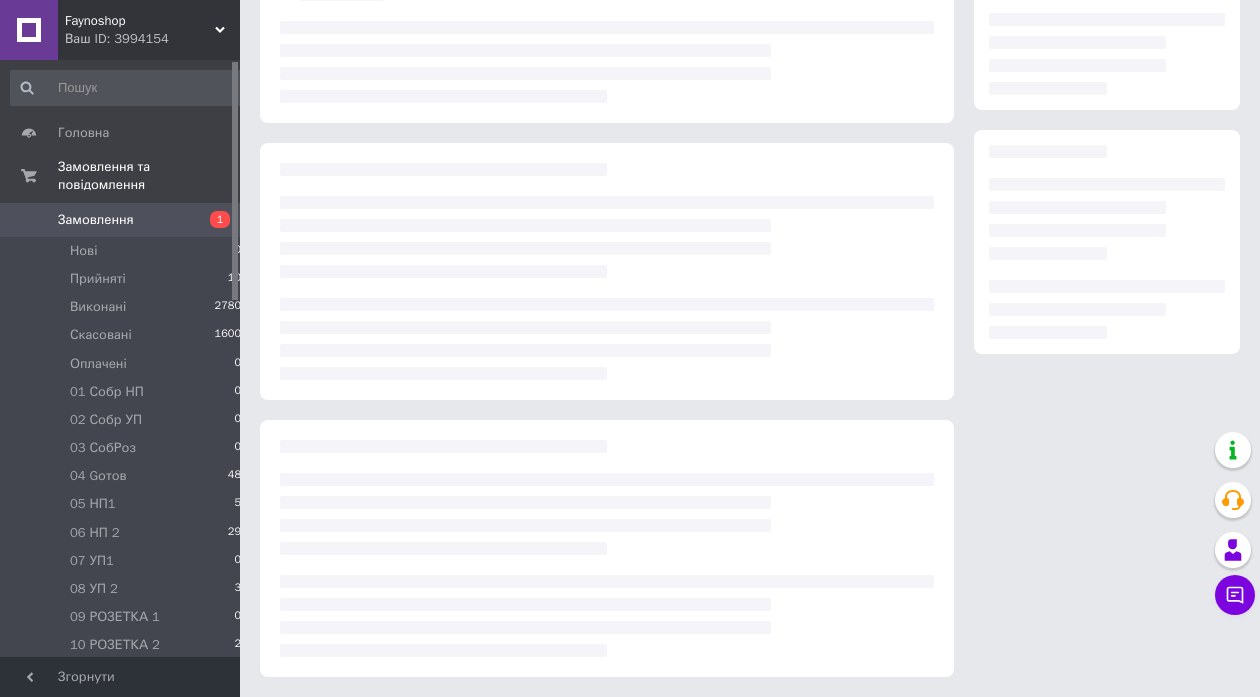 scroll, scrollTop: 0, scrollLeft: 0, axis: both 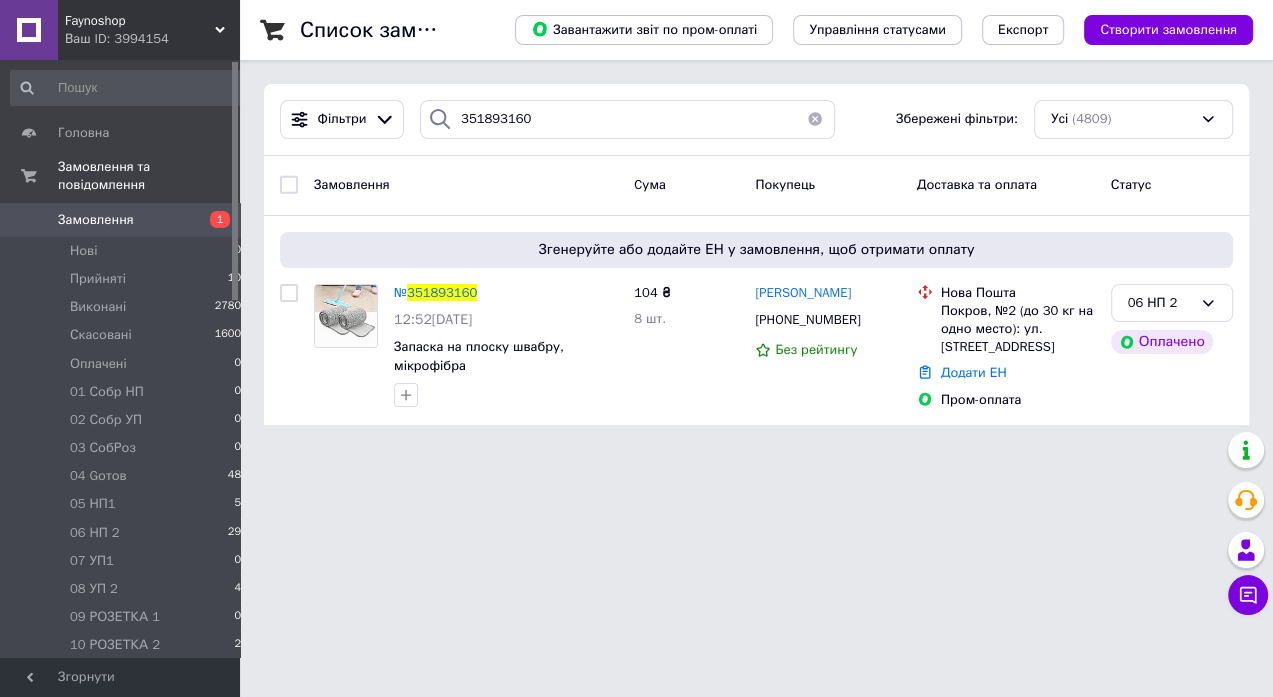 click at bounding box center (815, 119) 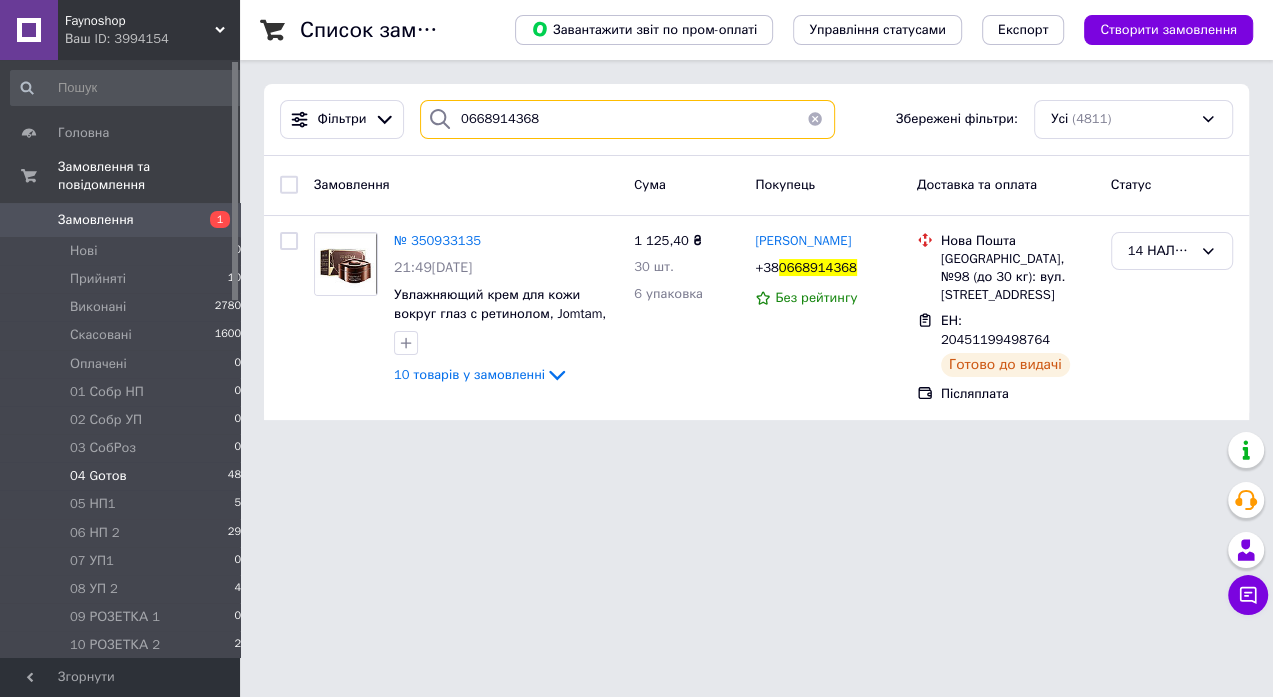 type on "0668914368" 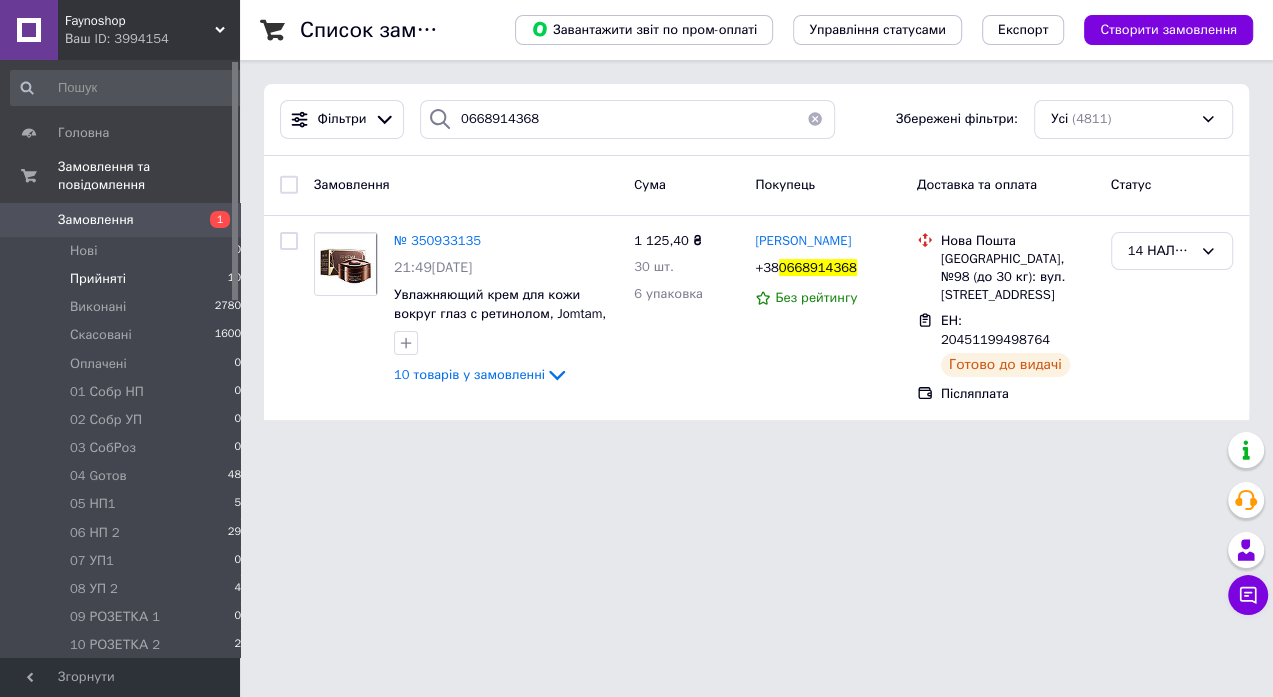 click on "Прийняті" at bounding box center (98, 279) 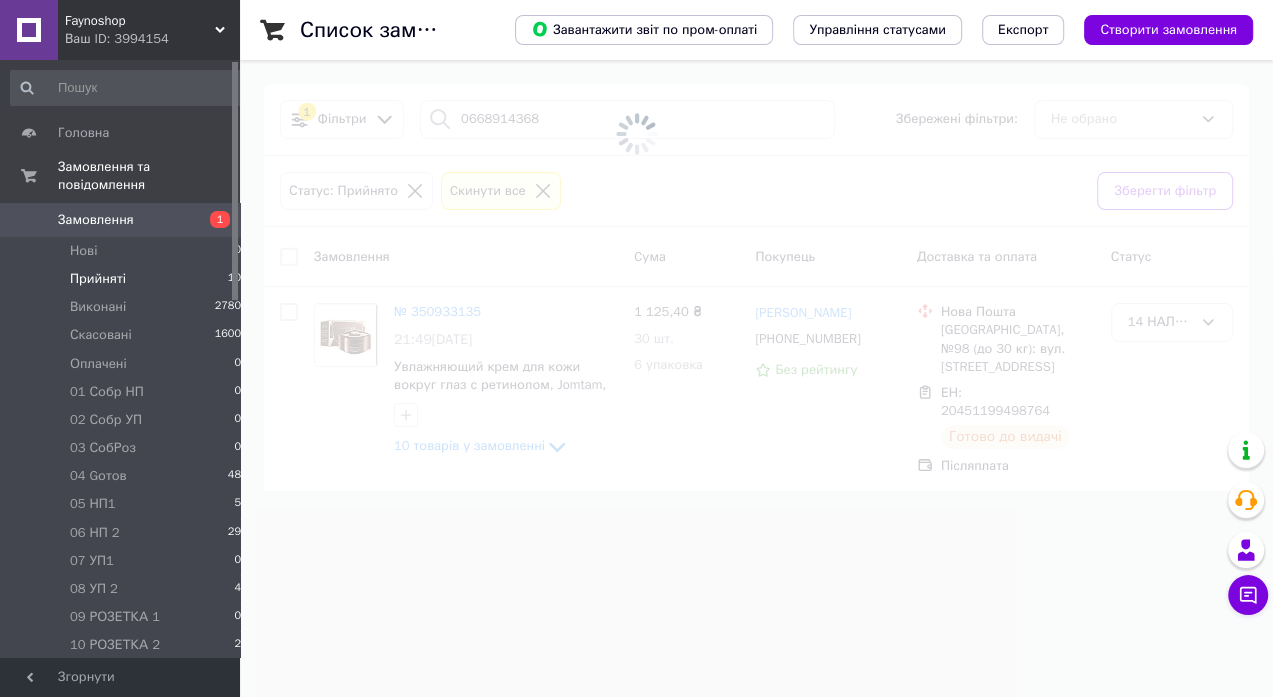 type 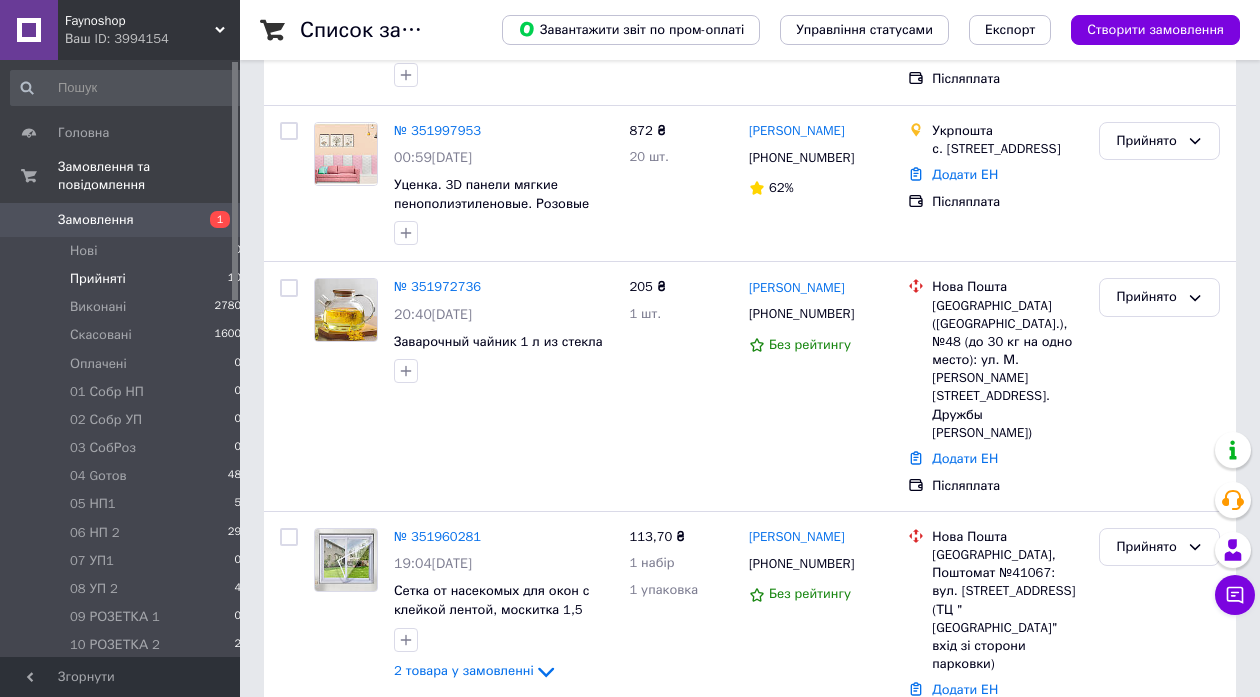 scroll, scrollTop: 1032, scrollLeft: 0, axis: vertical 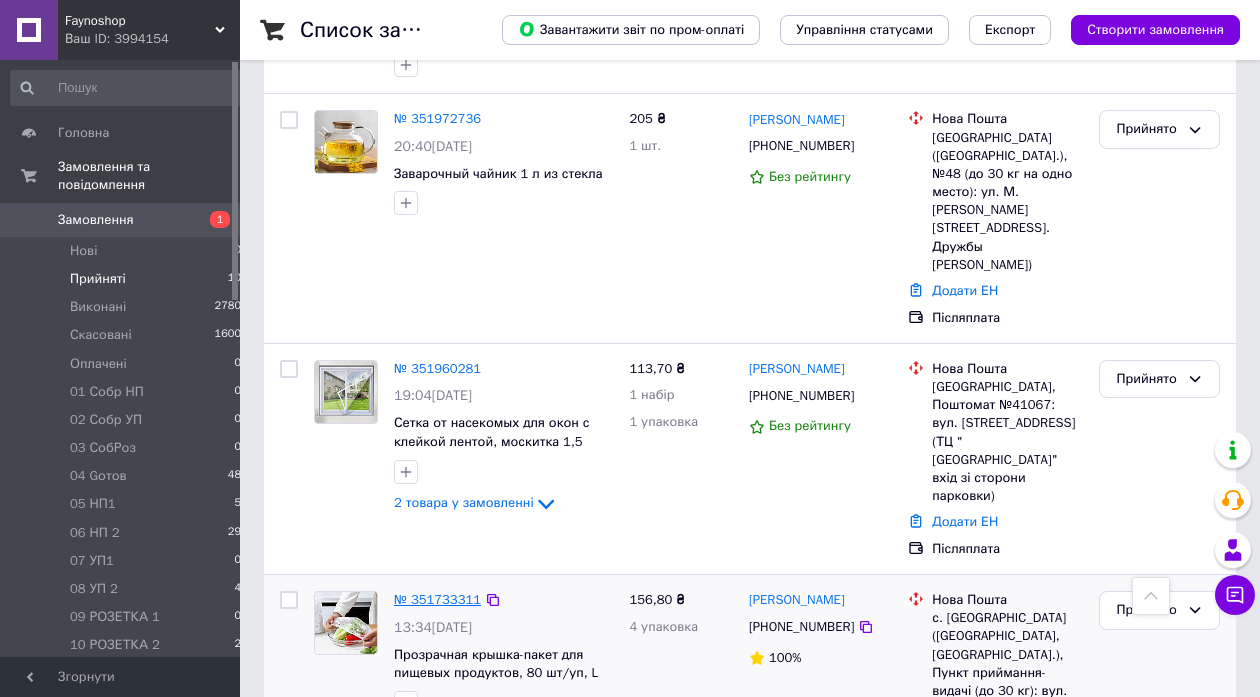 click on "№ 351733311" at bounding box center [437, 599] 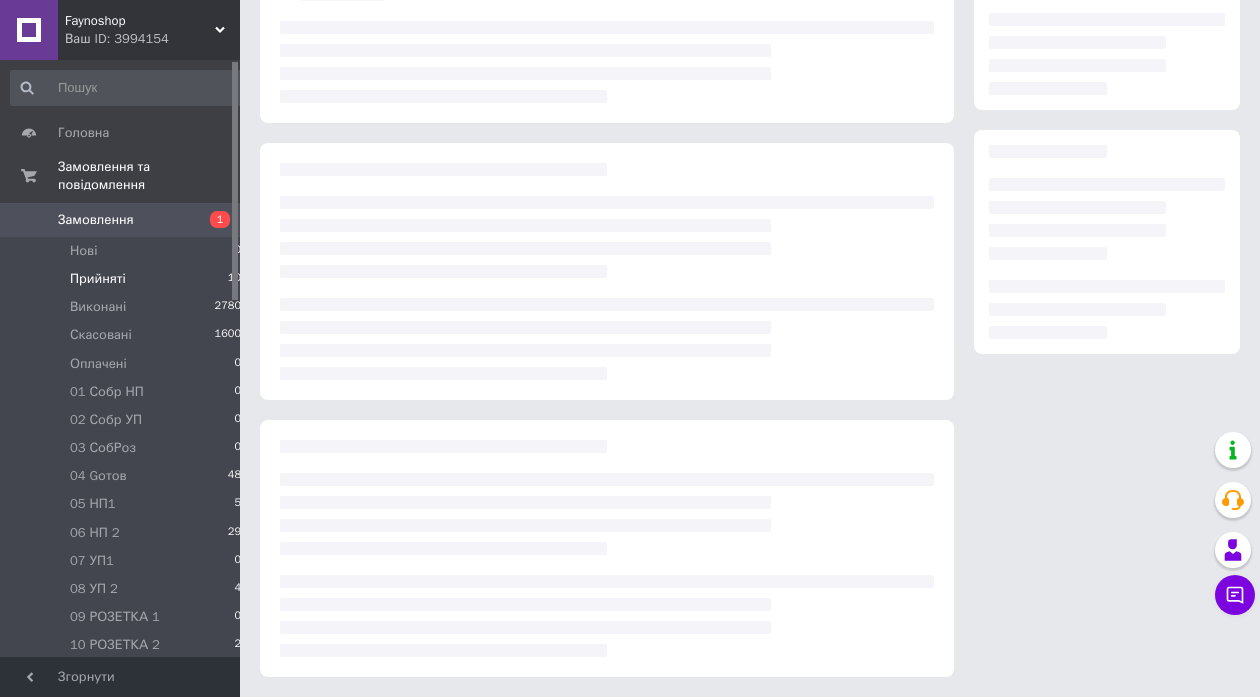 scroll, scrollTop: 217, scrollLeft: 0, axis: vertical 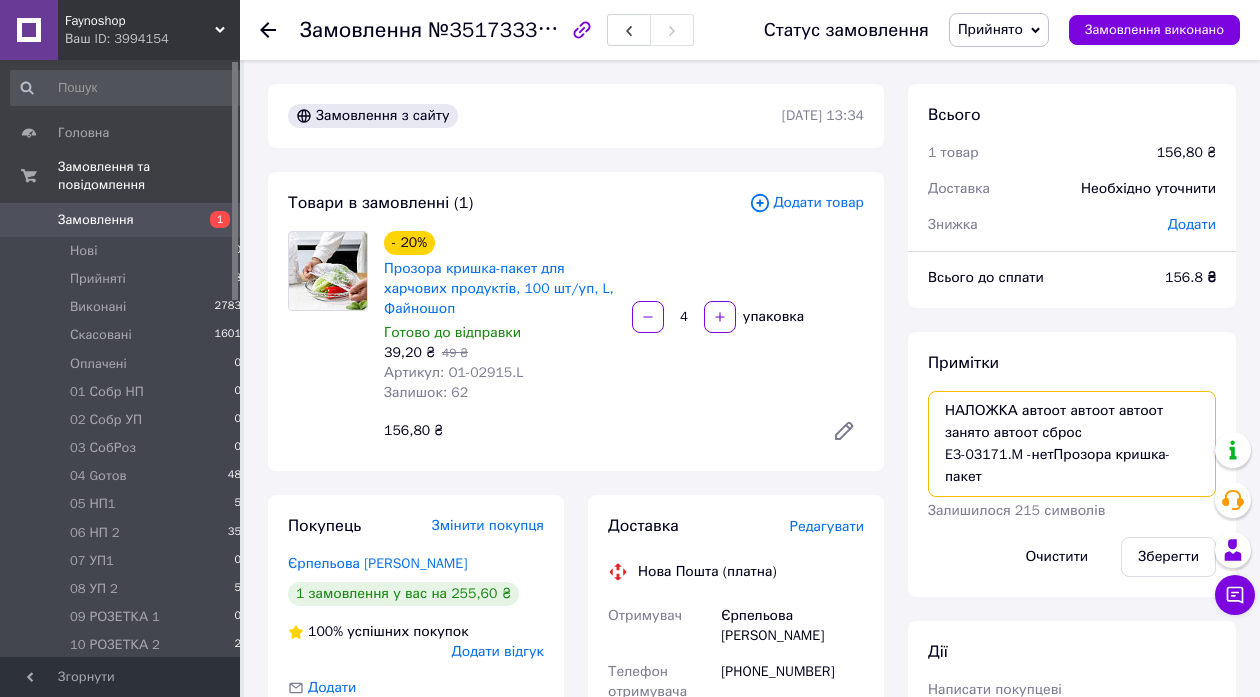 click on "НАЛОЖКА автоот автоот автоот занято автоот сброс
E3-03171.M -нетПрозора кришка-пакет" at bounding box center [1072, 444] 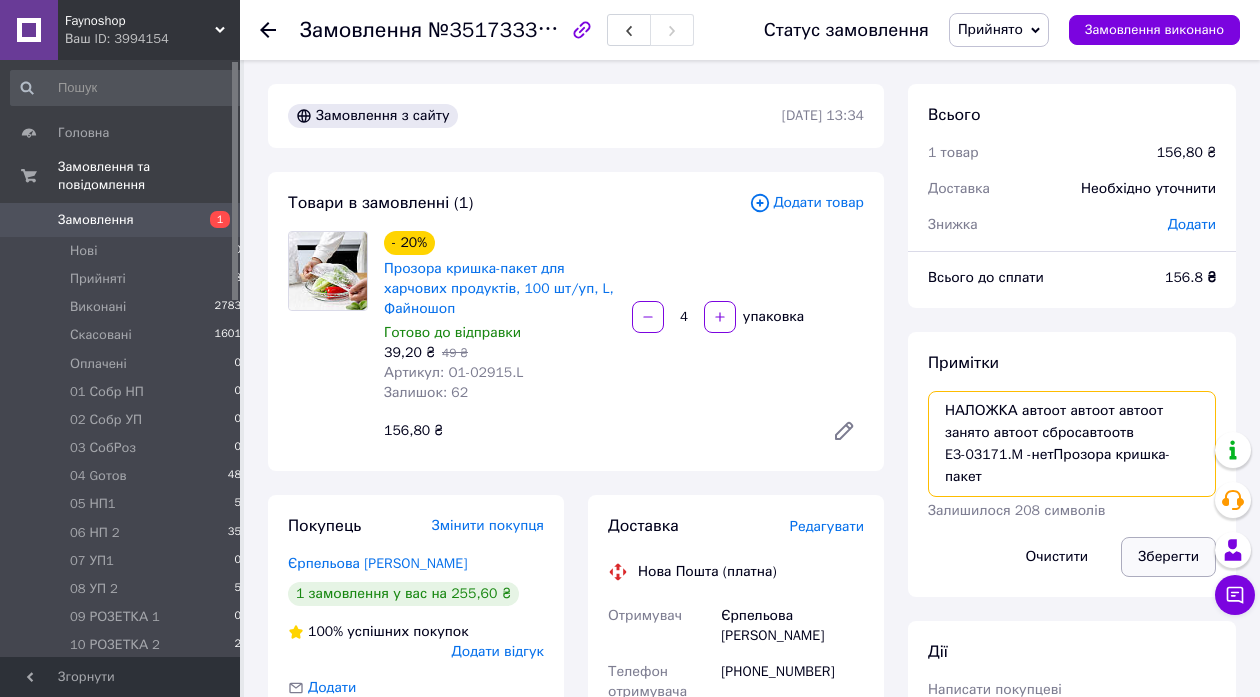 type on "НАЛОЖКА автоот автоот автоот занято автоот сбросавтоотв
E3-03171.M -нетПрозора кришка-пакет" 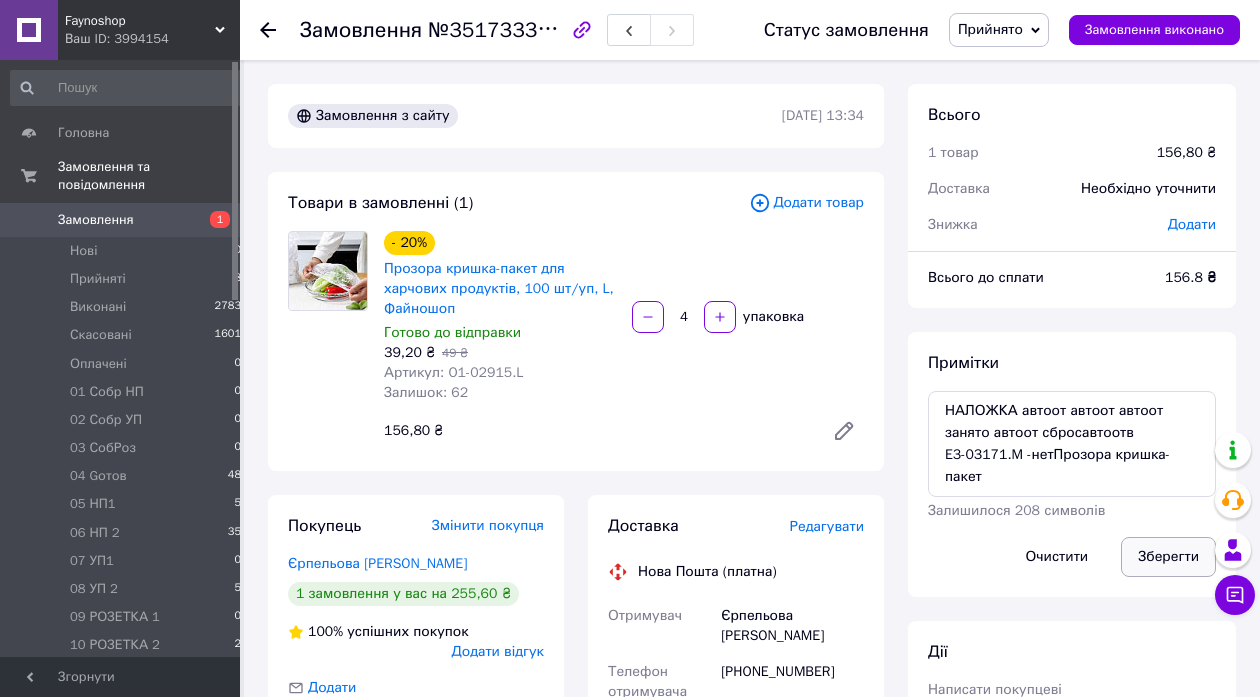 click on "Зберегти" at bounding box center [1168, 557] 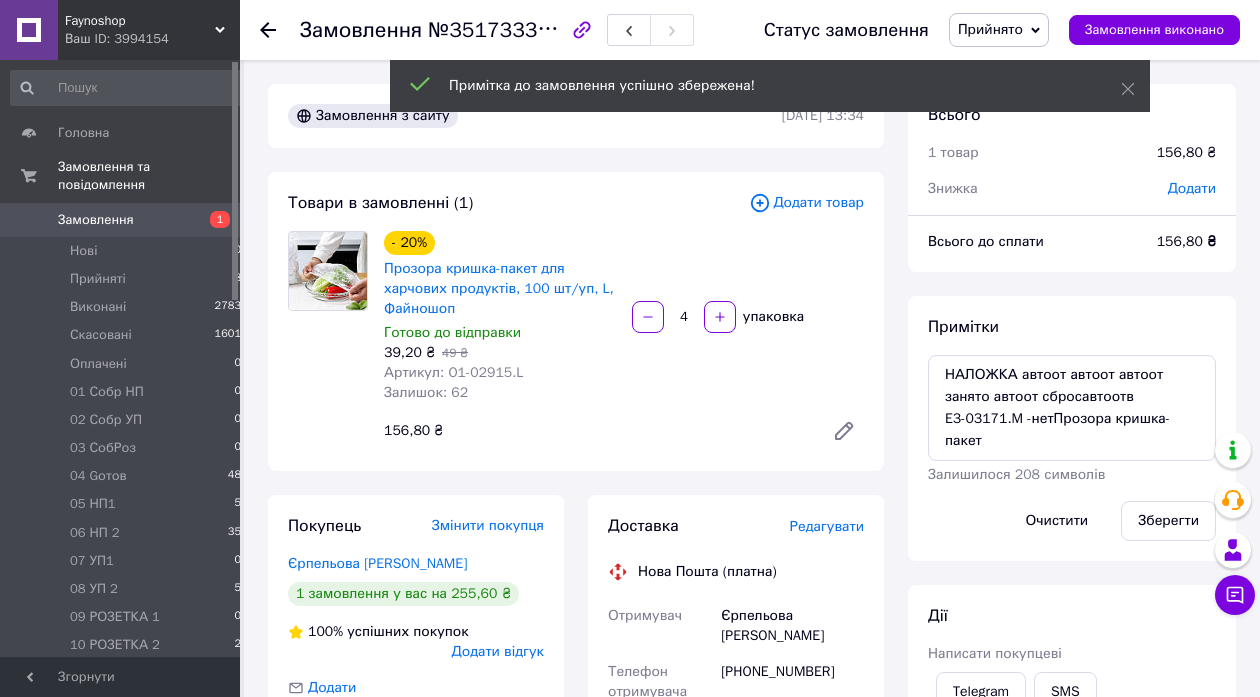 scroll, scrollTop: 116, scrollLeft: 0, axis: vertical 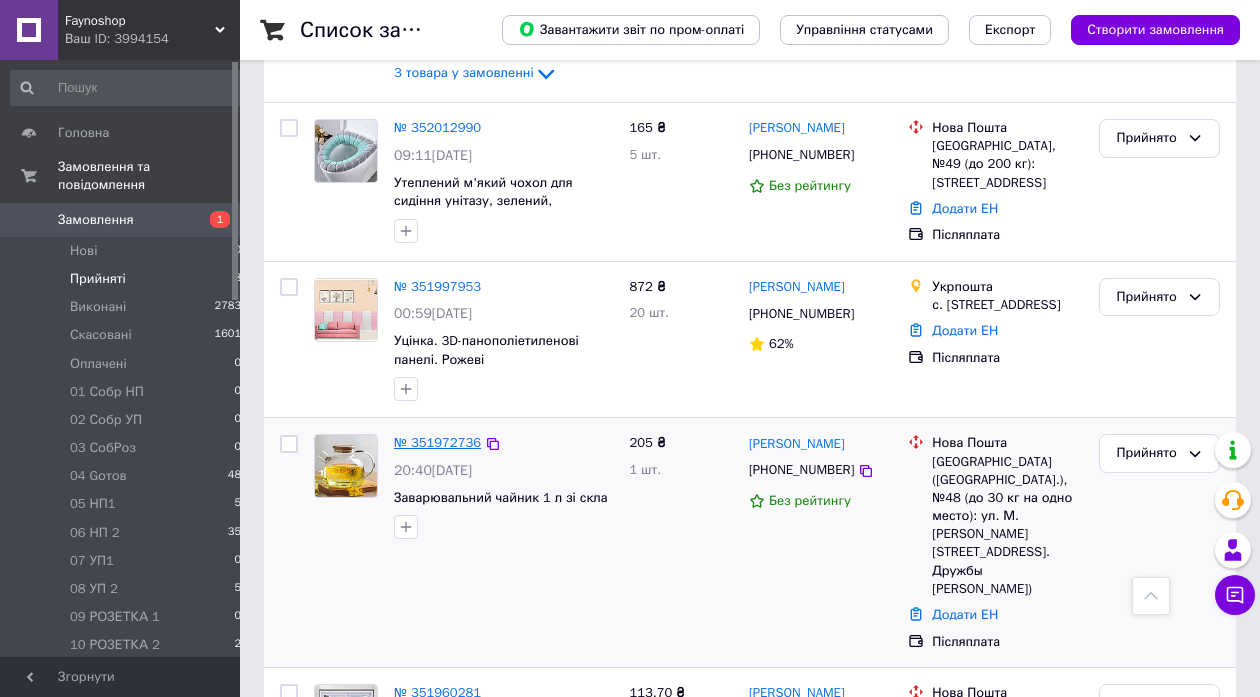 click on "№ 351972736" at bounding box center (437, 442) 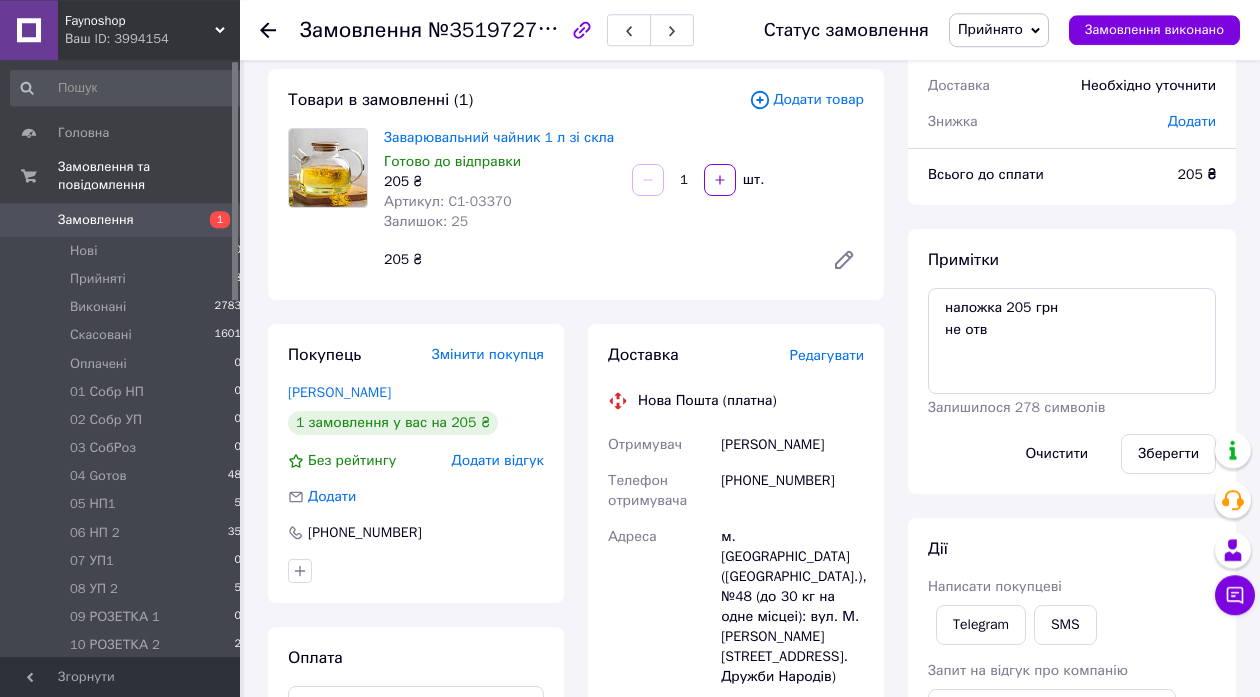 scroll, scrollTop: 0, scrollLeft: 0, axis: both 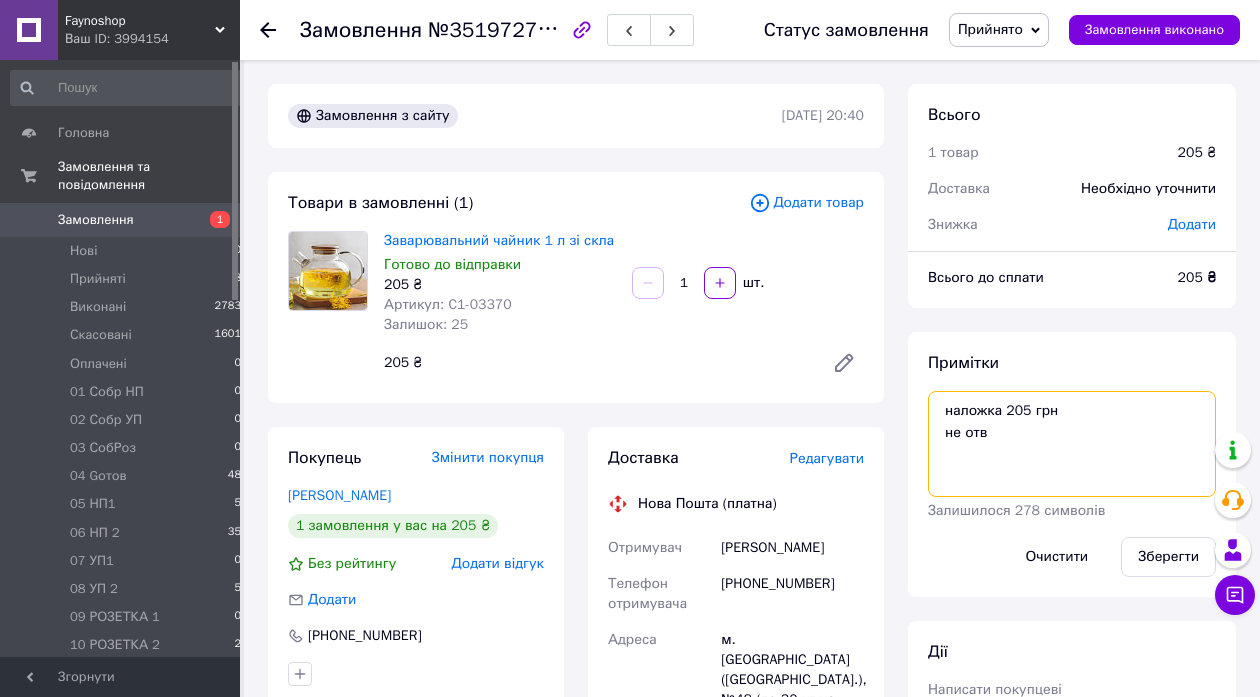 click on "наложка 205 грн
не отв" at bounding box center [1072, 444] 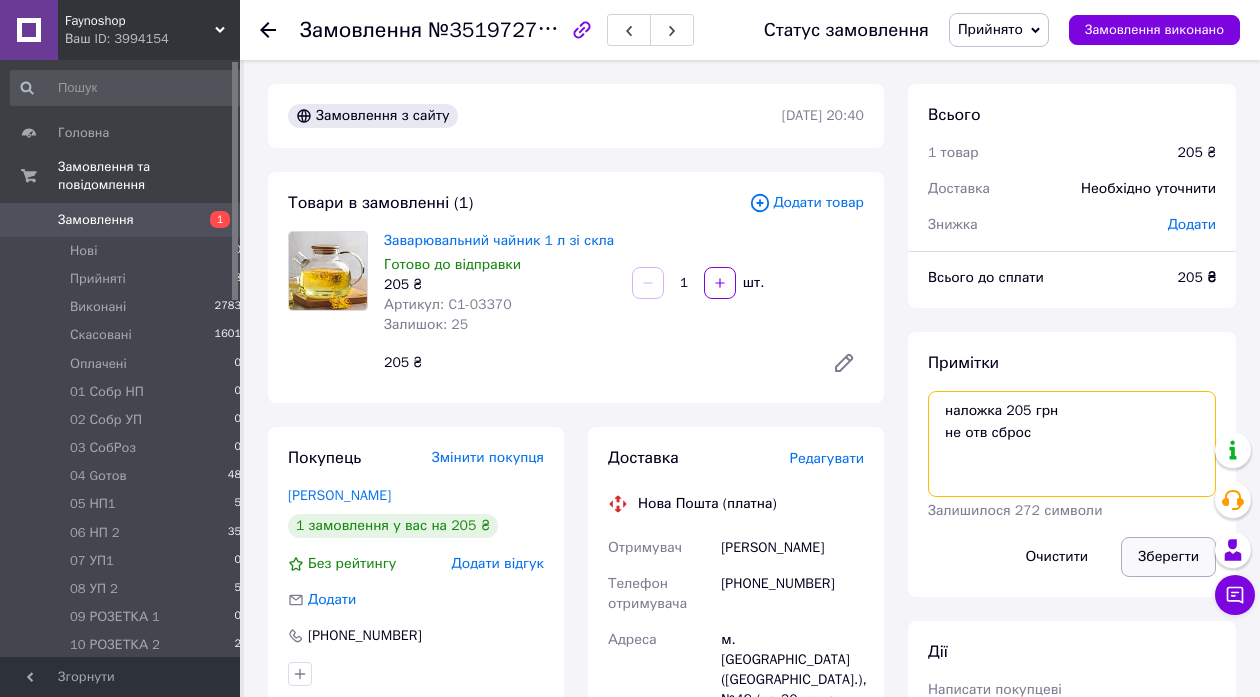 type on "наложка 205 грн
не отв сброс" 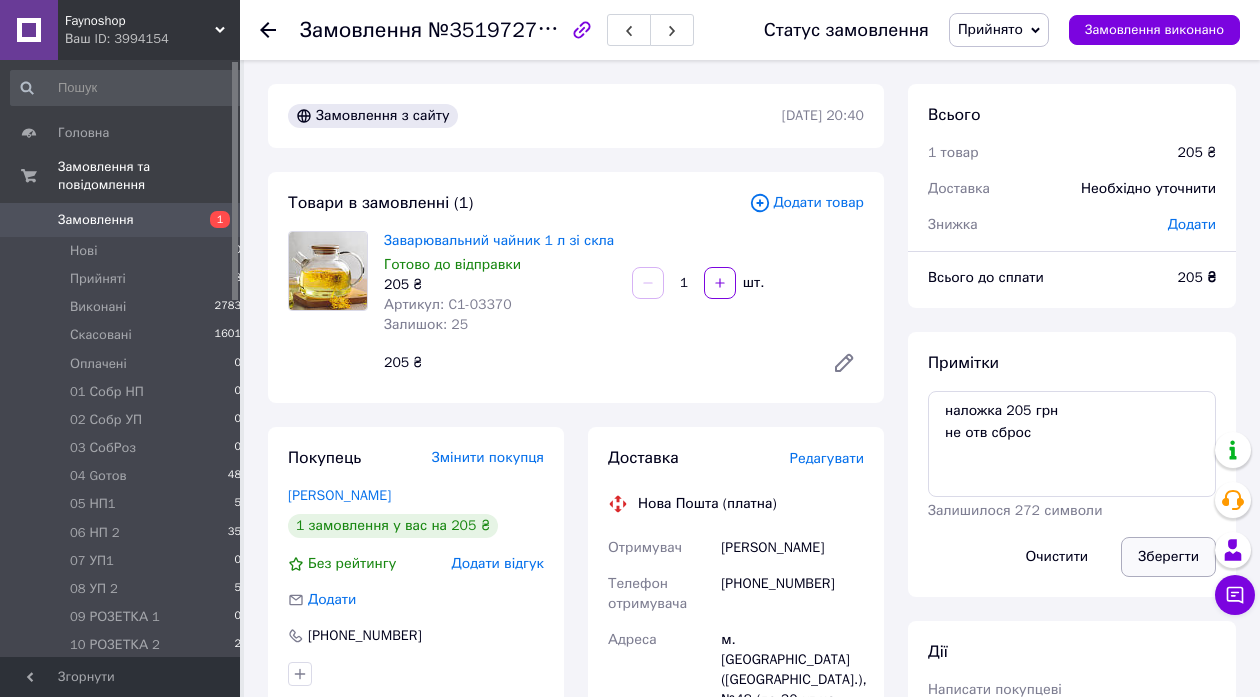 click on "Зберегти" at bounding box center [1168, 557] 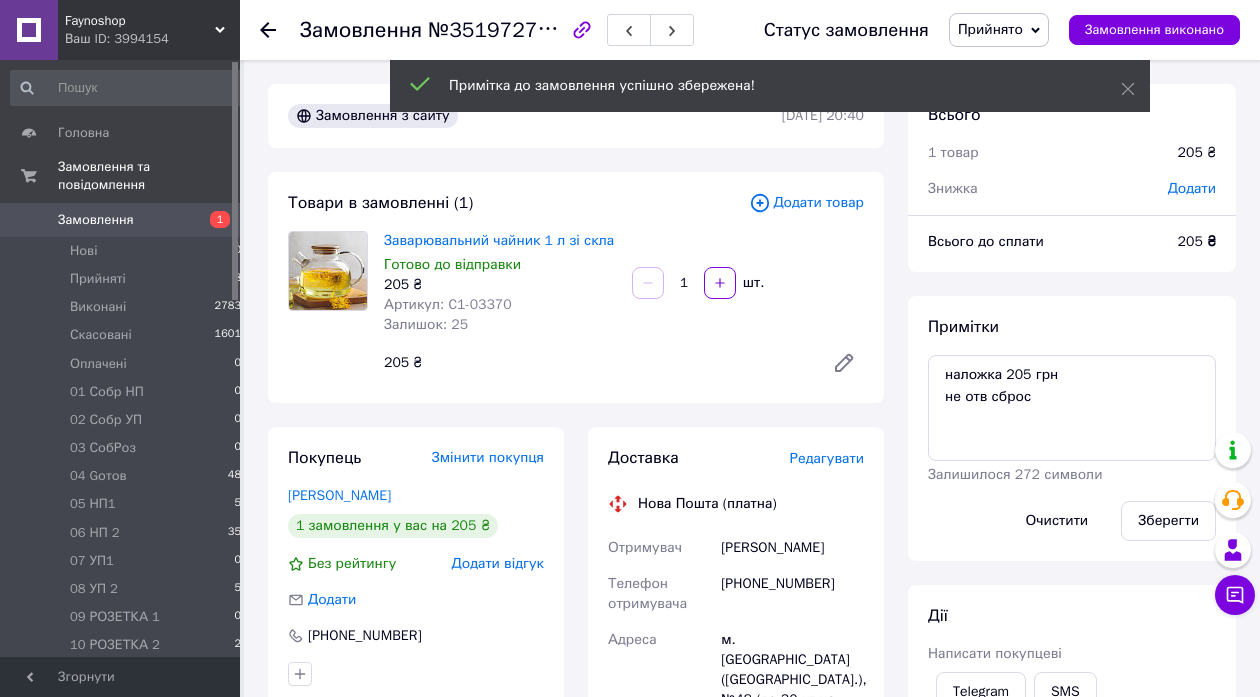click 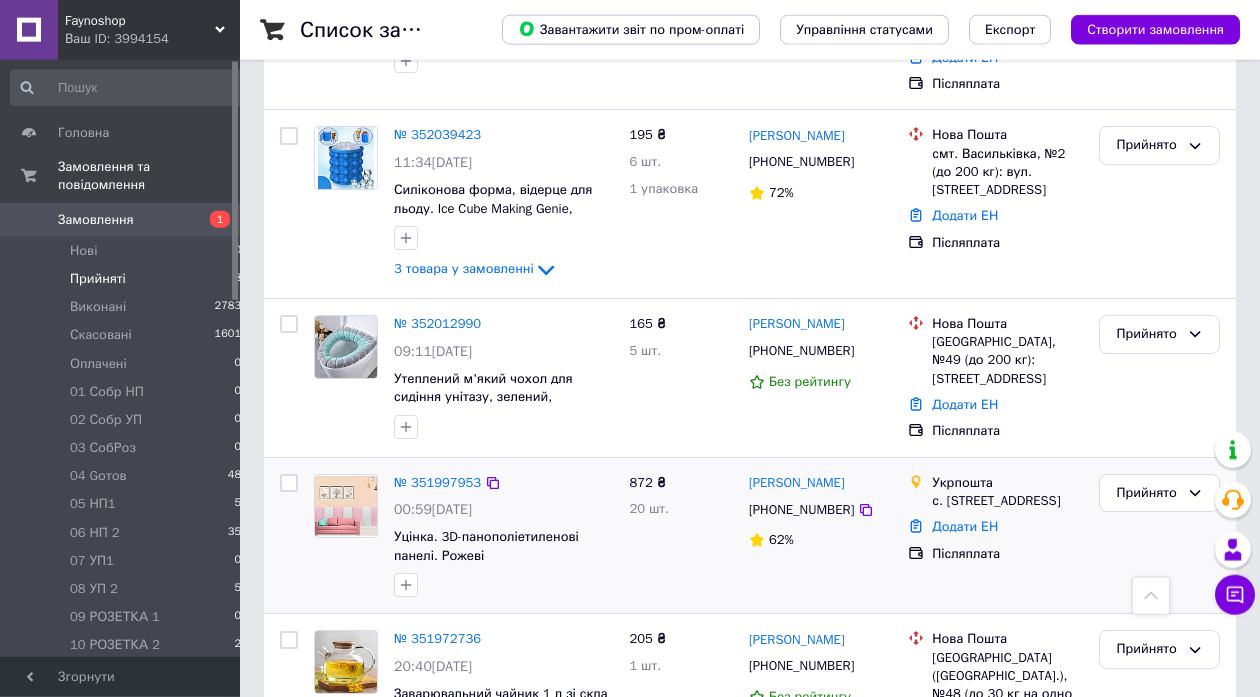 scroll, scrollTop: 432, scrollLeft: 0, axis: vertical 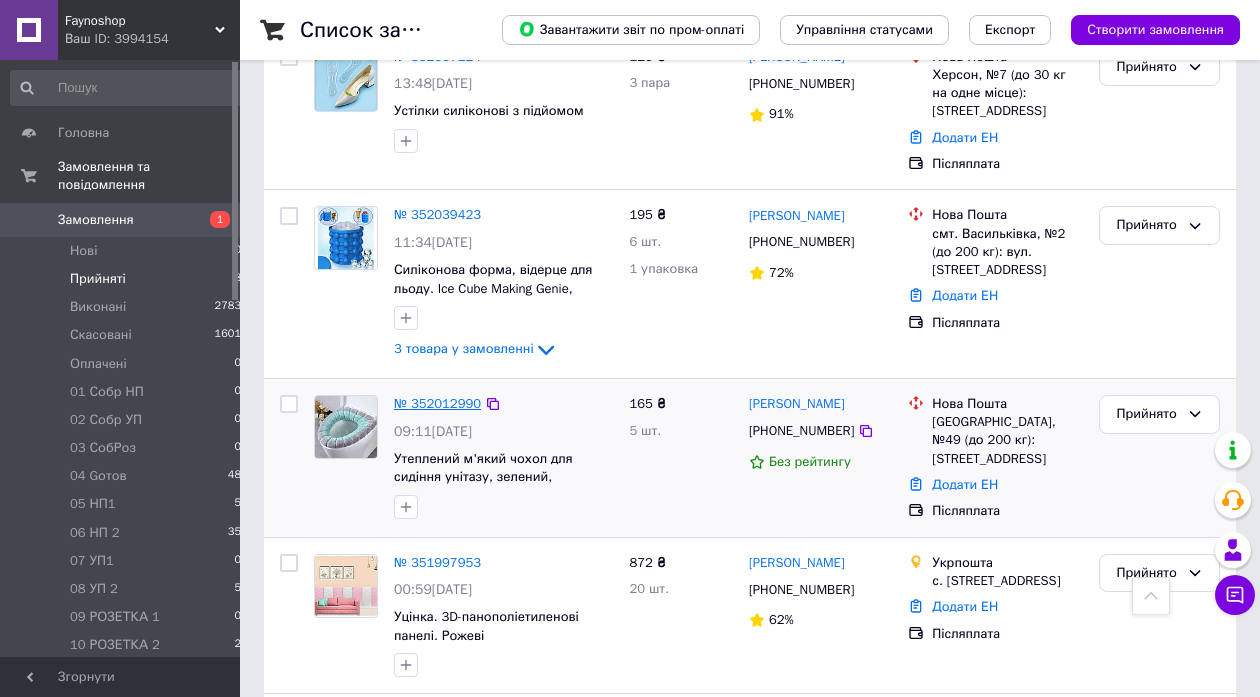 click on "№ 352012990" at bounding box center [437, 403] 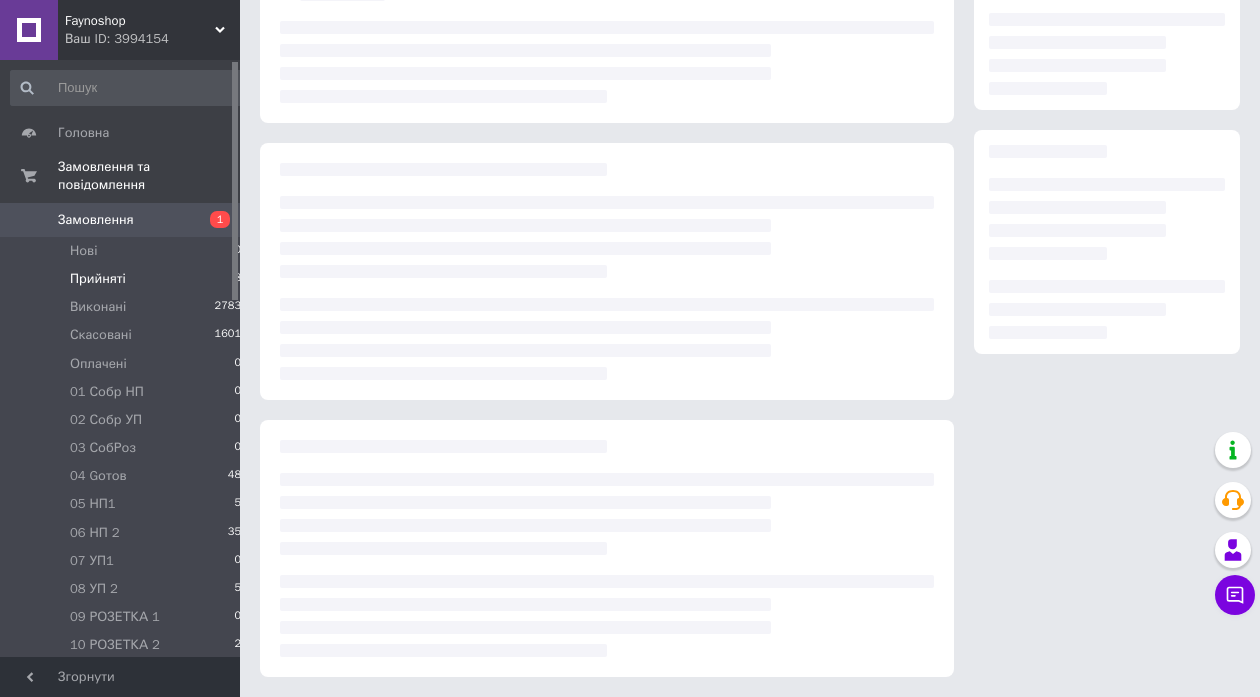scroll, scrollTop: 217, scrollLeft: 0, axis: vertical 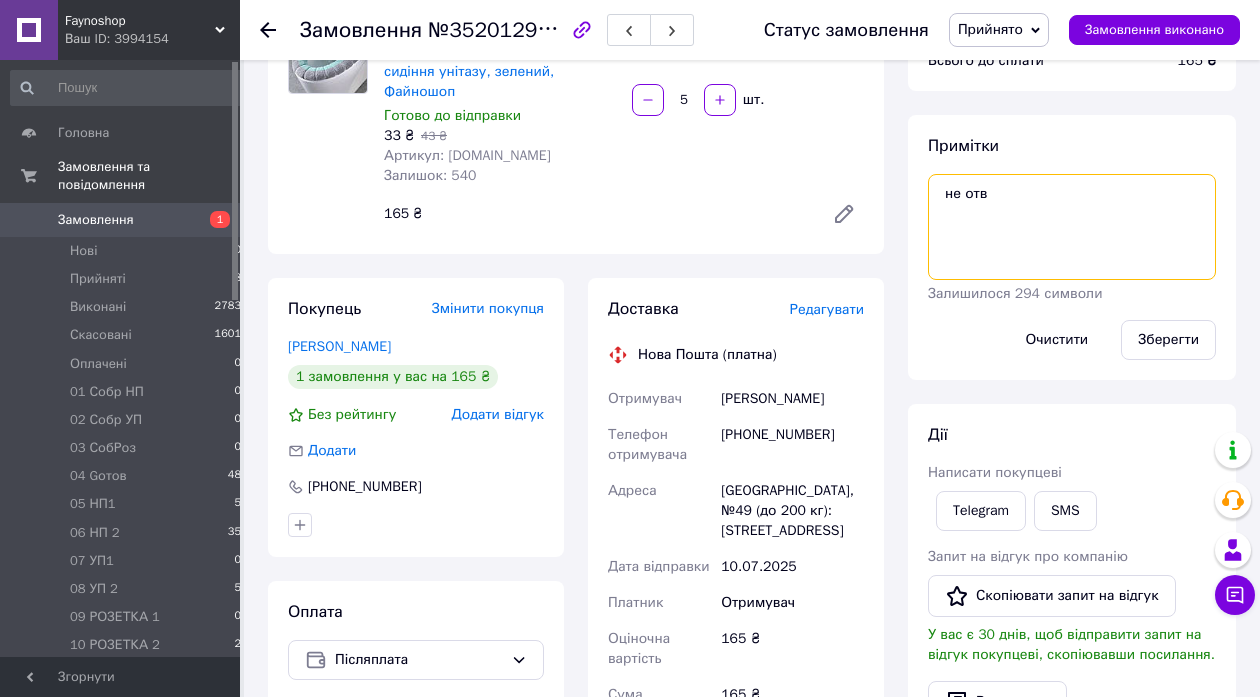 click on "не отв" at bounding box center [1072, 227] 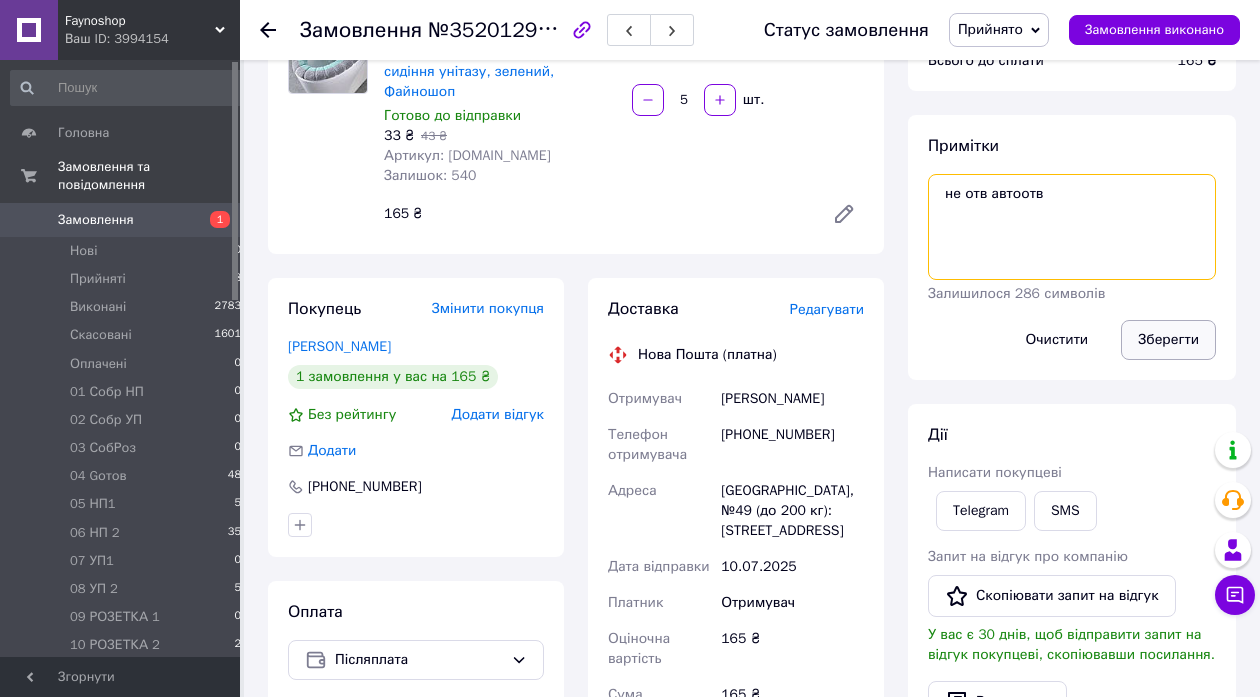 type on "не отв автоотв" 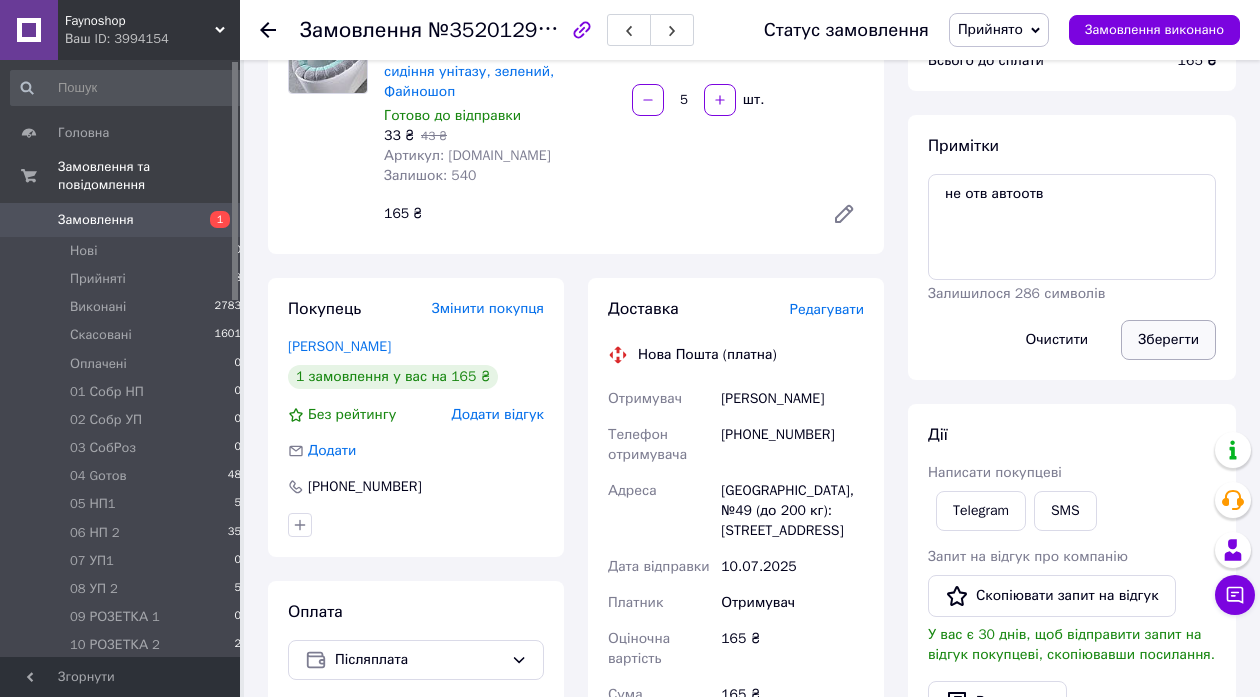 click on "Зберегти" at bounding box center [1168, 340] 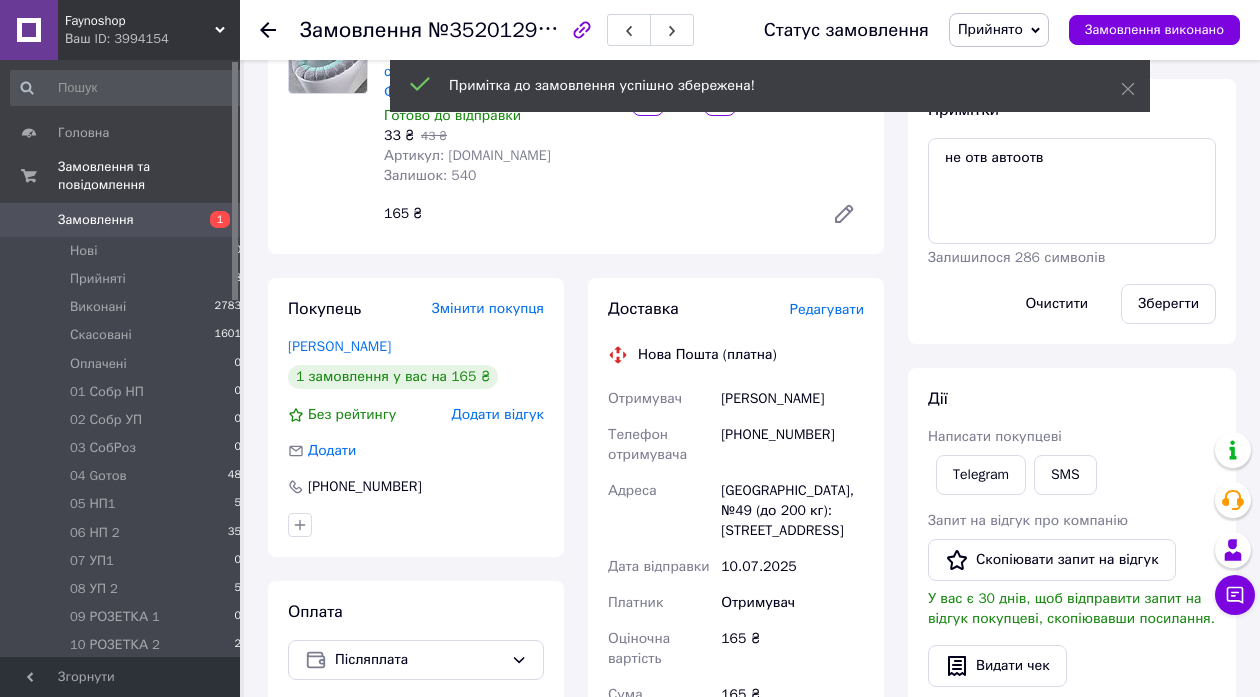click on "Замовлення №352012990 Статус замовлення Прийнято Виконано Скасовано Оплачено 01 Собр НП 02 Собр УП 03 СобРоз 04 Gотов 05 НП1 06 НП 2 07 УП1 08 УП 2 09 РОЗЕТКА 1 10 РОЗЕТКА 2 11 Созванивались 12 Сообщ ОПЛ 13 БУХ1 14 НАЛОЖка 15 НАЛожка ОПЛ 16 Problem 17 Возврат 18 Ожидающие 19 БУХ2 20 Самовывоз 1 21 В работе бух3 БУХ4 БУХ5 БУХ6 БУХ 7 Замовлення виконано" at bounding box center [750, 30] 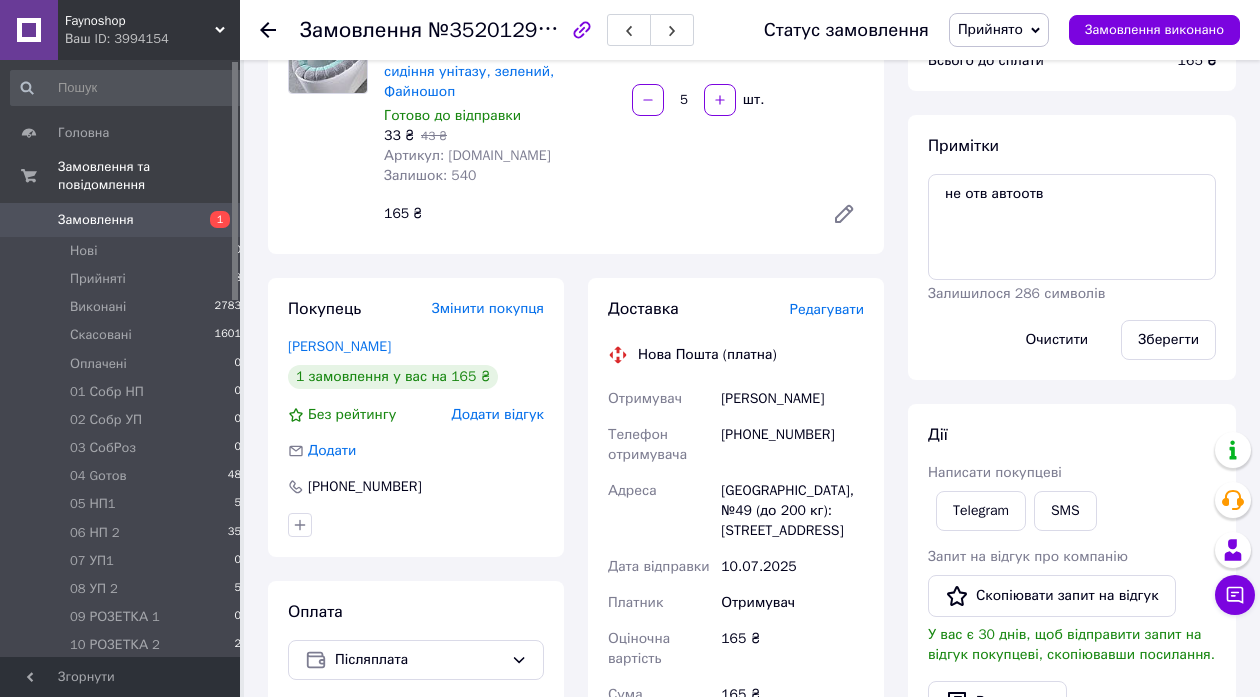 click 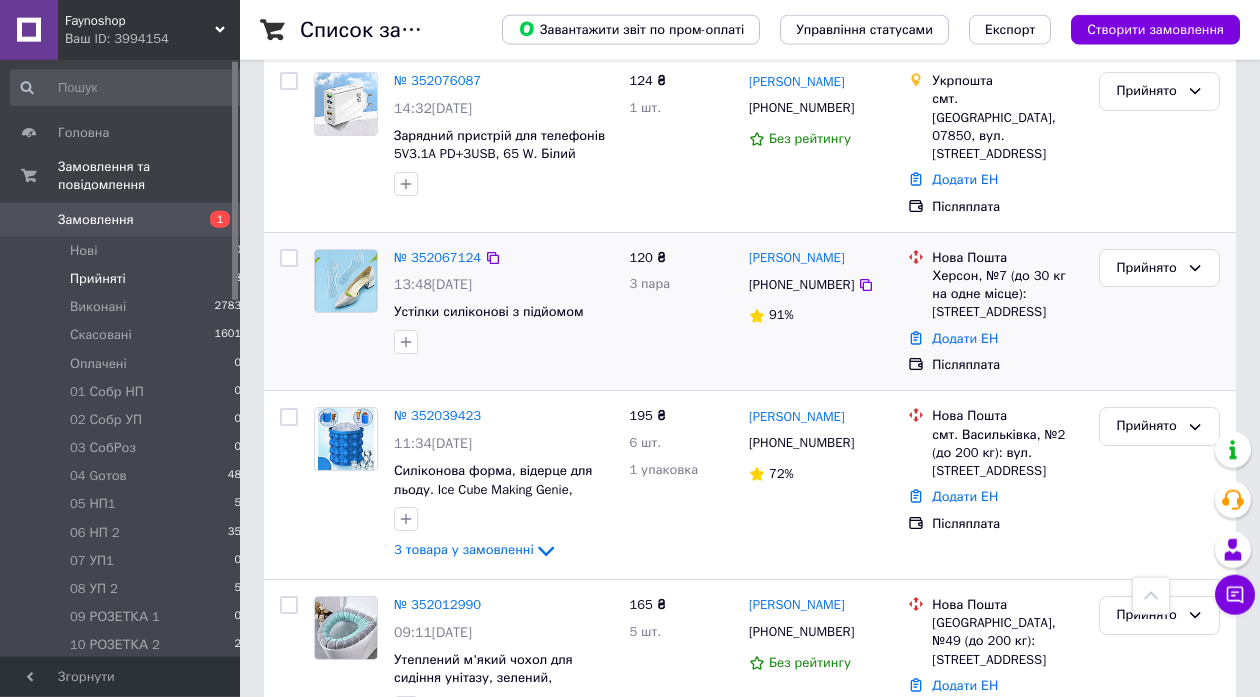 scroll, scrollTop: 216, scrollLeft: 0, axis: vertical 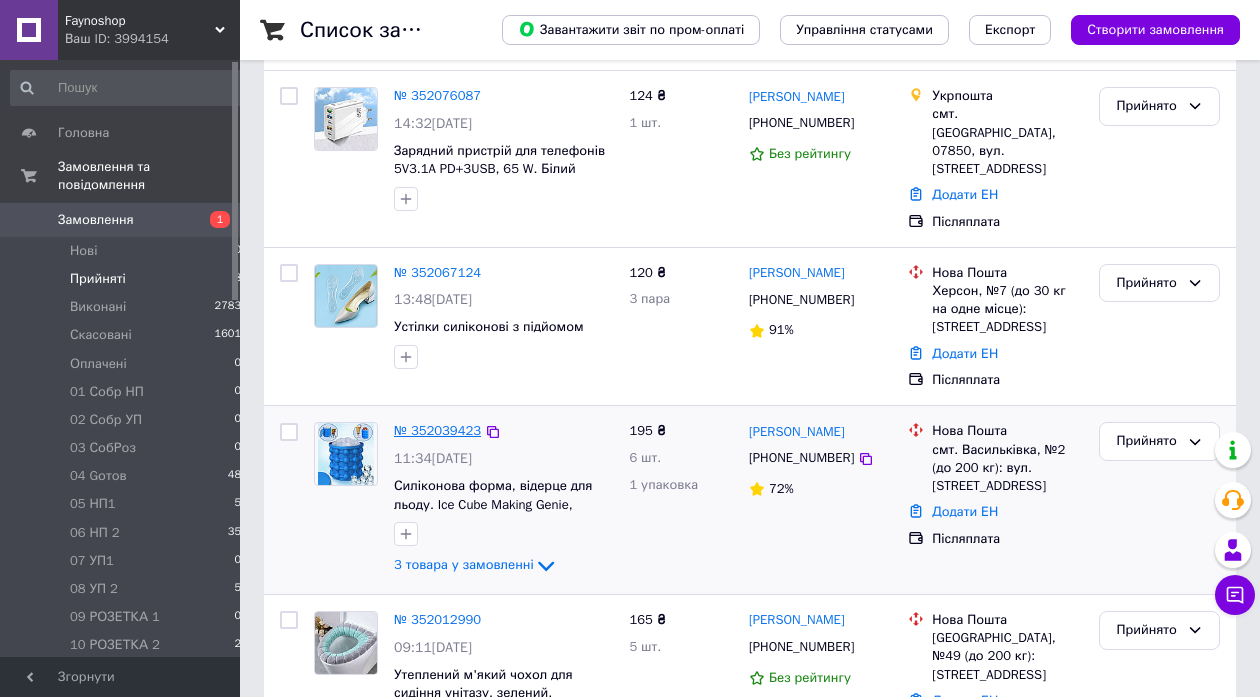 click on "№ 352039423" at bounding box center (437, 430) 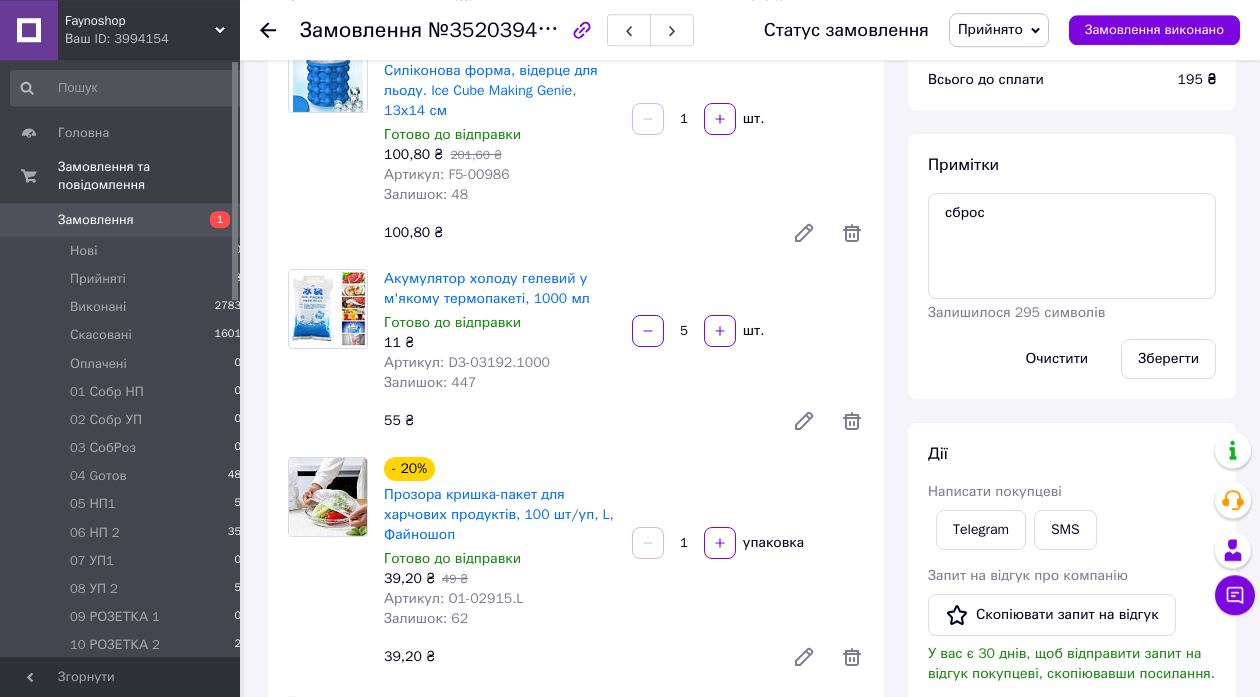 scroll, scrollTop: 0, scrollLeft: 0, axis: both 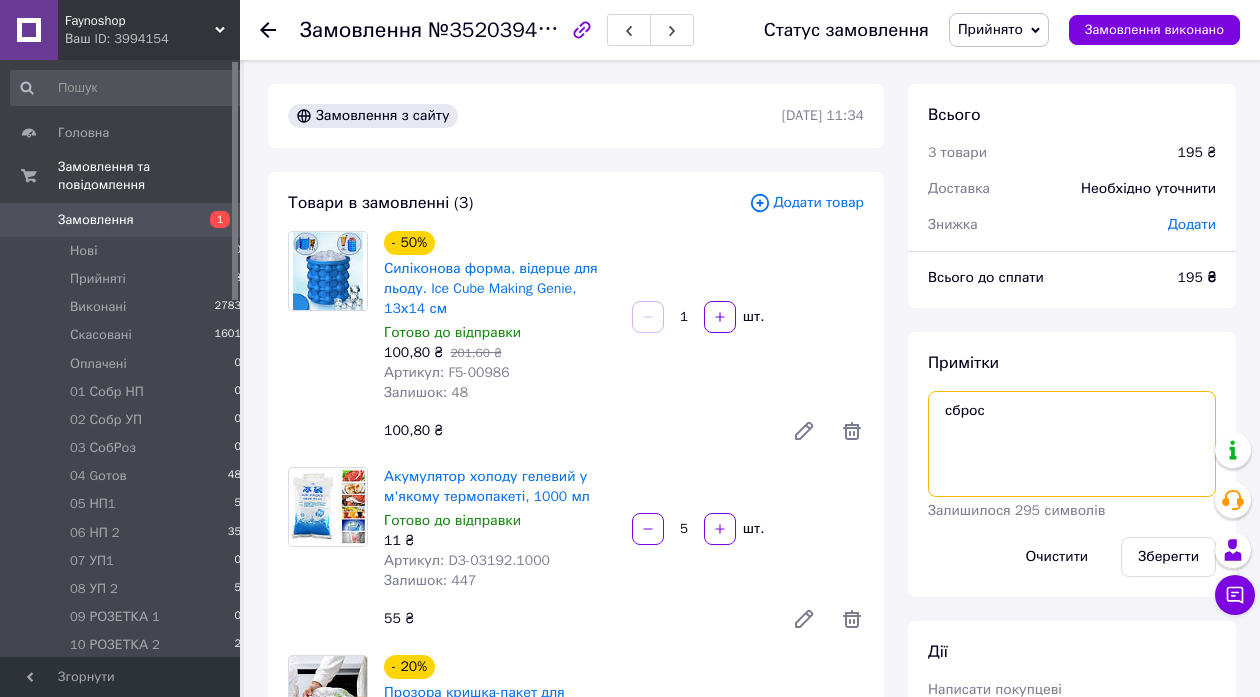 click on "сброс" at bounding box center [1072, 444] 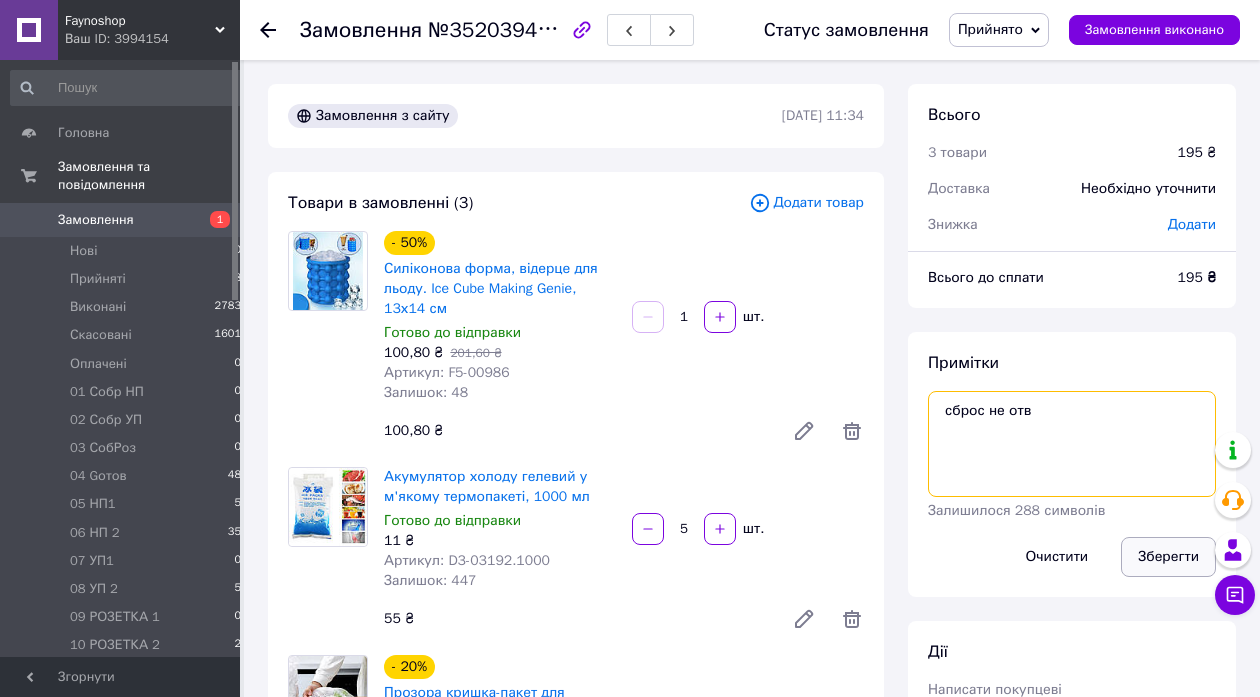 type on "сброс не отв" 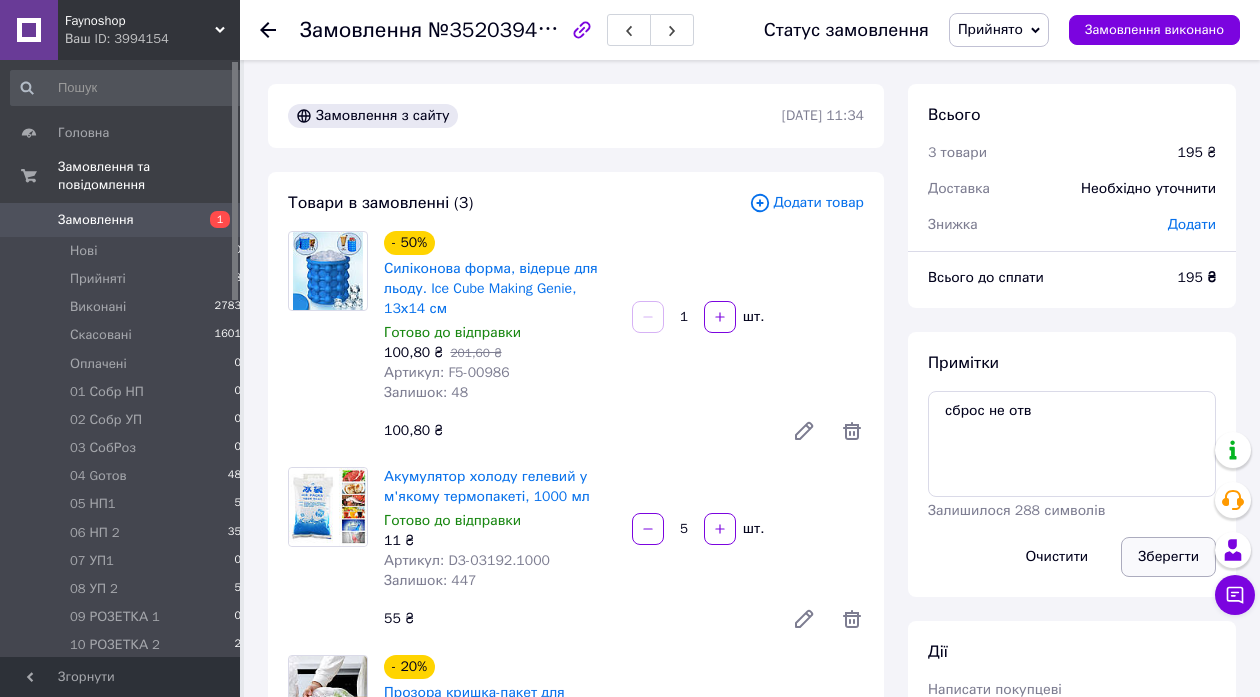 click on "Зберегти" at bounding box center [1168, 557] 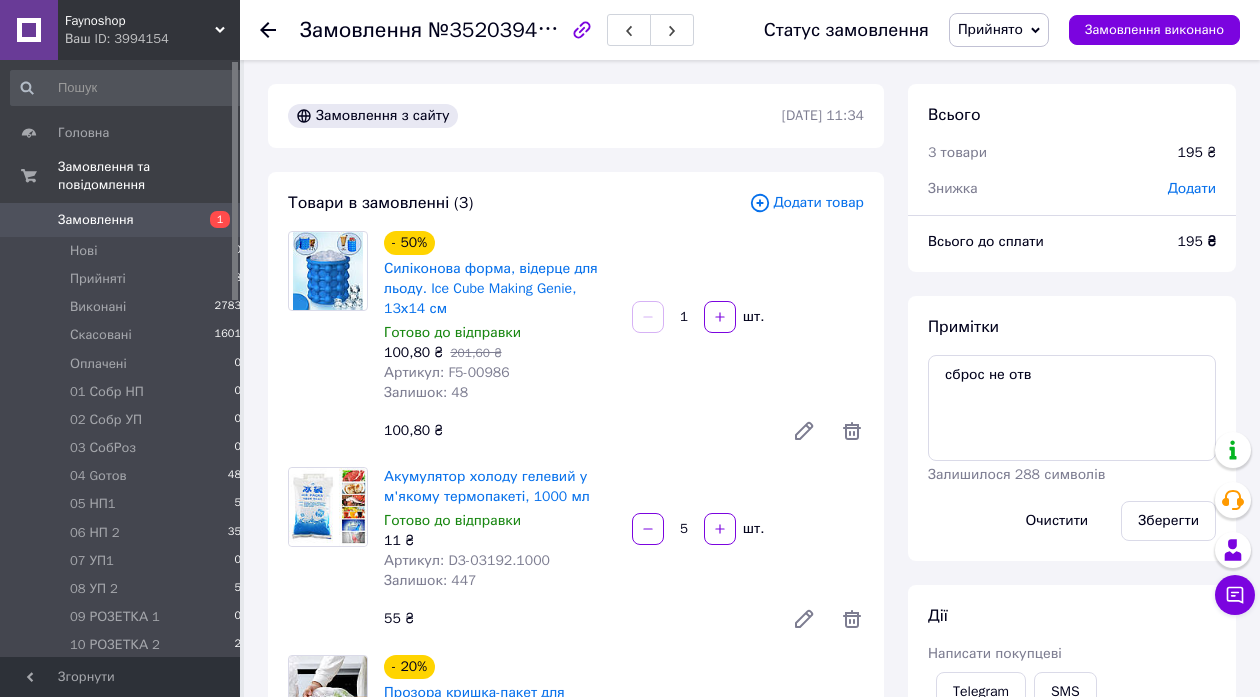 click 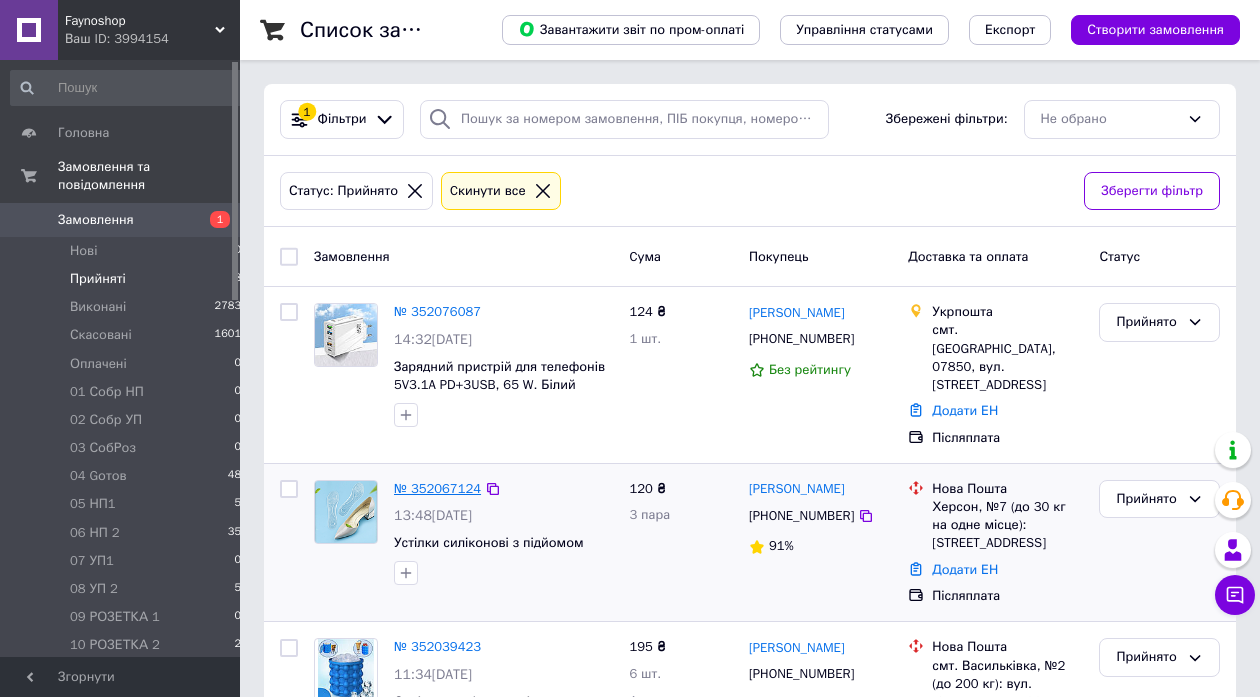 click on "№ 352067124" at bounding box center (437, 488) 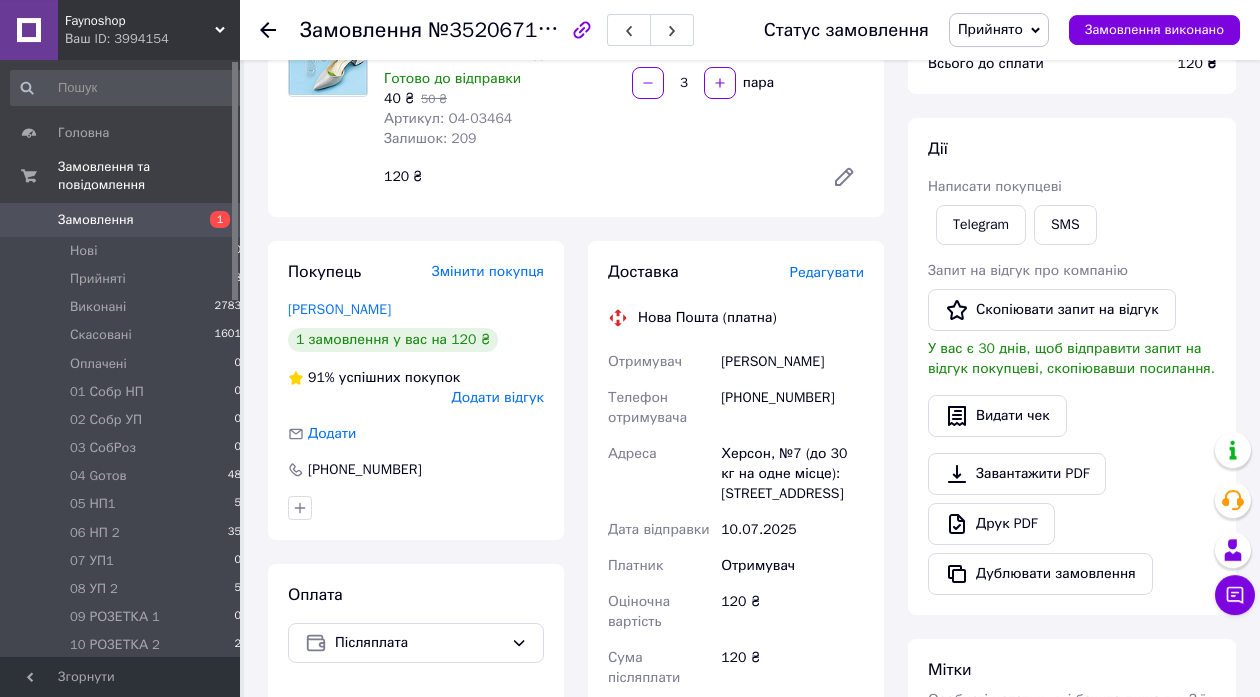 scroll, scrollTop: 0, scrollLeft: 0, axis: both 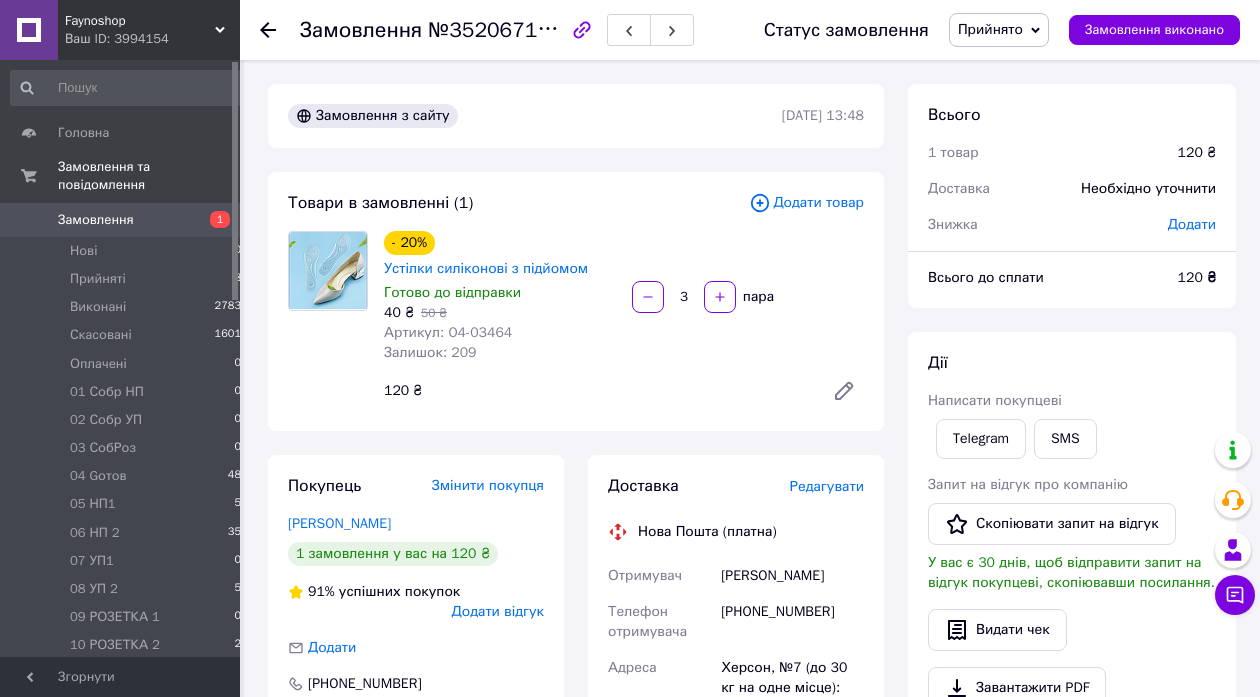 click 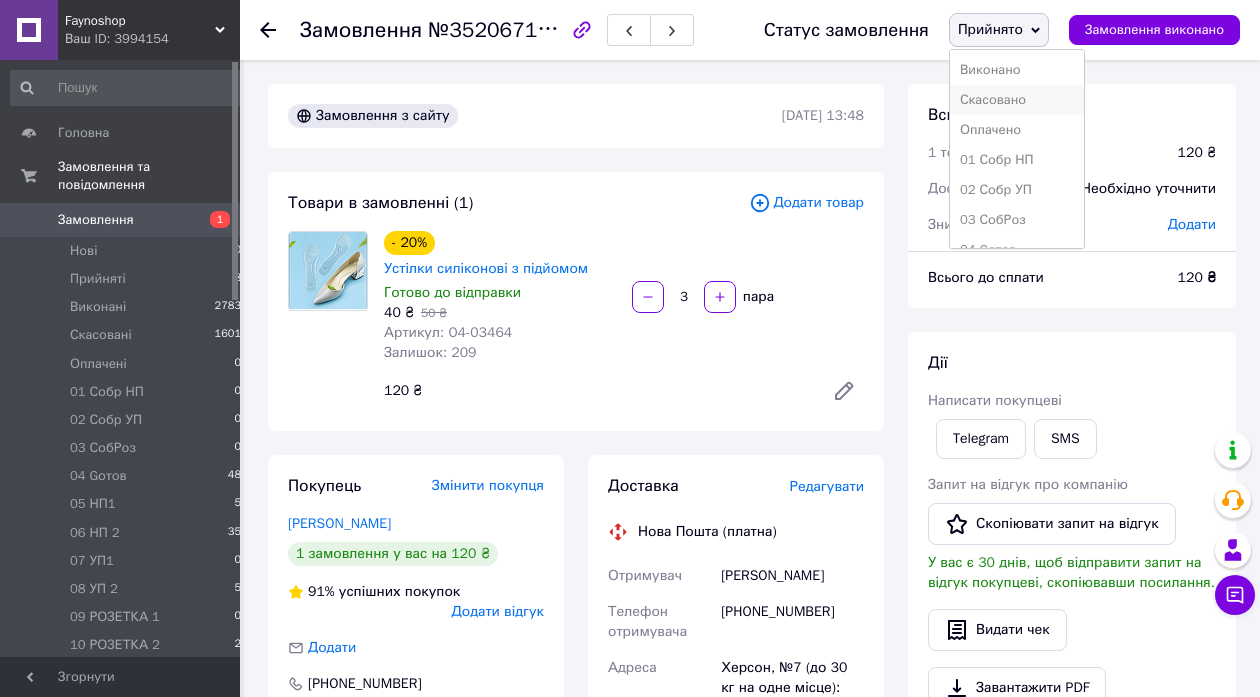 click on "Скасовано" at bounding box center [1017, 100] 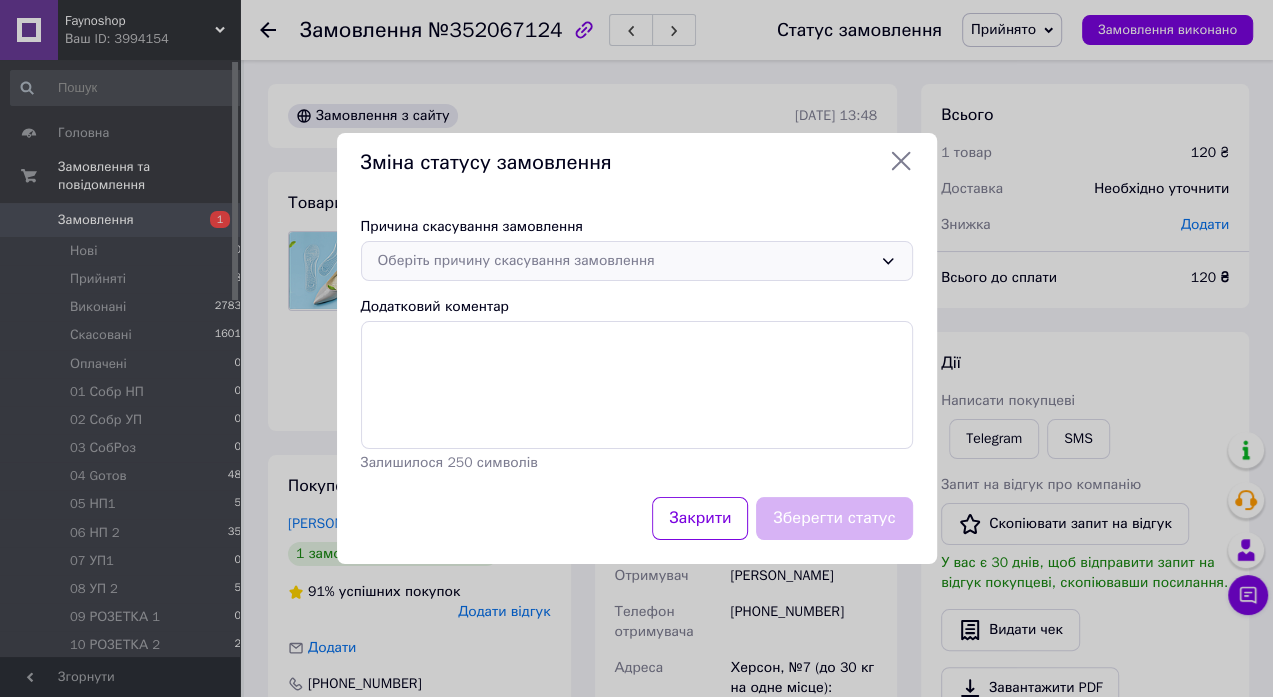 click on "Оберіть причину скасування замовлення" at bounding box center [625, 261] 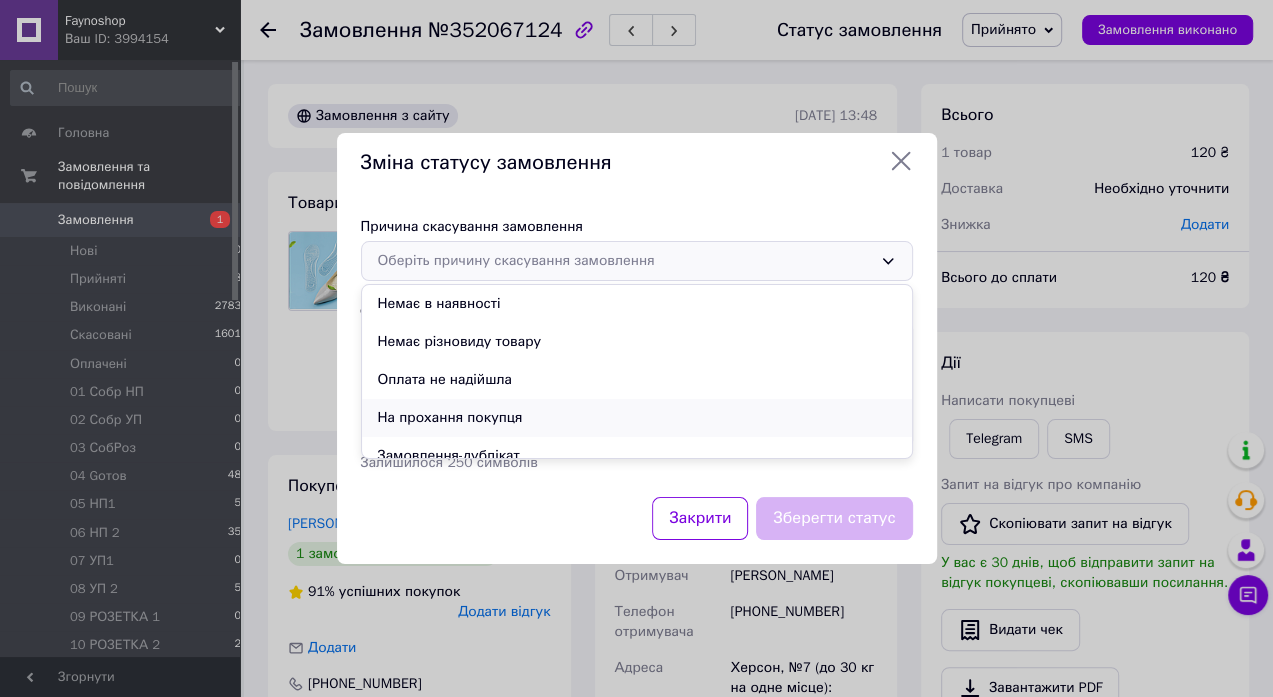 click on "На прохання покупця" at bounding box center [637, 418] 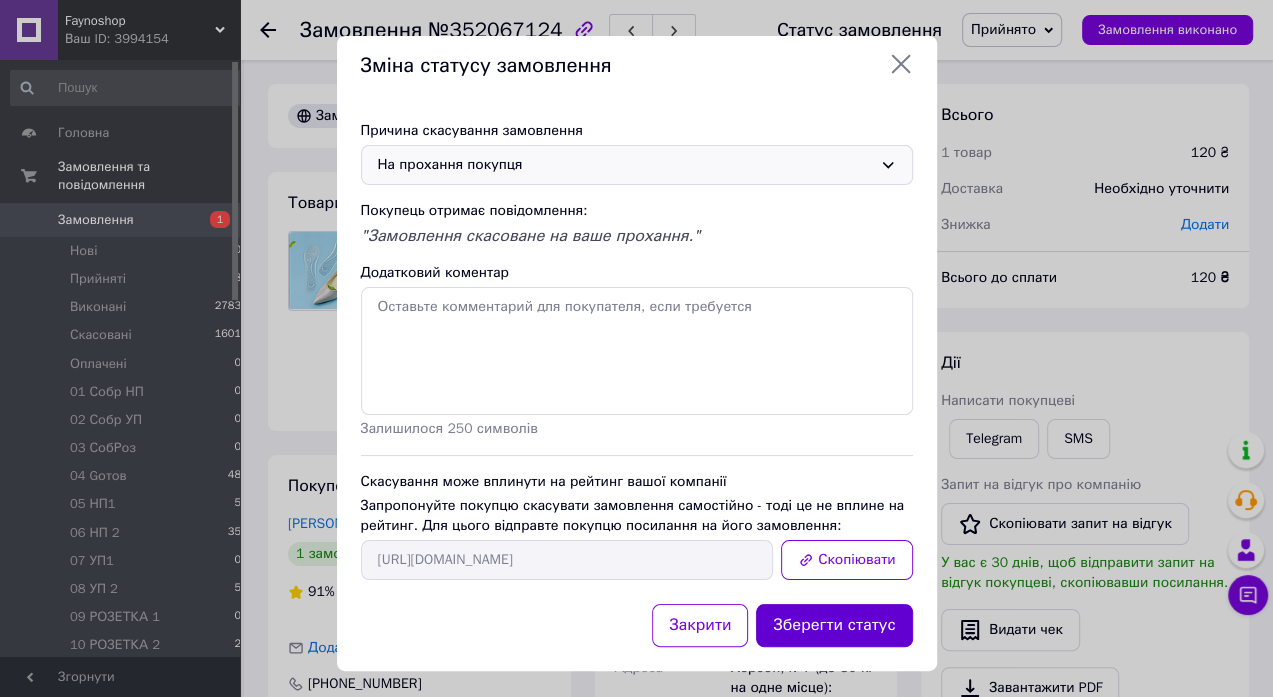 click on "Зберегти статус" at bounding box center [834, 625] 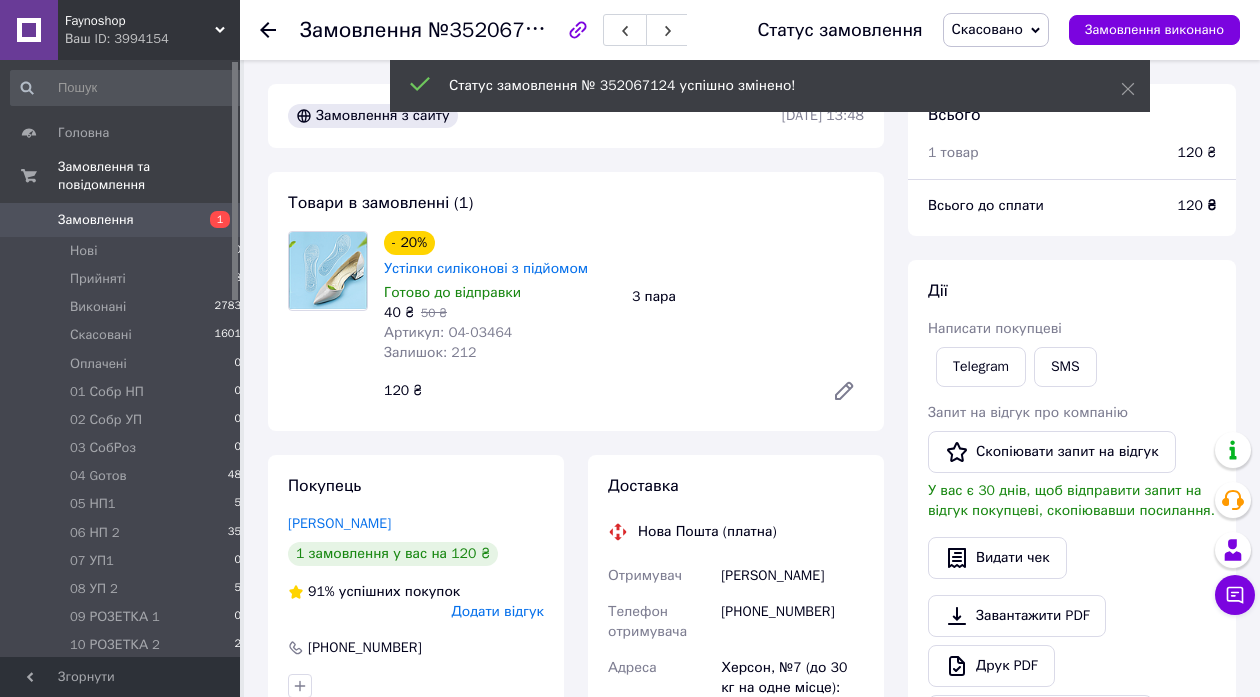 click 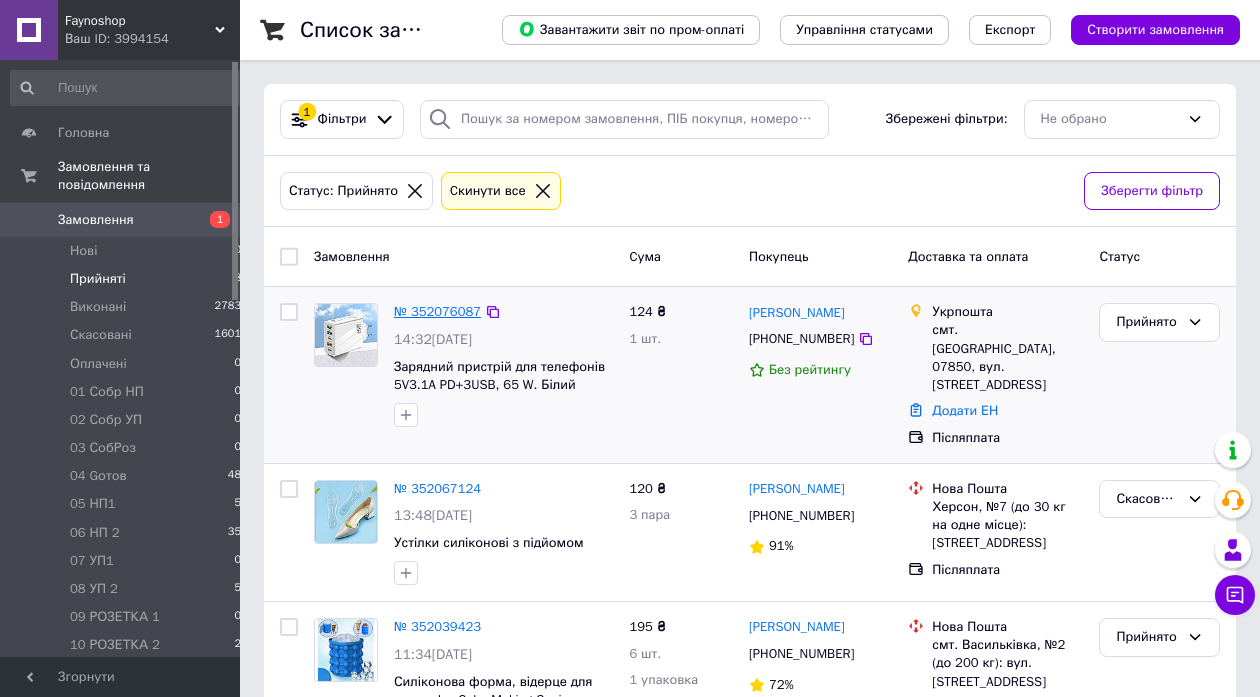 click on "№ 352076087" at bounding box center [437, 311] 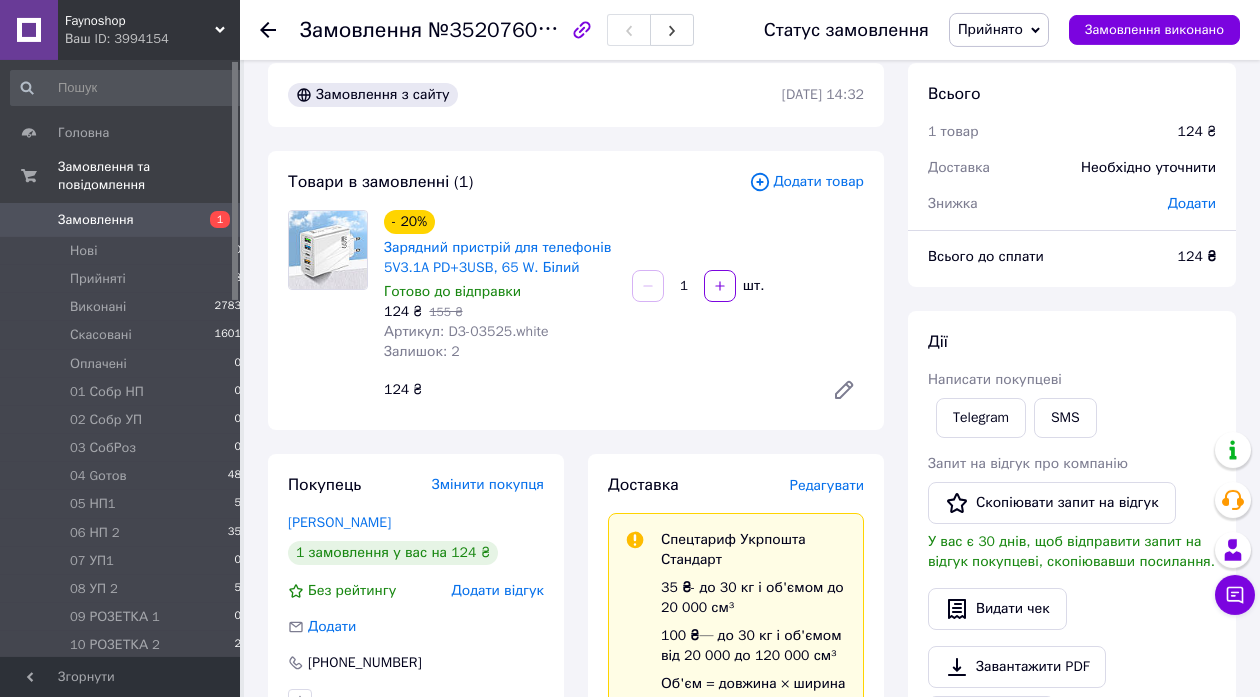 scroll, scrollTop: 0, scrollLeft: 0, axis: both 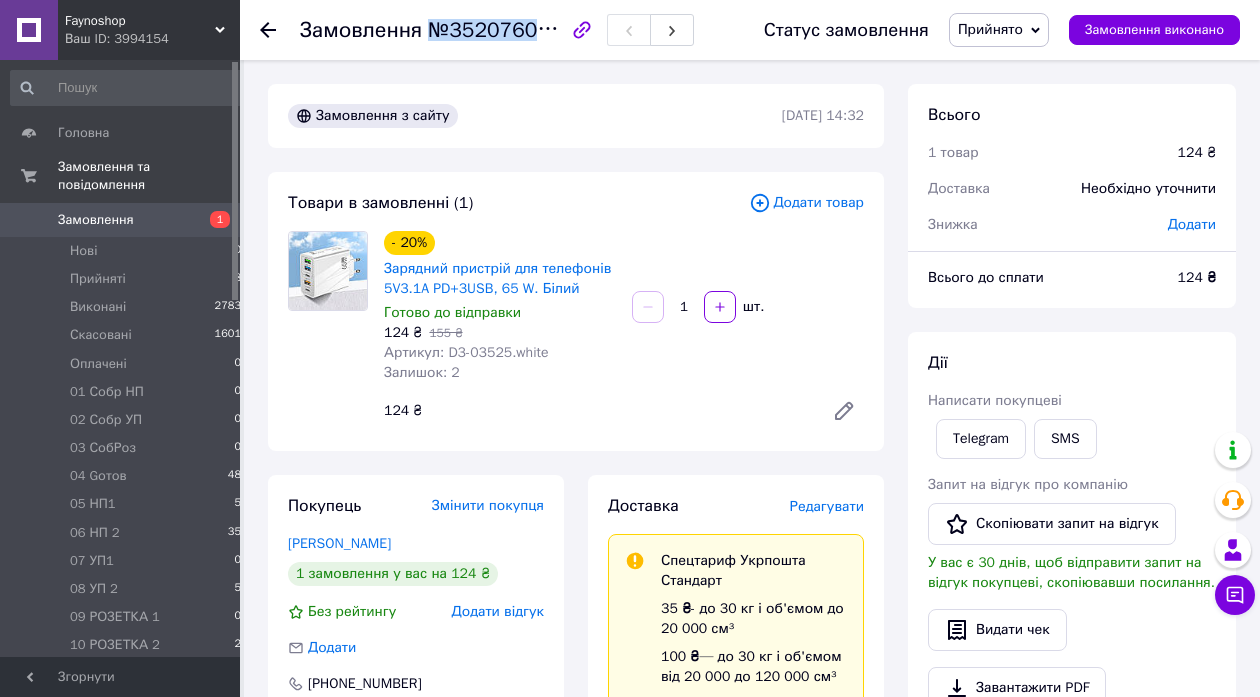 drag, startPoint x: 427, startPoint y: 35, endPoint x: 545, endPoint y: 44, distance: 118.34272 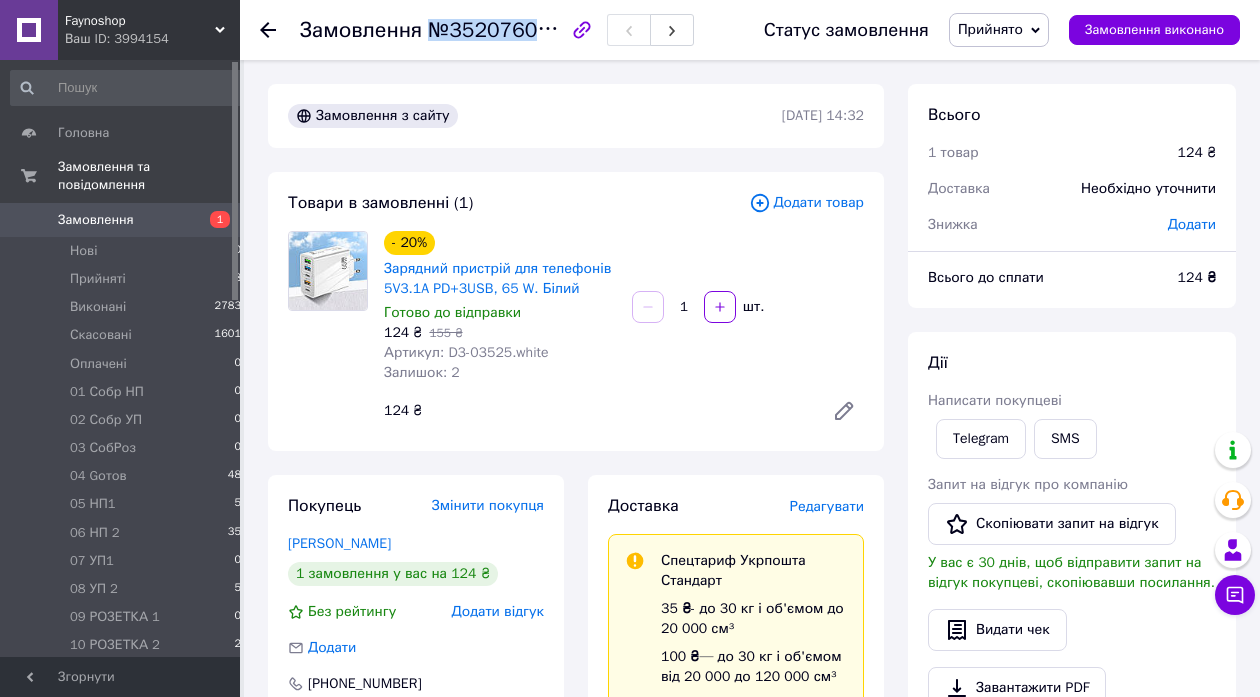 copy on "№352076087" 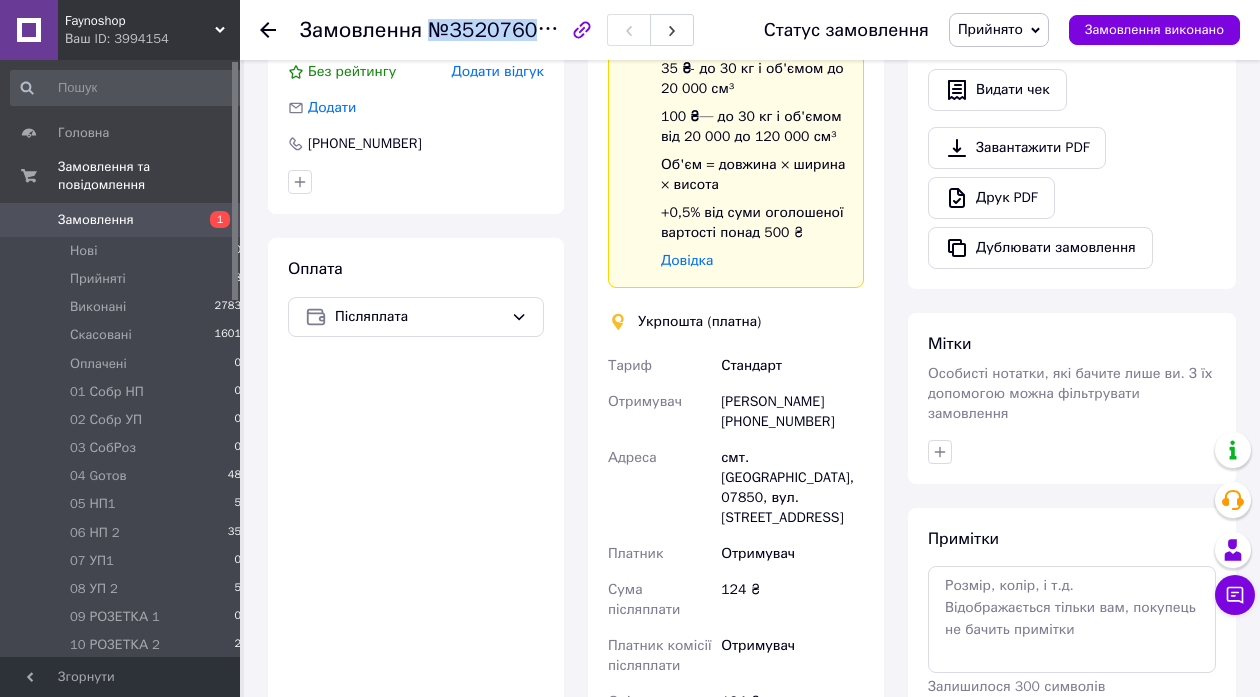 scroll, scrollTop: 864, scrollLeft: 0, axis: vertical 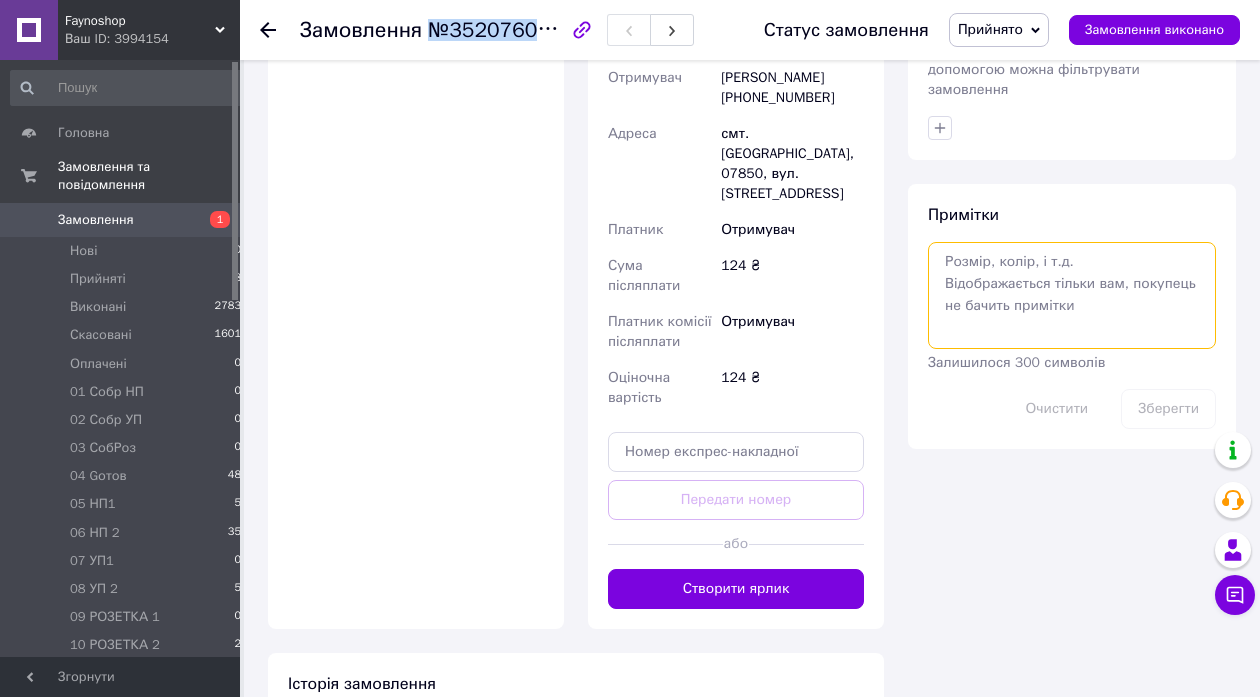 click at bounding box center [1072, 295] 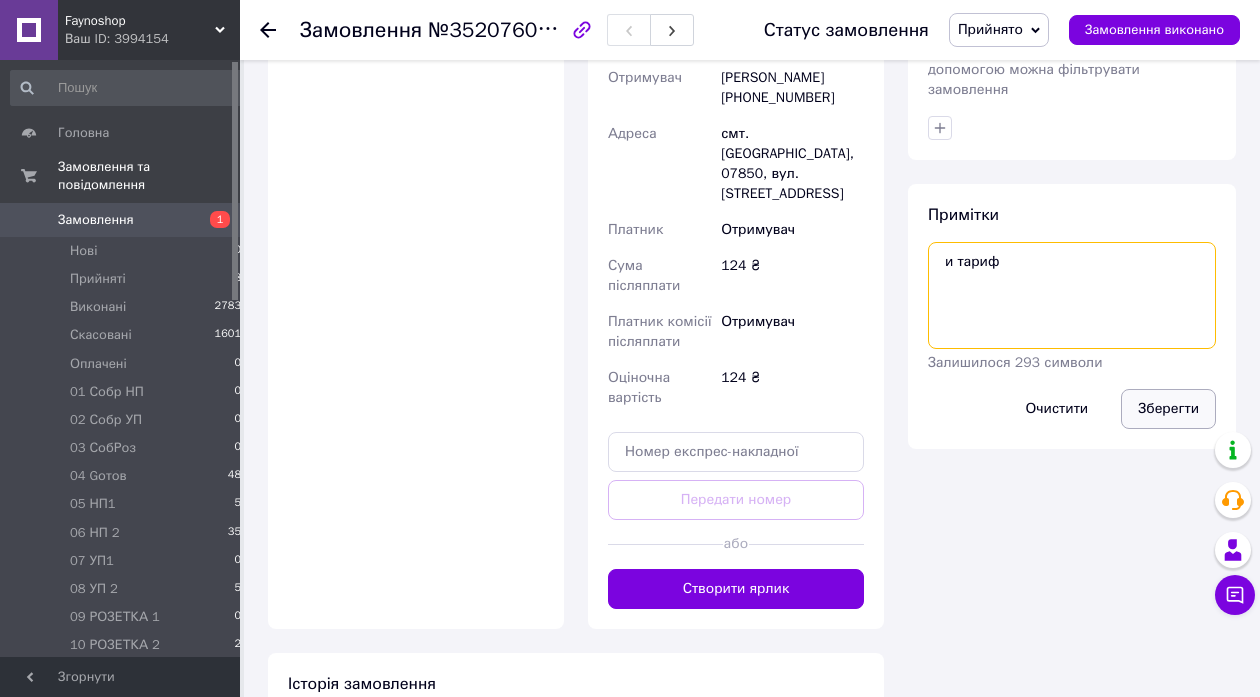 type on "и тариф" 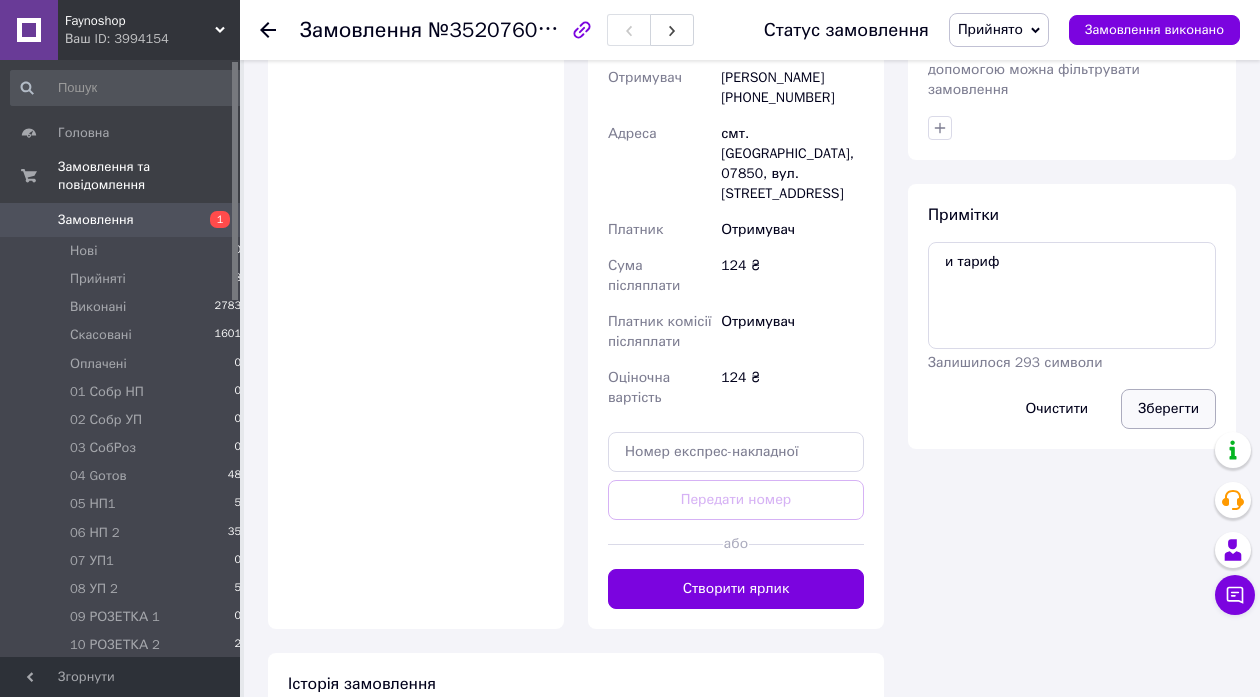 click on "Зберегти" at bounding box center (1168, 409) 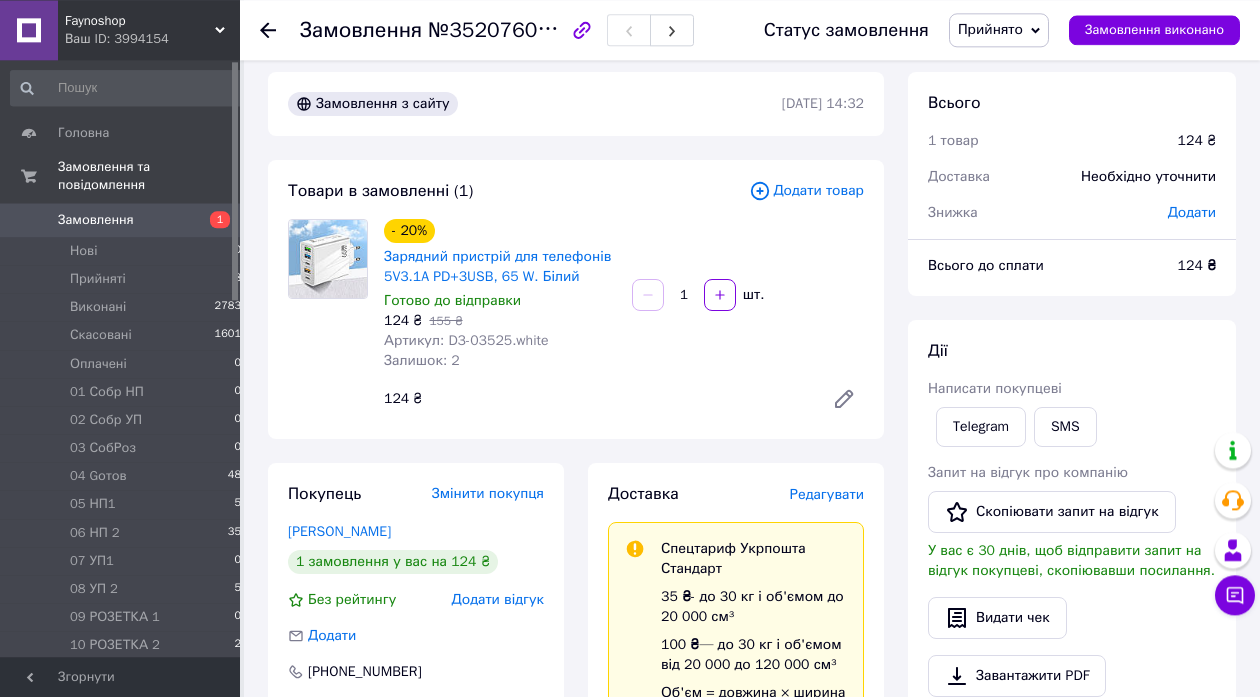 scroll, scrollTop: 0, scrollLeft: 0, axis: both 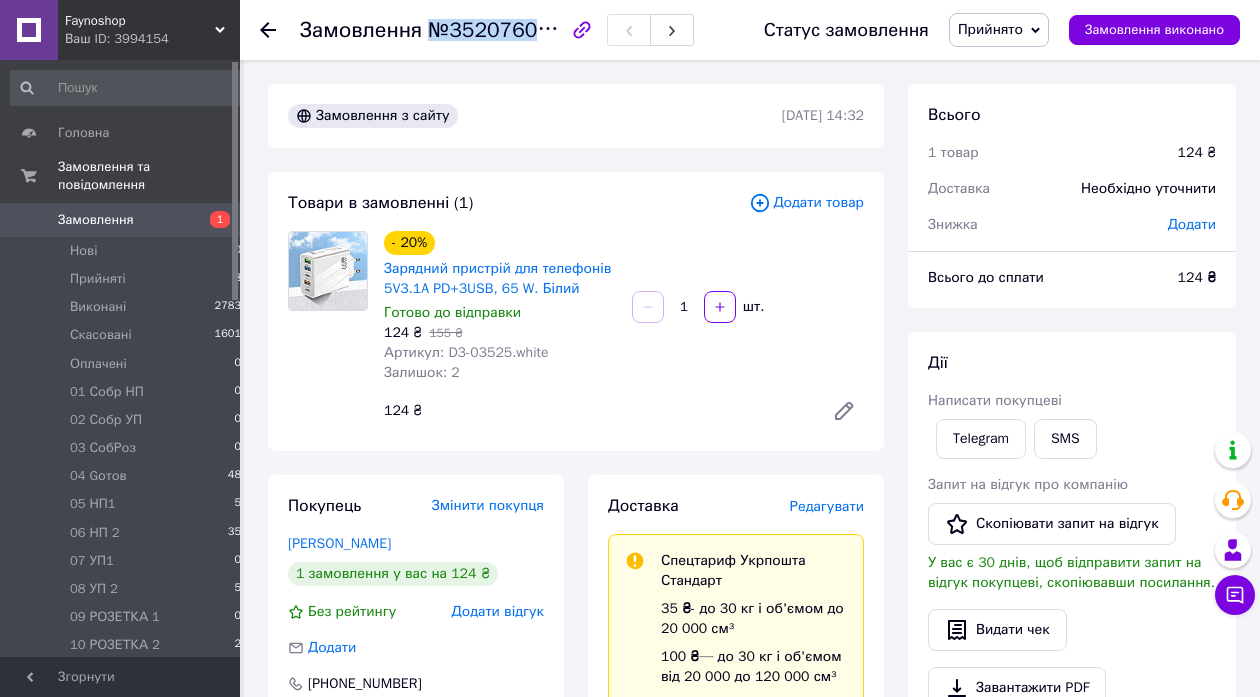 drag, startPoint x: 421, startPoint y: 32, endPoint x: 545, endPoint y: 44, distance: 124.57929 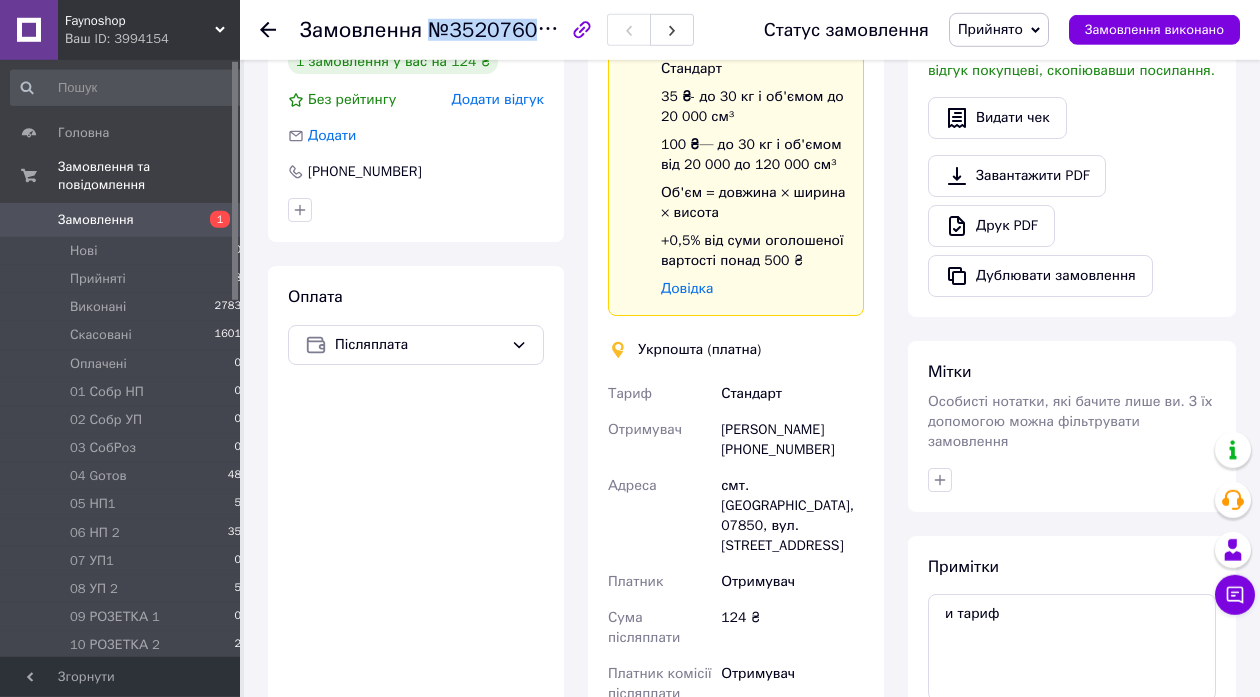 scroll, scrollTop: 540, scrollLeft: 0, axis: vertical 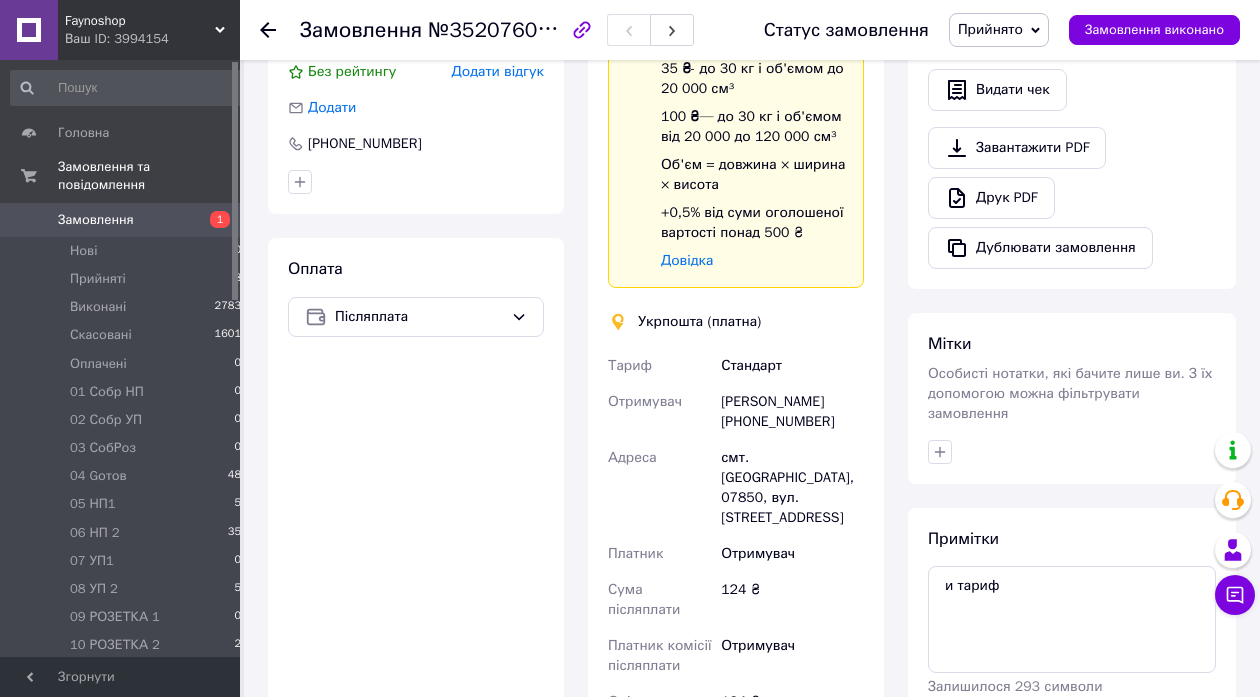 click on "Друк PDF" at bounding box center (1072, 198) 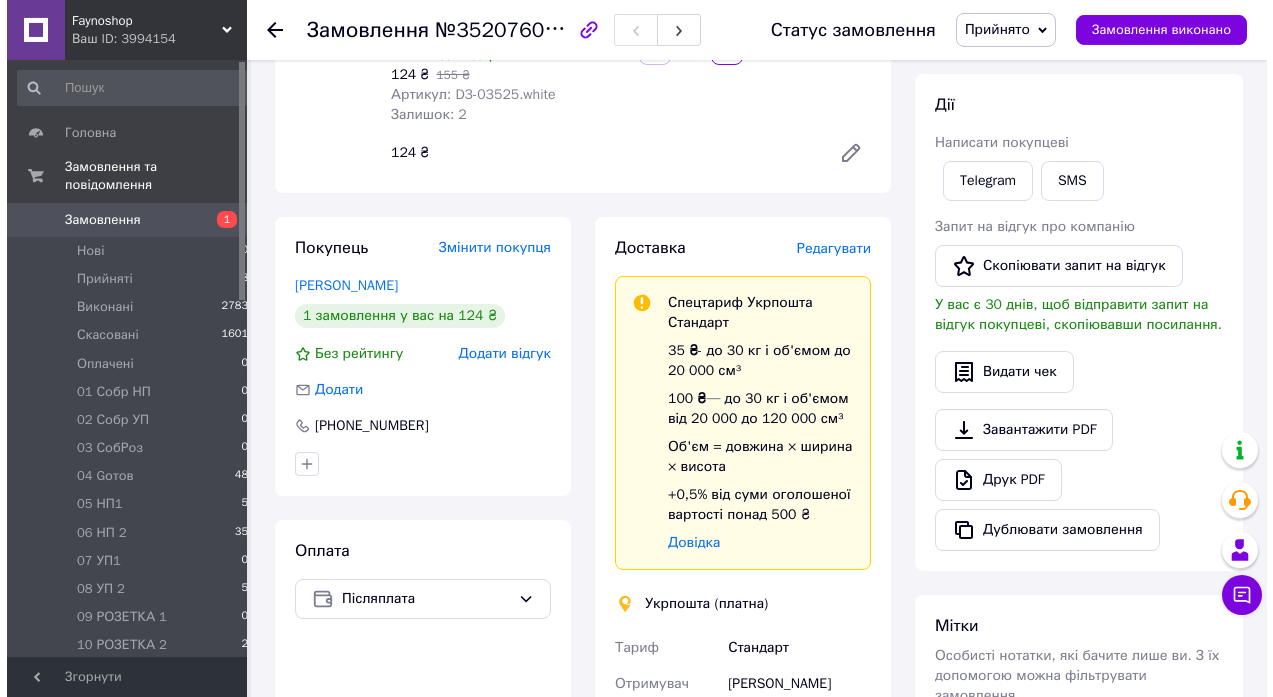 scroll, scrollTop: 0, scrollLeft: 0, axis: both 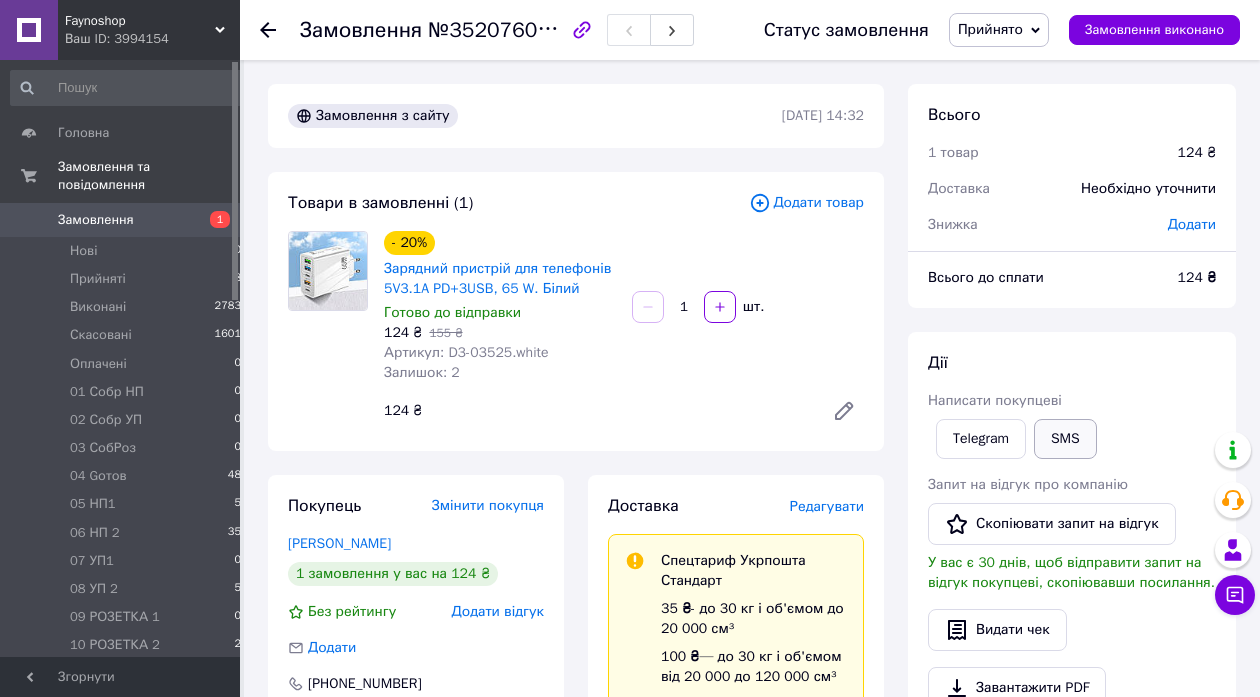 click on "SMS" at bounding box center (1065, 439) 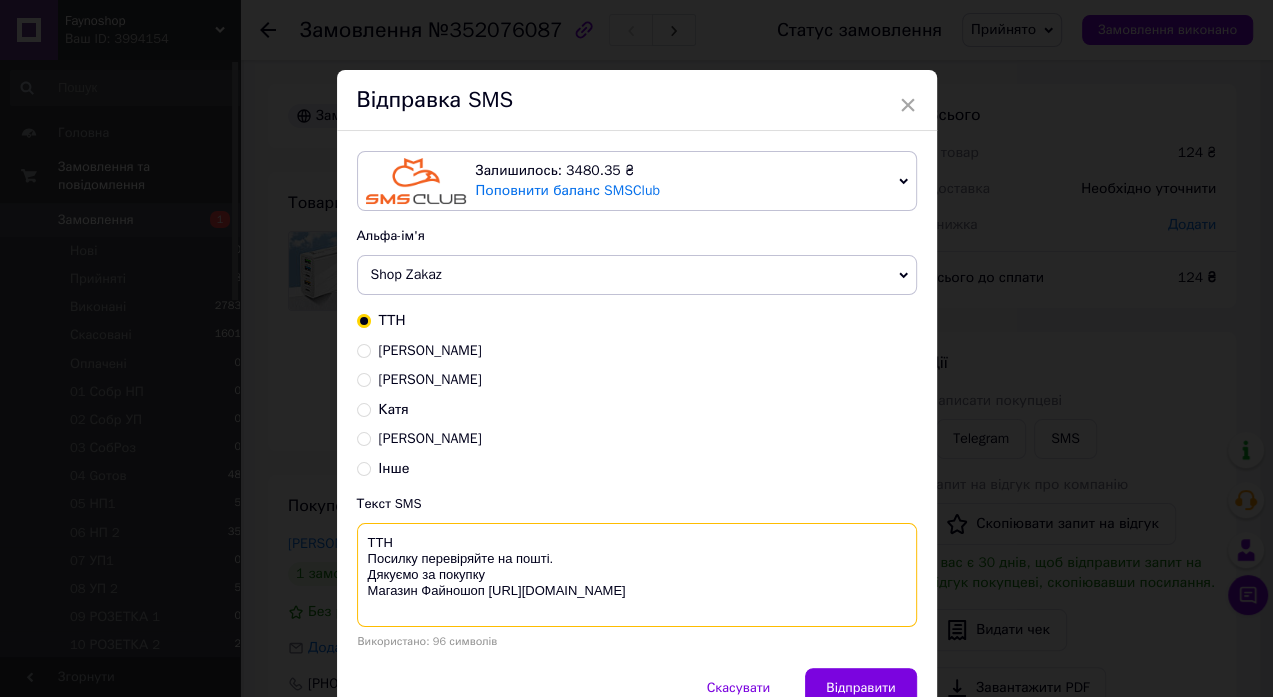 drag, startPoint x: 494, startPoint y: 582, endPoint x: 356, endPoint y: 539, distance: 144.54411 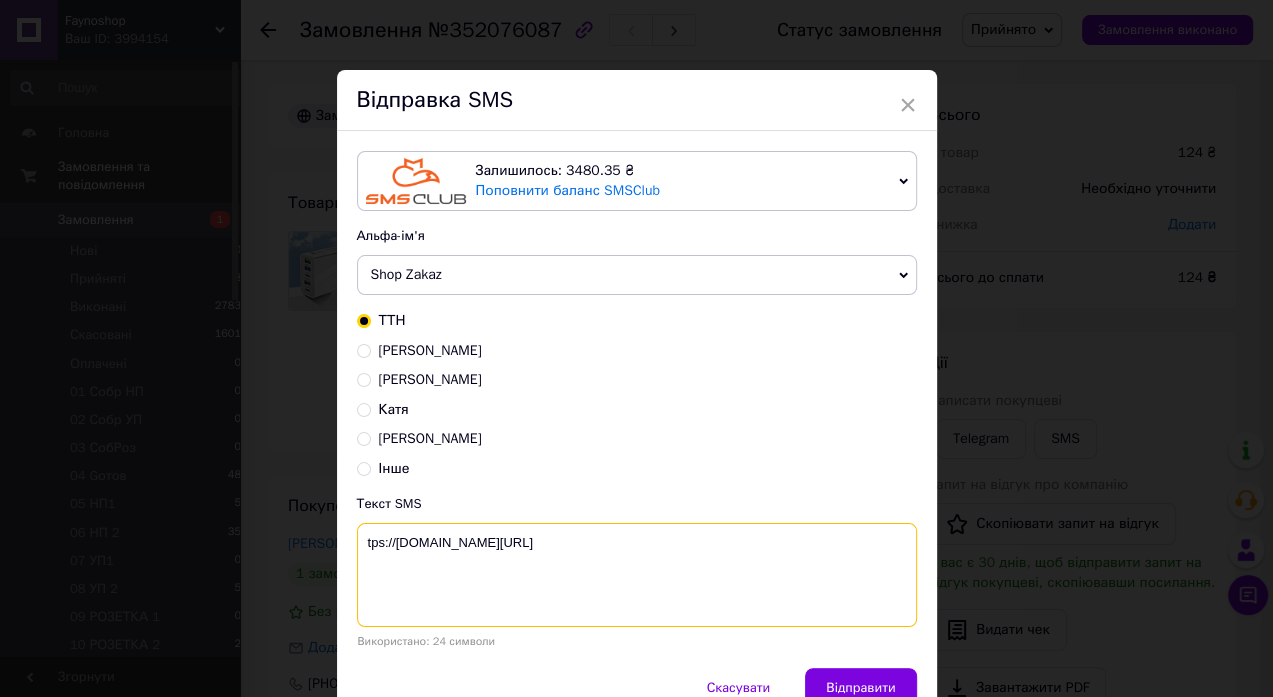 drag, startPoint x: 548, startPoint y: 545, endPoint x: 278, endPoint y: 509, distance: 272.38943 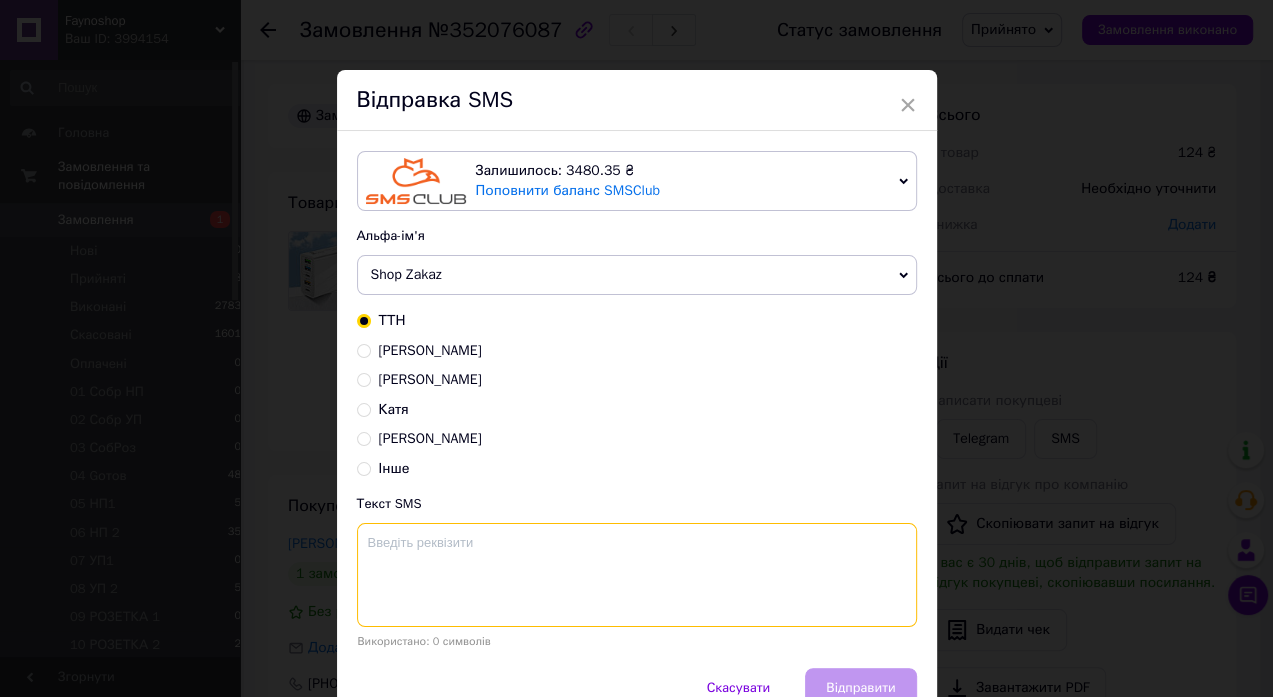 paste on "До сплати 124грн
IBAN
[FINANCIAL_ID]
РНОКПП/ЄДРПОУ
2574919331
[PERSON_NAME] ХАЛАС
Призначення платежу: замовлення   №352076087" 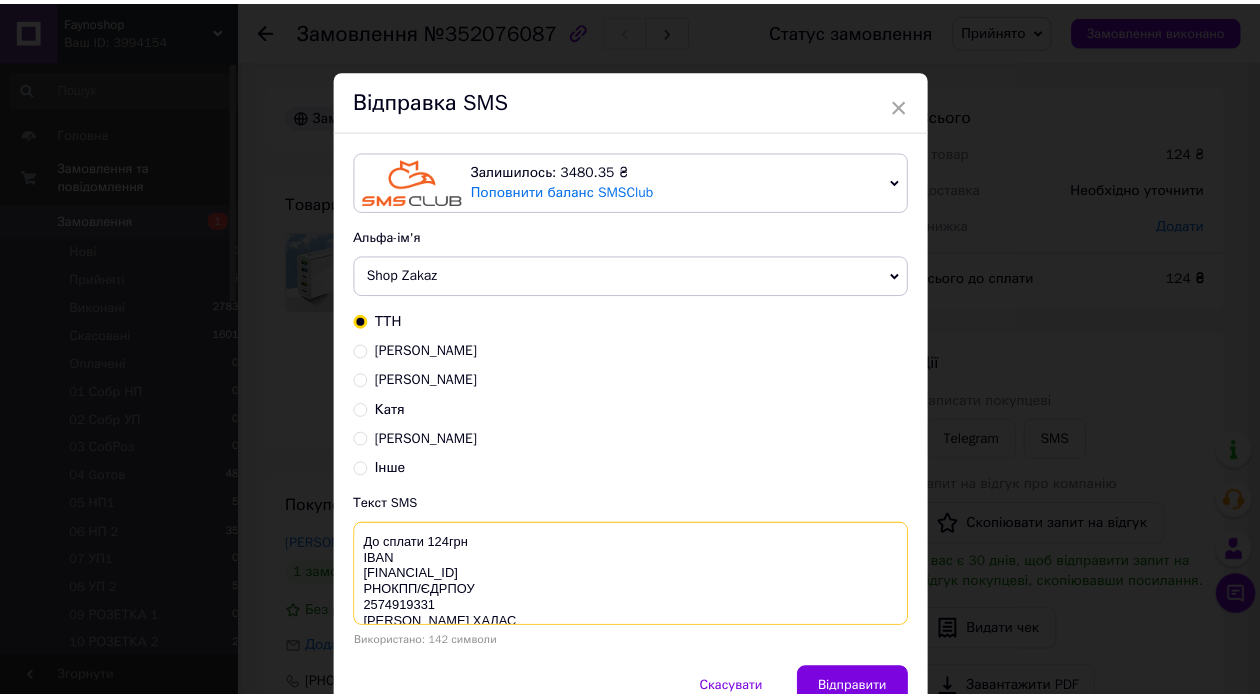 scroll, scrollTop: 21, scrollLeft: 0, axis: vertical 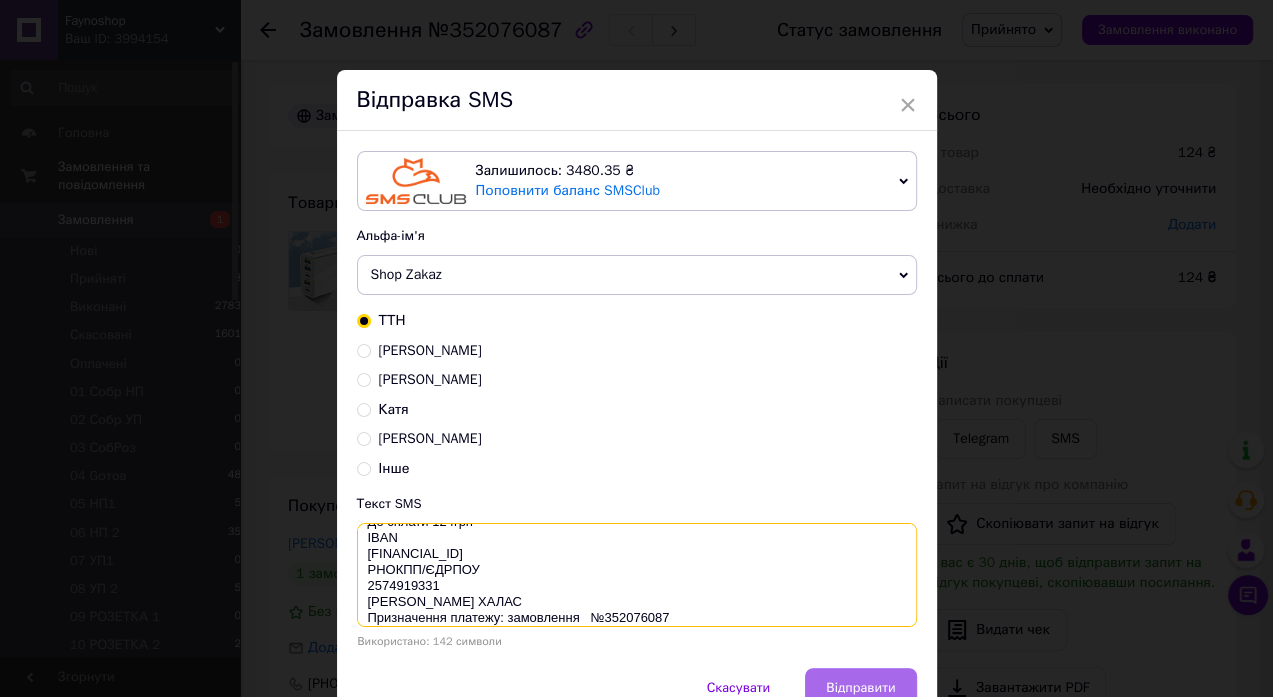 type on "До сплати 124грн
IBAN
[FINANCIAL_ID]
РНОКПП/ЄДРПОУ
2574919331
[PERSON_NAME] ХАЛАС
Призначення платежу: замовлення   №352076087" 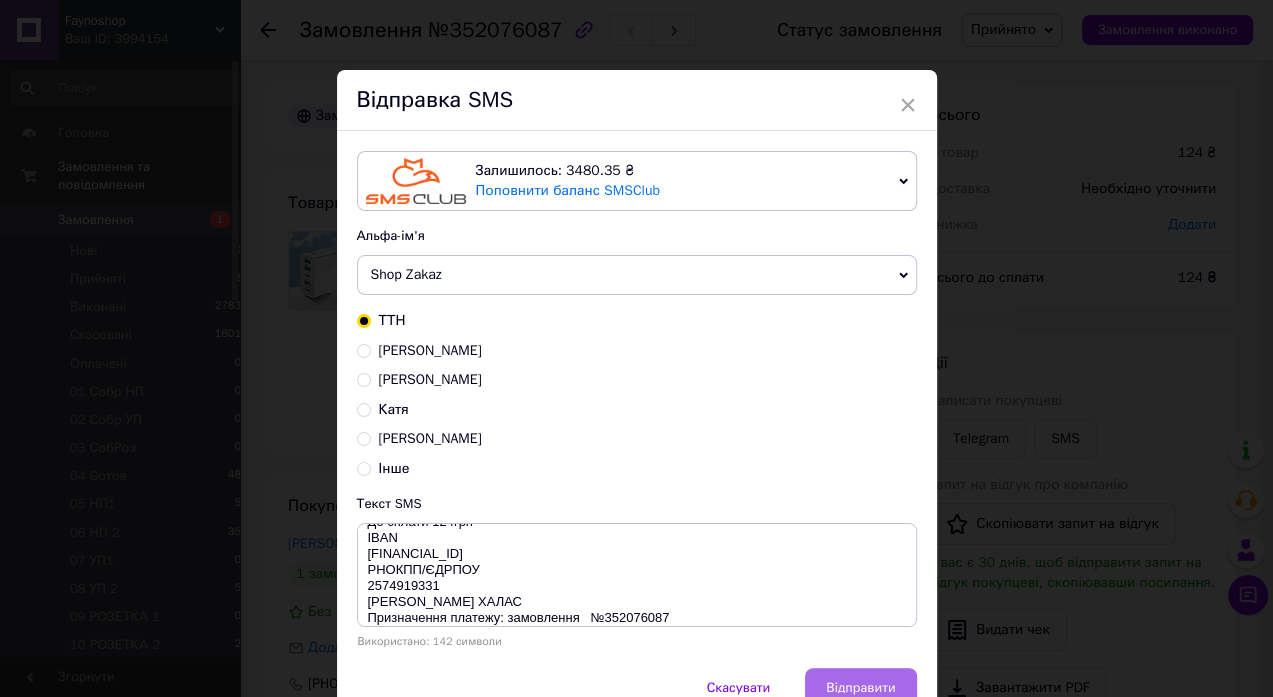 click on "Відправити" at bounding box center (860, 688) 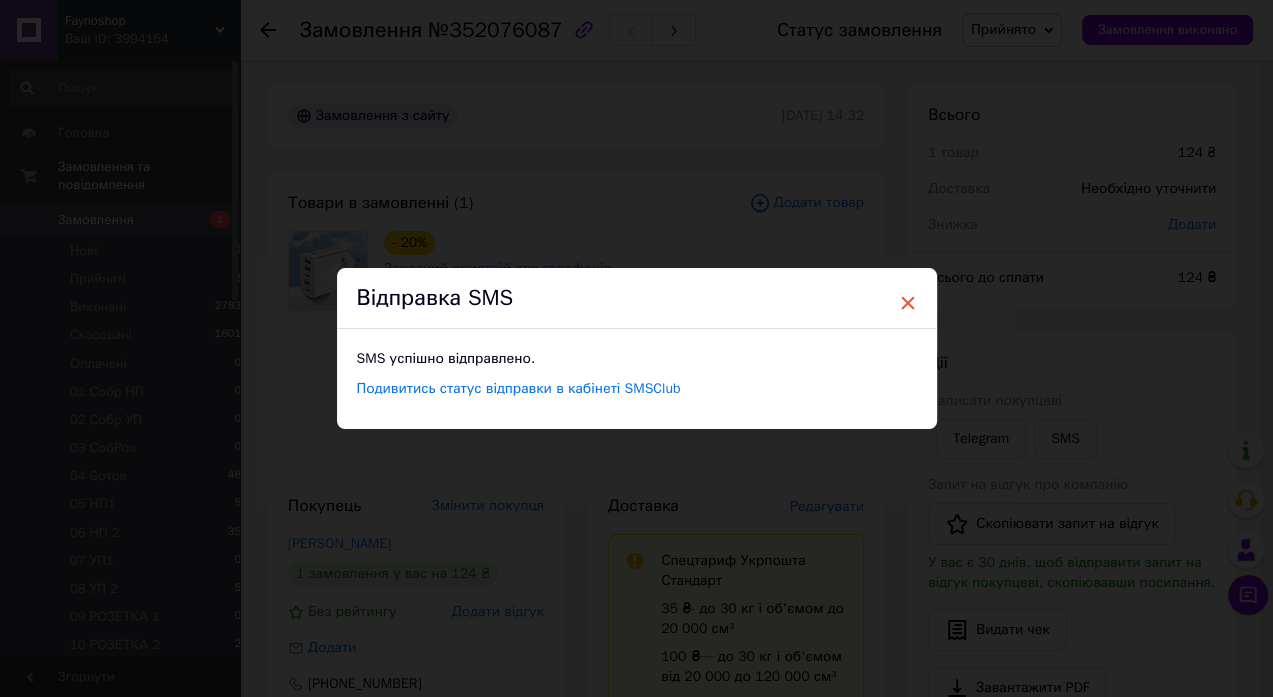 click on "×" at bounding box center (908, 303) 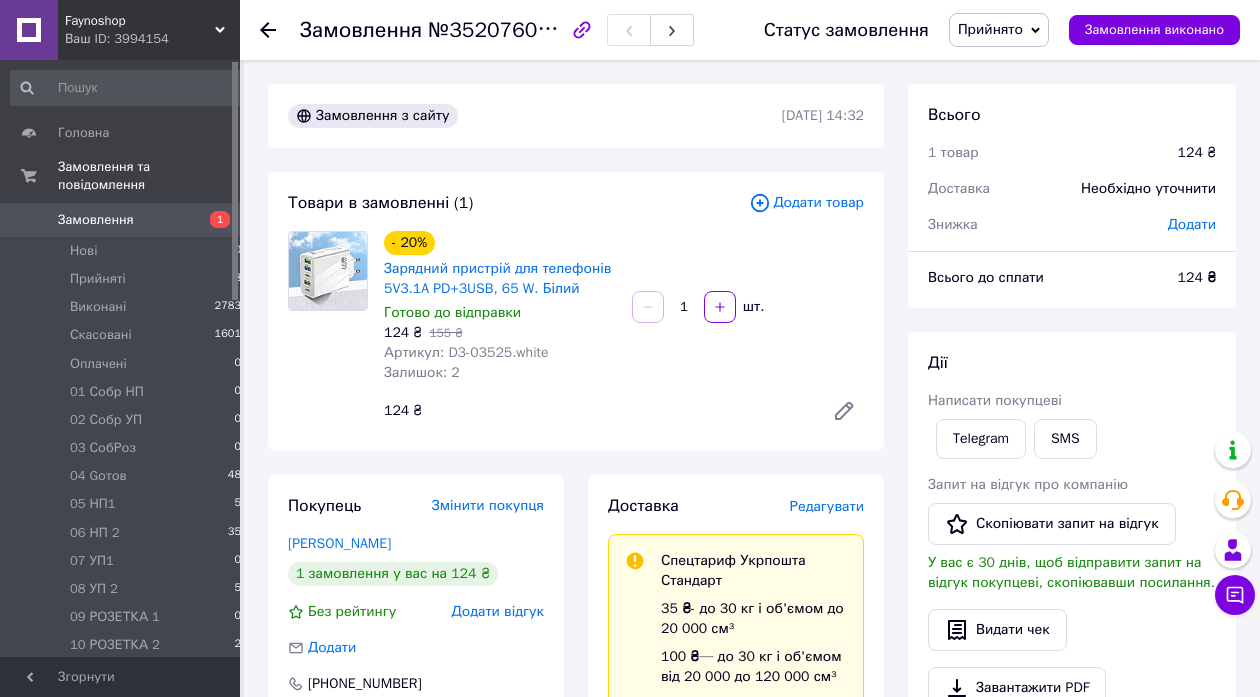 click 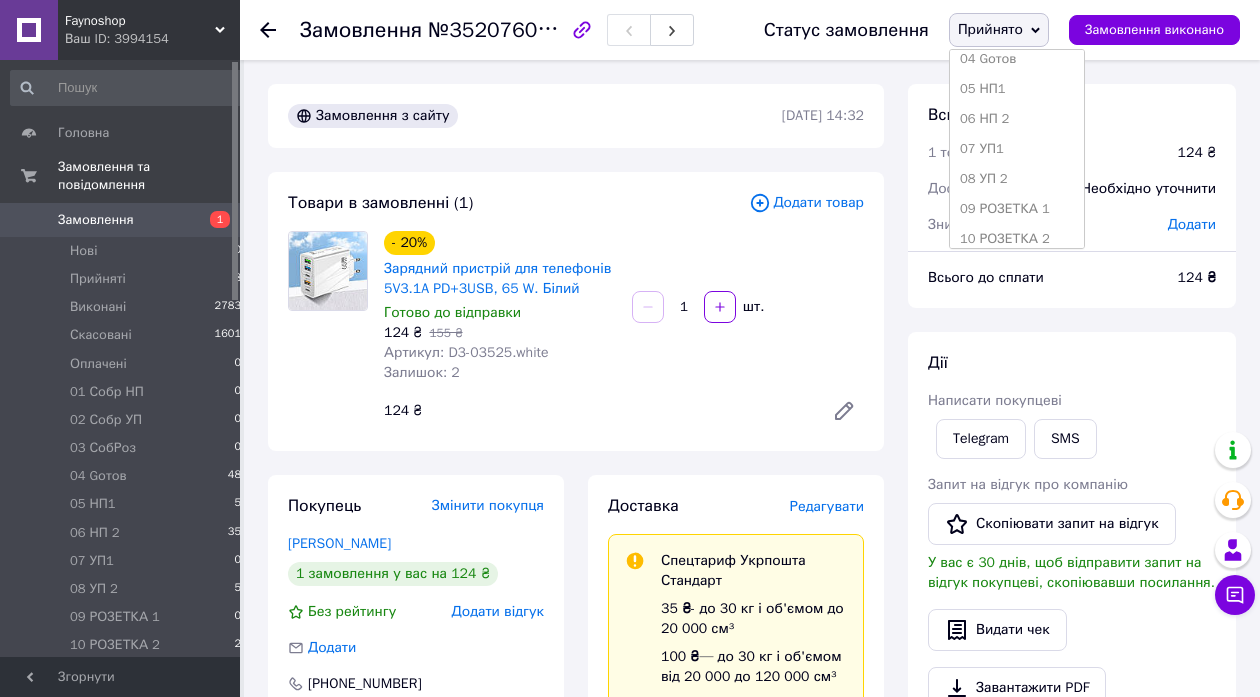 scroll, scrollTop: 311, scrollLeft: 0, axis: vertical 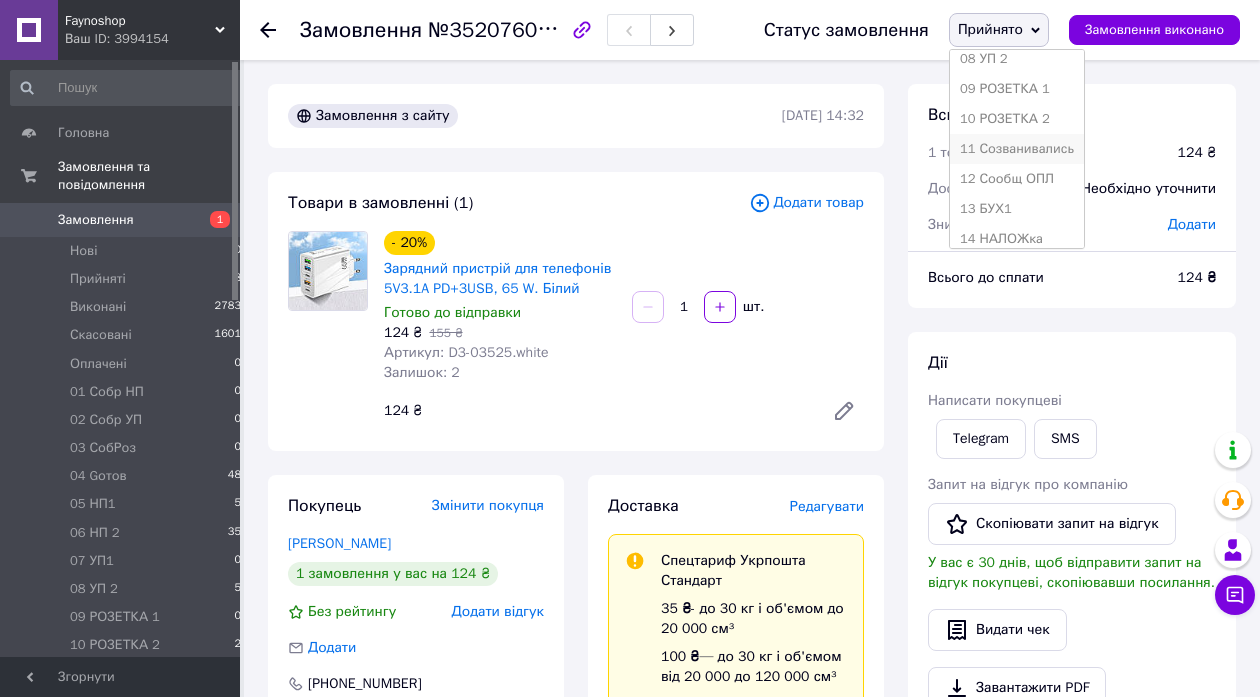 click on "11 Созванивались" at bounding box center (1017, 149) 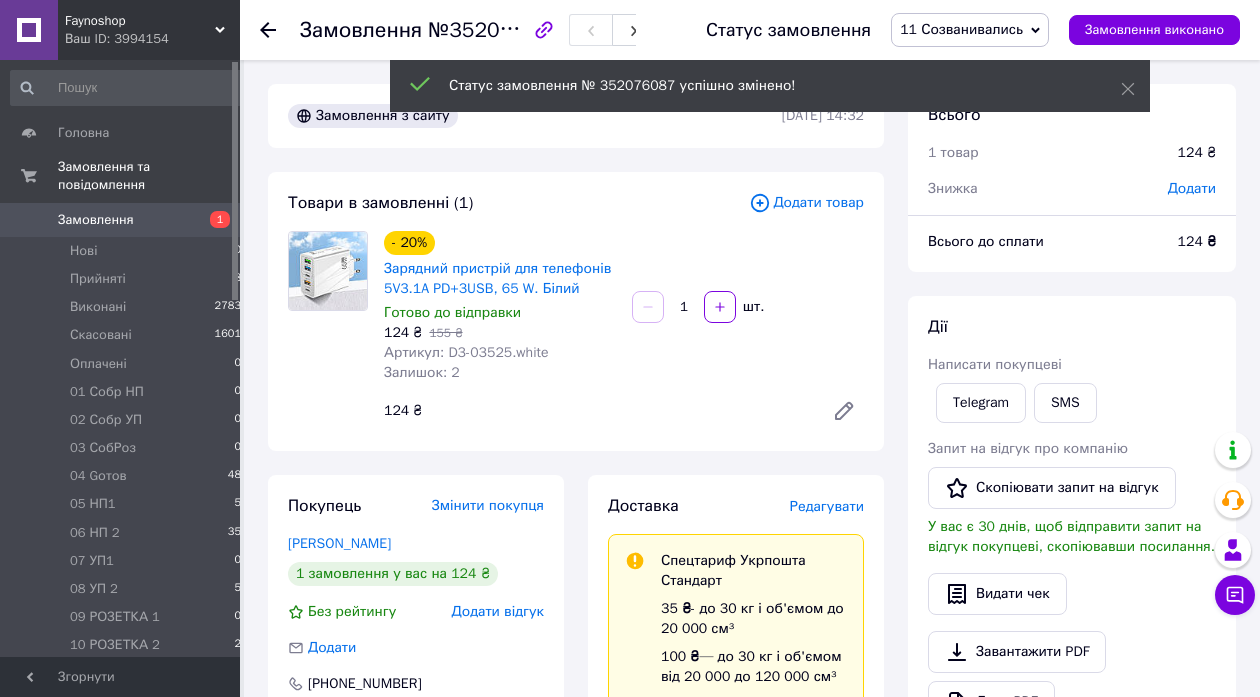 click 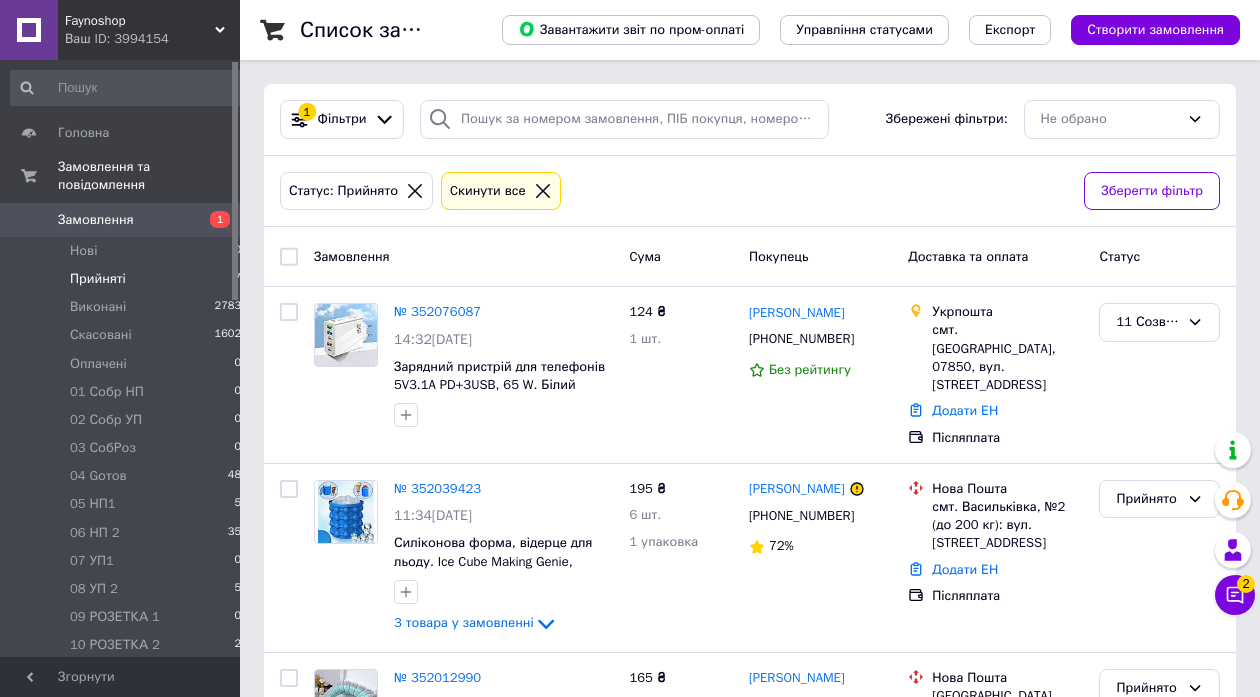 click on "Прийняті" at bounding box center [98, 279] 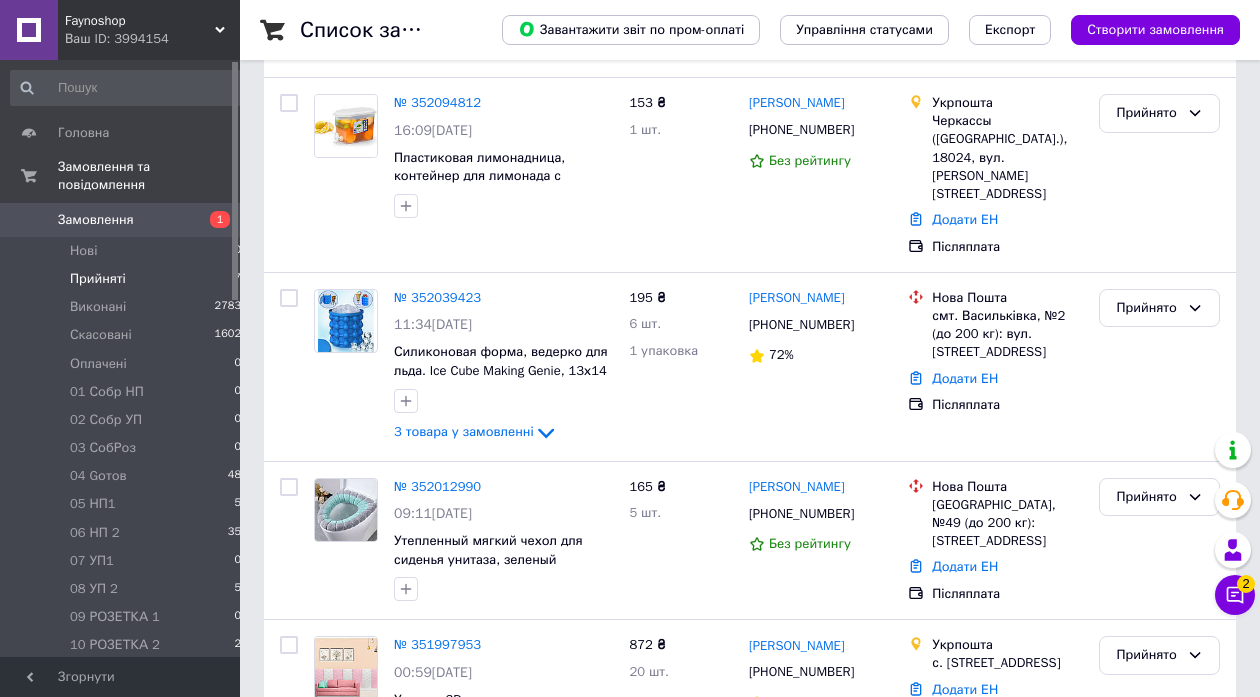 scroll, scrollTop: 1474, scrollLeft: 0, axis: vertical 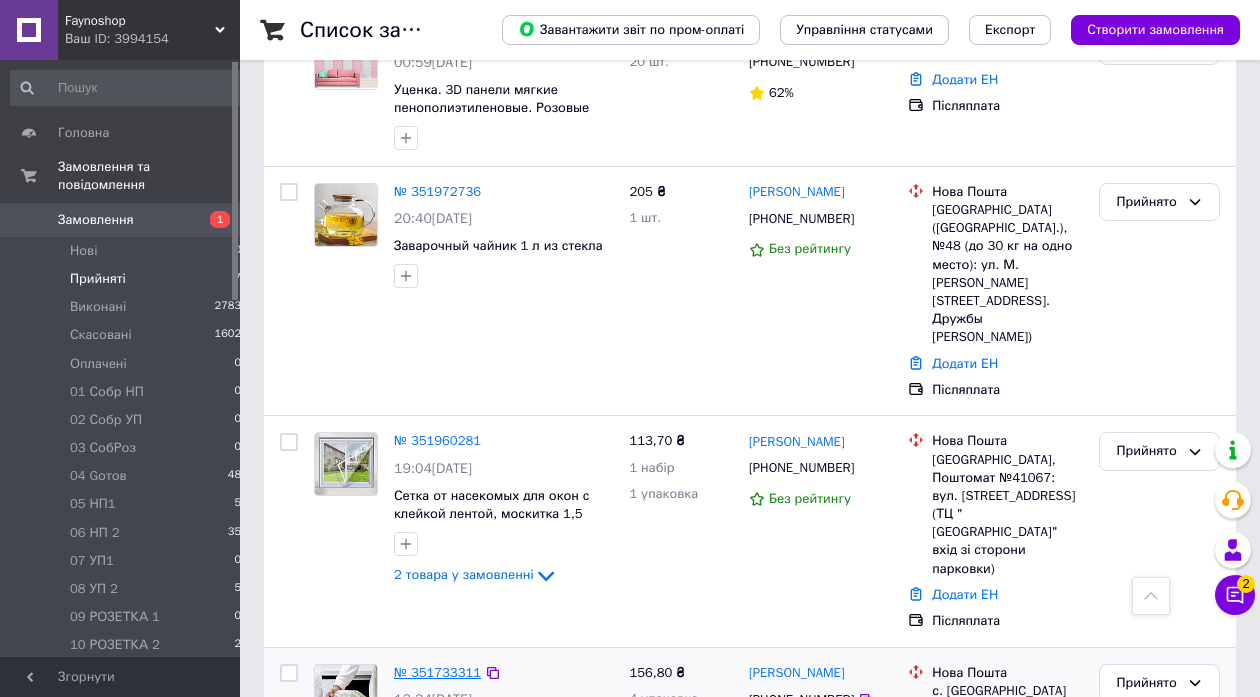 click on "№ 351733311" at bounding box center (437, 672) 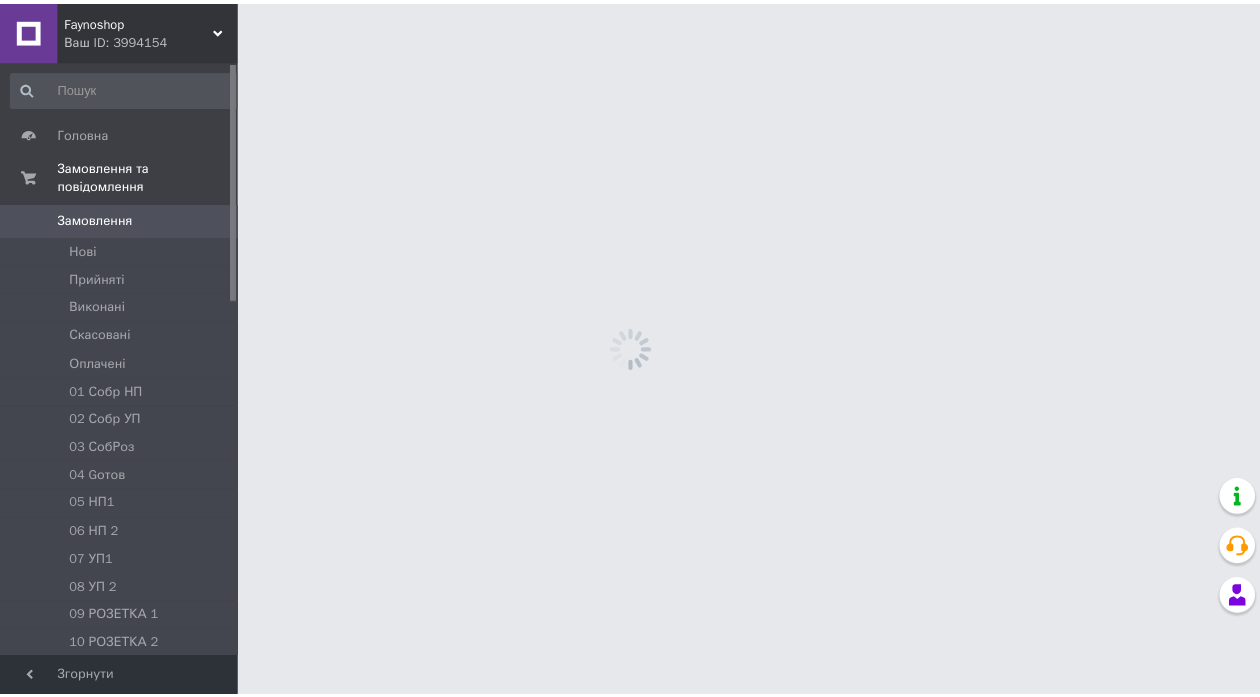 scroll, scrollTop: 0, scrollLeft: 0, axis: both 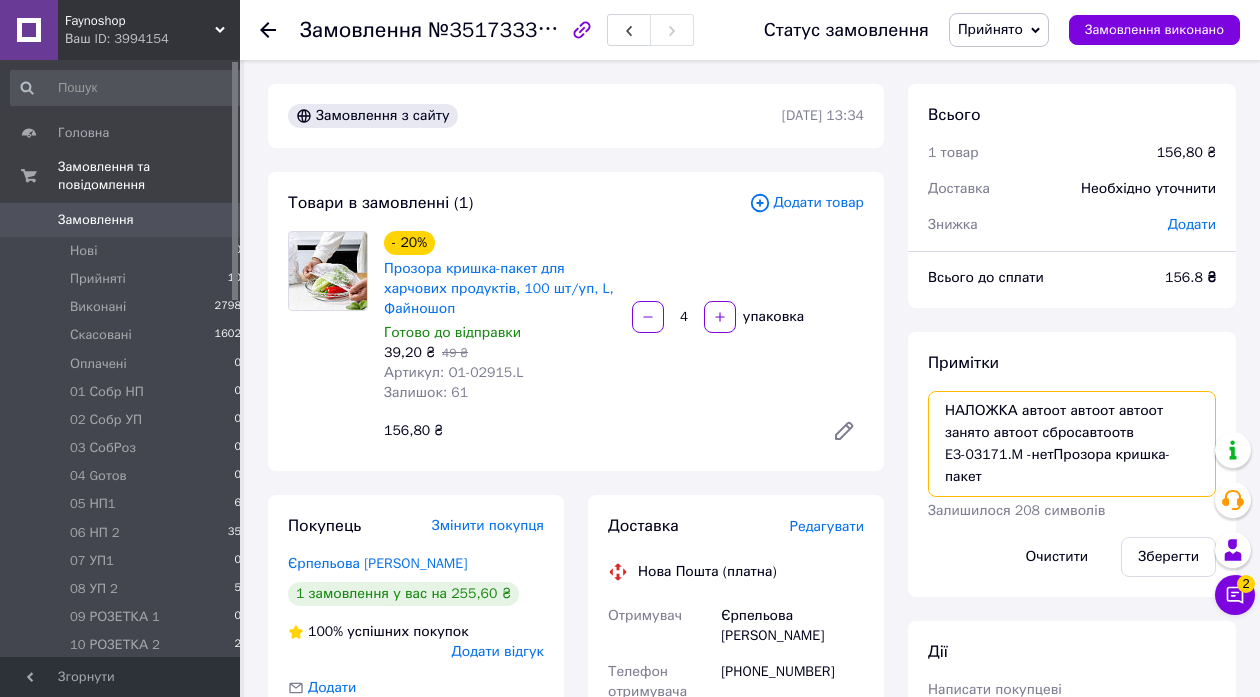 click on "НАЛОЖКА автоот автоот автоот занято автоот сбросавтоотв
E3-03171.M -нетПрозора кришка-пакет" at bounding box center [1072, 444] 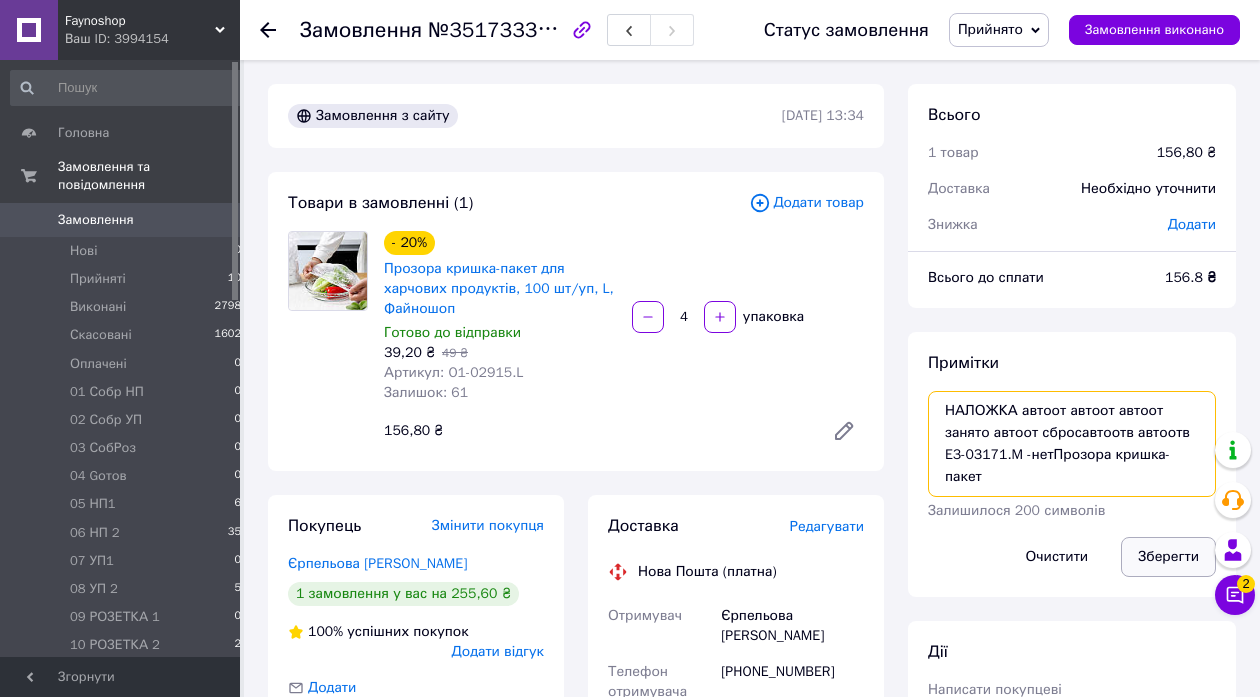 type on "НАЛОЖКА автоот автоот автоот занято автоот сбросавтоотв автоотв
E3-03171.M -нетПрозора кришка-пакет" 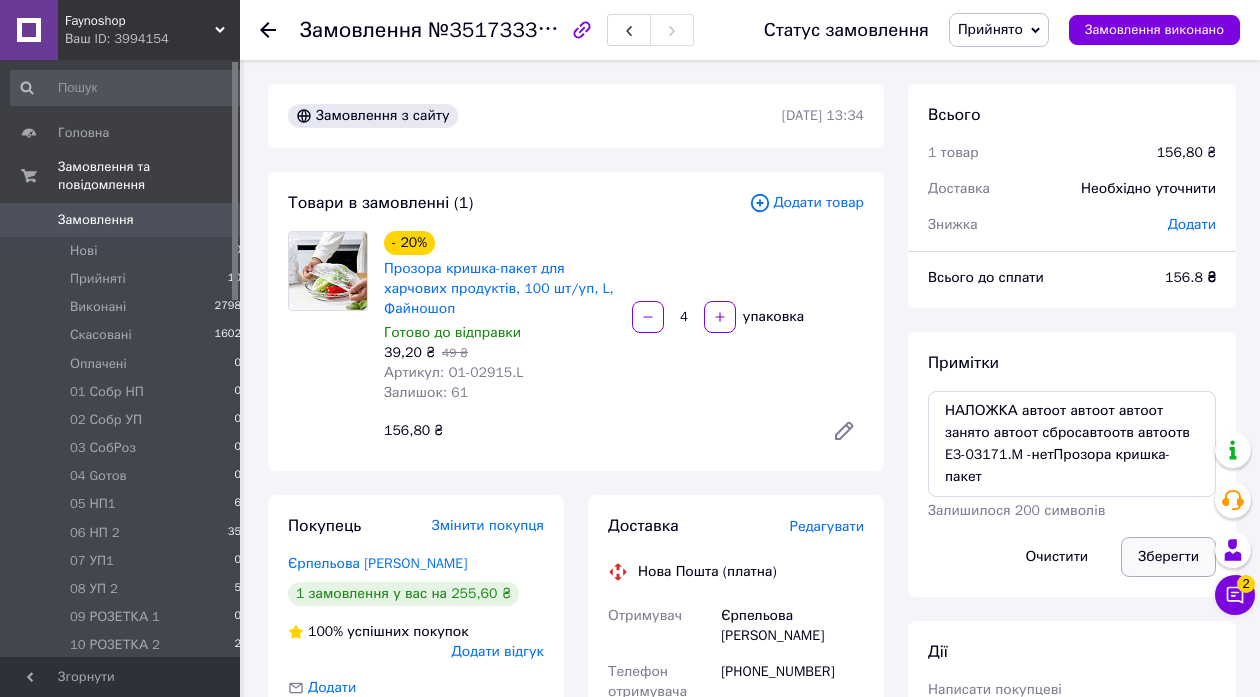 click on "Зберегти" at bounding box center (1168, 557) 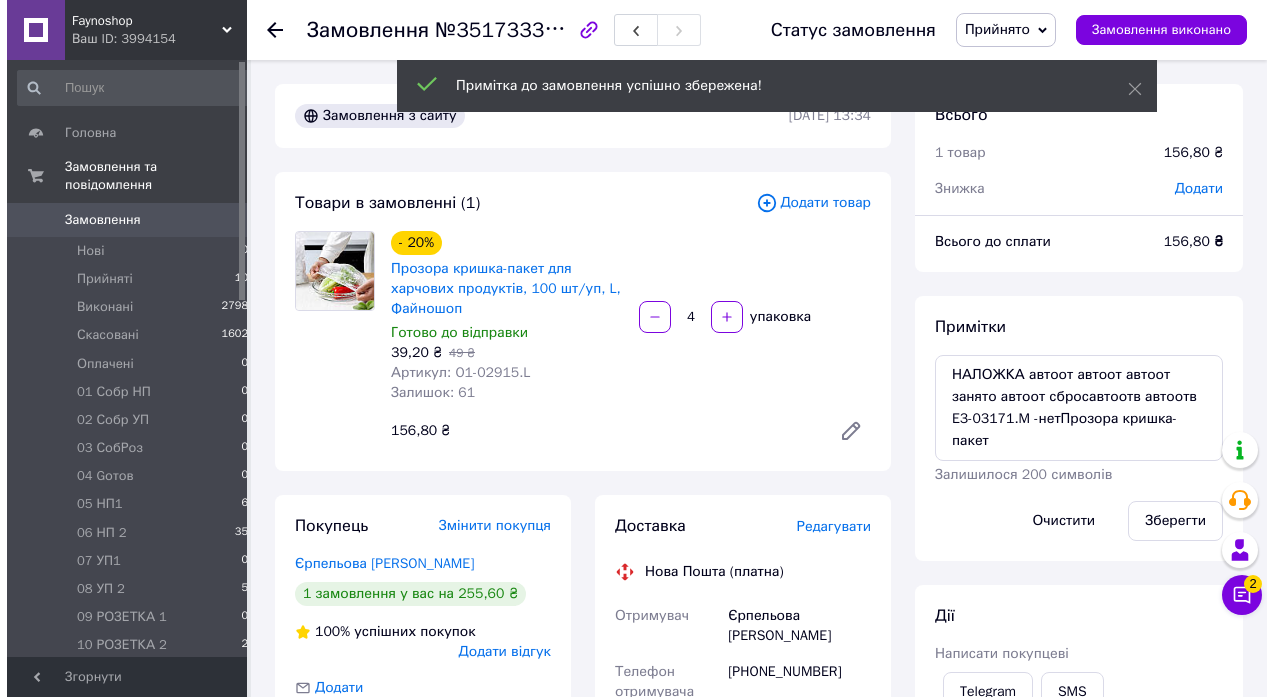 scroll, scrollTop: 185, scrollLeft: 0, axis: vertical 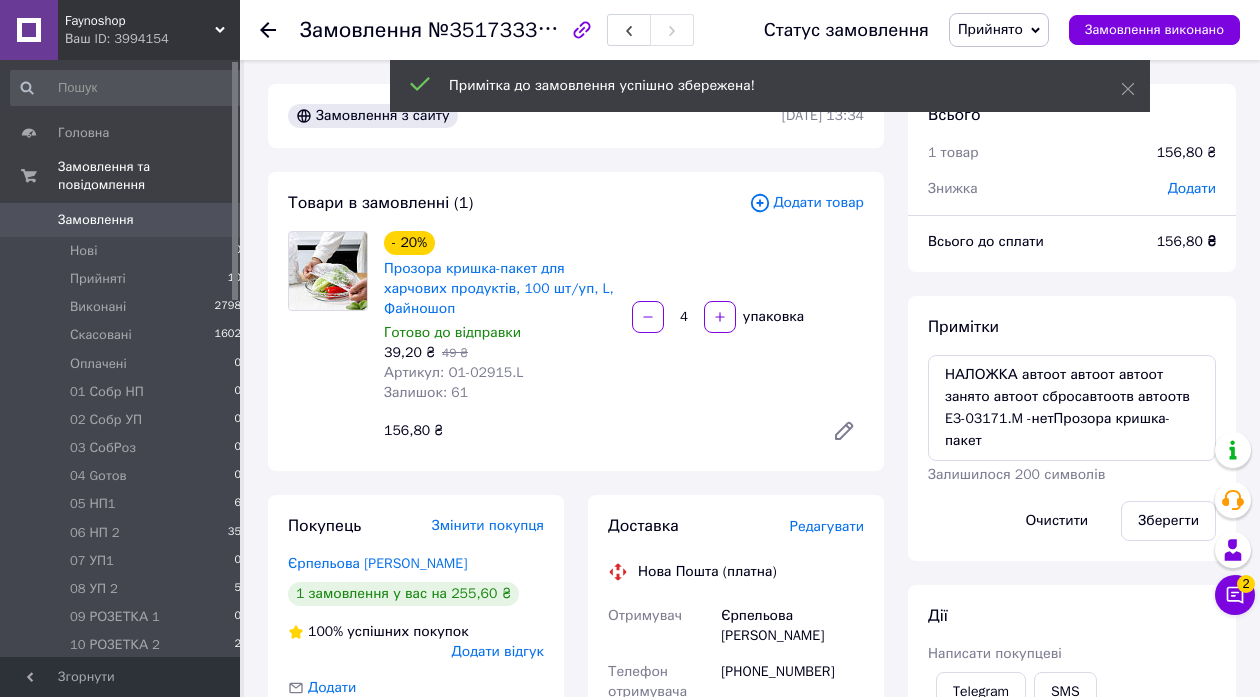 click 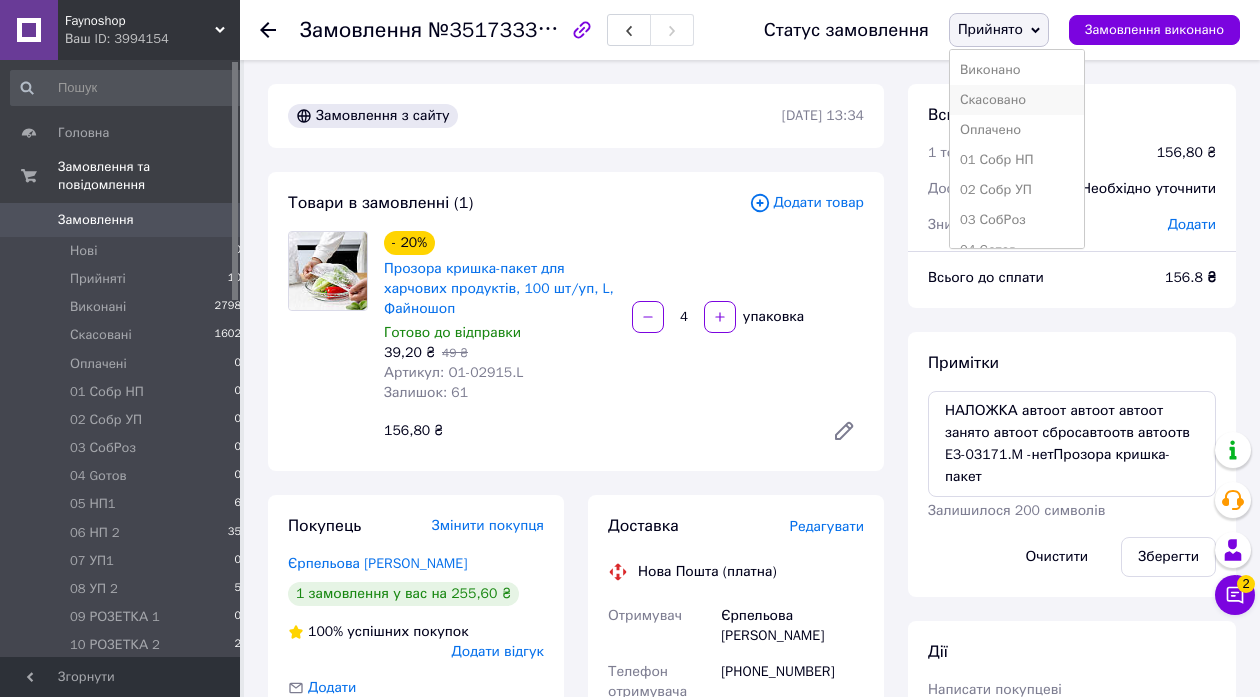 click on "Скасовано" at bounding box center (1017, 100) 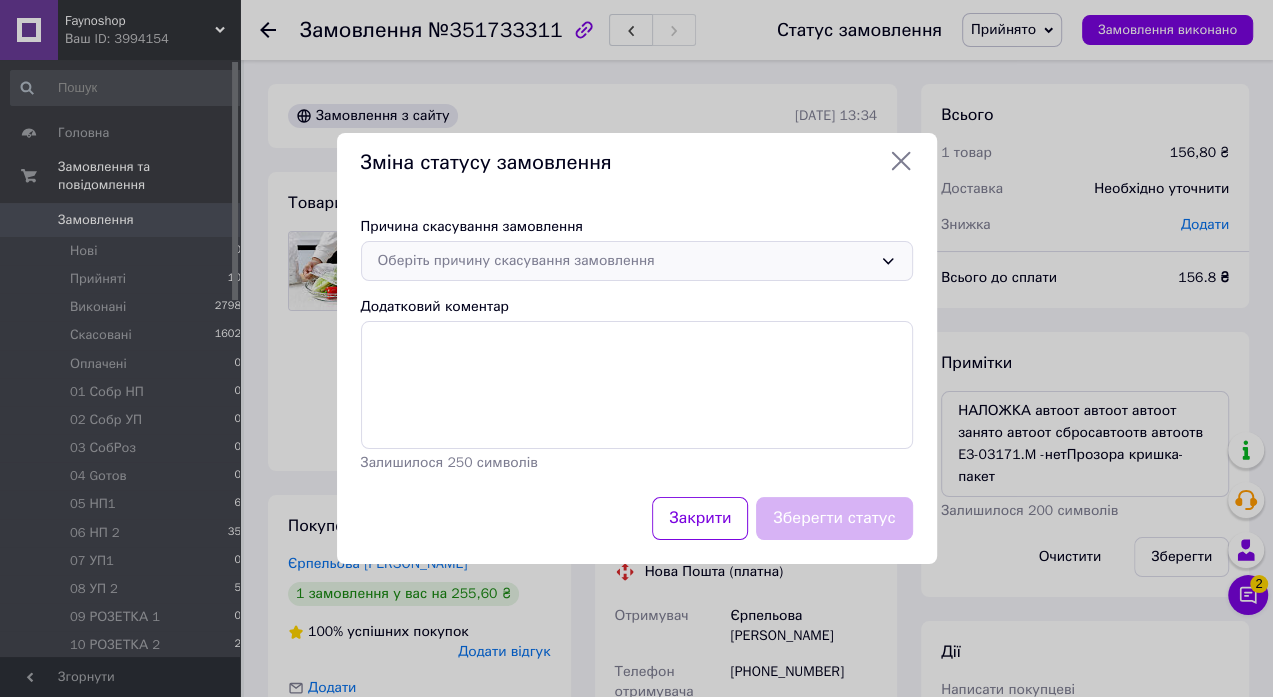 click 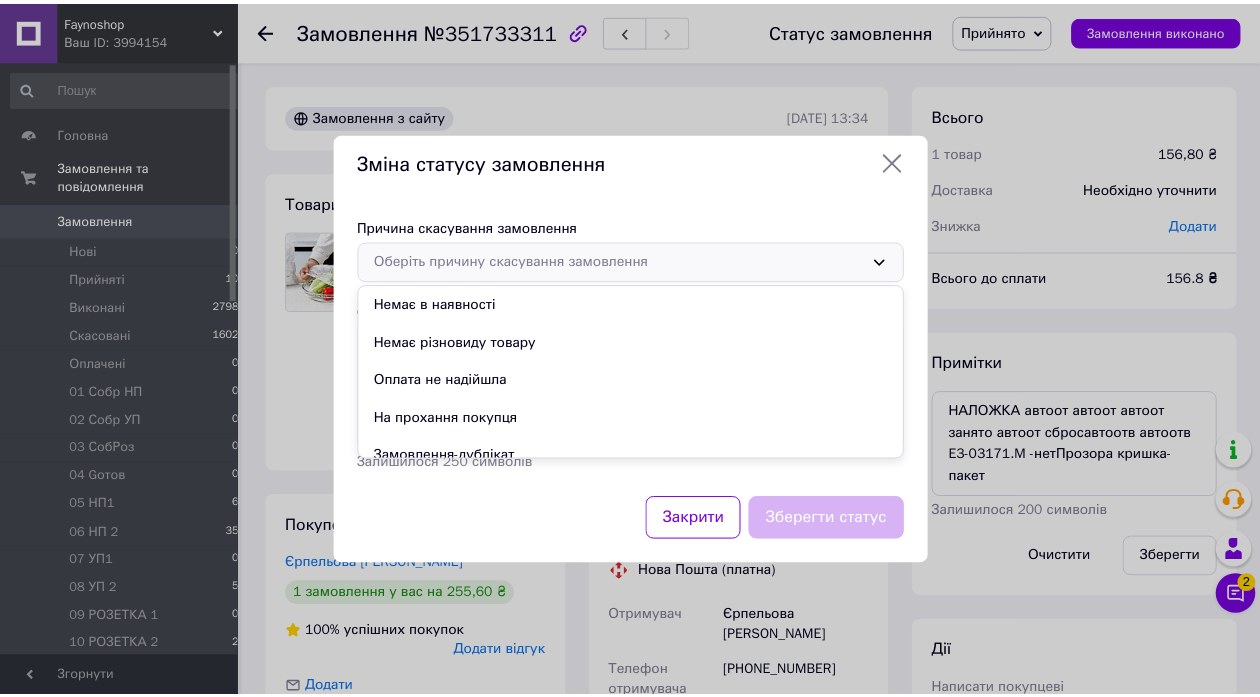 scroll, scrollTop: 94, scrollLeft: 0, axis: vertical 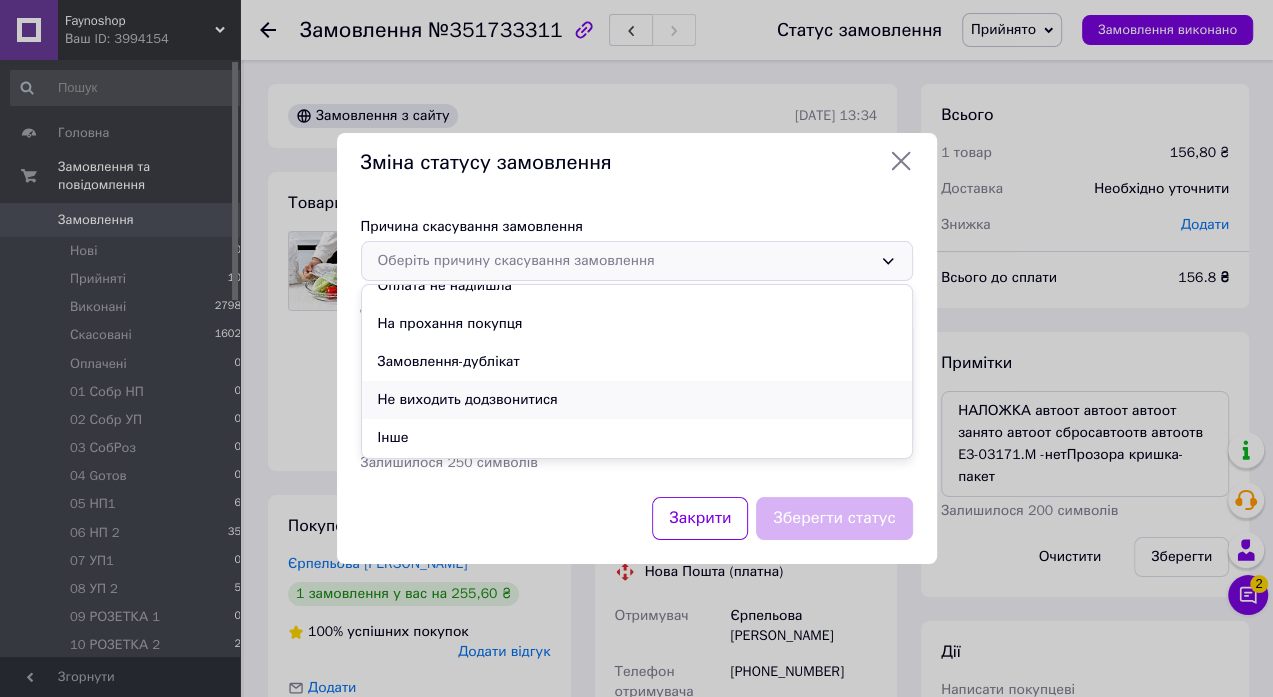 click on "Не виходить додзвонитися" at bounding box center (637, 400) 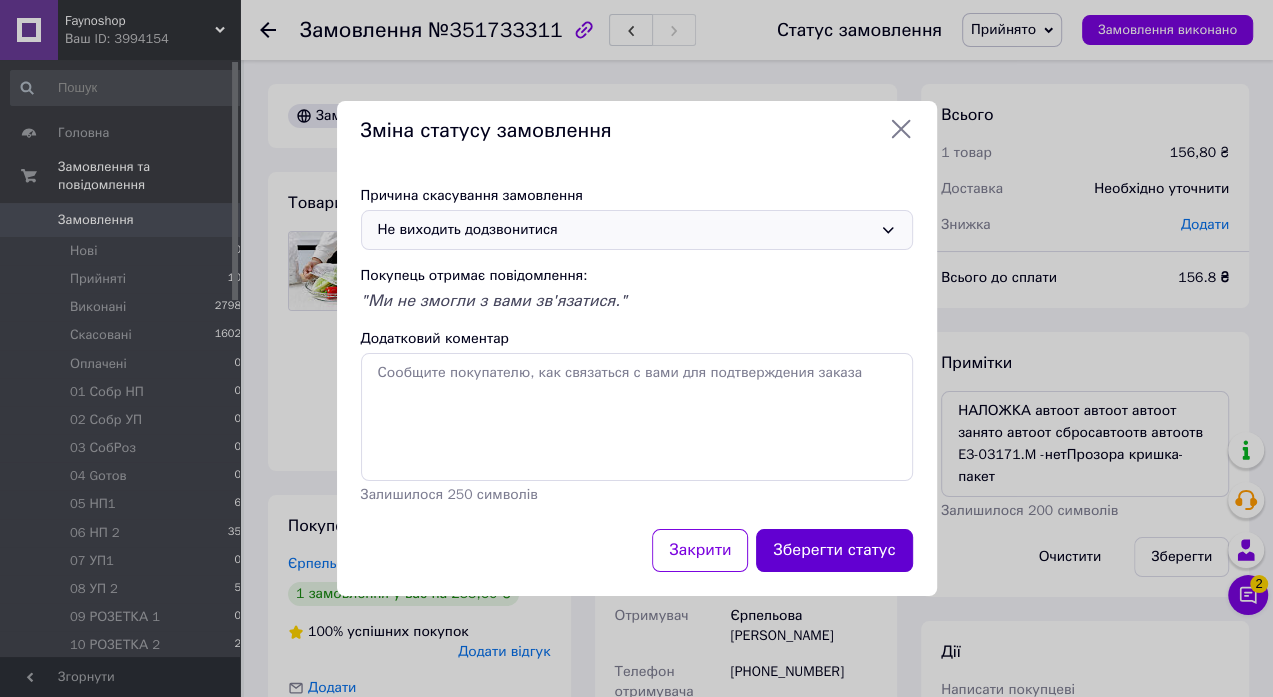 click on "Зберегти статус" at bounding box center [834, 550] 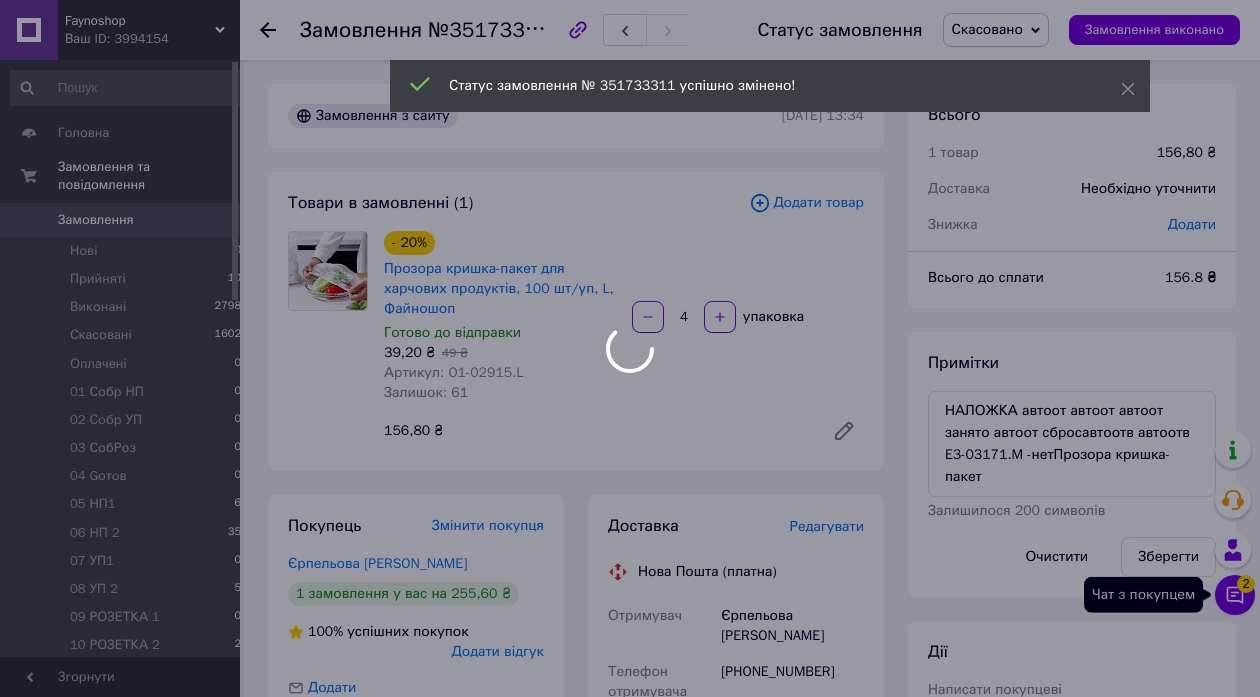 click 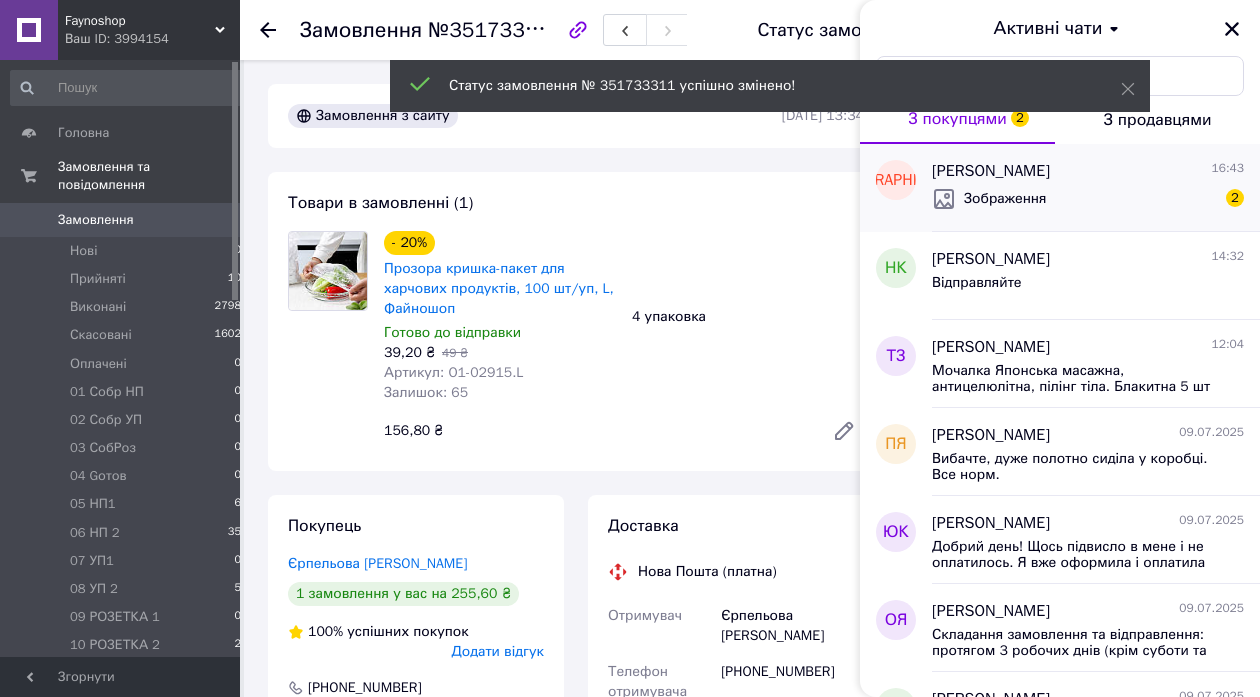 click on "Зображення 2" at bounding box center [1088, 199] 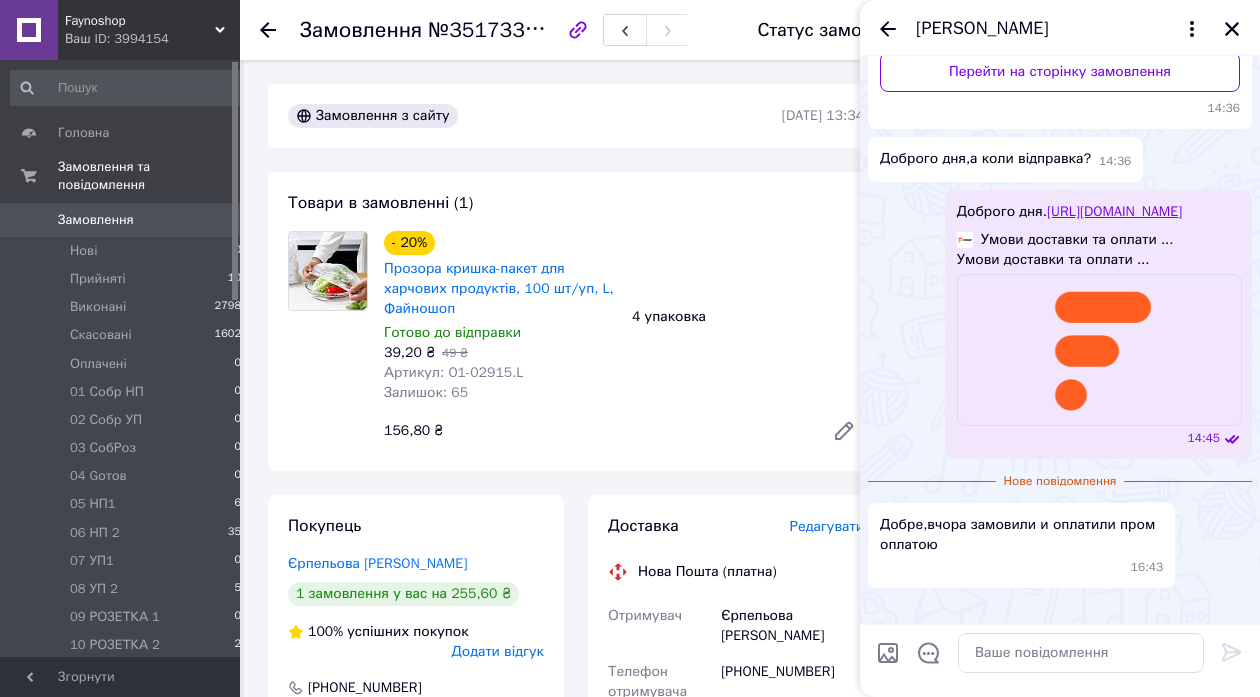 scroll, scrollTop: 574, scrollLeft: 0, axis: vertical 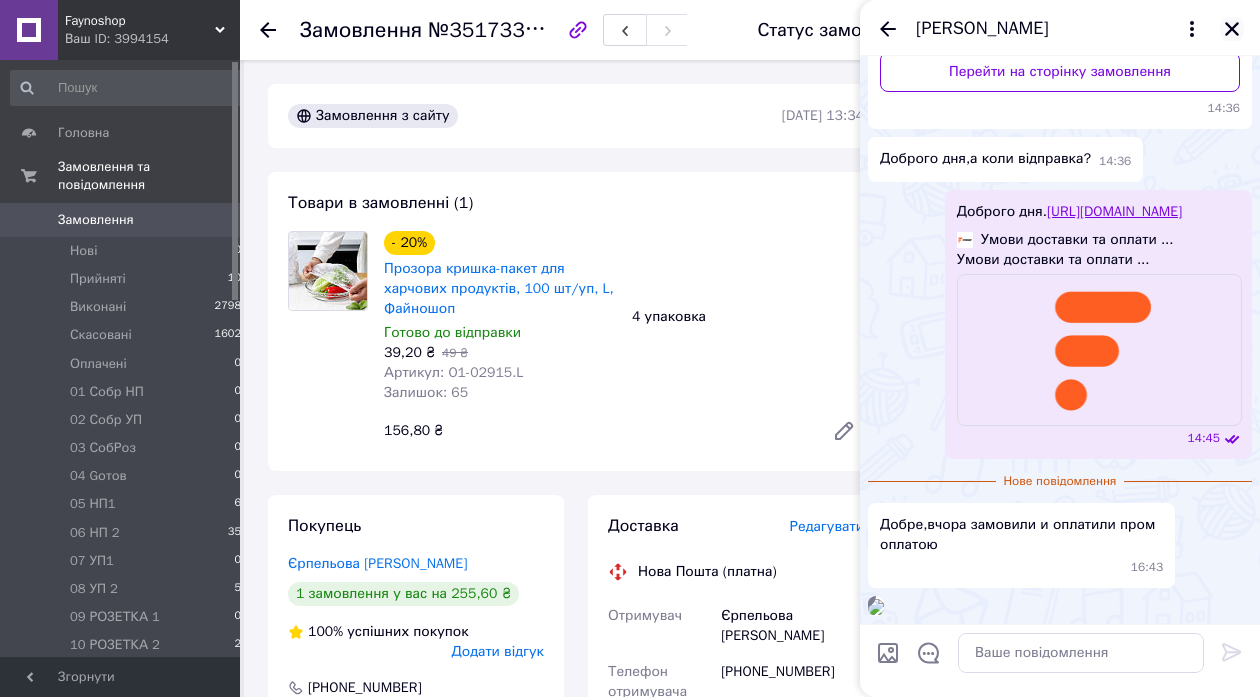 click 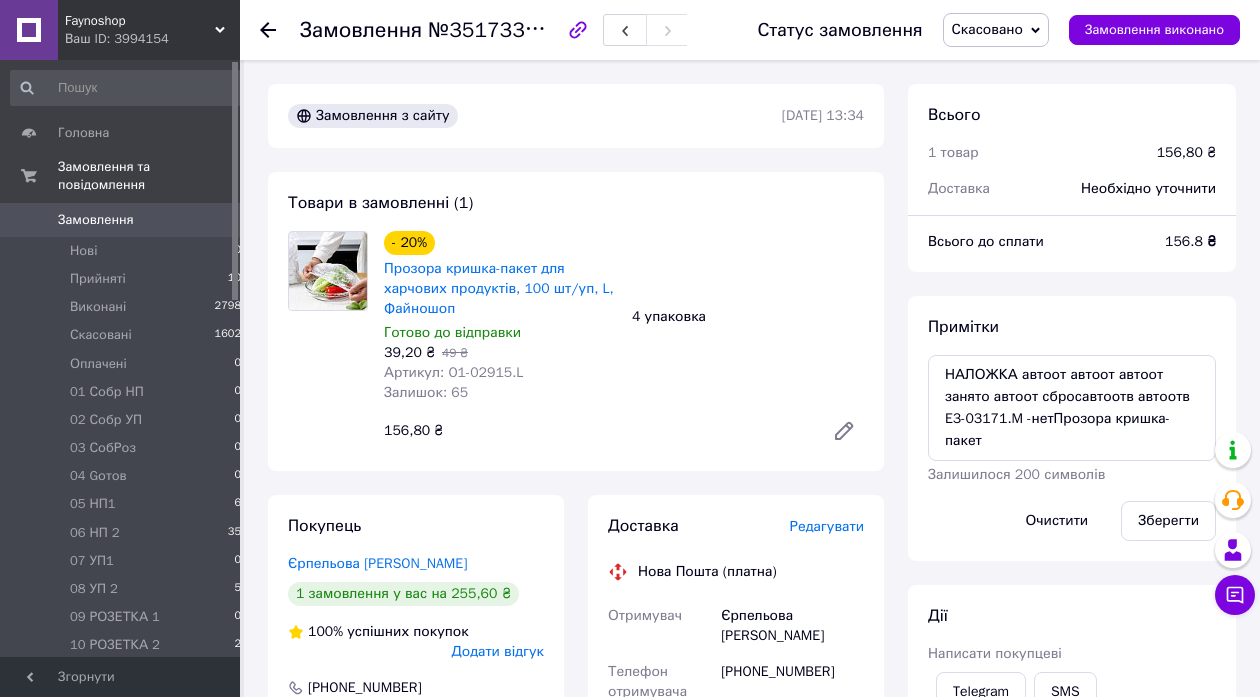 click 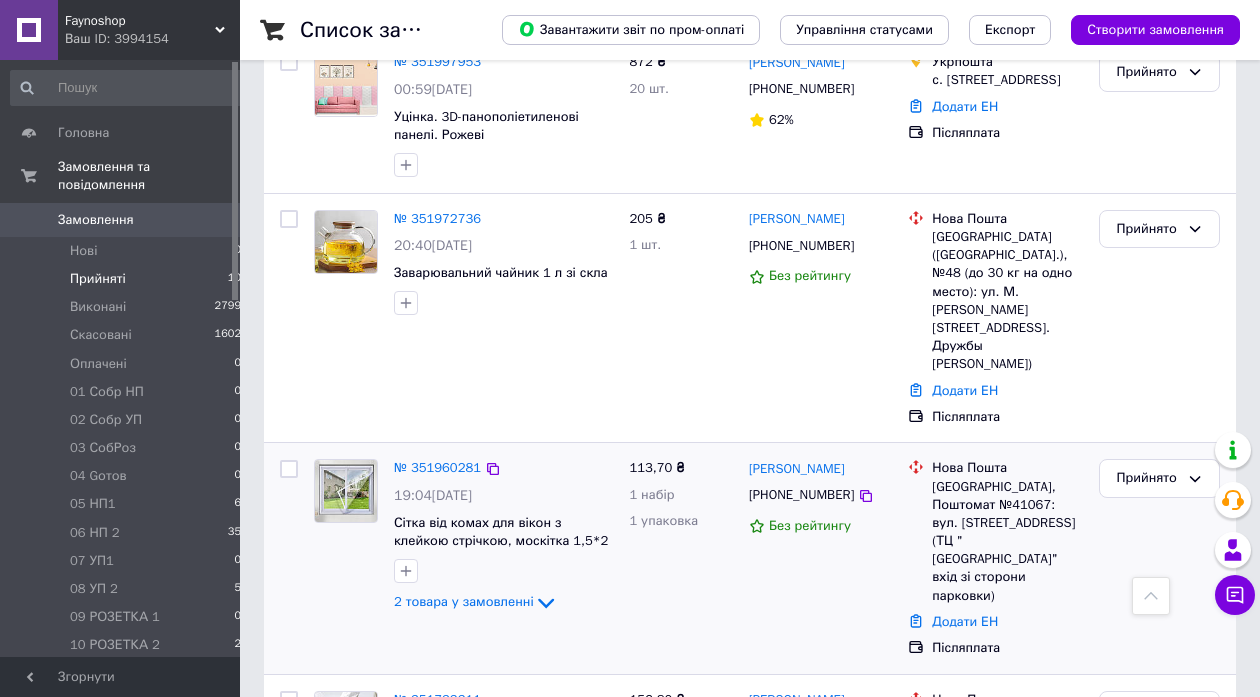 scroll, scrollTop: 1123, scrollLeft: 0, axis: vertical 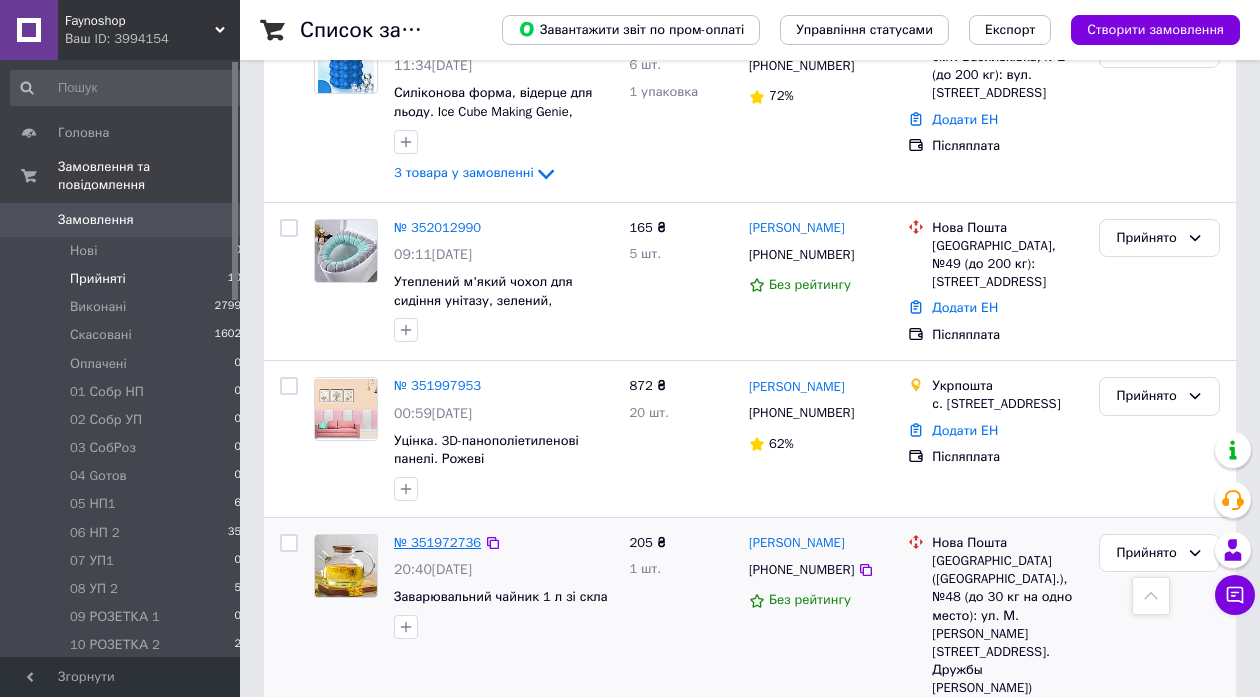 click on "№ 351972736" at bounding box center [437, 542] 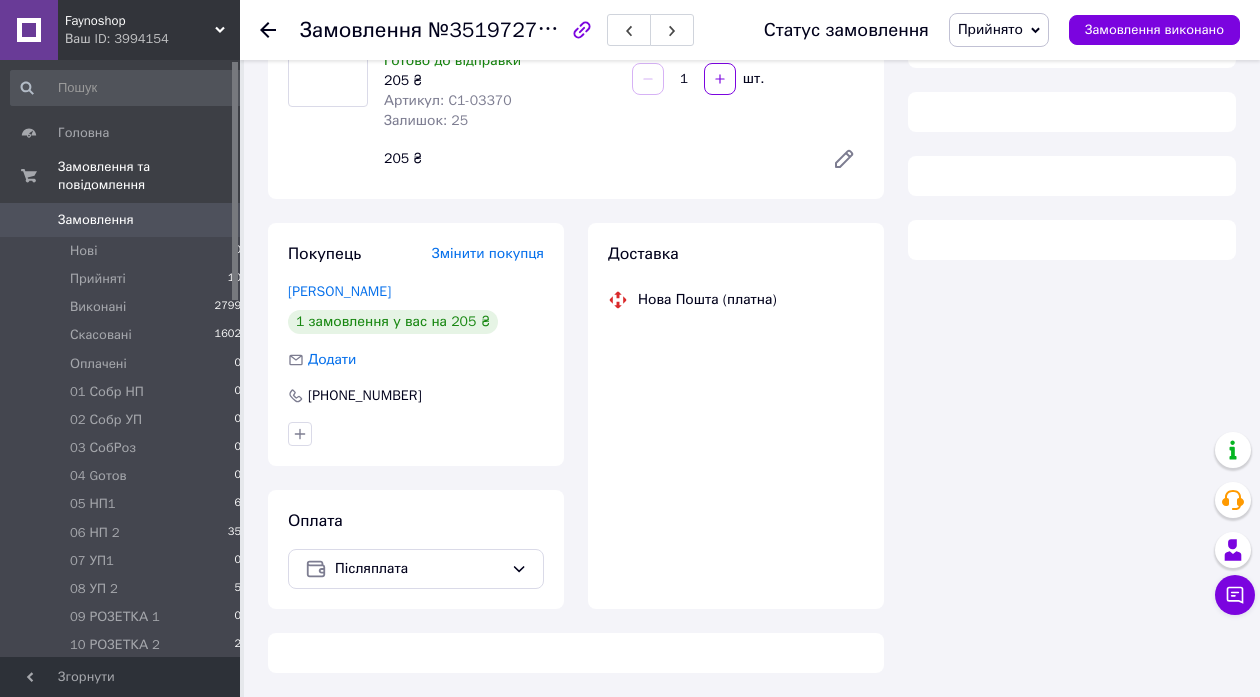 scroll, scrollTop: 204, scrollLeft: 0, axis: vertical 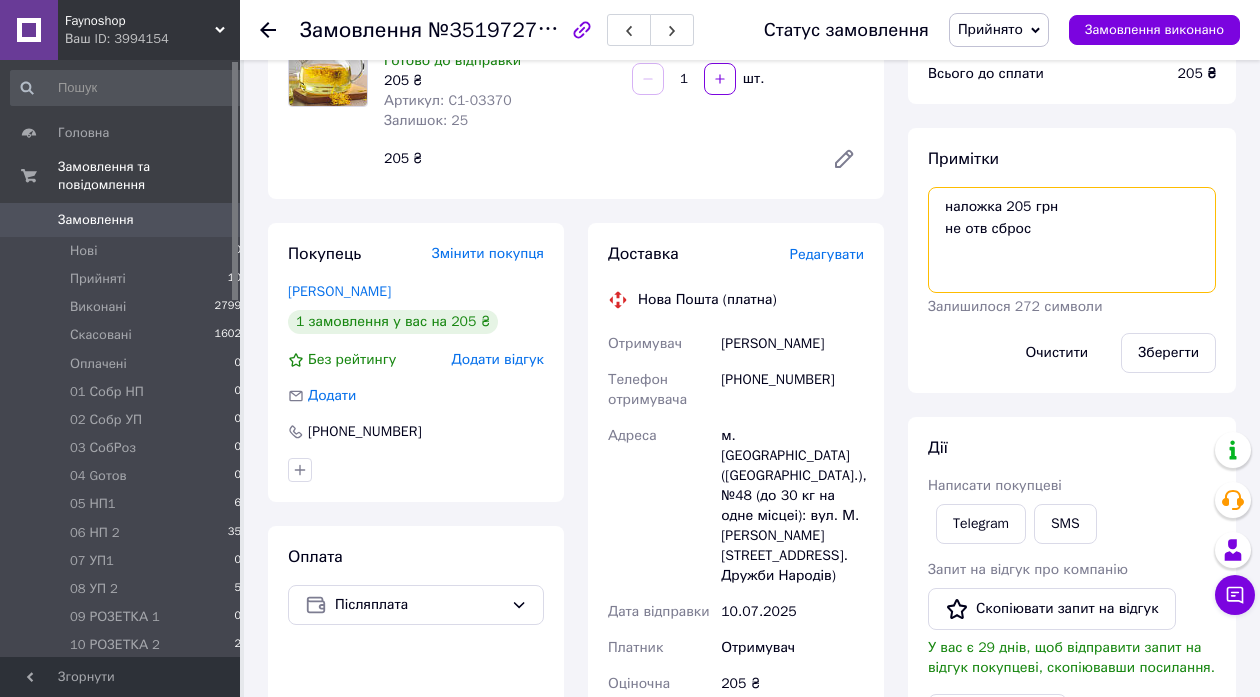 drag, startPoint x: 1067, startPoint y: 199, endPoint x: 965, endPoint y: 204, distance: 102.122475 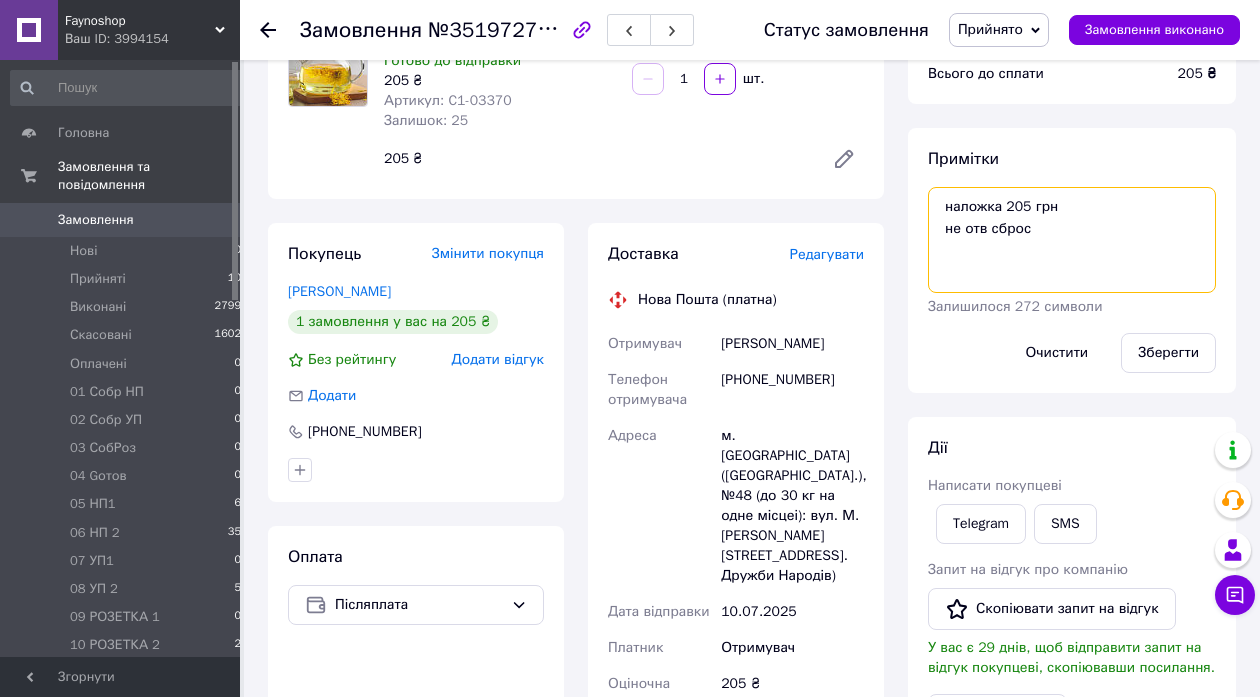 click on "наложка 205 грн
не отв сброс" at bounding box center (1072, 240) 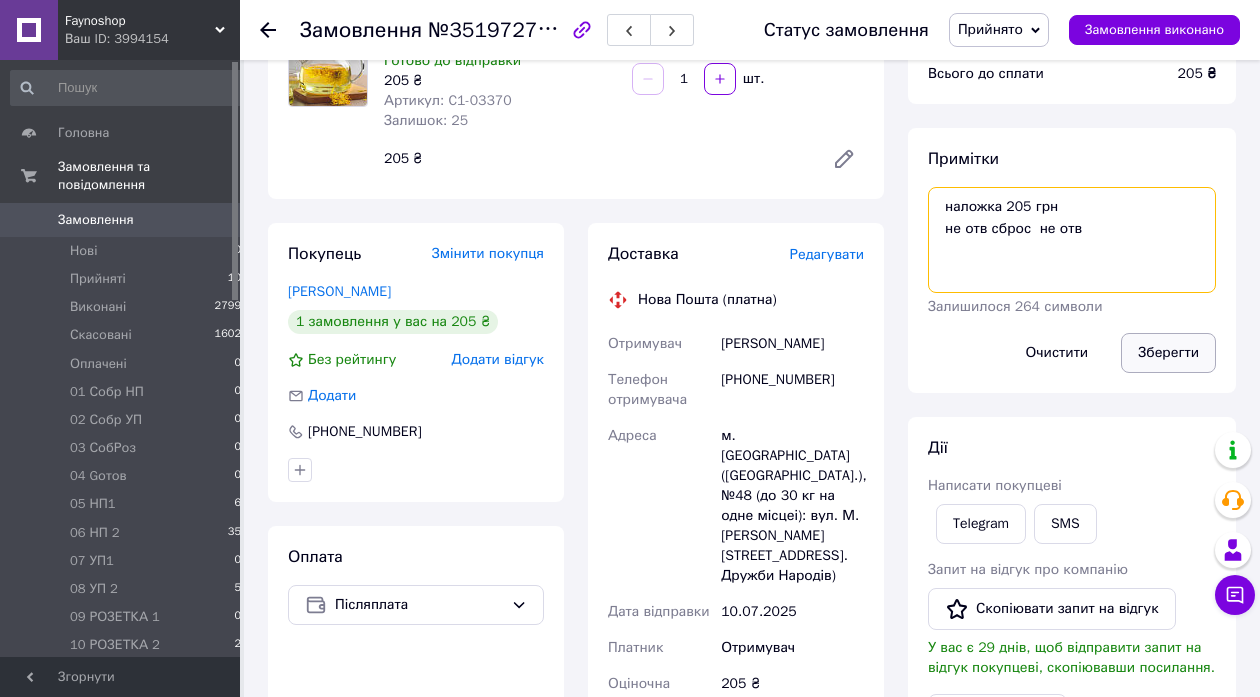 type on "наложка 205 грн
не отв сброс  не отв" 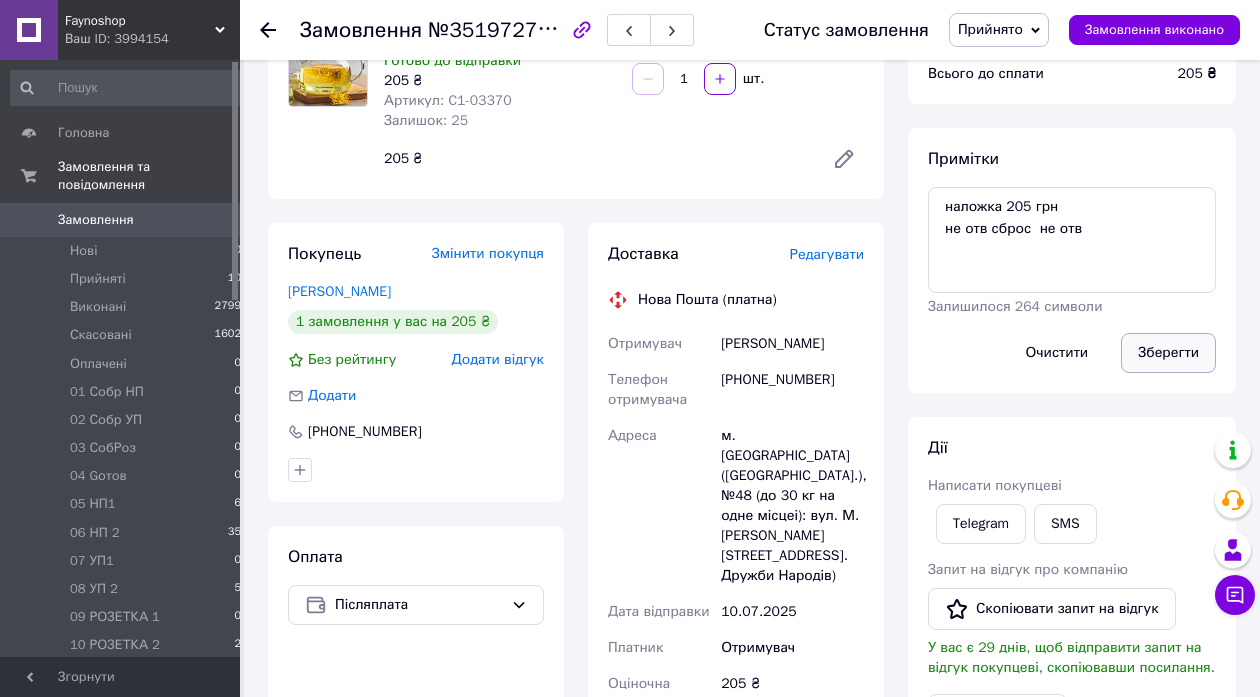 click on "Зберегти" at bounding box center (1168, 353) 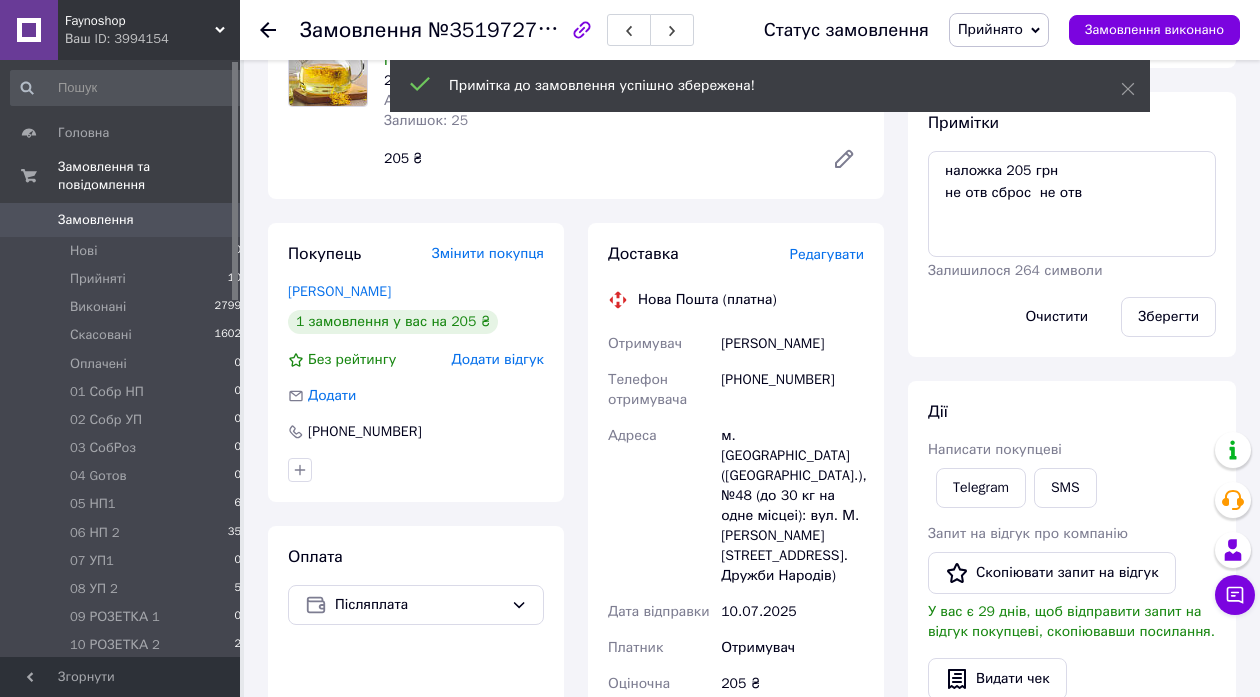 click 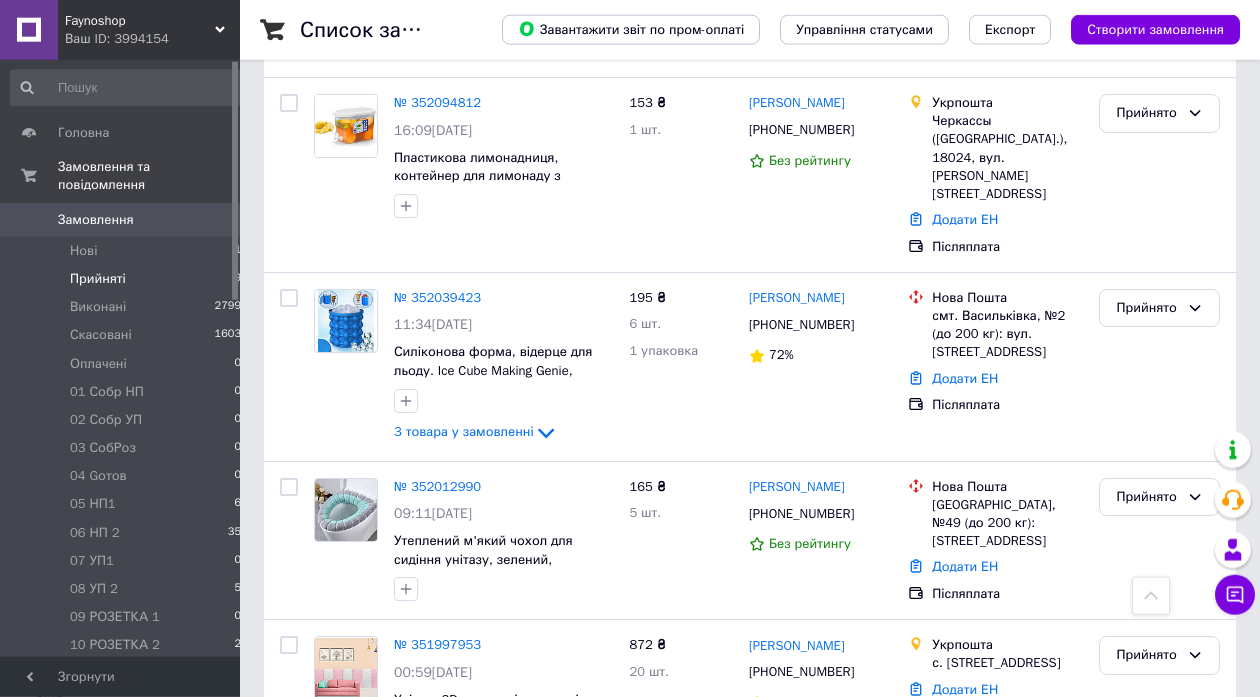 scroll, scrollTop: 864, scrollLeft: 0, axis: vertical 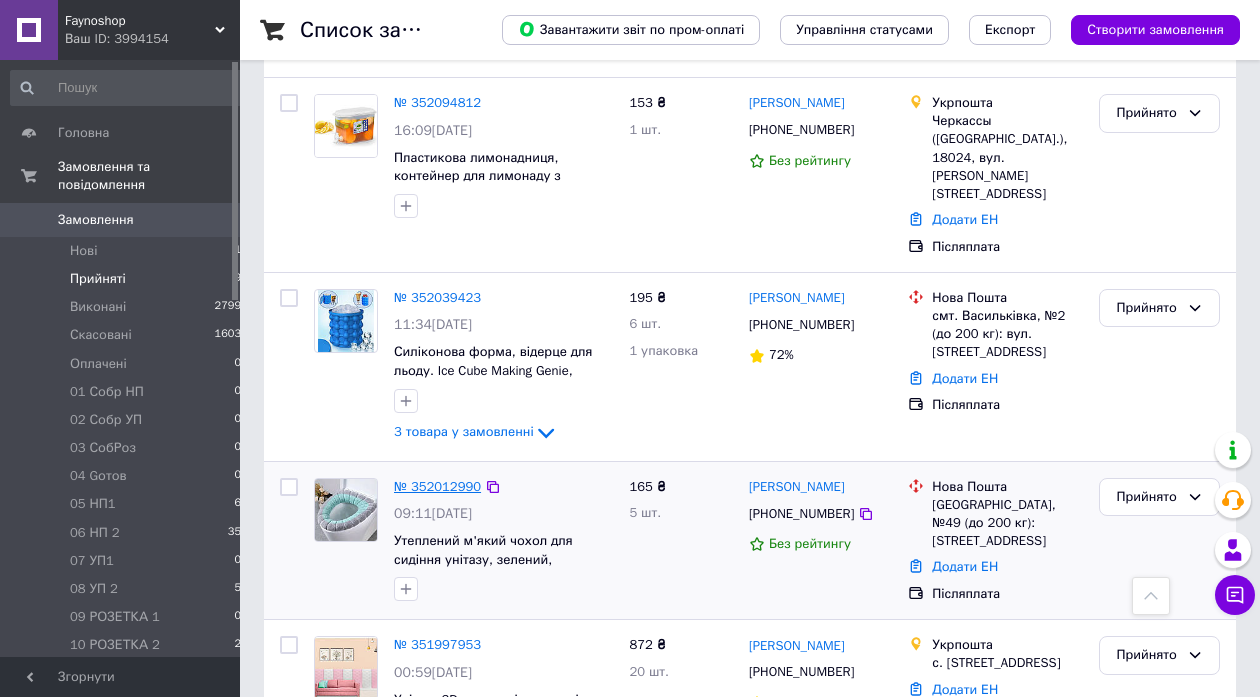 click on "№ 352012990" at bounding box center [437, 486] 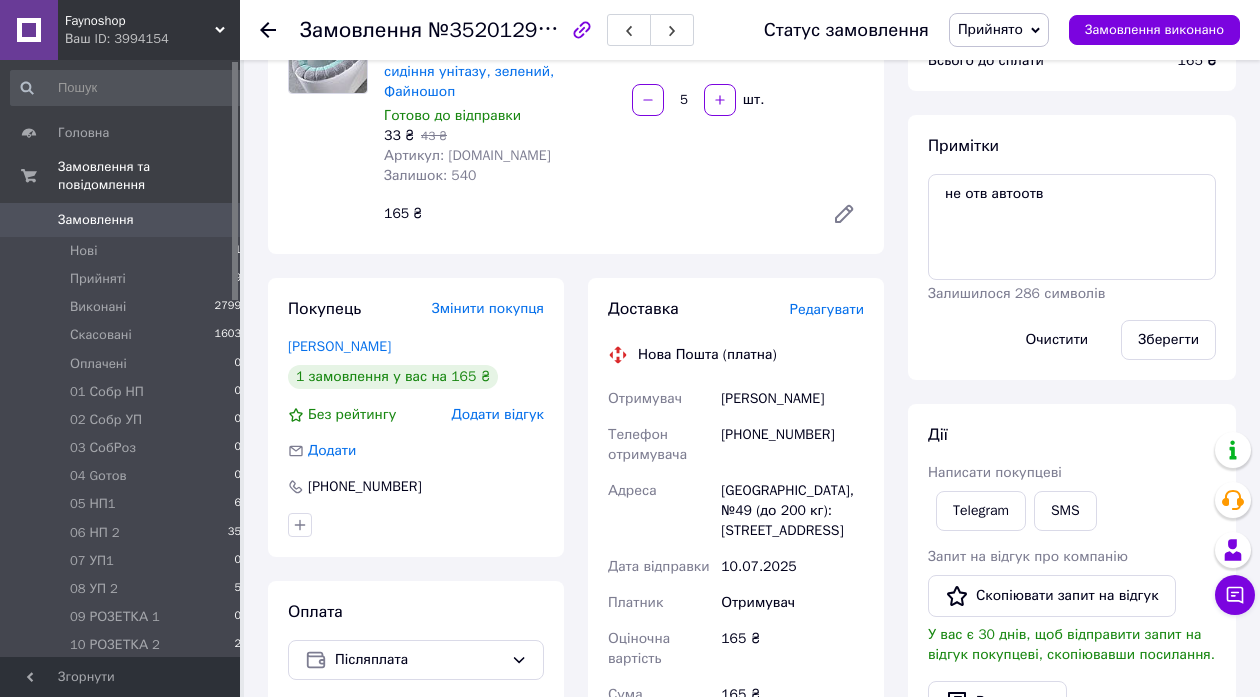 scroll, scrollTop: 109, scrollLeft: 0, axis: vertical 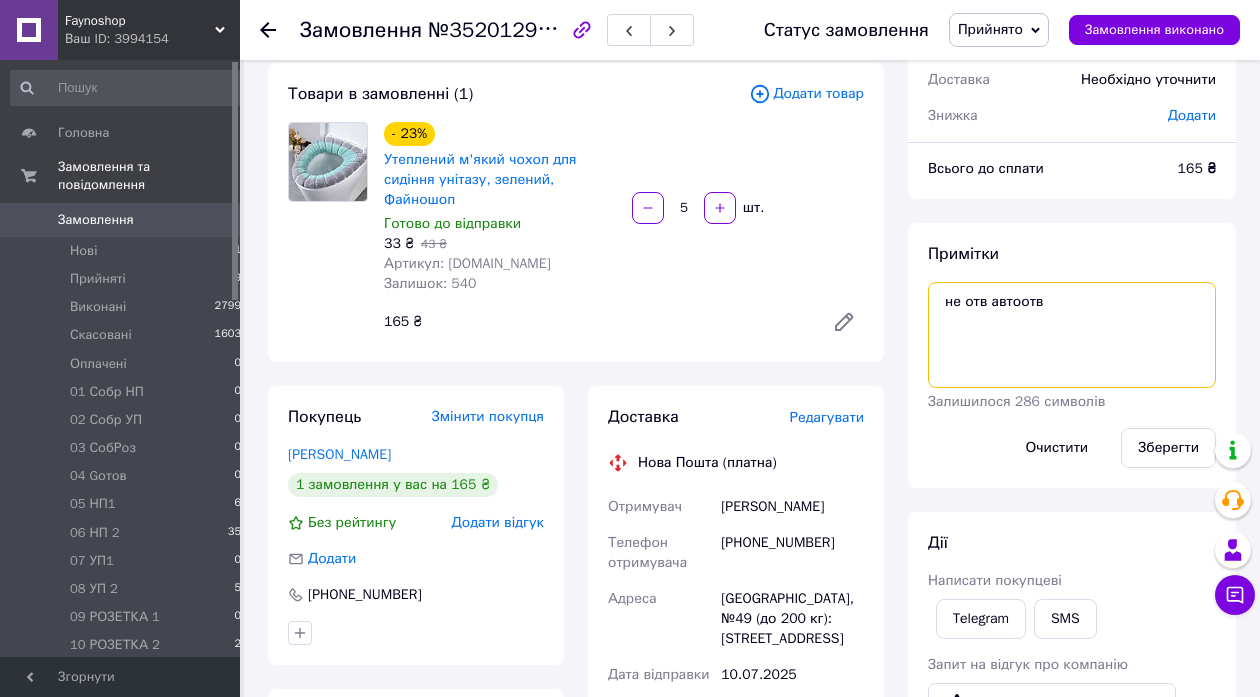 click on "не отв автоотв" at bounding box center [1072, 335] 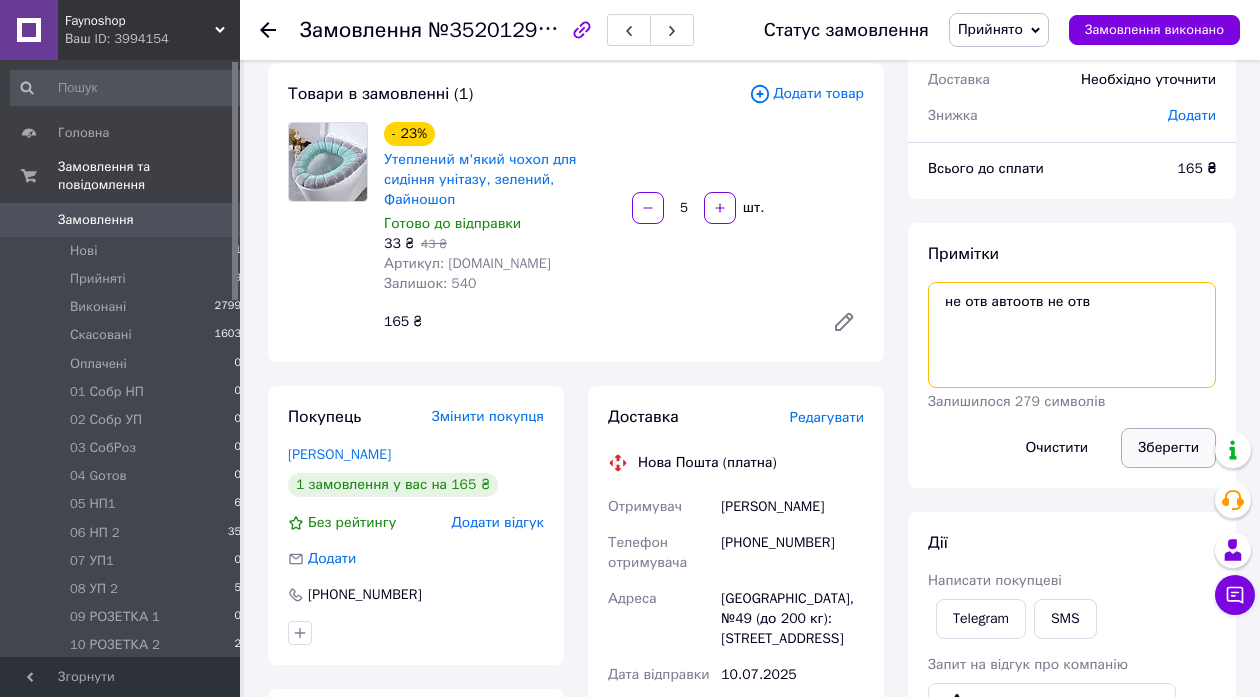 type on "не отв автоотв не отв" 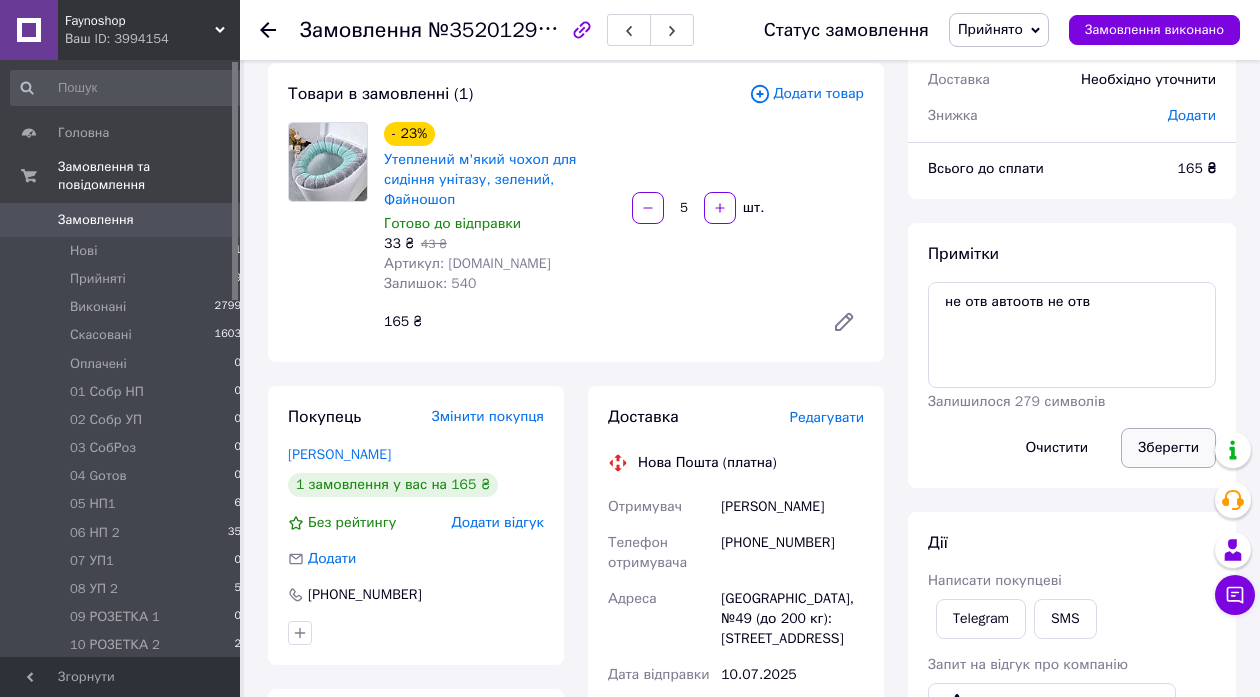 click on "Зберегти" at bounding box center (1168, 448) 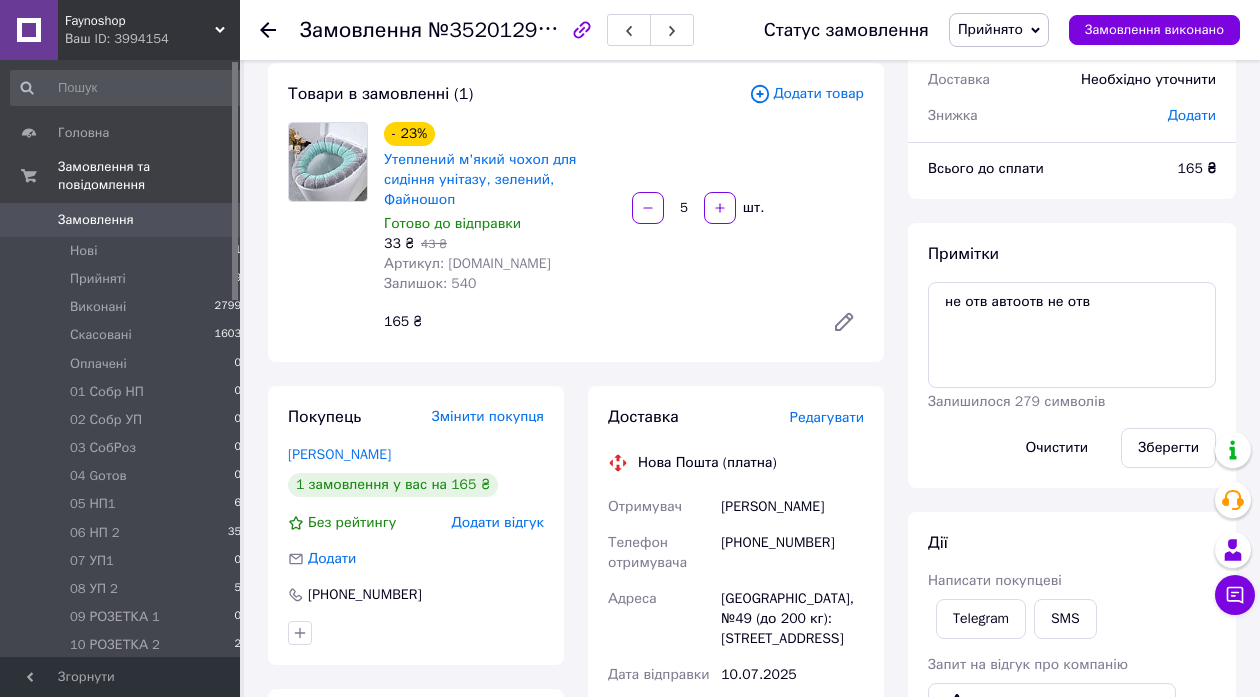 click 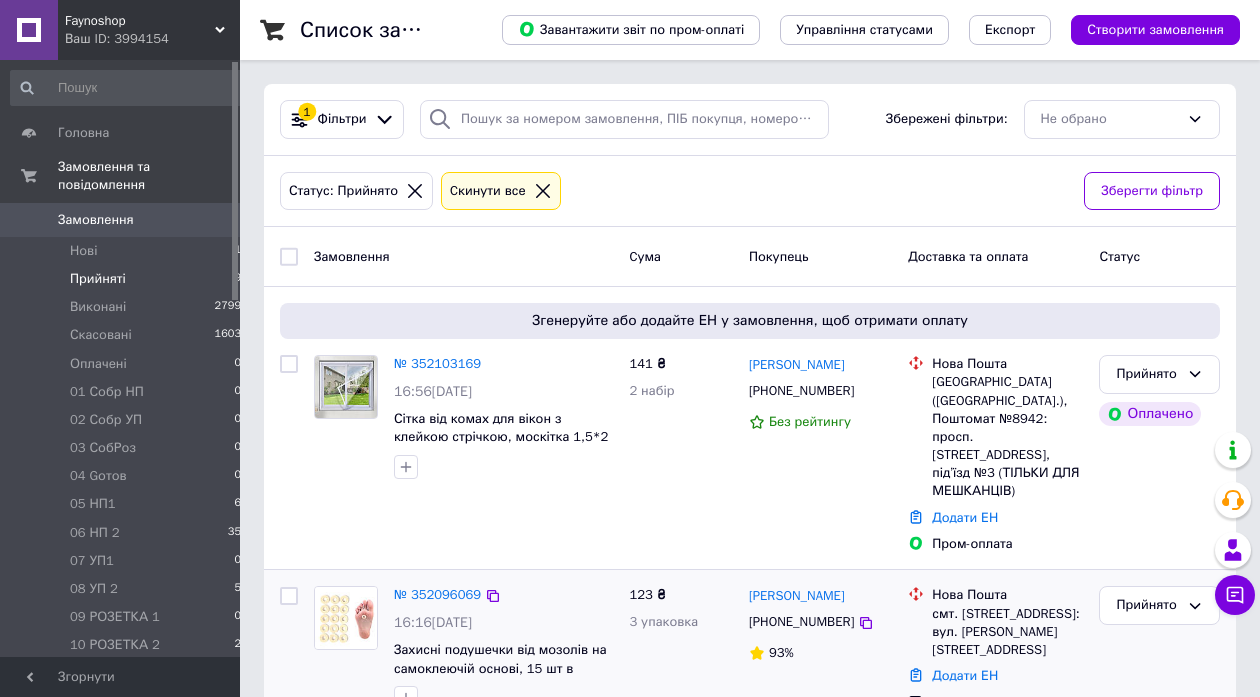 scroll, scrollTop: 648, scrollLeft: 0, axis: vertical 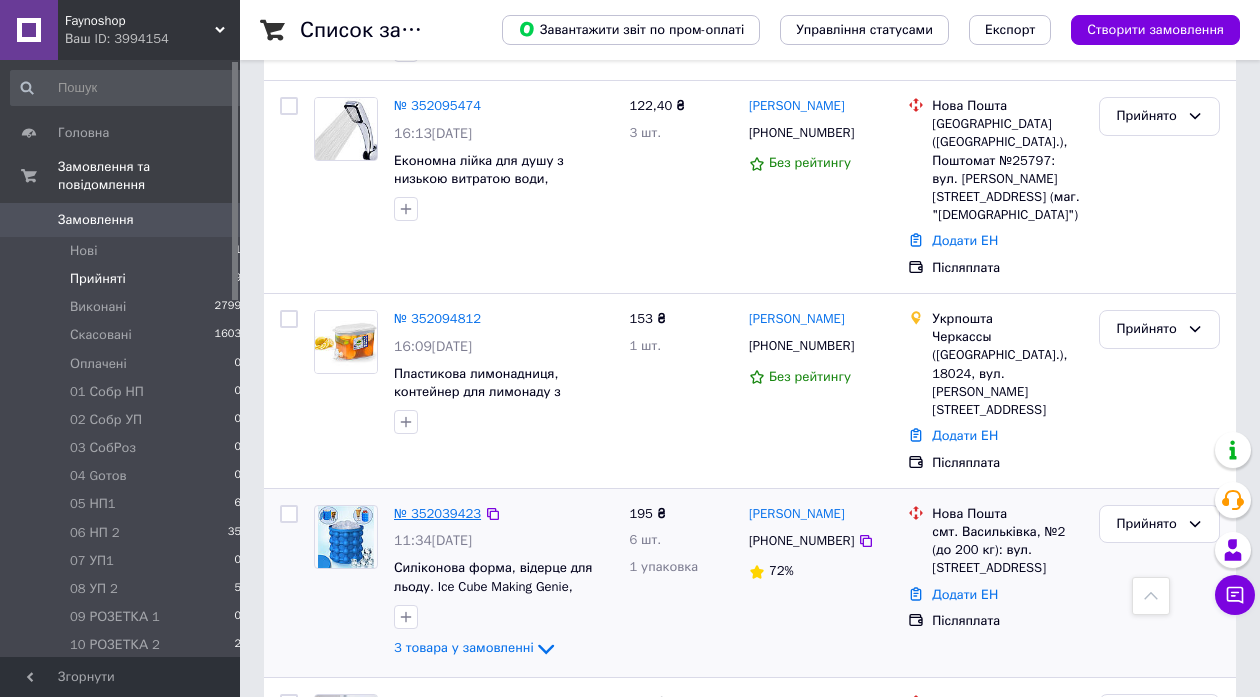 click on "№ 352039423" at bounding box center (437, 513) 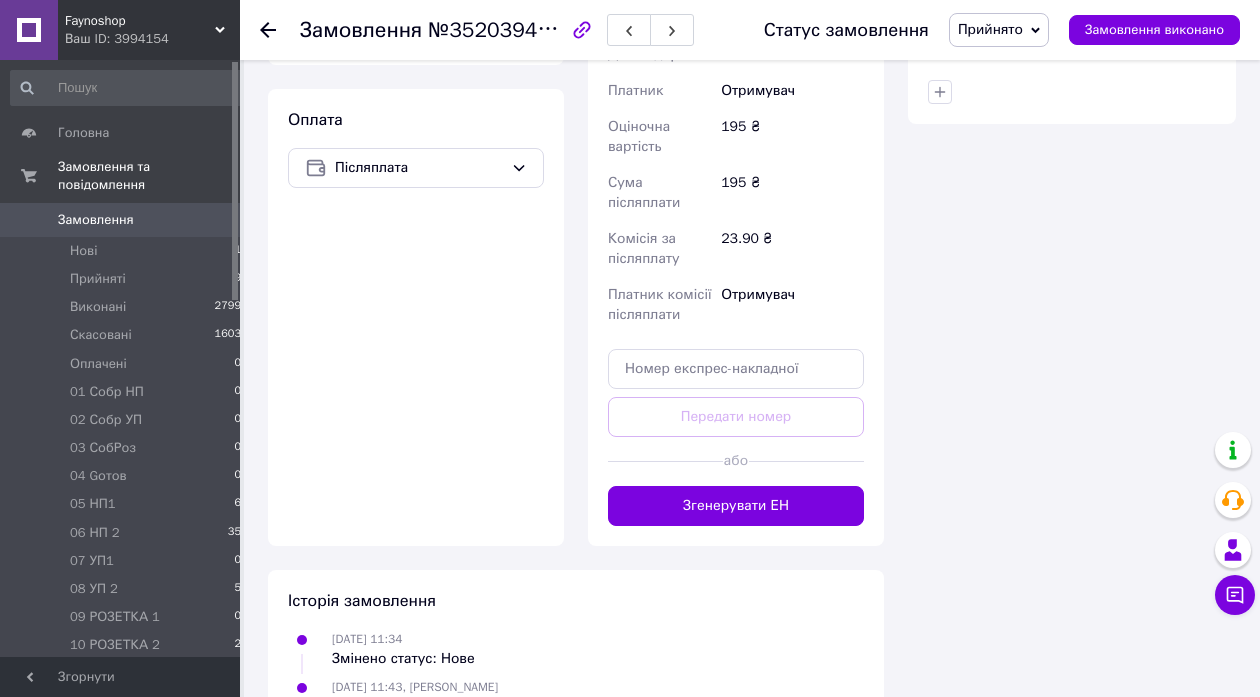 scroll, scrollTop: 649, scrollLeft: 0, axis: vertical 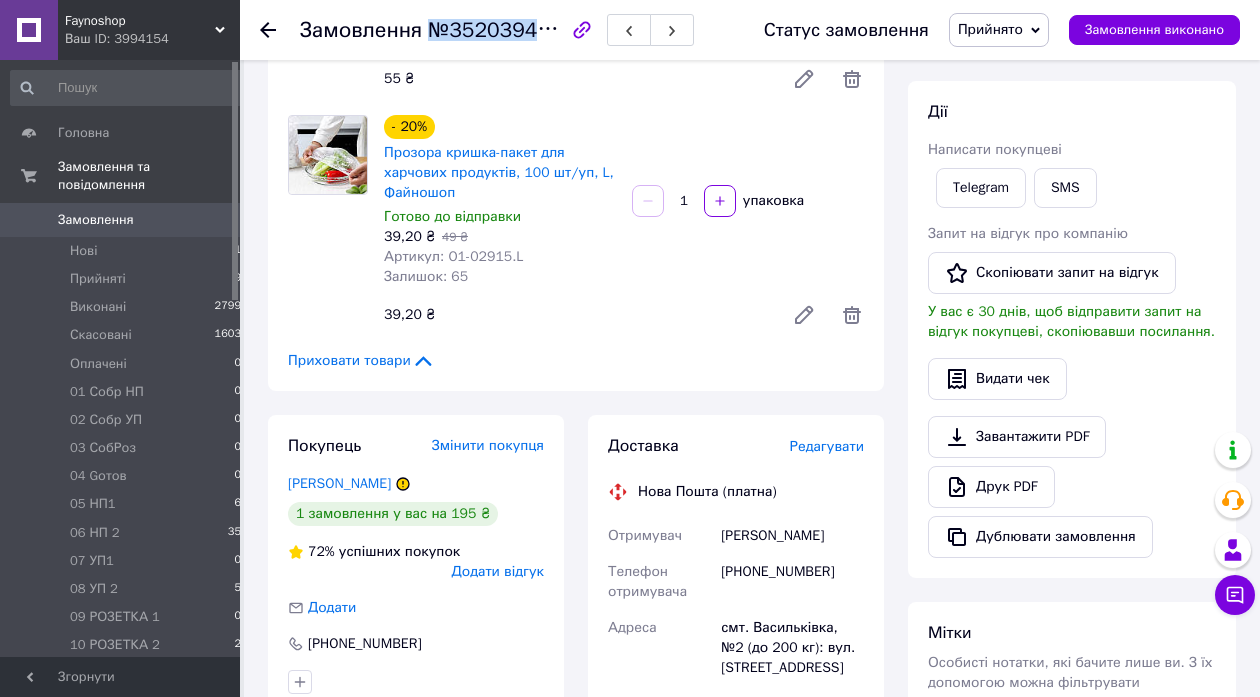 drag, startPoint x: 425, startPoint y: 36, endPoint x: 546, endPoint y: 38, distance: 121.016525 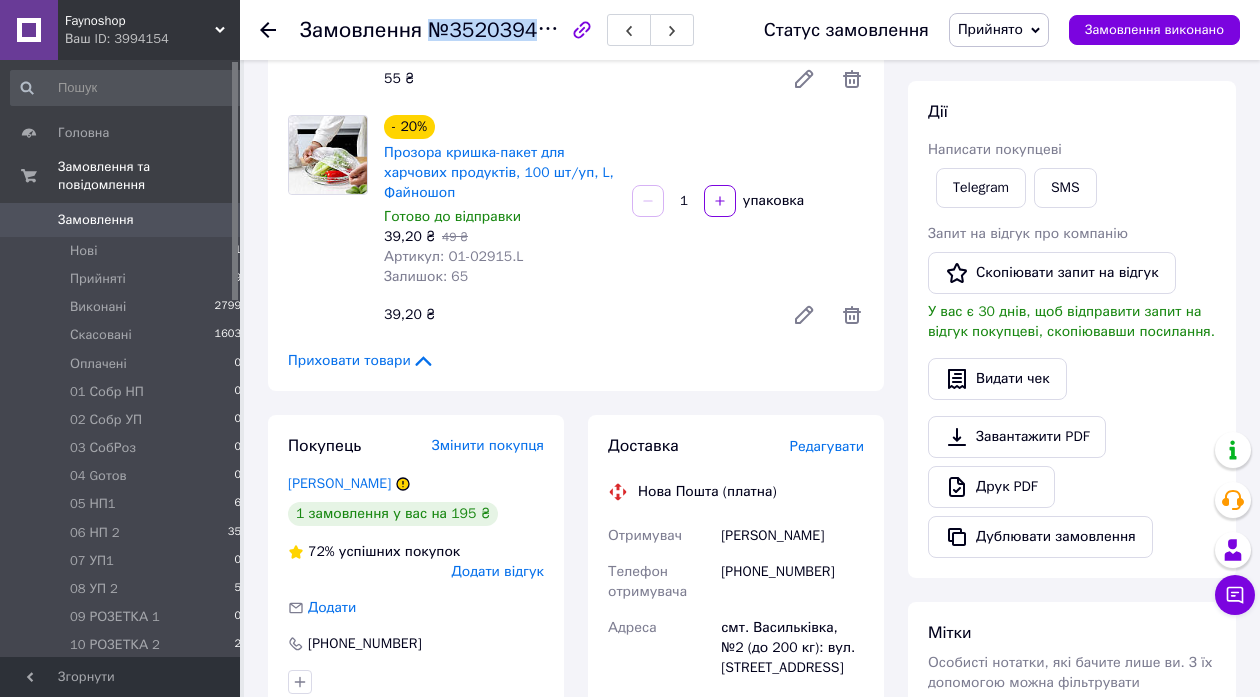 copy on "№352039423" 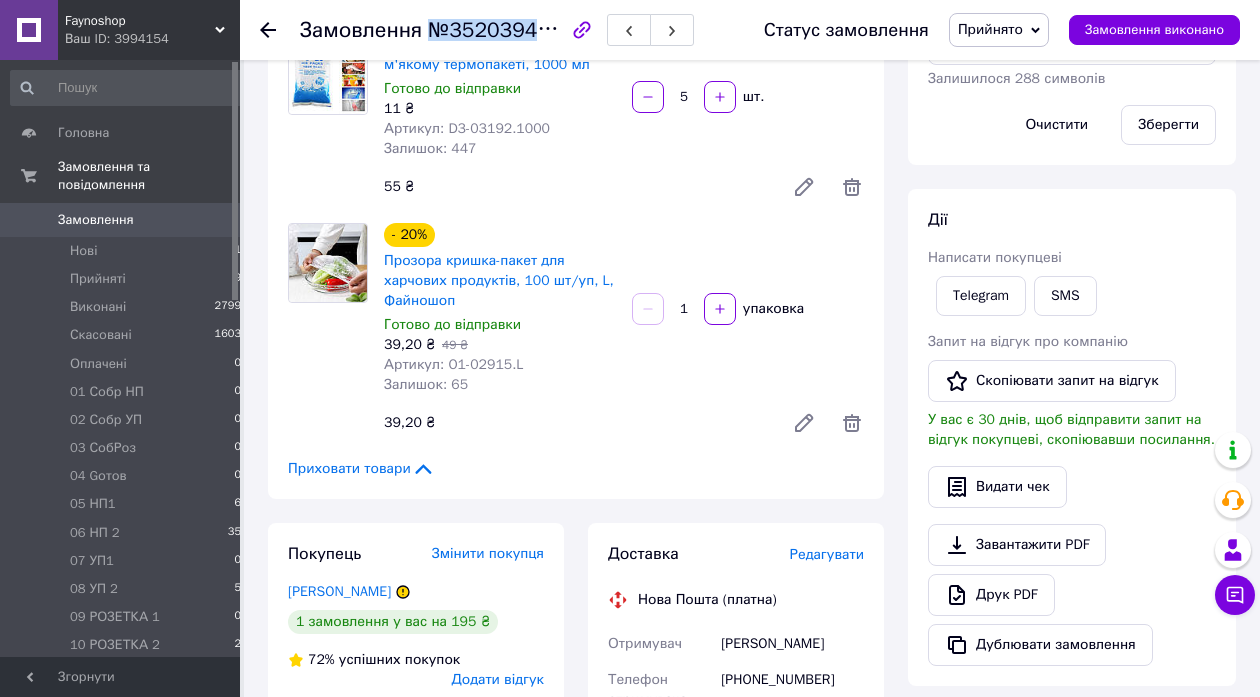 scroll, scrollTop: 0, scrollLeft: 0, axis: both 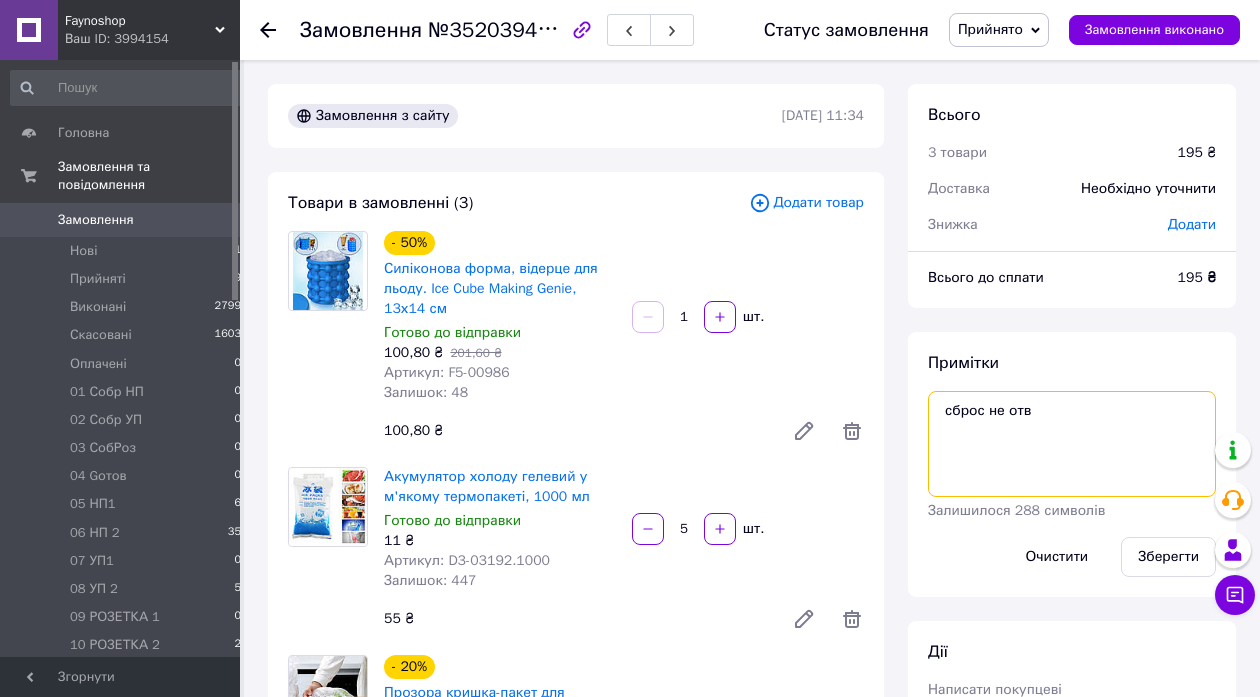 drag, startPoint x: 938, startPoint y: 419, endPoint x: 873, endPoint y: 419, distance: 65 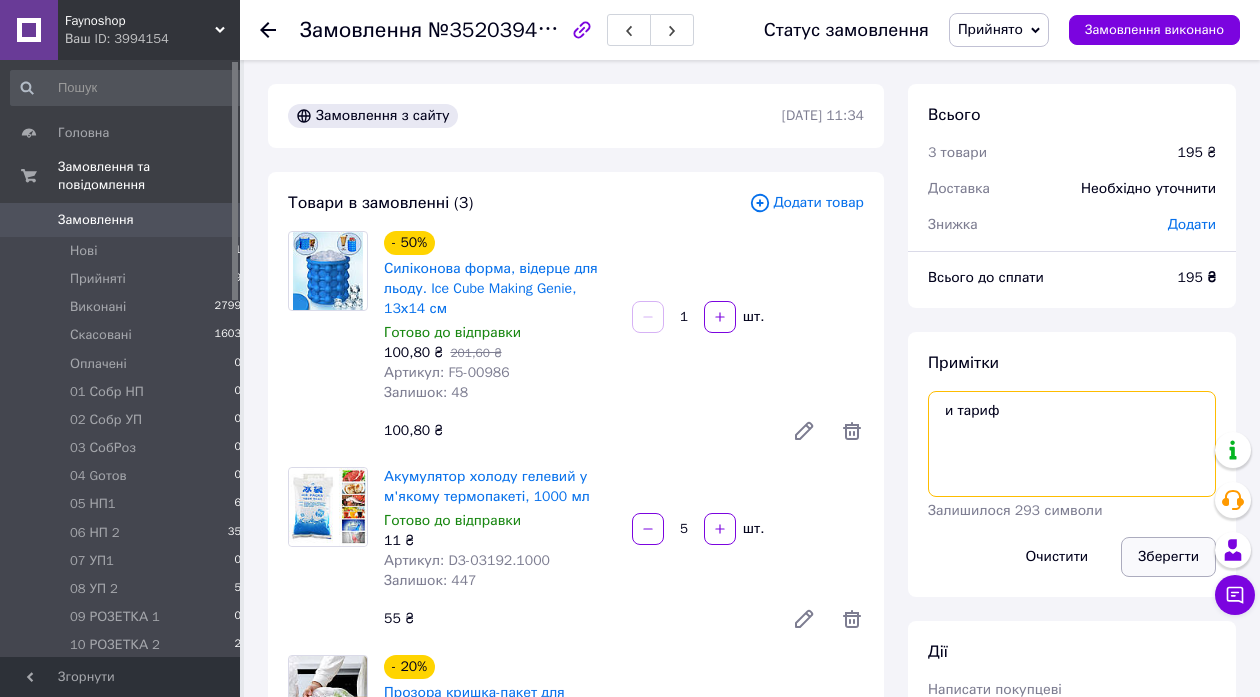 type on "и тариф" 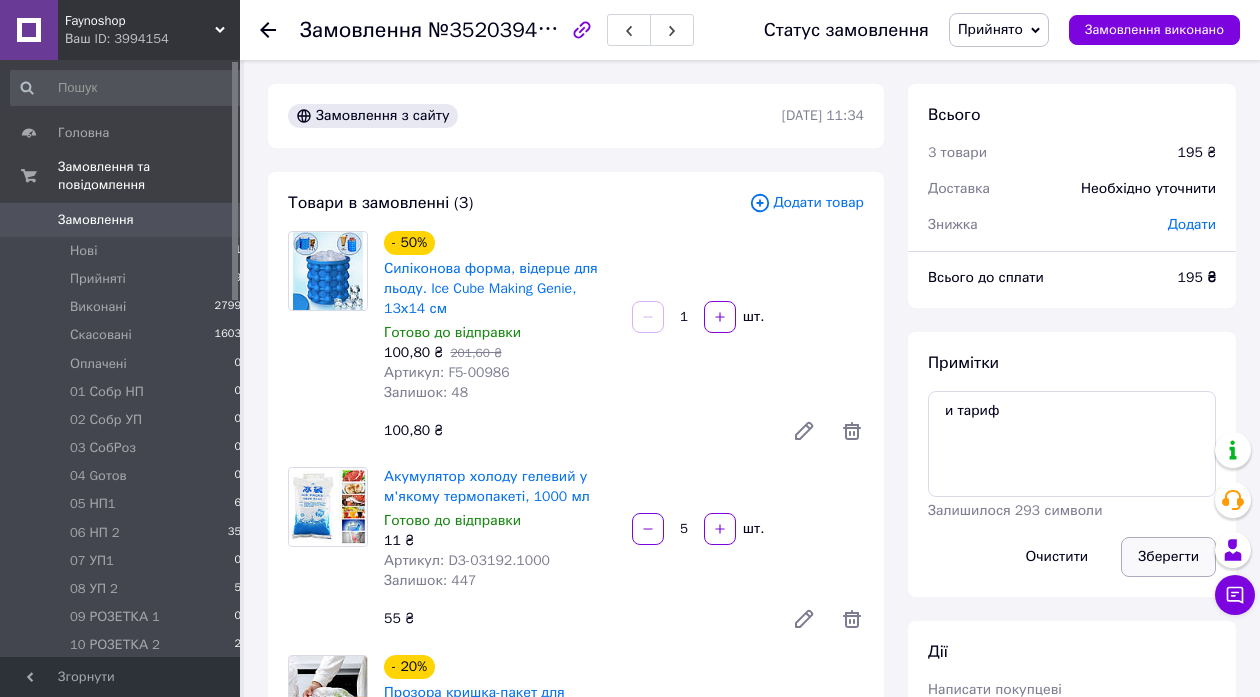click on "Зберегти" at bounding box center (1168, 557) 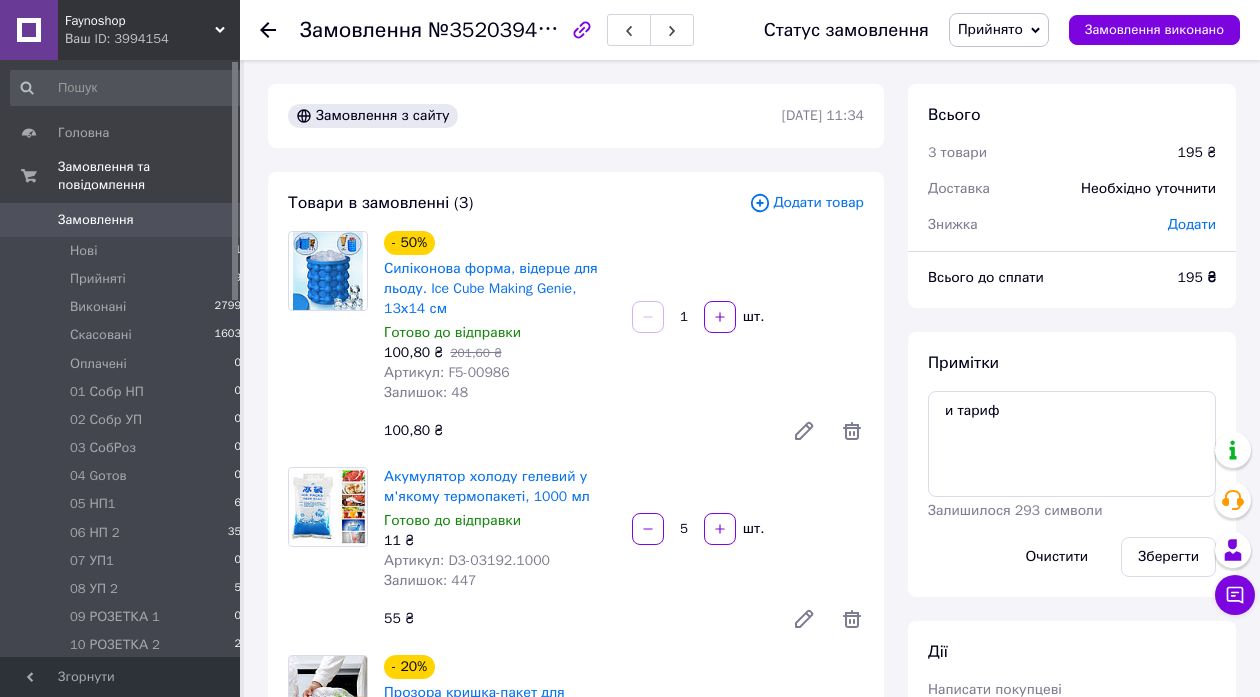 click on "Всього до сплати" at bounding box center [1041, 278] 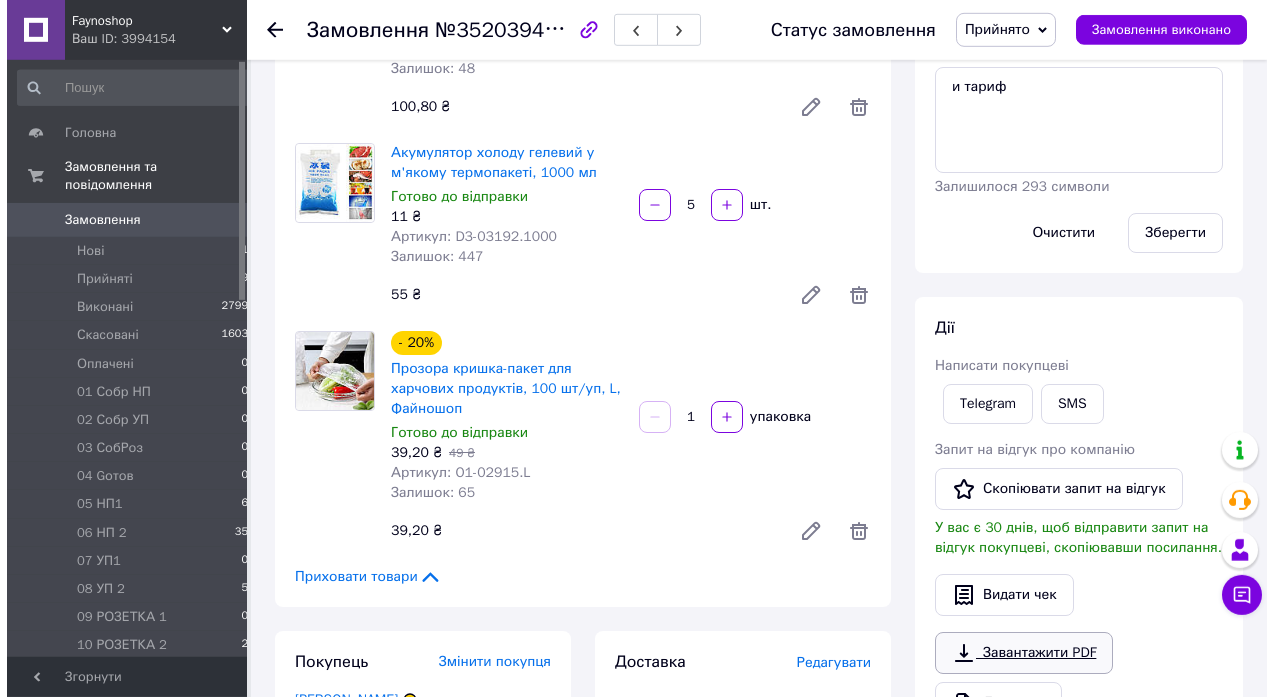 scroll, scrollTop: 324, scrollLeft: 0, axis: vertical 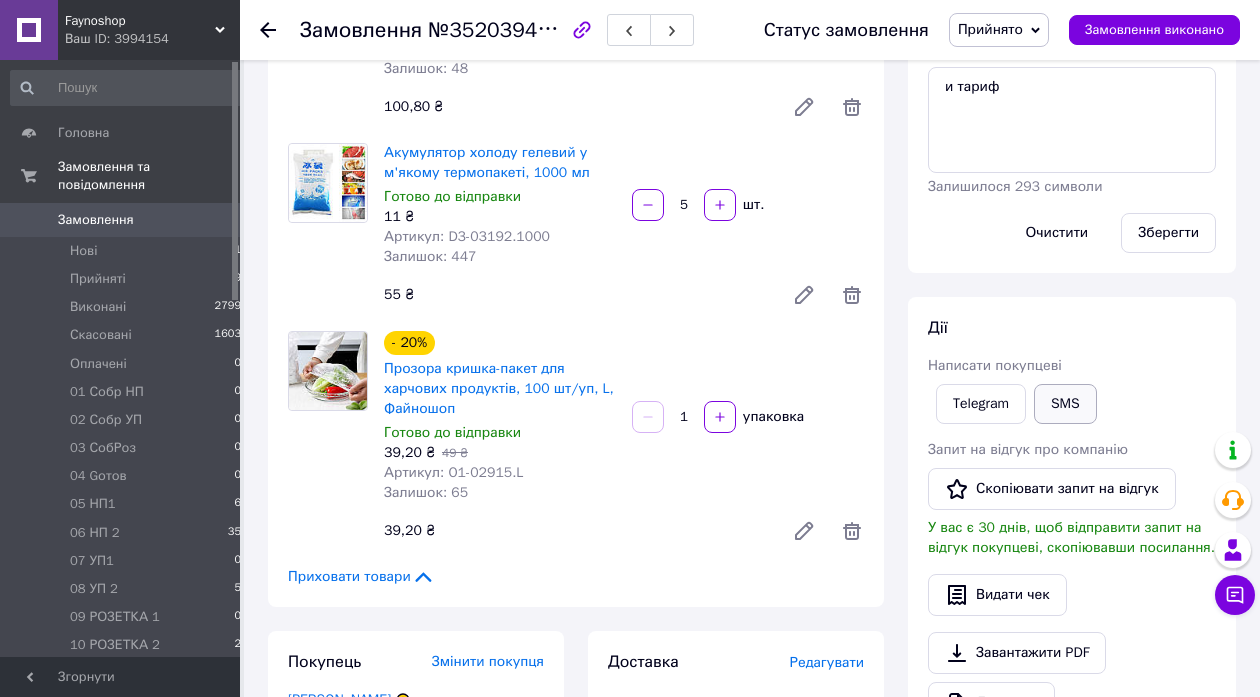 click on "SMS" at bounding box center (1065, 404) 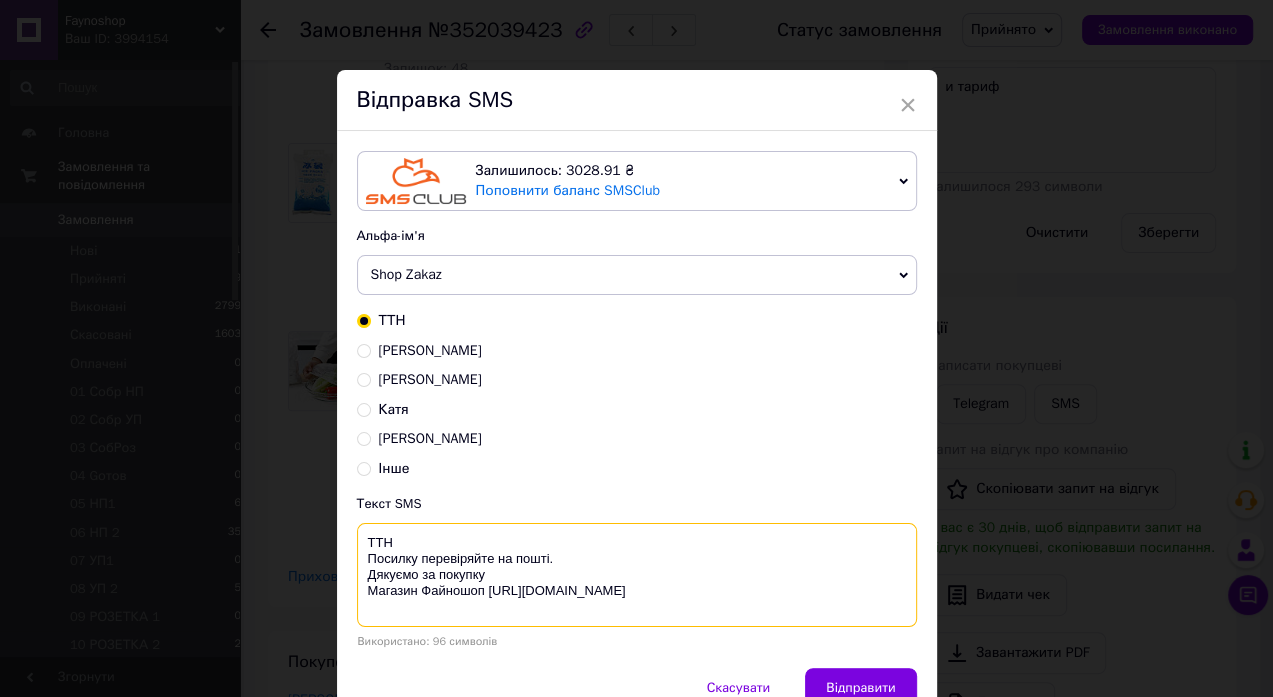 drag, startPoint x: 503, startPoint y: 573, endPoint x: 331, endPoint y: 536, distance: 175.93465 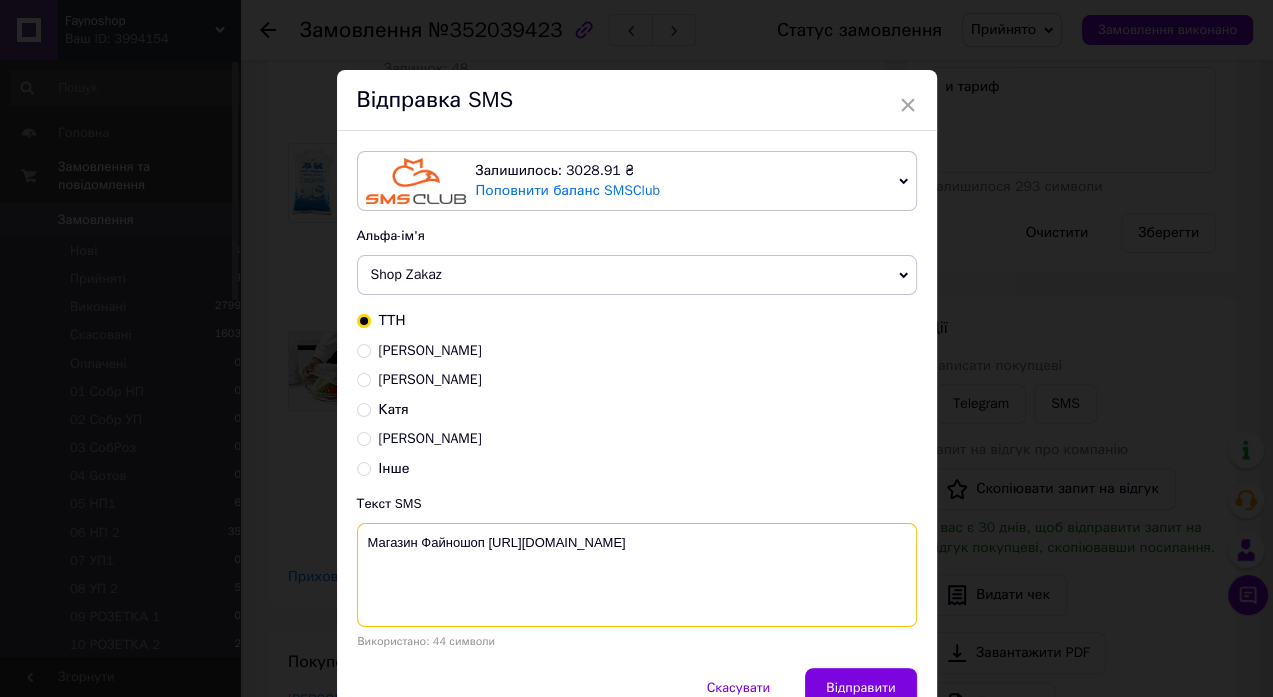 paste on "До сплати 195грн
IBAN
UA833052990000026008050033851
РНОКПП/ЄДРПОУ
2574919331
АЛСІБАЙ ТАРІФ ХАЛАС
Призначення платежу: замовлення   №352039423" 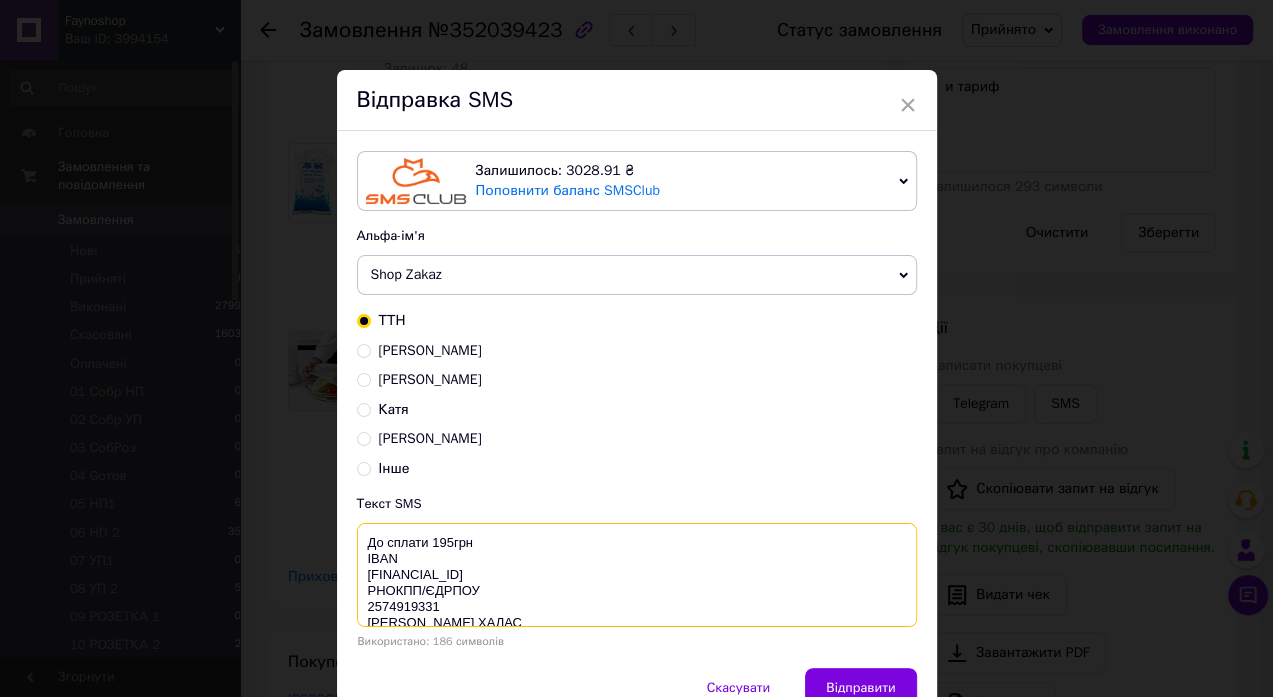 scroll, scrollTop: 21, scrollLeft: 0, axis: vertical 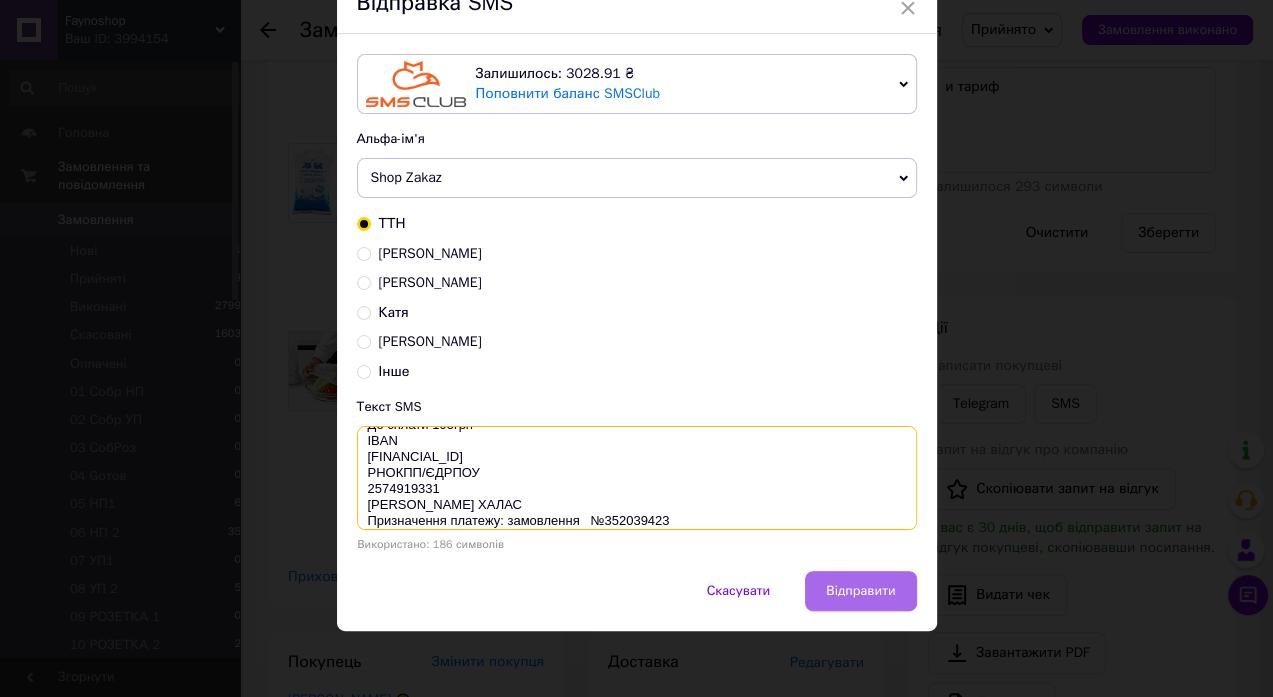 type on "До сплати 195грн
IBAN
UA833052990000026008050033851
РНОКПП/ЄДРПОУ
2574919331
АЛСІБАЙ ТАРІФ ХАЛАС
Призначення платежу: замовлення   №352039423
Магазин Файношоп https://cs3994154.prom.ua/" 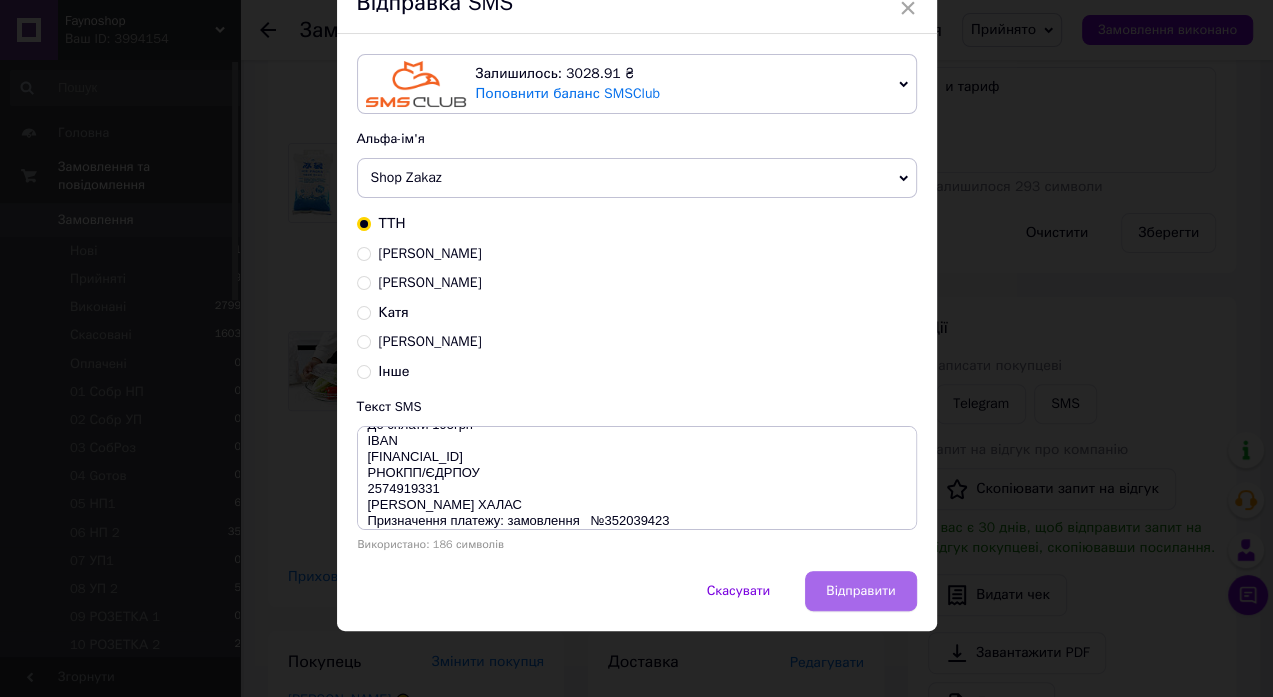 click on "Відправити" at bounding box center [860, 591] 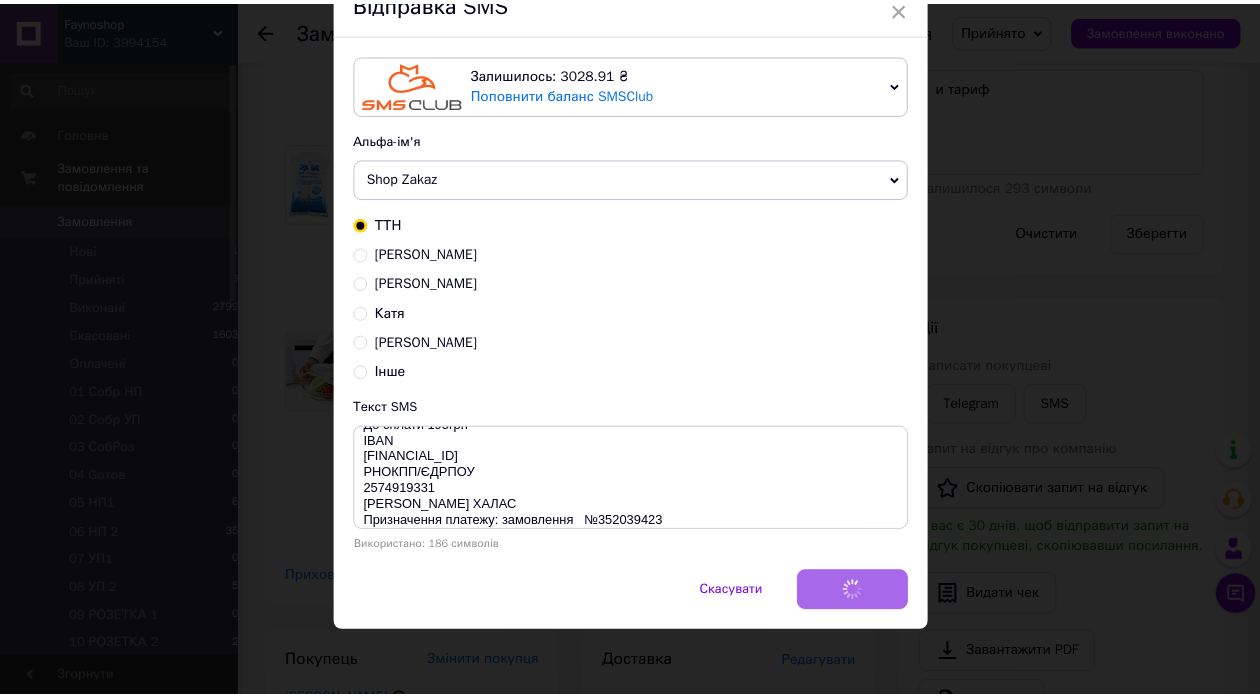 scroll, scrollTop: 0, scrollLeft: 0, axis: both 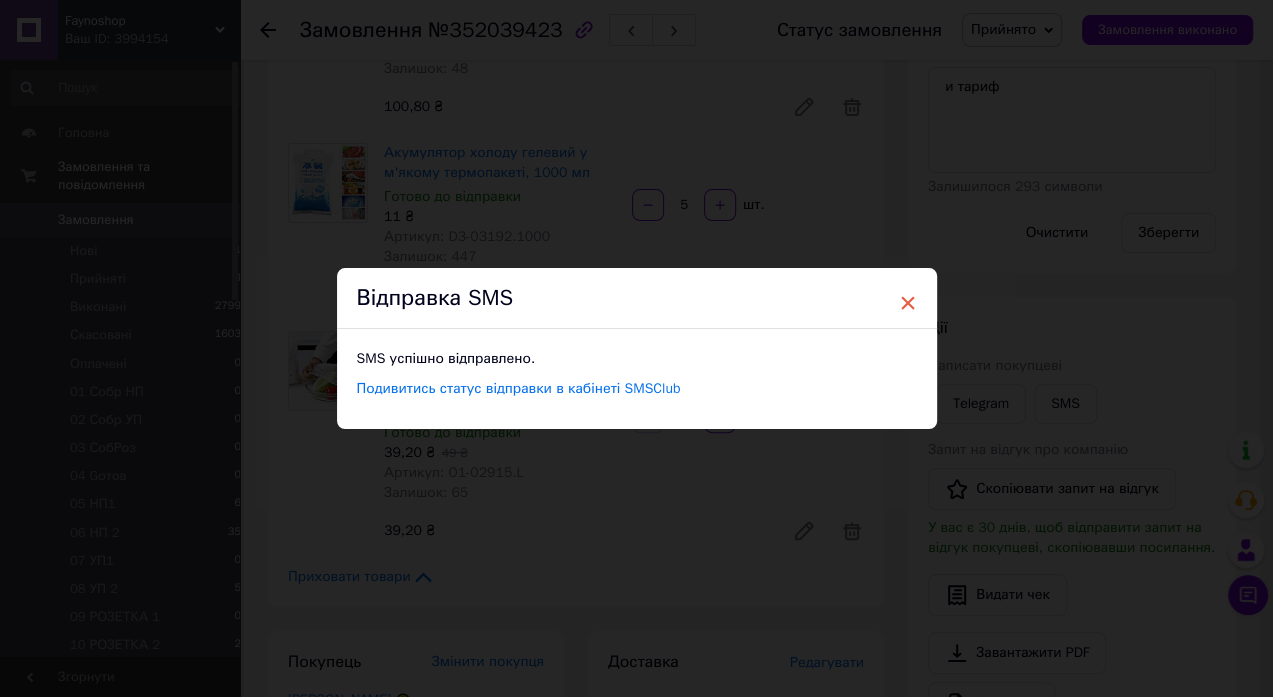 click on "×" at bounding box center [908, 303] 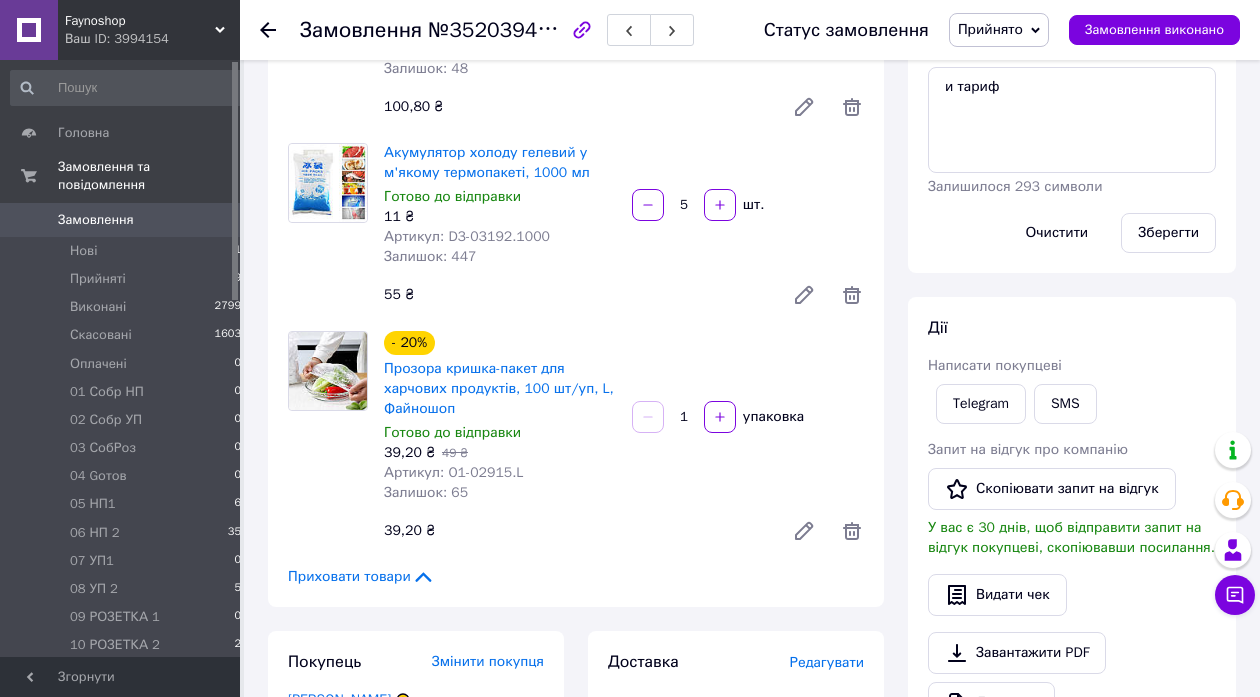 click on "Прийнято" at bounding box center (999, 30) 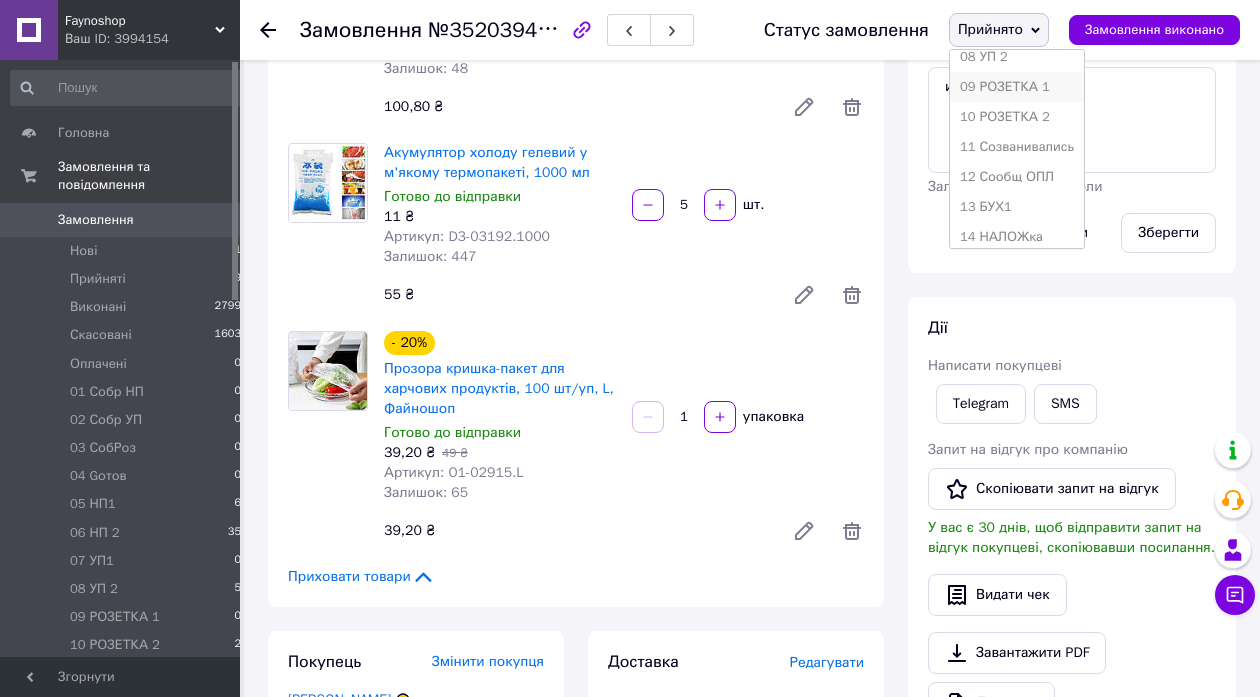 scroll, scrollTop: 311, scrollLeft: 0, axis: vertical 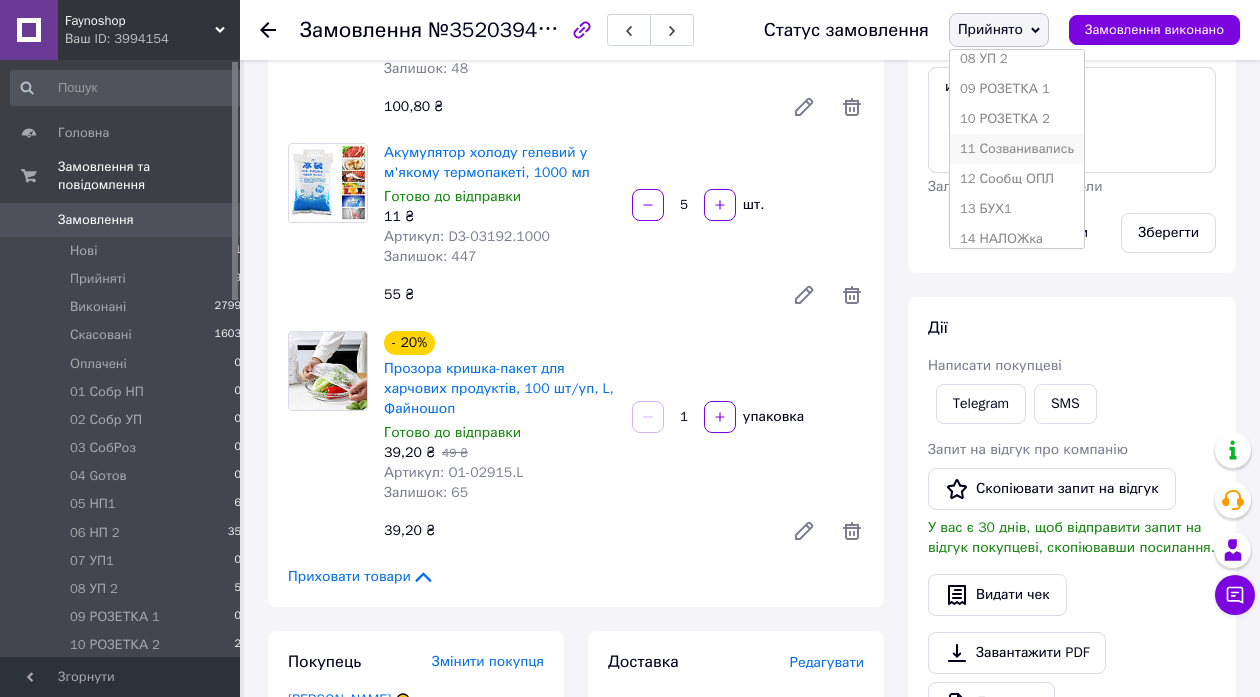 click on "11 Созванивались" at bounding box center [1017, 149] 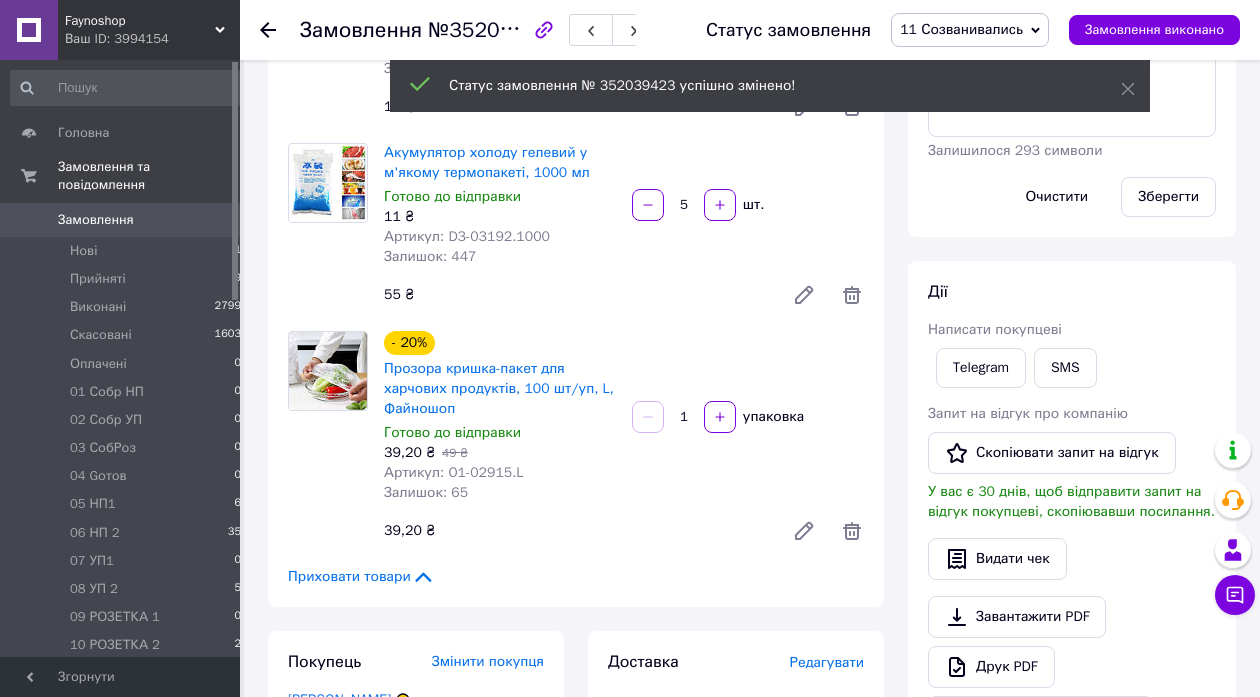 click 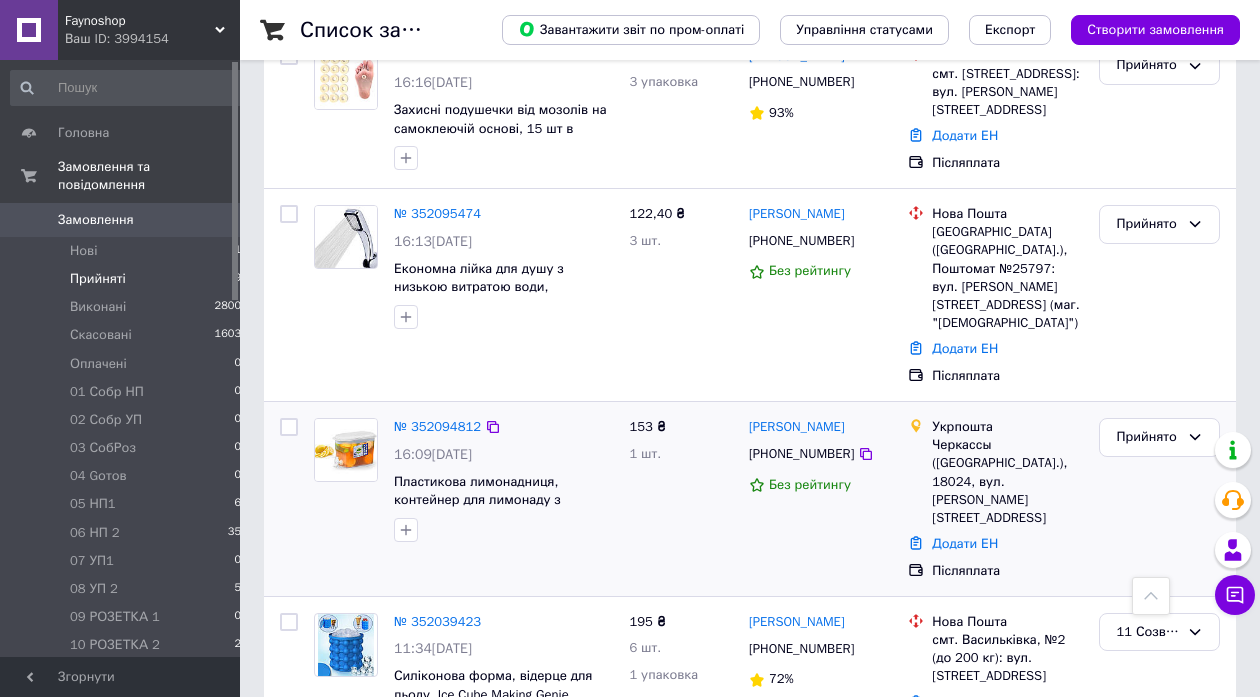 scroll, scrollTop: 972, scrollLeft: 0, axis: vertical 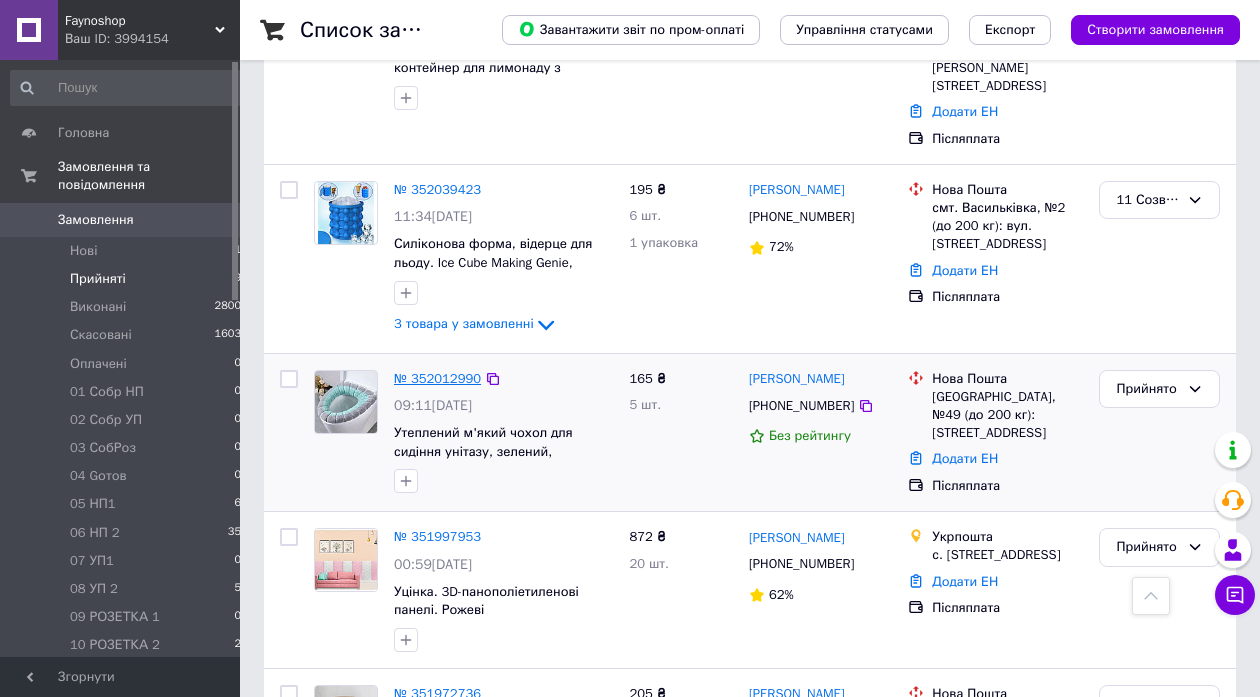 click on "№ 352012990" at bounding box center [437, 378] 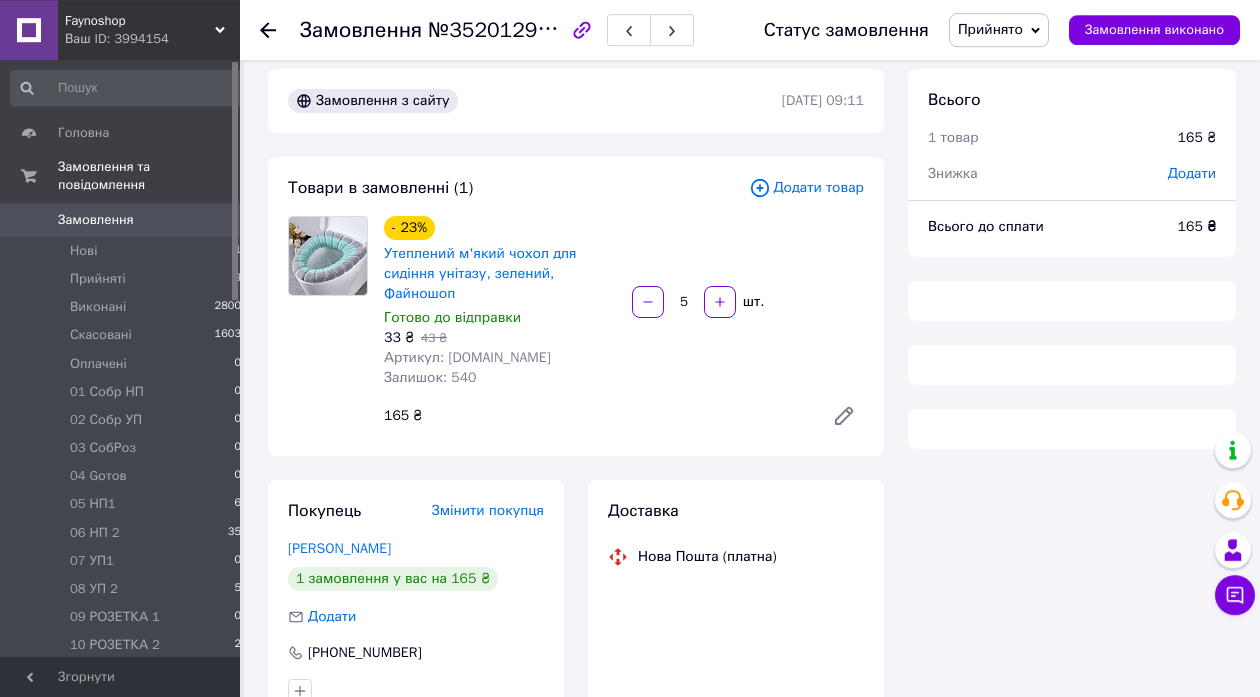 scroll, scrollTop: 0, scrollLeft: 0, axis: both 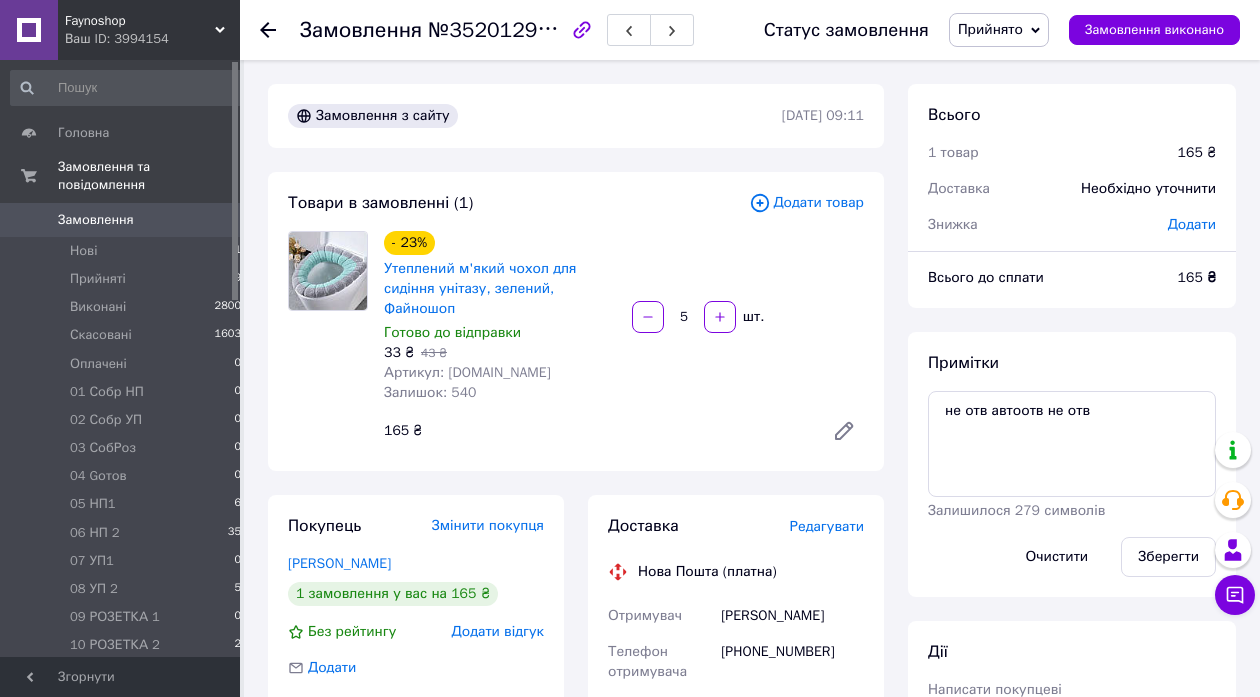 click 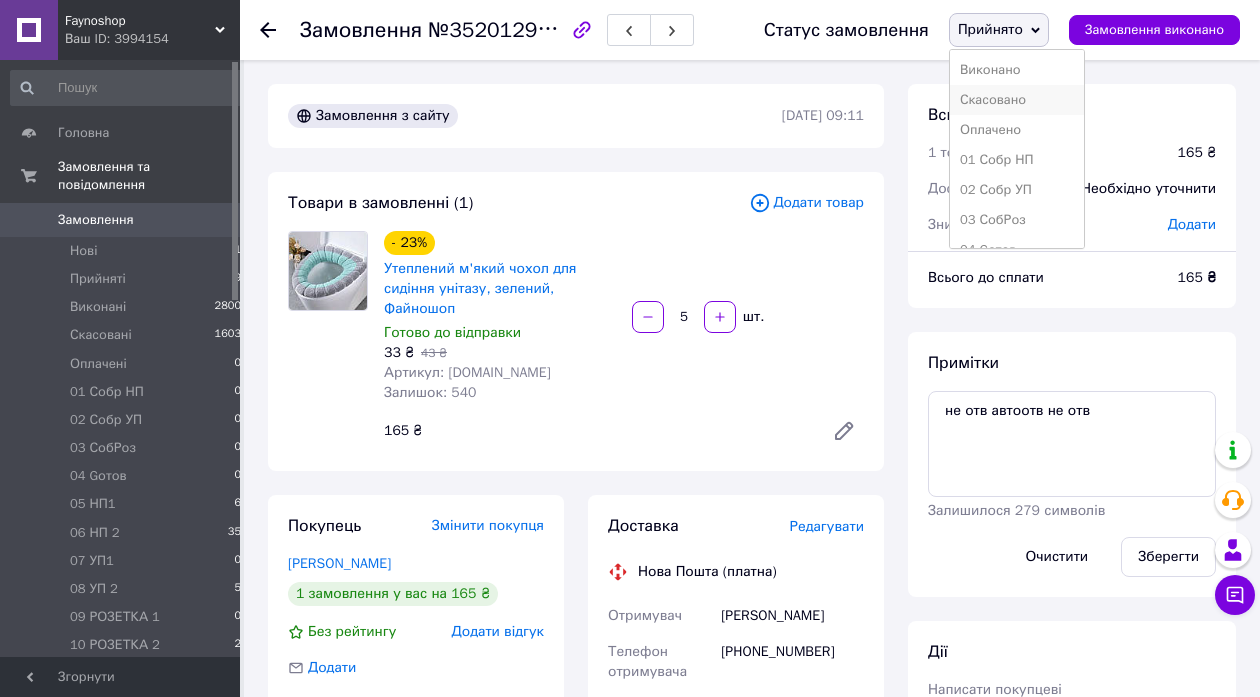 click on "Скасовано" at bounding box center [1017, 100] 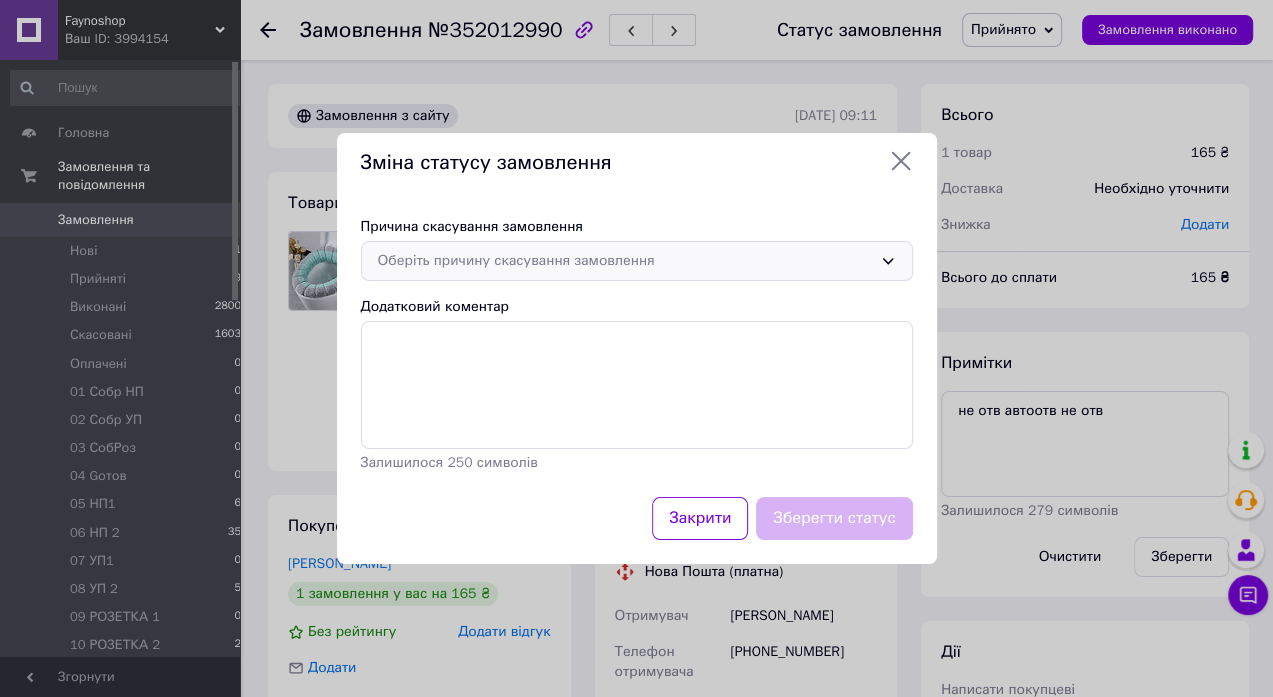 click on "Оберіть причину скасування замовлення" at bounding box center (625, 261) 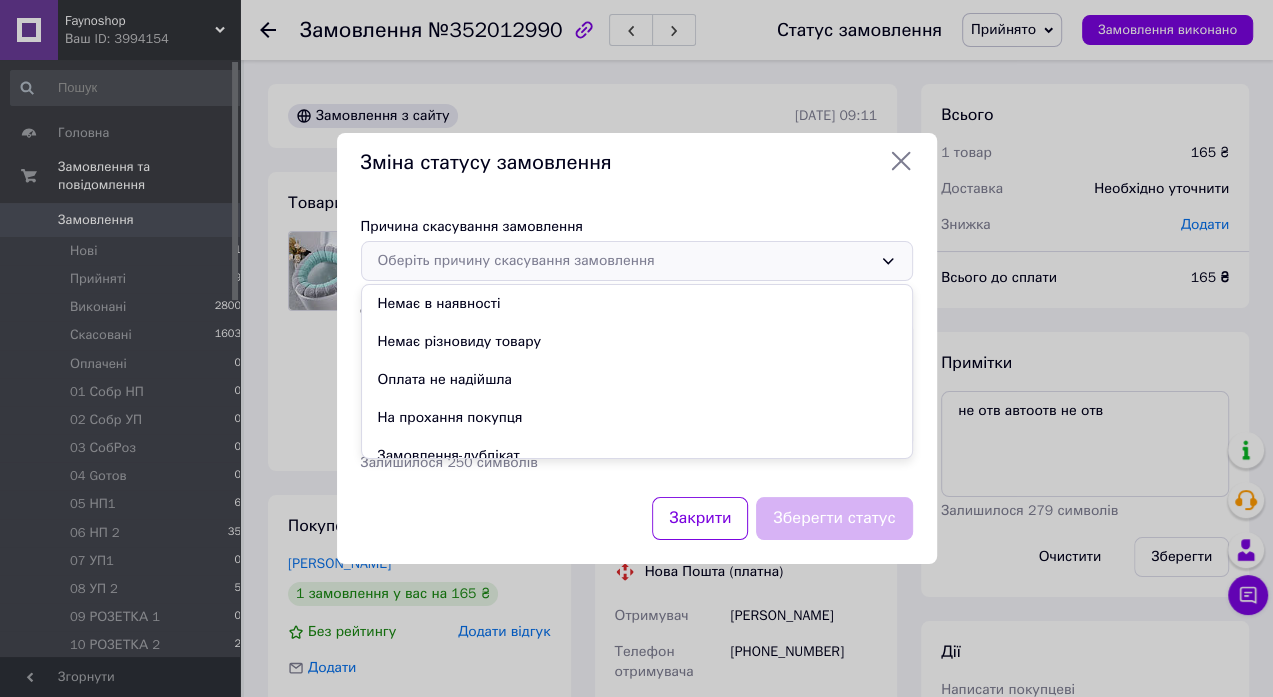 drag, startPoint x: 493, startPoint y: 416, endPoint x: 509, endPoint y: 428, distance: 20 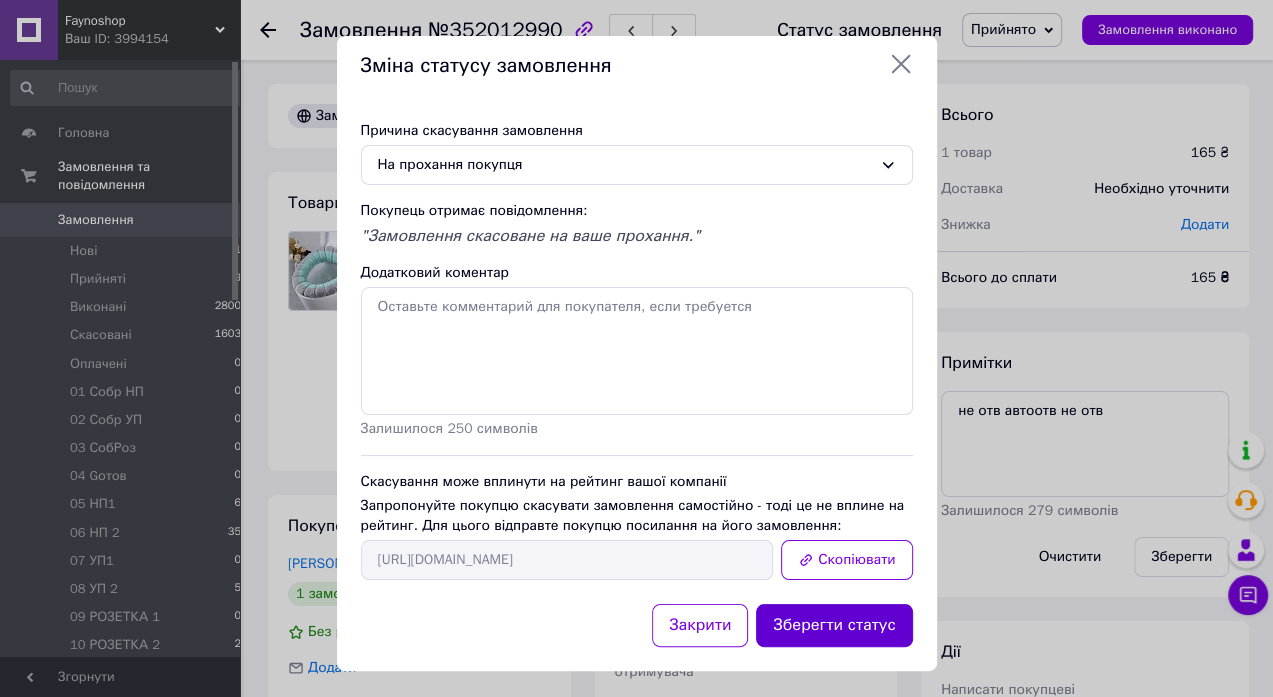 click on "Зберегти статус" at bounding box center [834, 625] 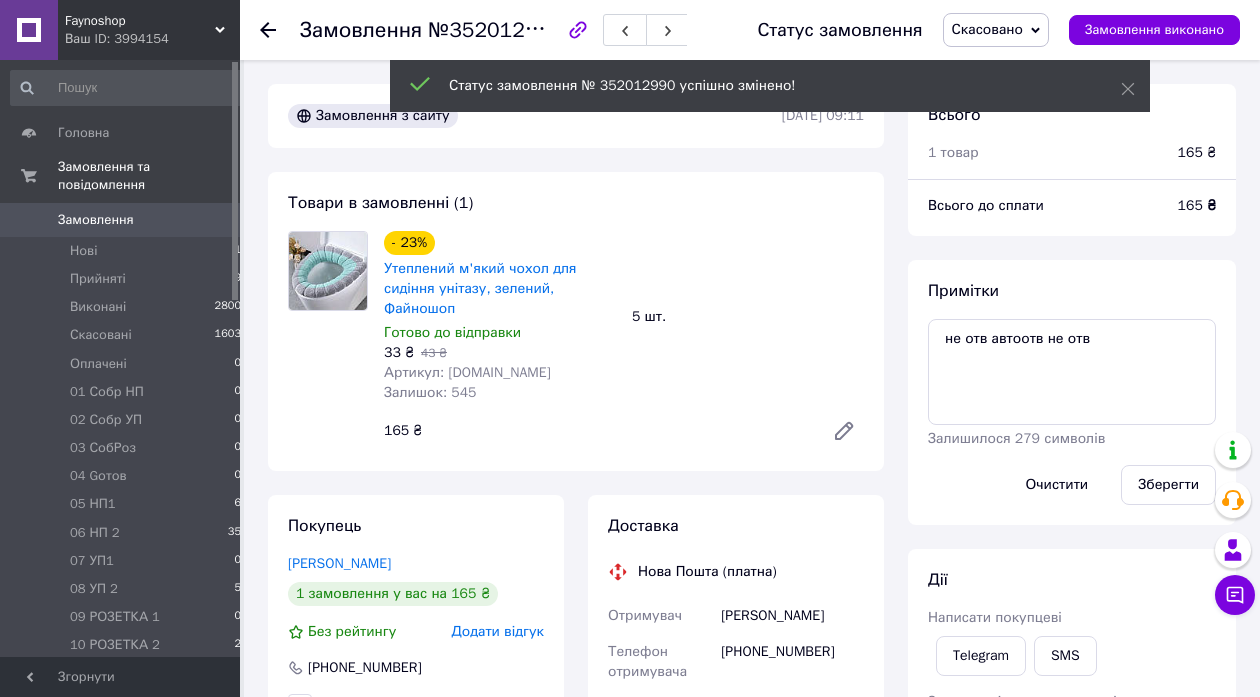 click 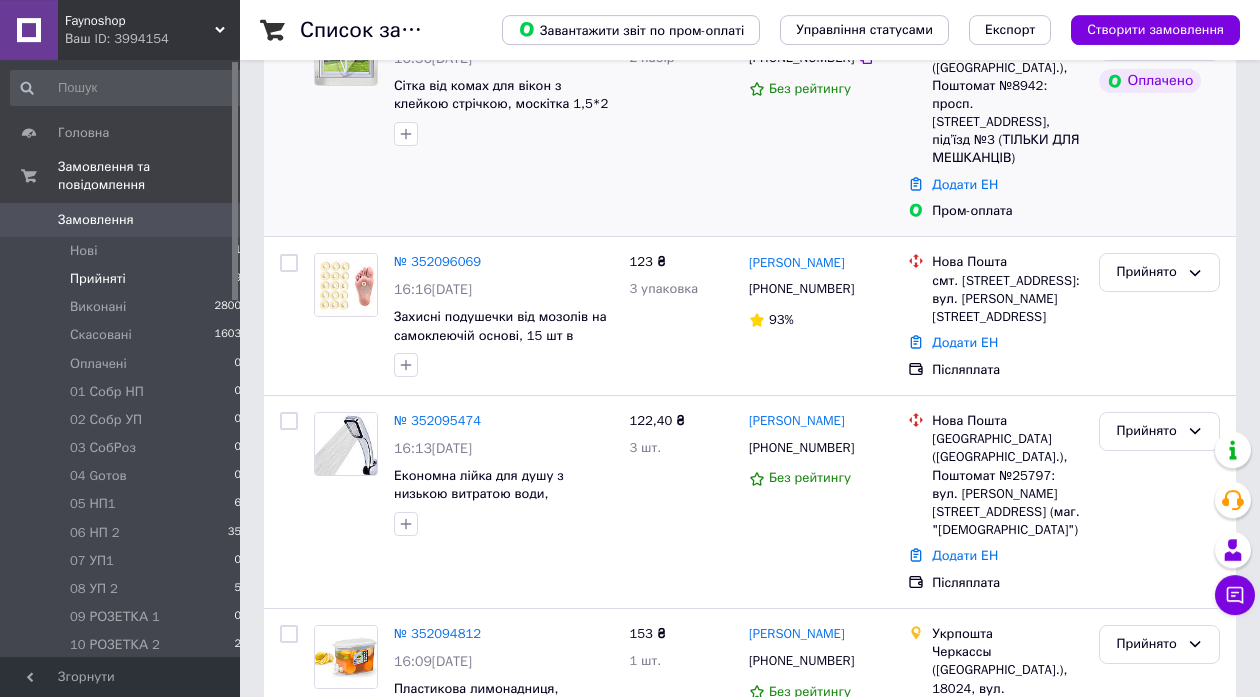 scroll, scrollTop: 540, scrollLeft: 0, axis: vertical 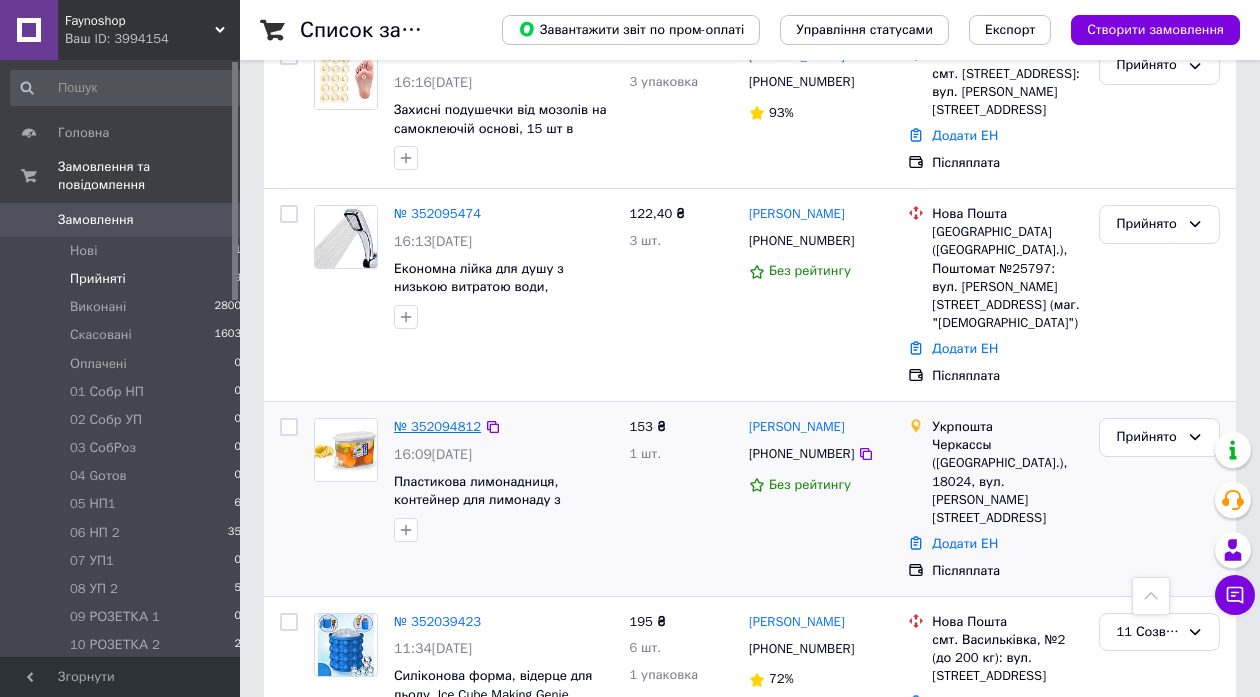 click on "№ 352094812" at bounding box center (437, 426) 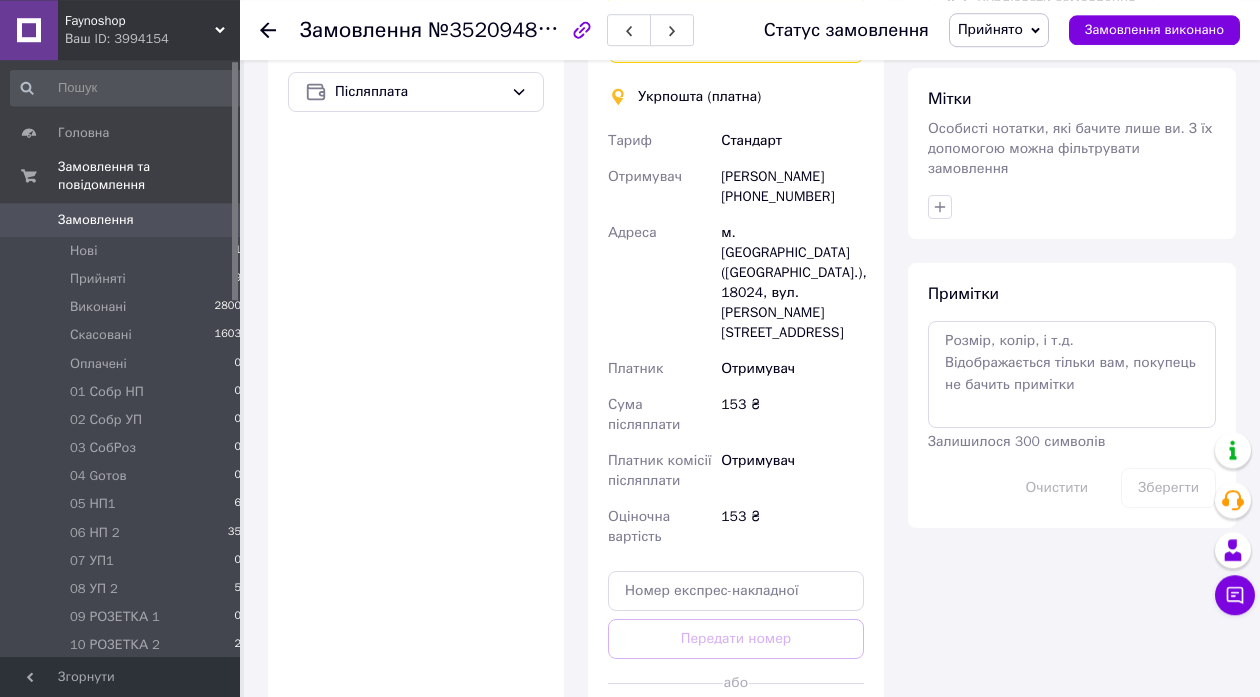 scroll, scrollTop: 648, scrollLeft: 0, axis: vertical 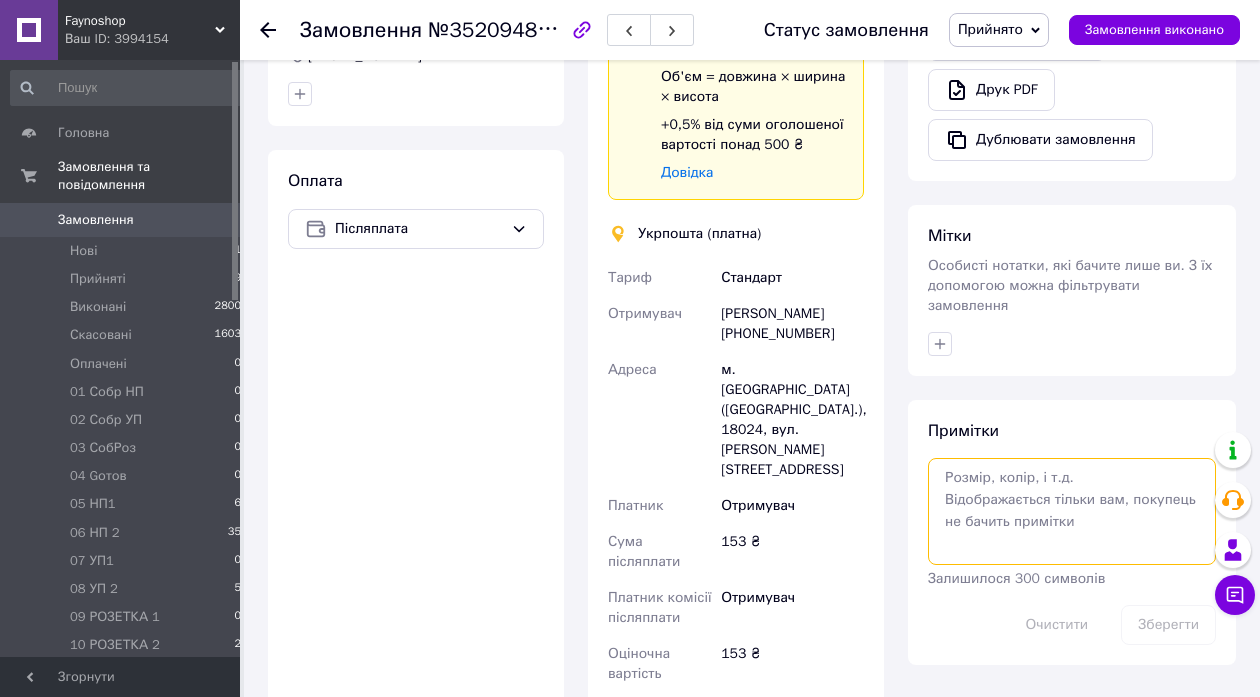 click at bounding box center [1072, 511] 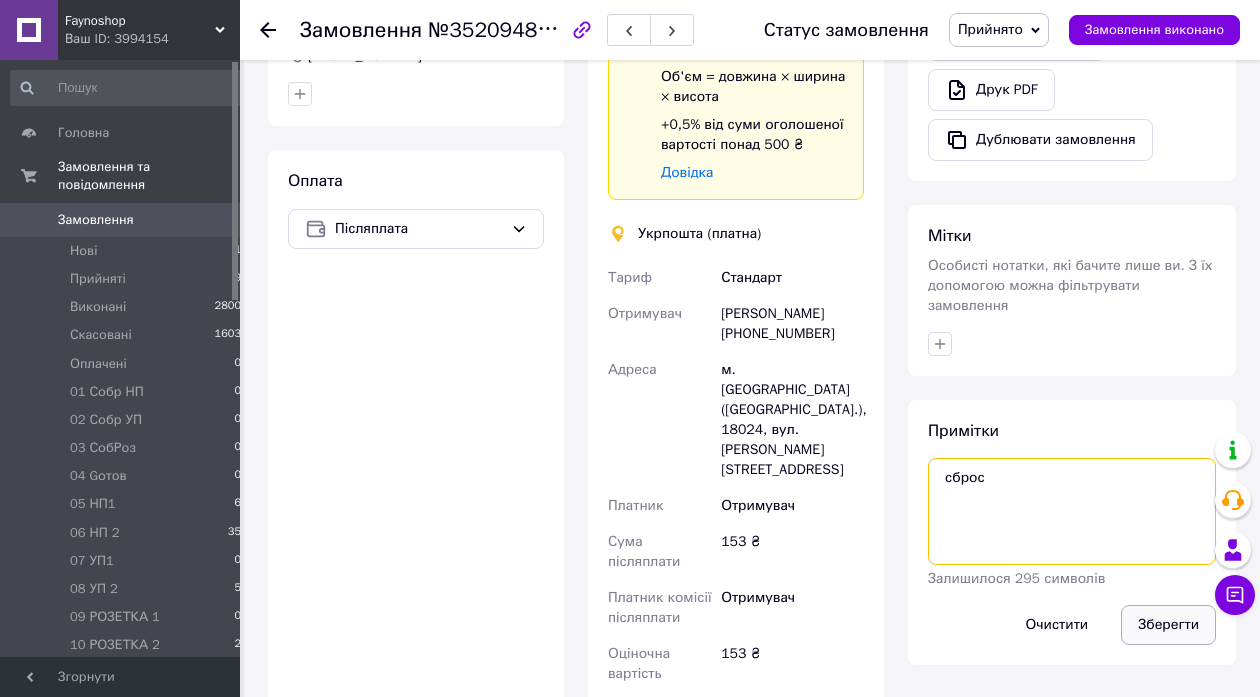 type on "сброс" 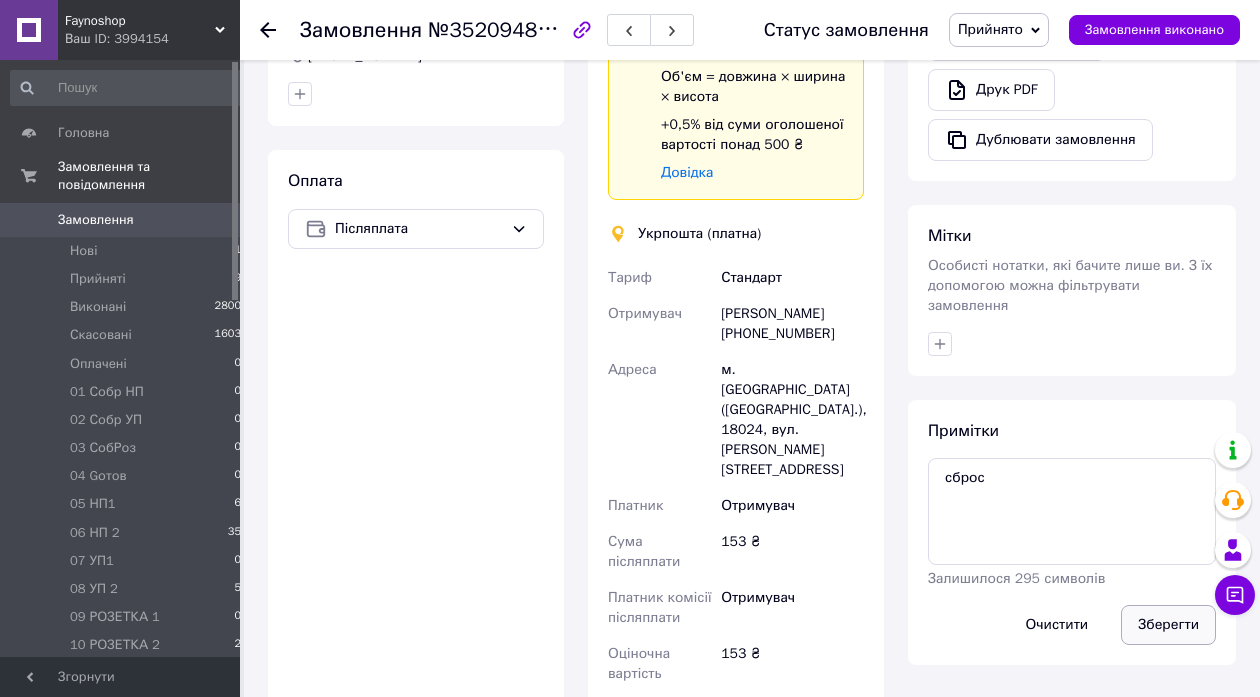 click on "Зберегти" at bounding box center [1168, 625] 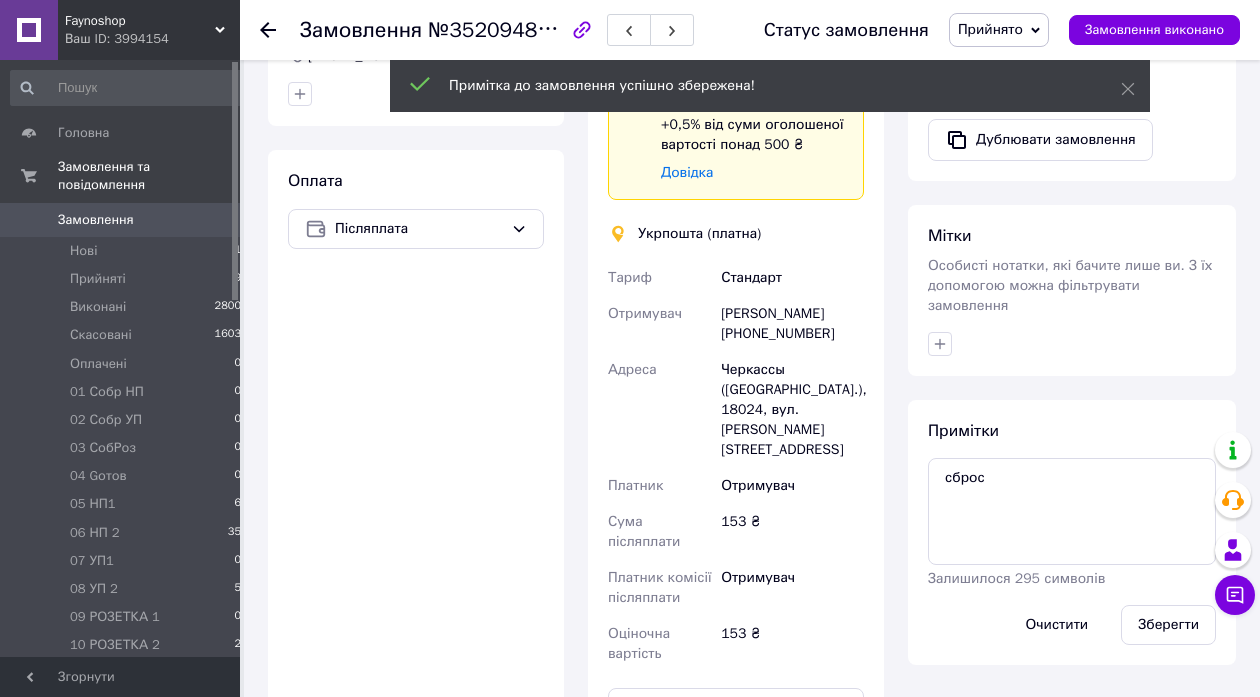 click 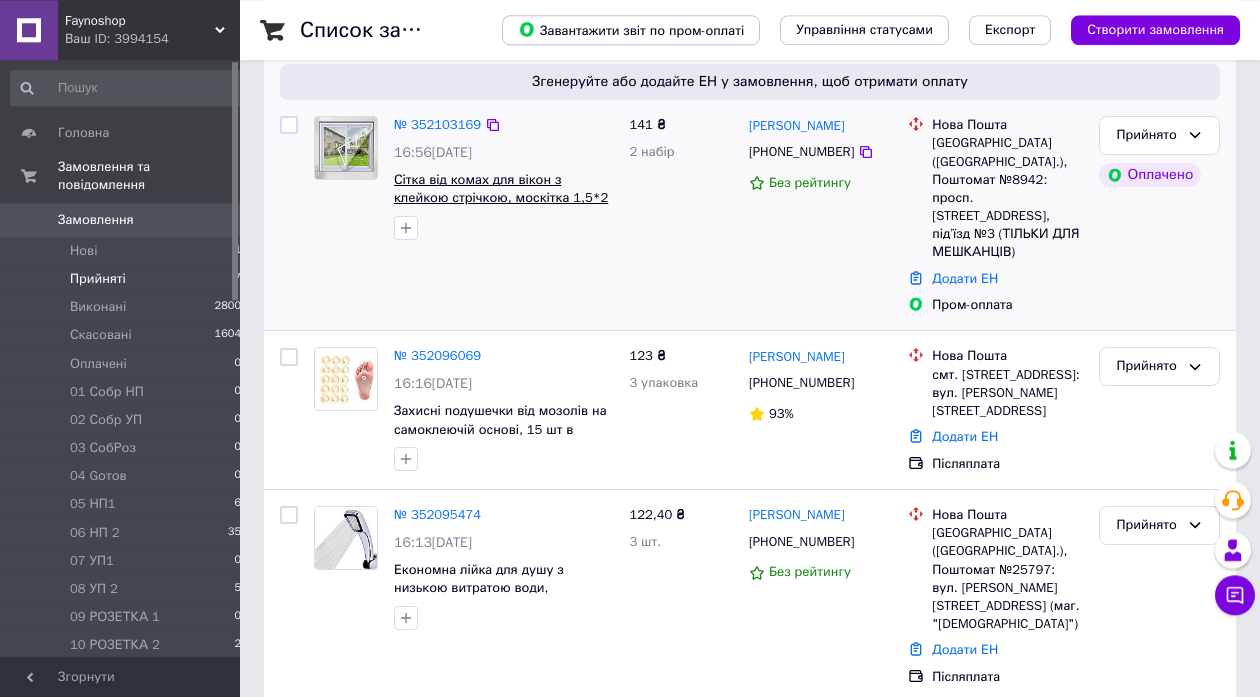 scroll, scrollTop: 324, scrollLeft: 0, axis: vertical 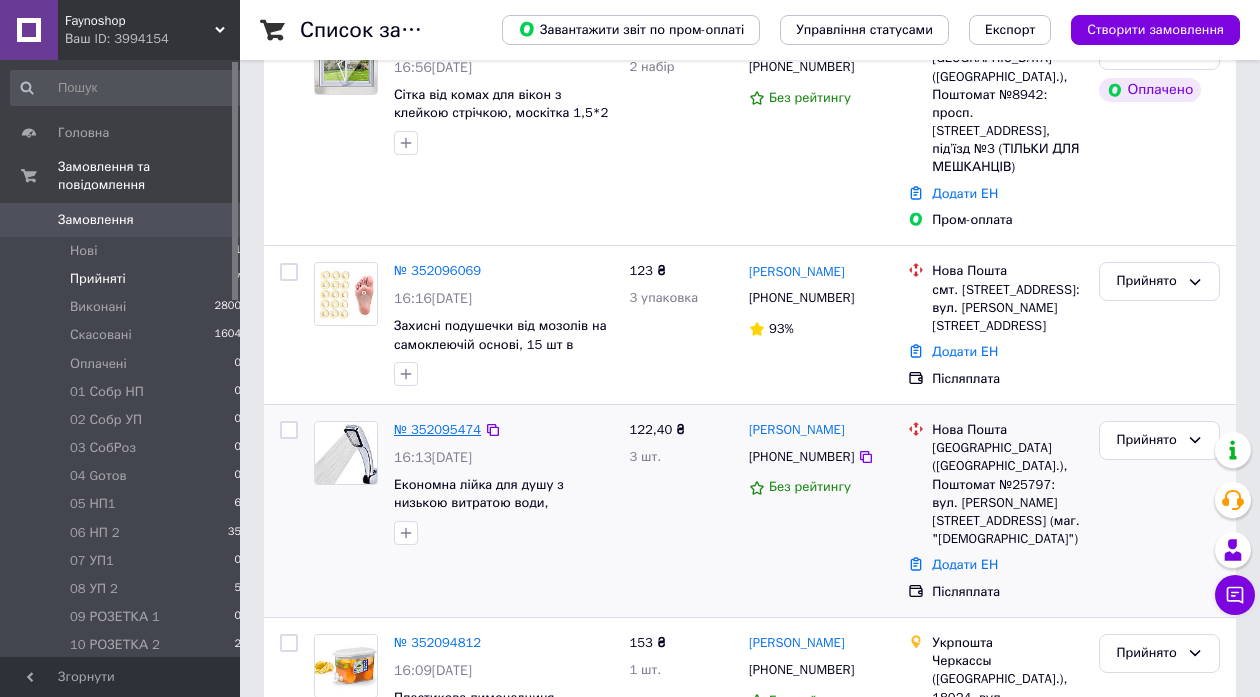click on "№ 352095474" at bounding box center [437, 429] 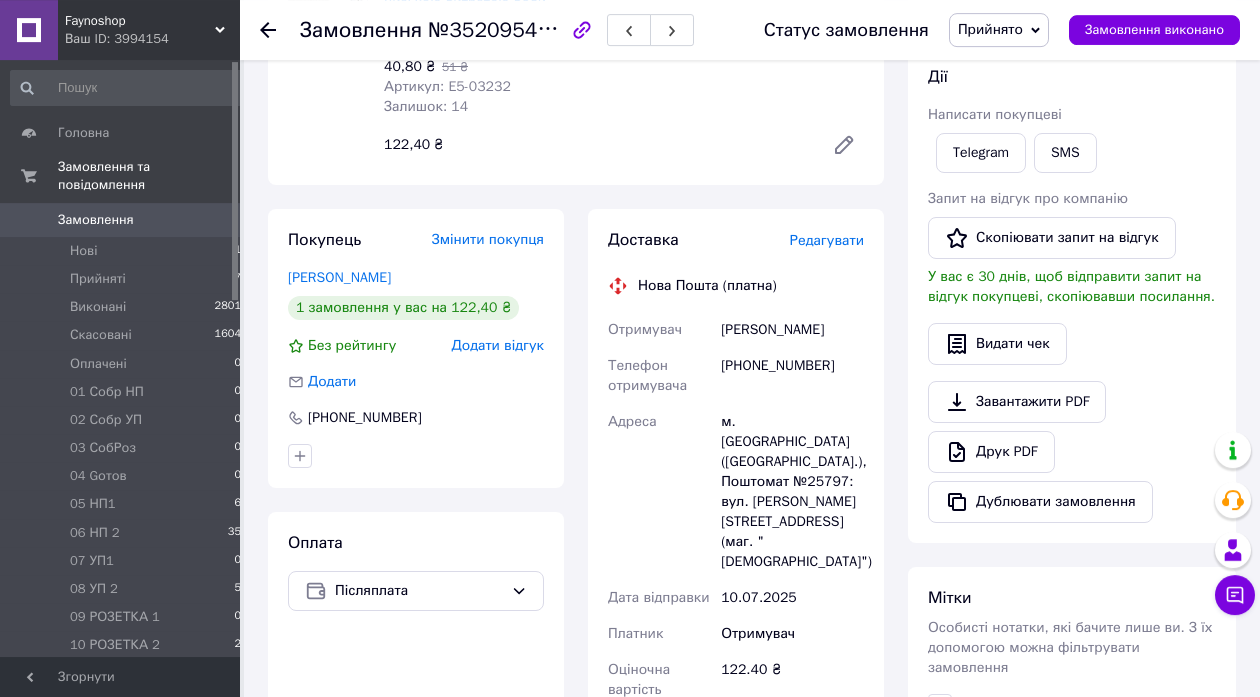 scroll, scrollTop: 540, scrollLeft: 0, axis: vertical 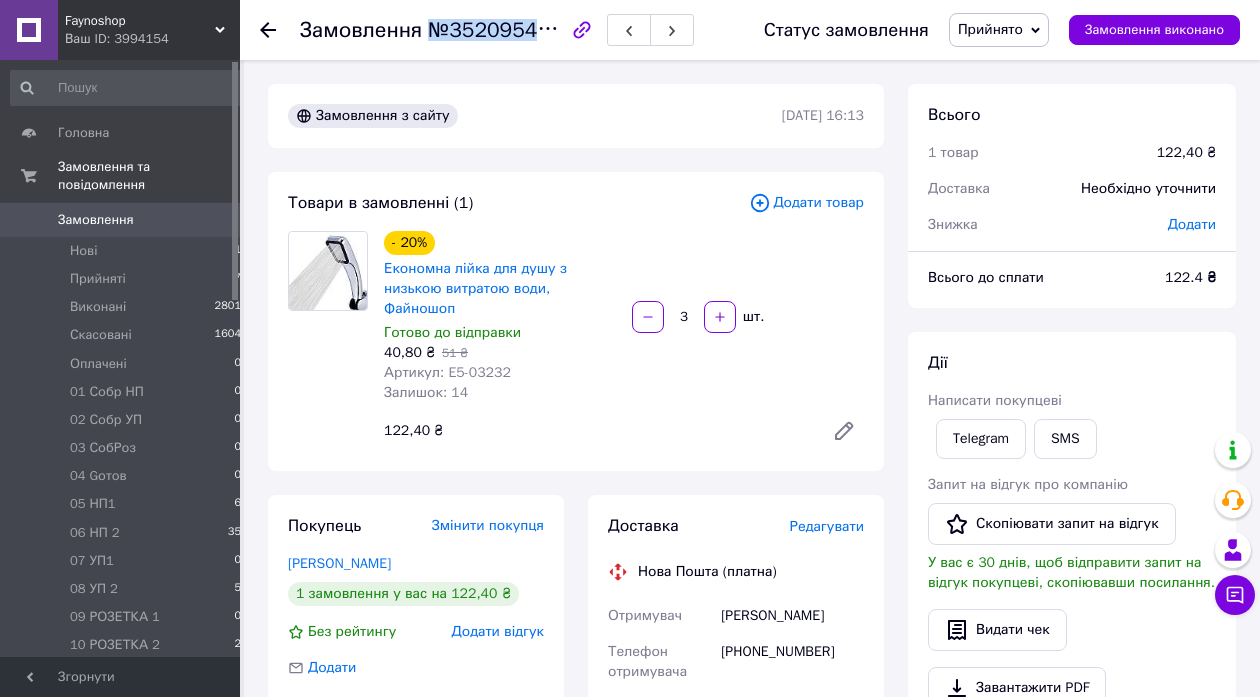 drag, startPoint x: 425, startPoint y: 31, endPoint x: 547, endPoint y: 34, distance: 122.03688 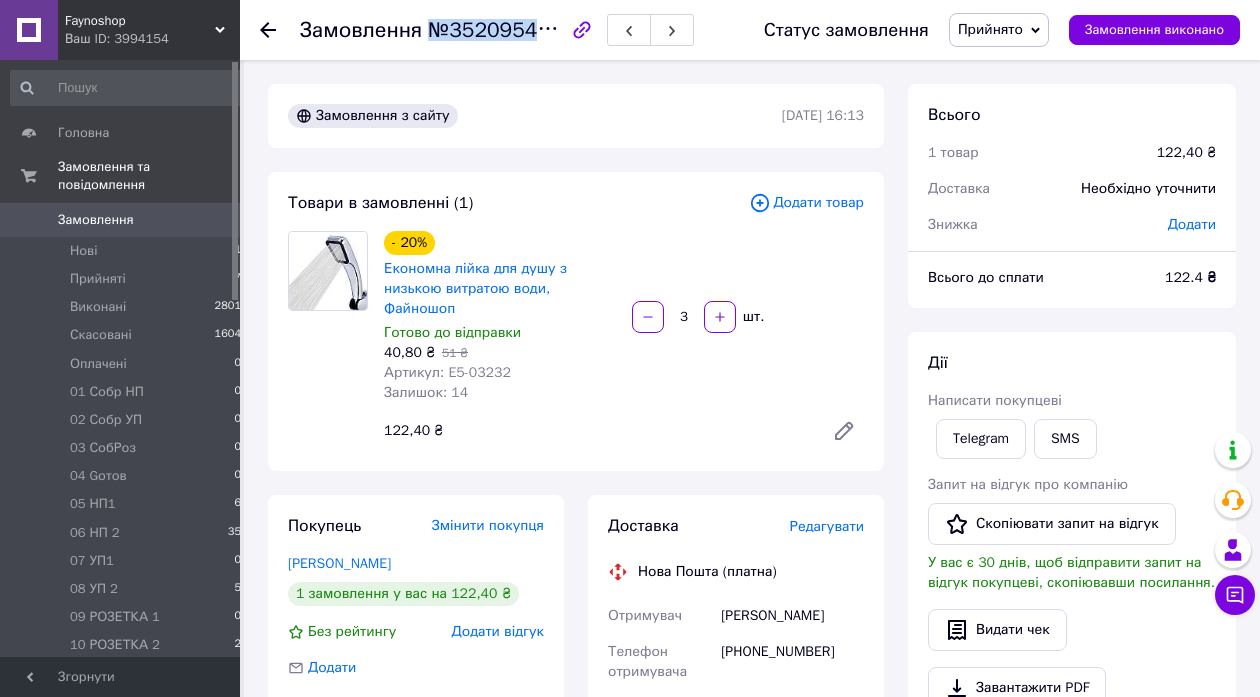 copy on "№352095474" 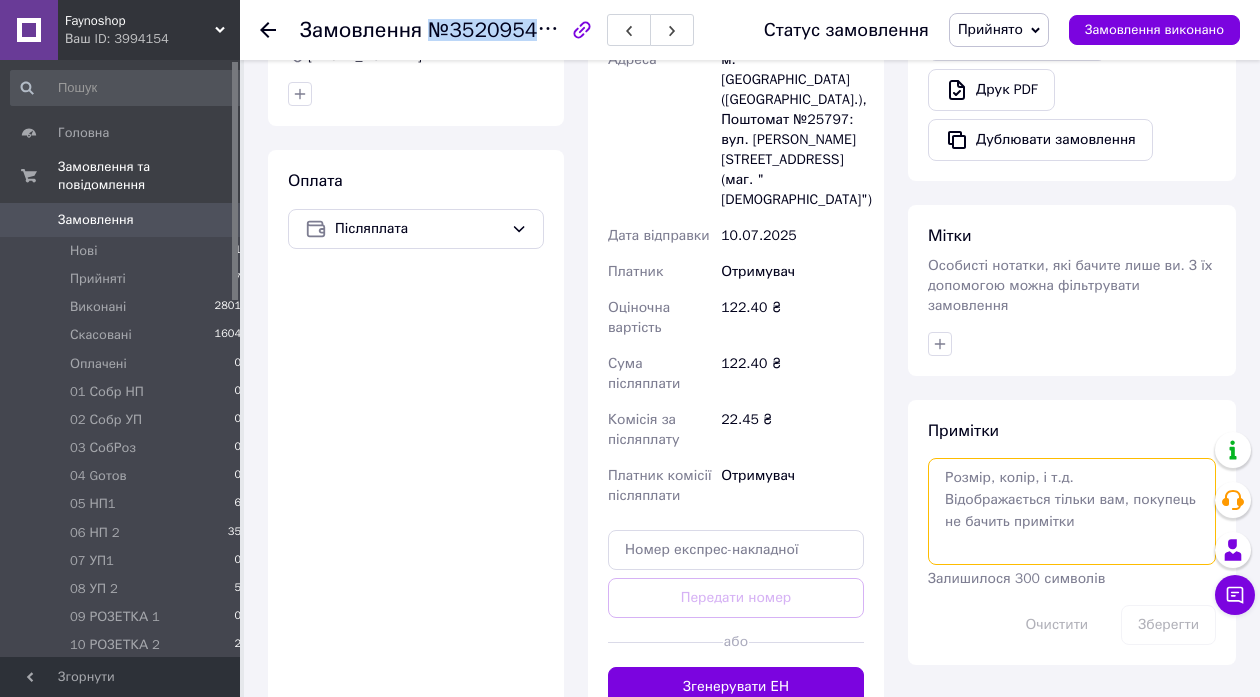 click at bounding box center [1072, 511] 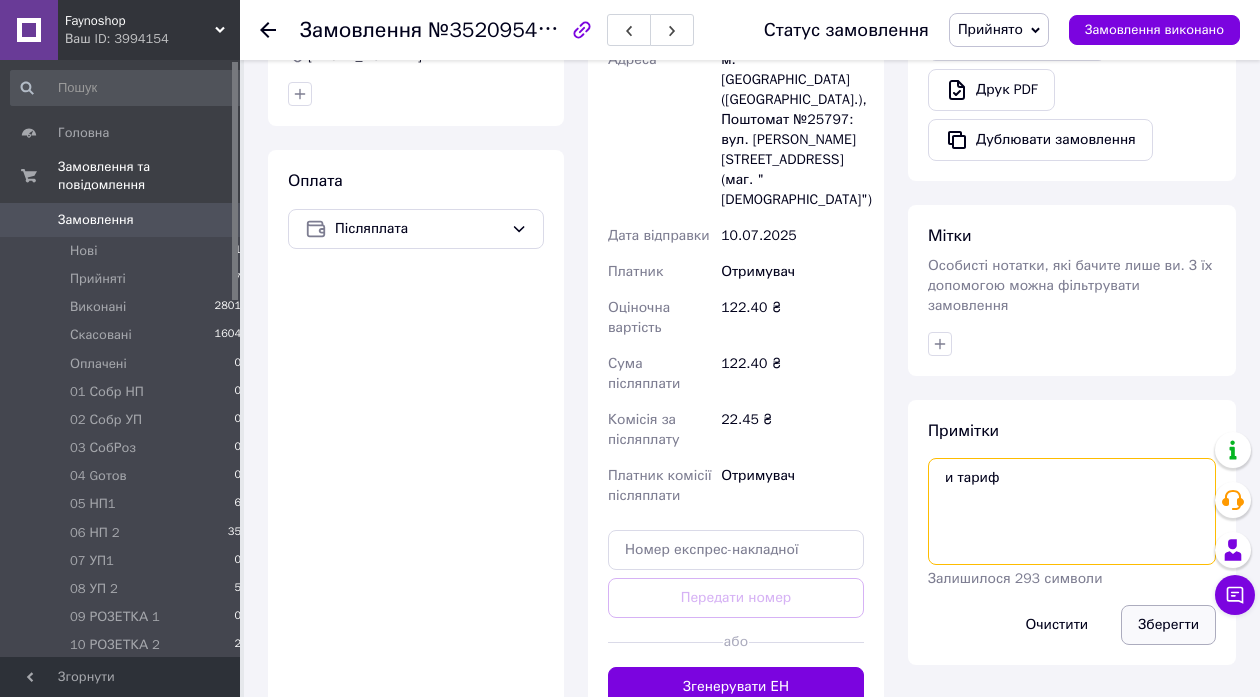 type on "и тариф" 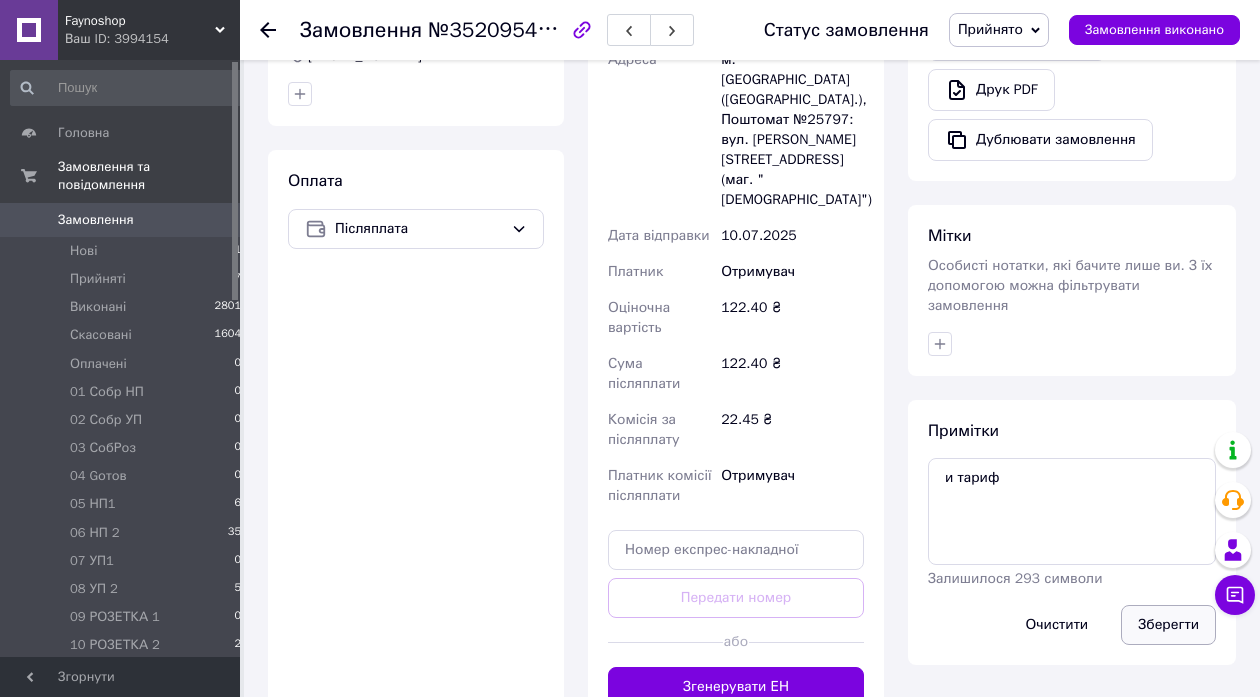 click on "Зберегти" at bounding box center [1168, 625] 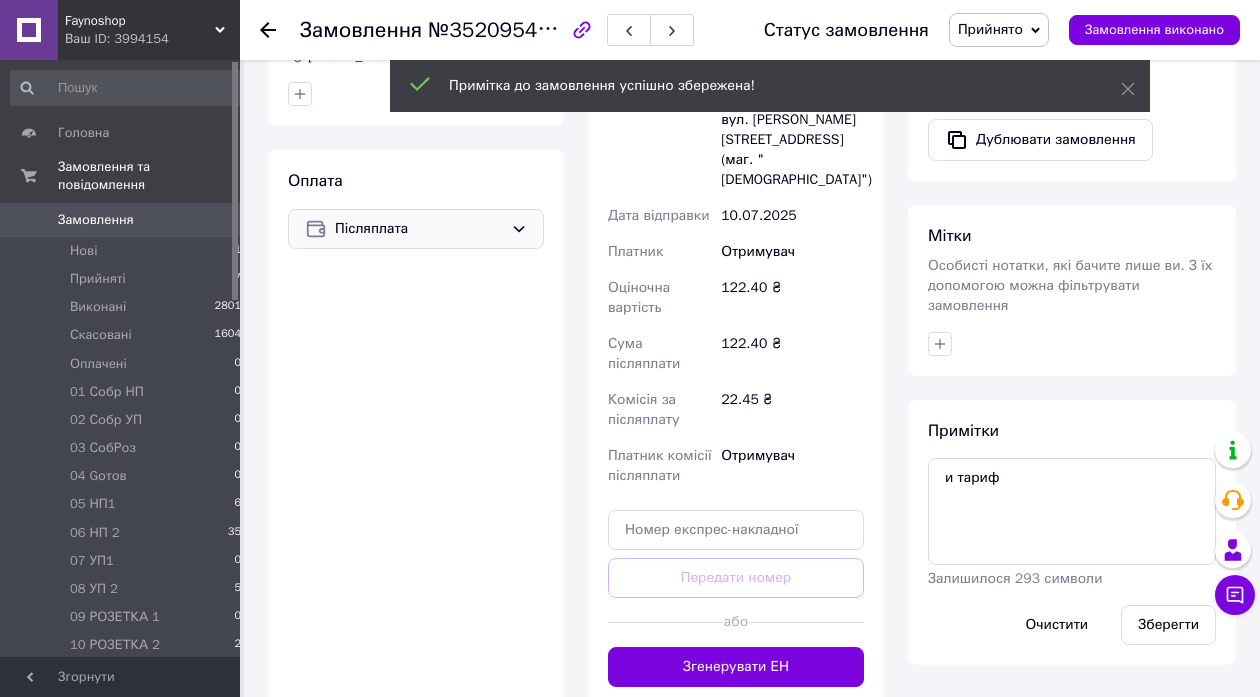 click 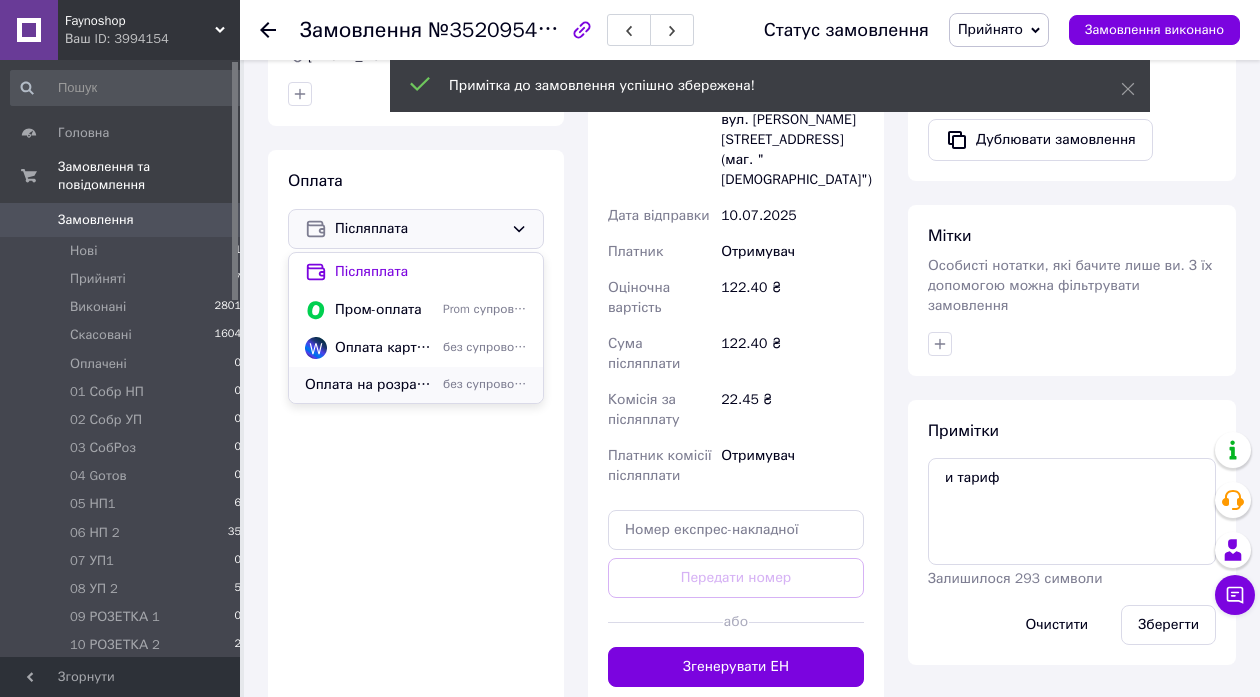 click on "Оплата на розрахунковий рахунок банку по IBAN р.р. [FINANCIAL_ID]" at bounding box center (370, 385) 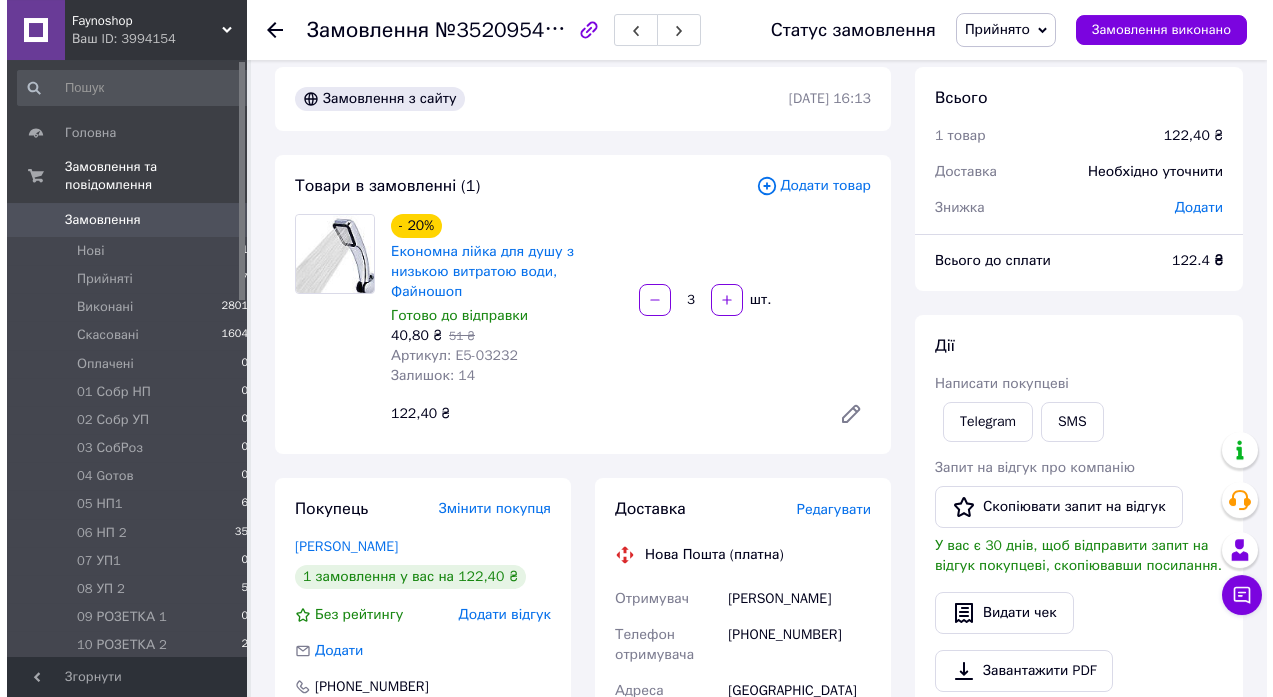scroll, scrollTop: 0, scrollLeft: 0, axis: both 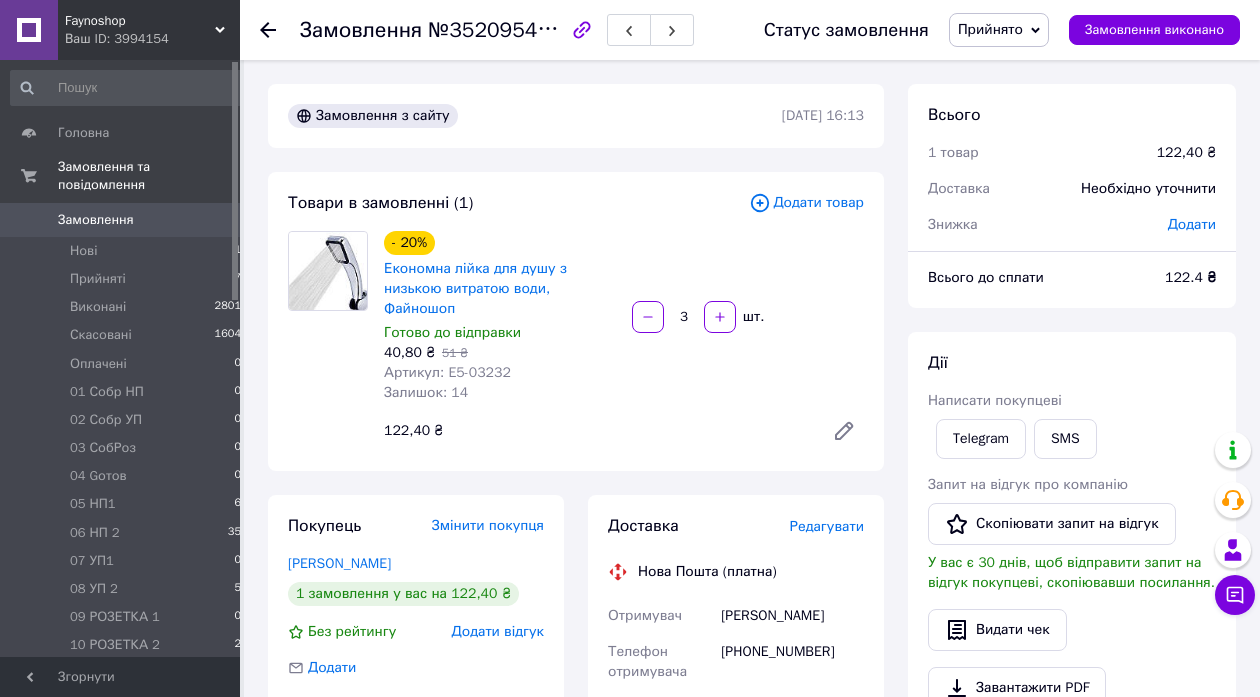 click on "Дії Написати покупцеві Telegram SMS Запит на відгук про компанію   Скопіювати запит на відгук У вас є 30 днів, щоб відправити запит на відгук покупцеві, скопіювавши посилання.   Видати чек   Завантажити PDF   Друк PDF   Дублювати замовлення" at bounding box center (1072, 580) 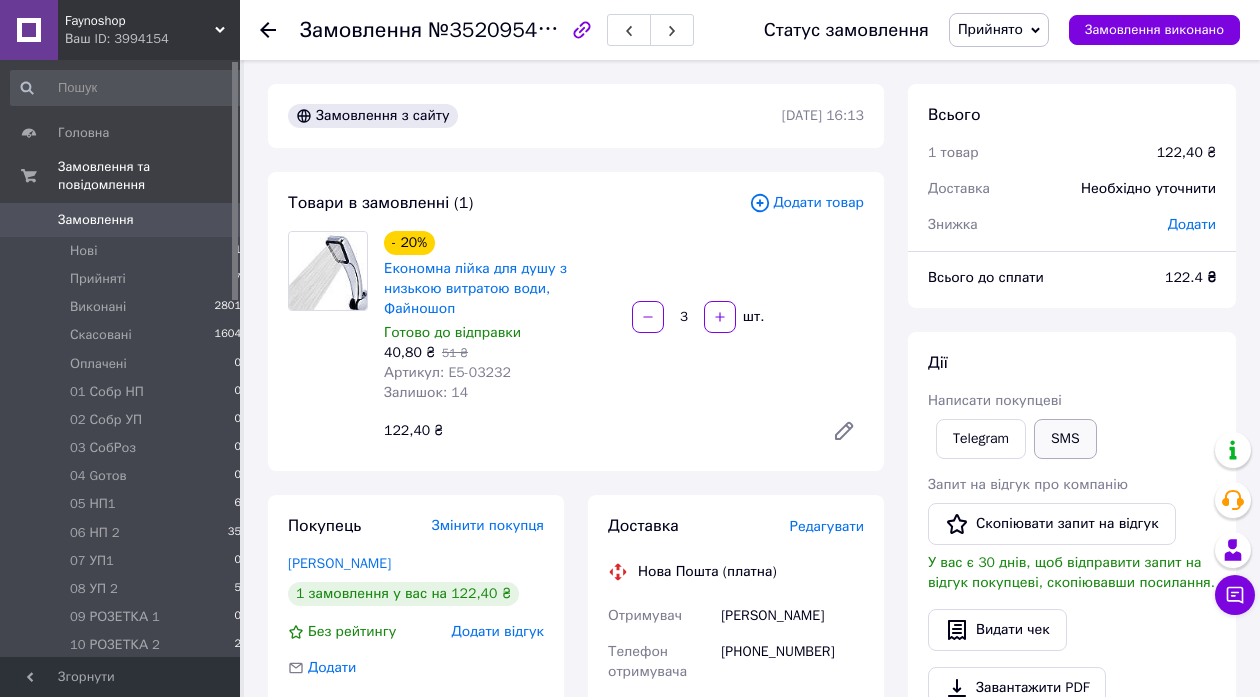 click on "SMS" at bounding box center [1065, 439] 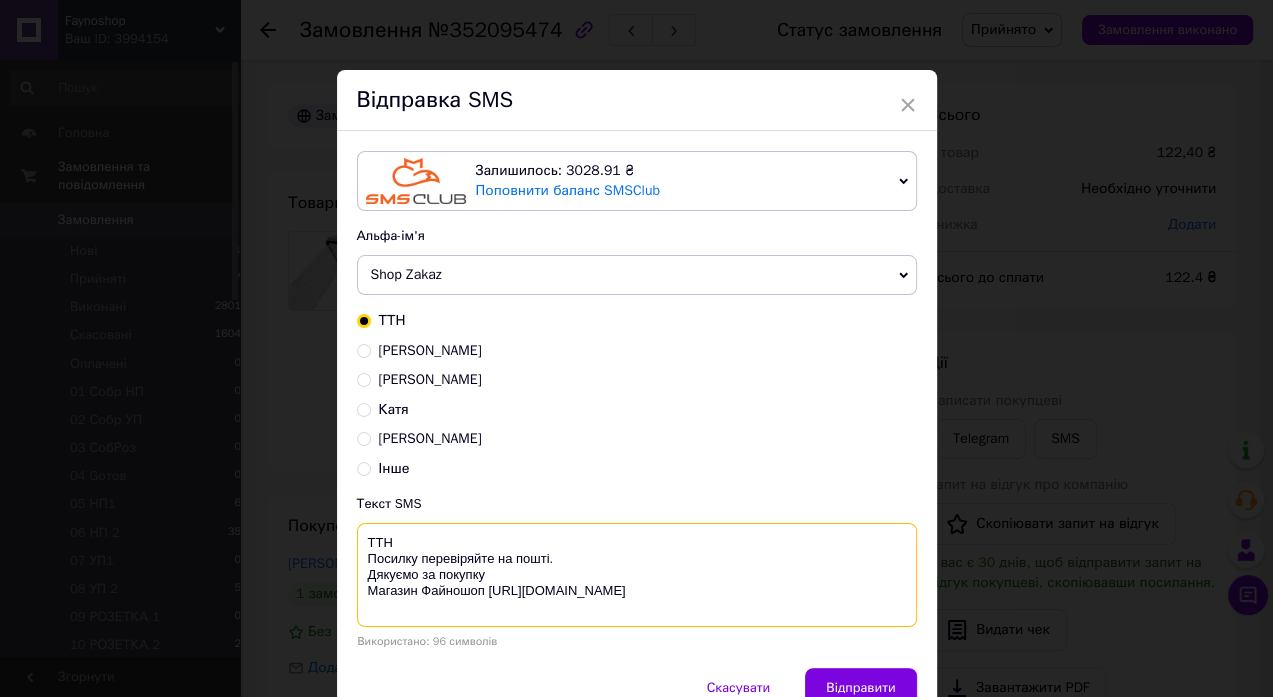 drag, startPoint x: 483, startPoint y: 575, endPoint x: 344, endPoint y: 534, distance: 144.92067 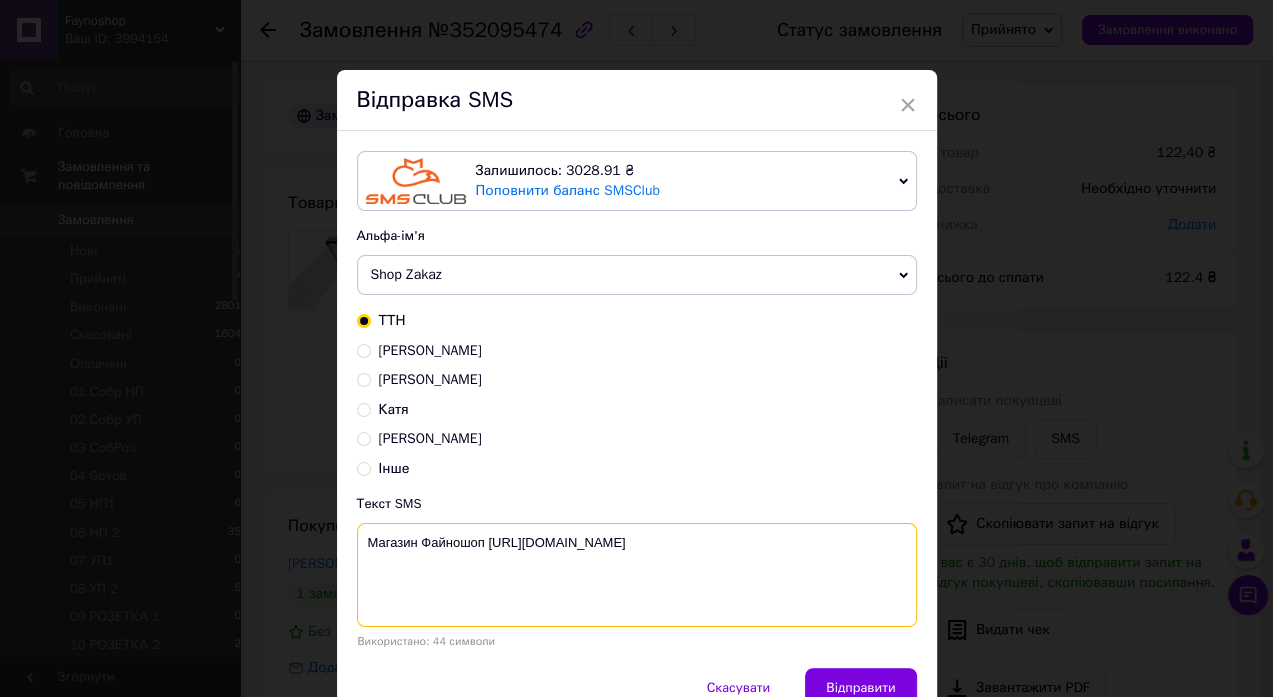 paste on "До сплати 122грн
IBAN
UA833052990000026008050033851
РНОКПП/ЄДРПОУ
2574919331
АЛСІБАЙ ТАРІФ ХАЛАС
Призначення платежу: замовлення   №352095474" 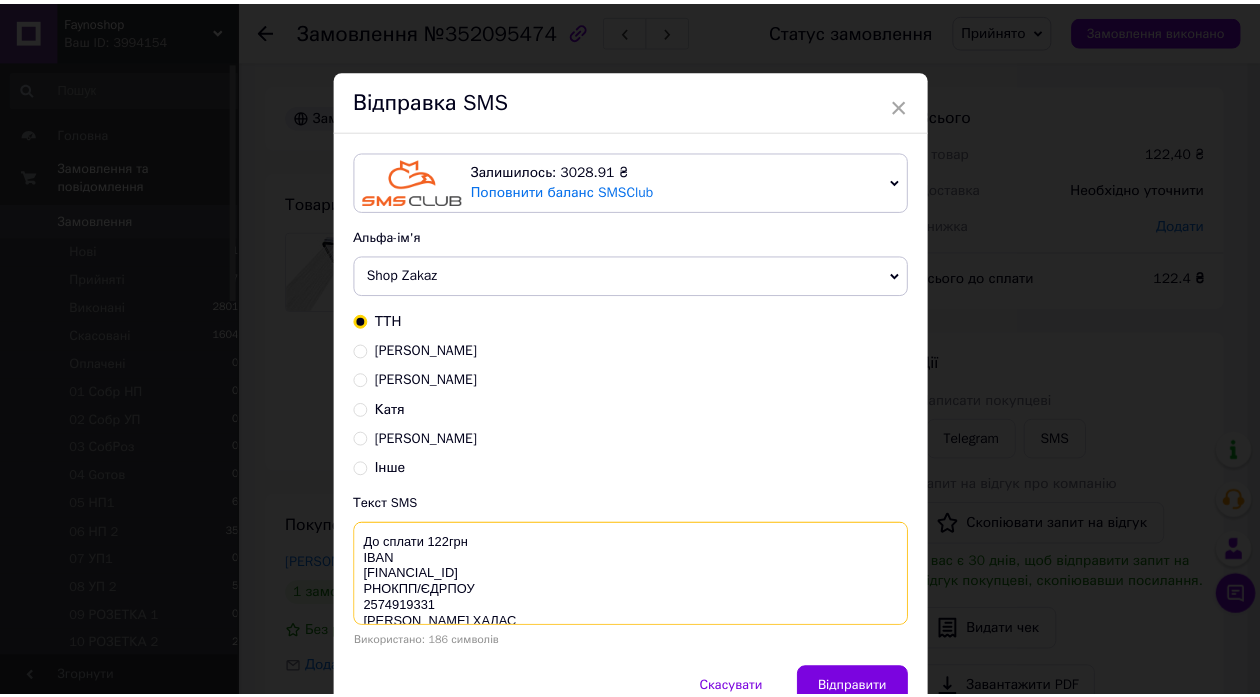 scroll, scrollTop: 21, scrollLeft: 0, axis: vertical 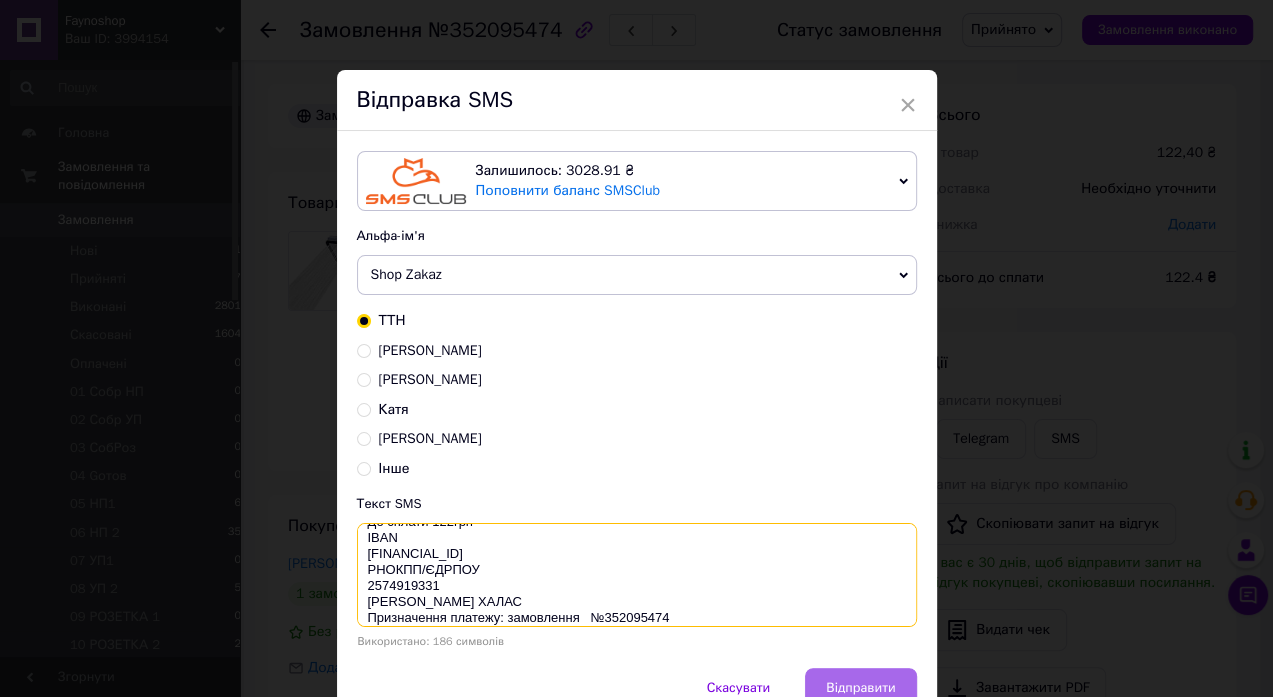type on "До сплати 122грн
IBAN
UA833052990000026008050033851
РНОКПП/ЄДРПОУ
2574919331
АЛСІБАЙ ТАРІФ ХАЛАС
Призначення платежу: замовлення   №352095474
Магазин Файношоп https://cs3994154.prom.ua/" 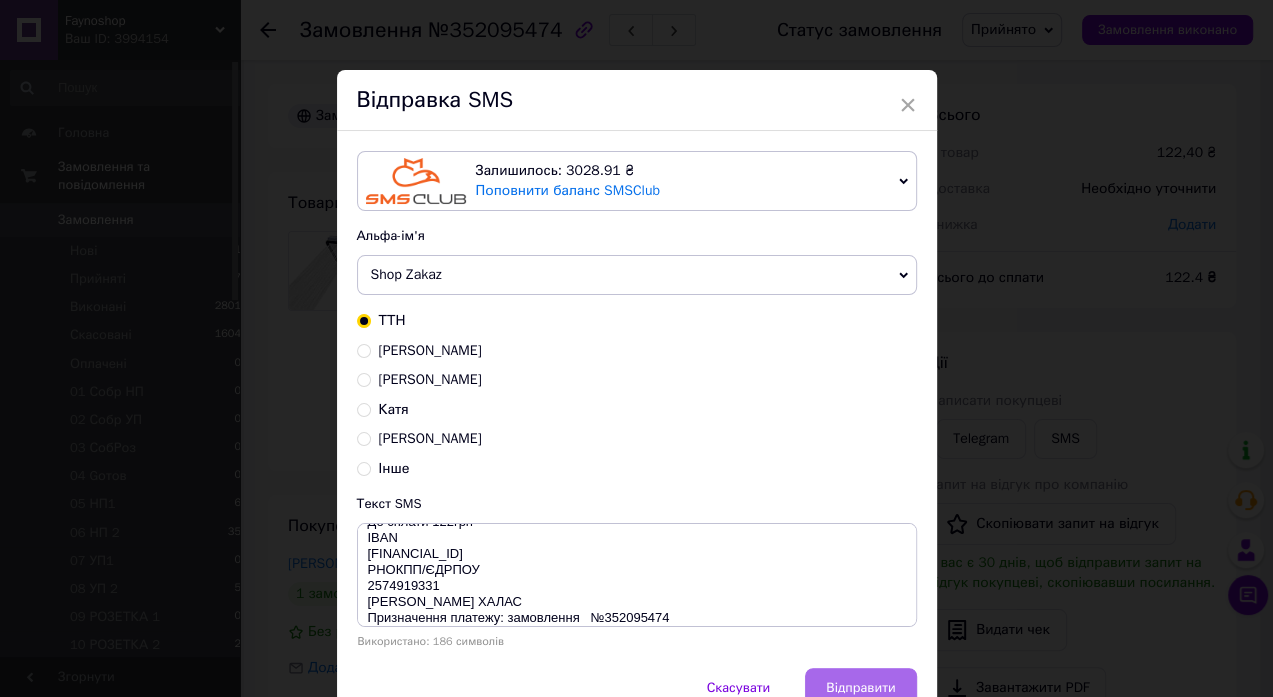 click on "Відправити" at bounding box center (860, 688) 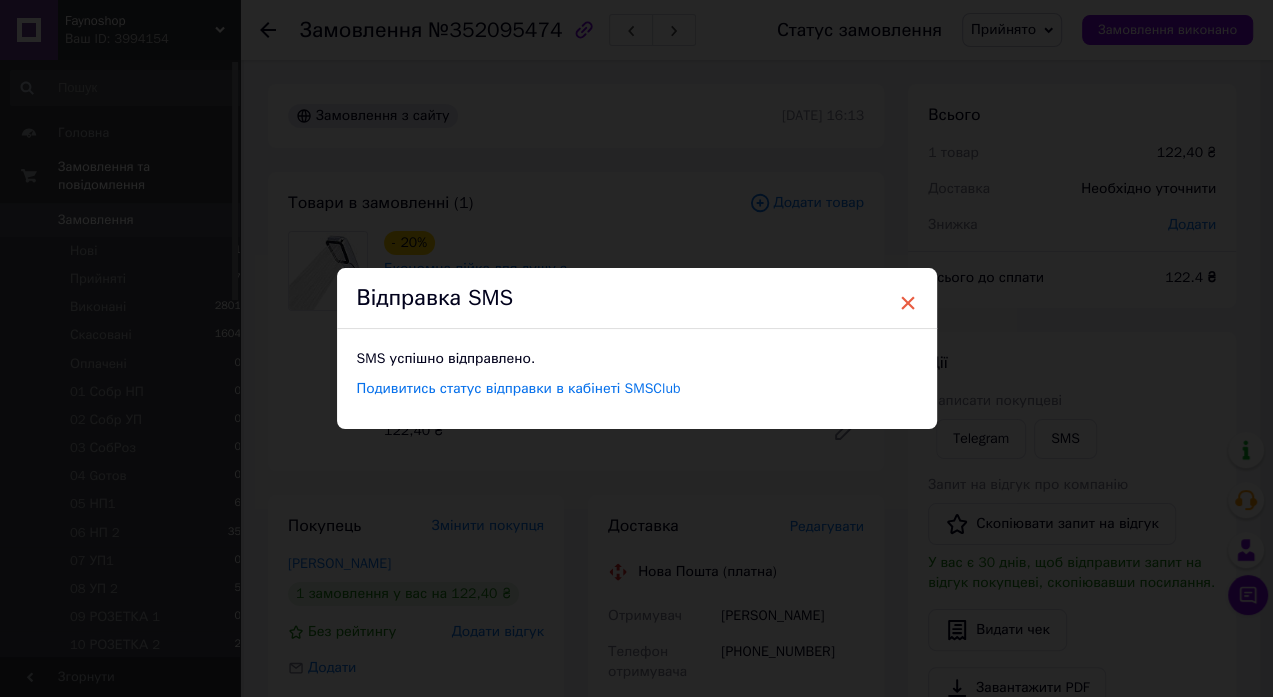 click on "×" at bounding box center (908, 303) 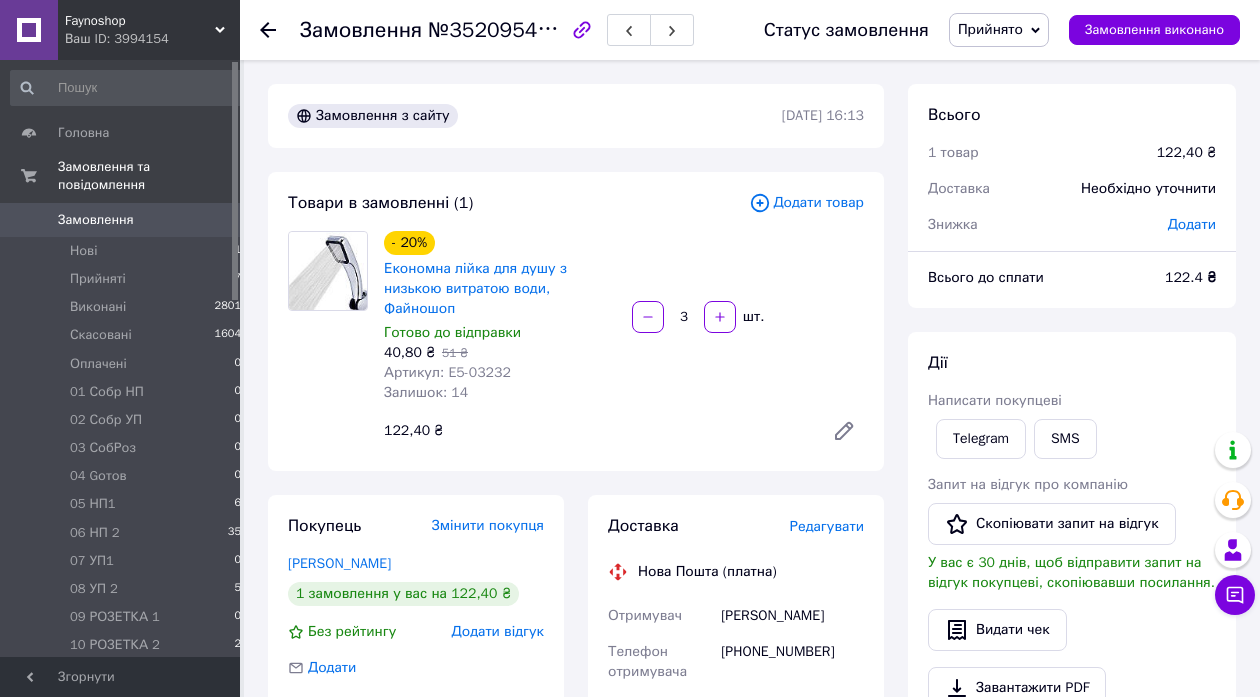 click on "Прийнято" at bounding box center (999, 30) 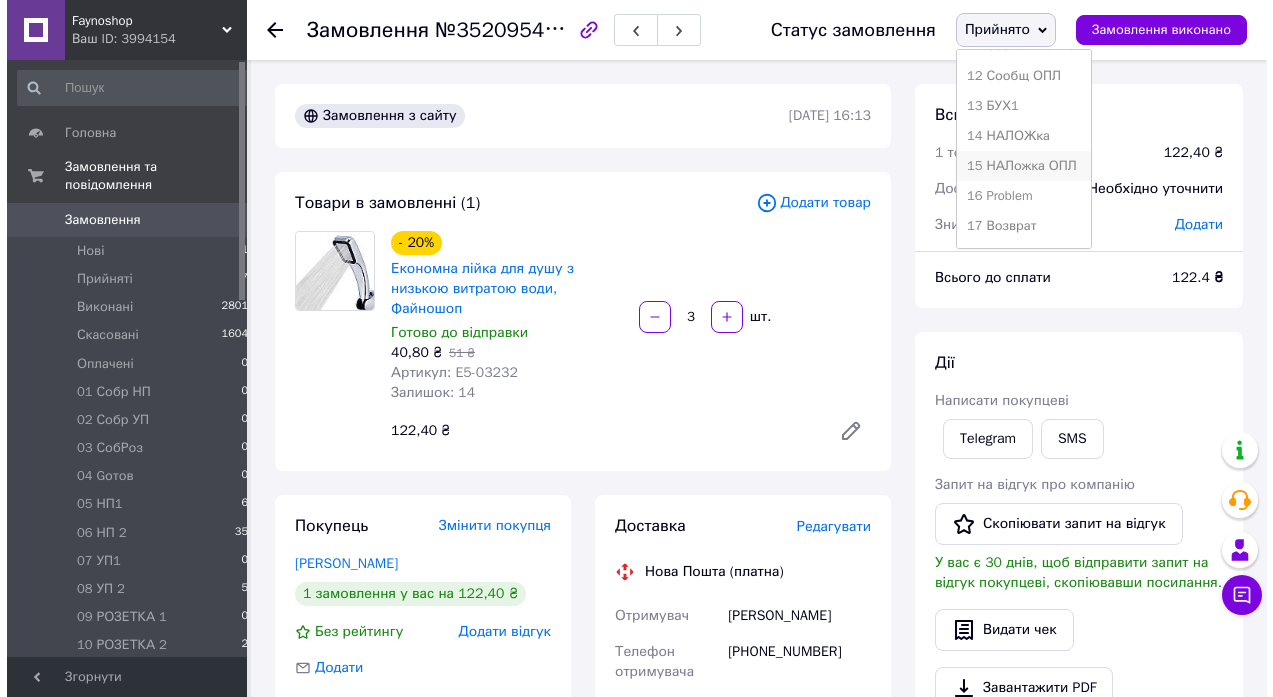 scroll, scrollTop: 311, scrollLeft: 0, axis: vertical 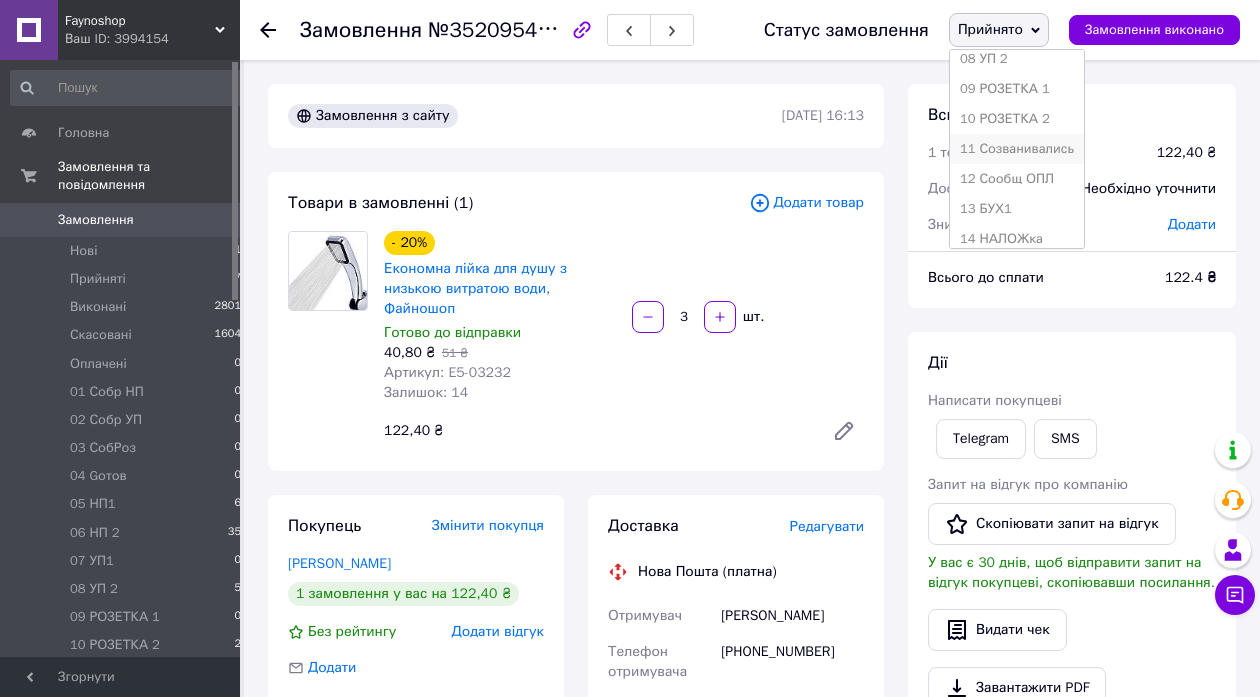 click on "11 Созванивались" at bounding box center [1017, 149] 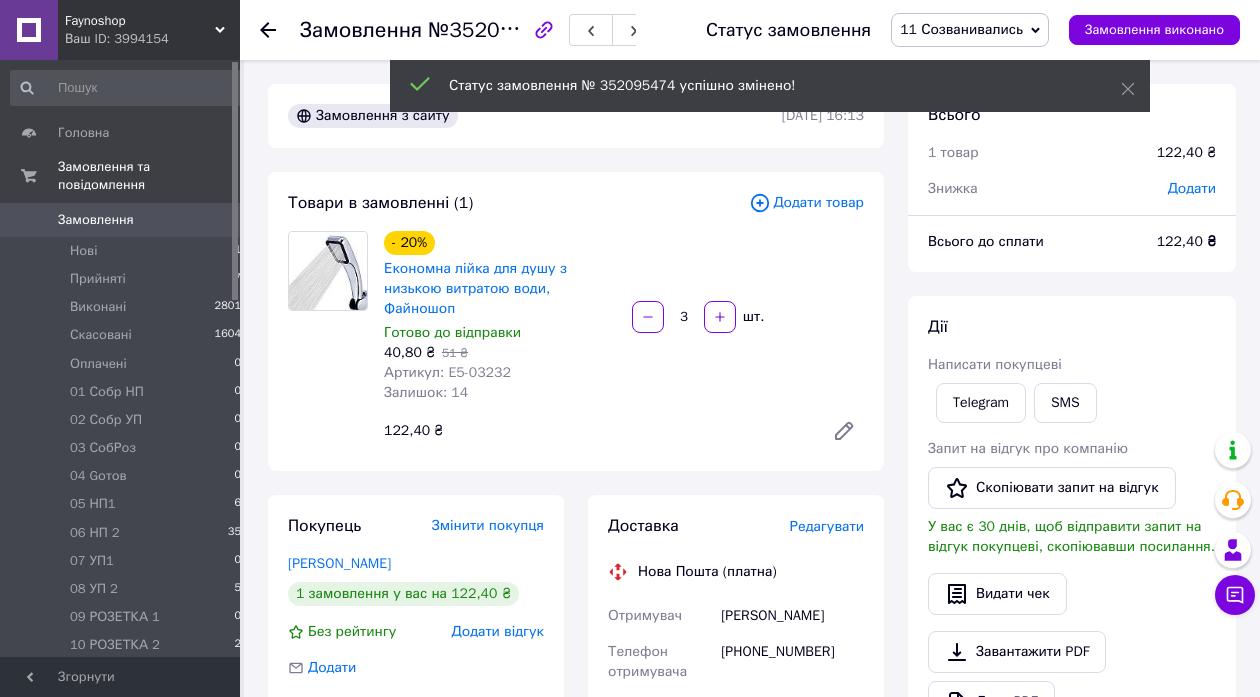 click 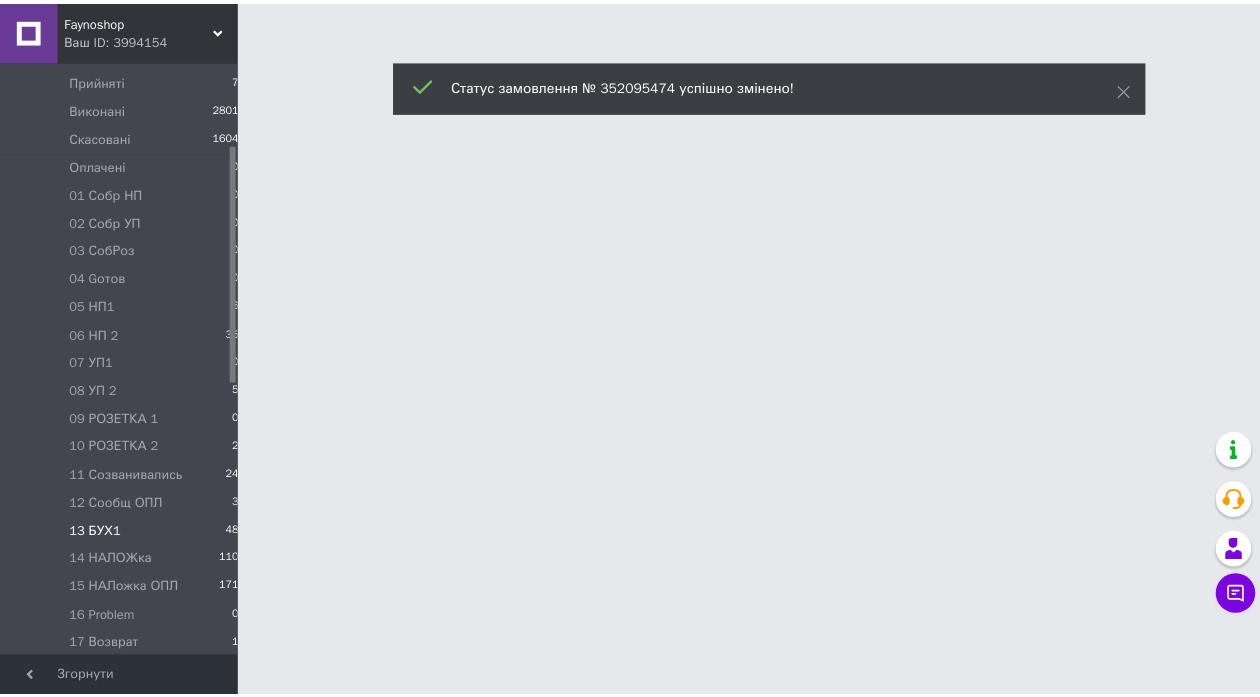 scroll, scrollTop: 207, scrollLeft: 0, axis: vertical 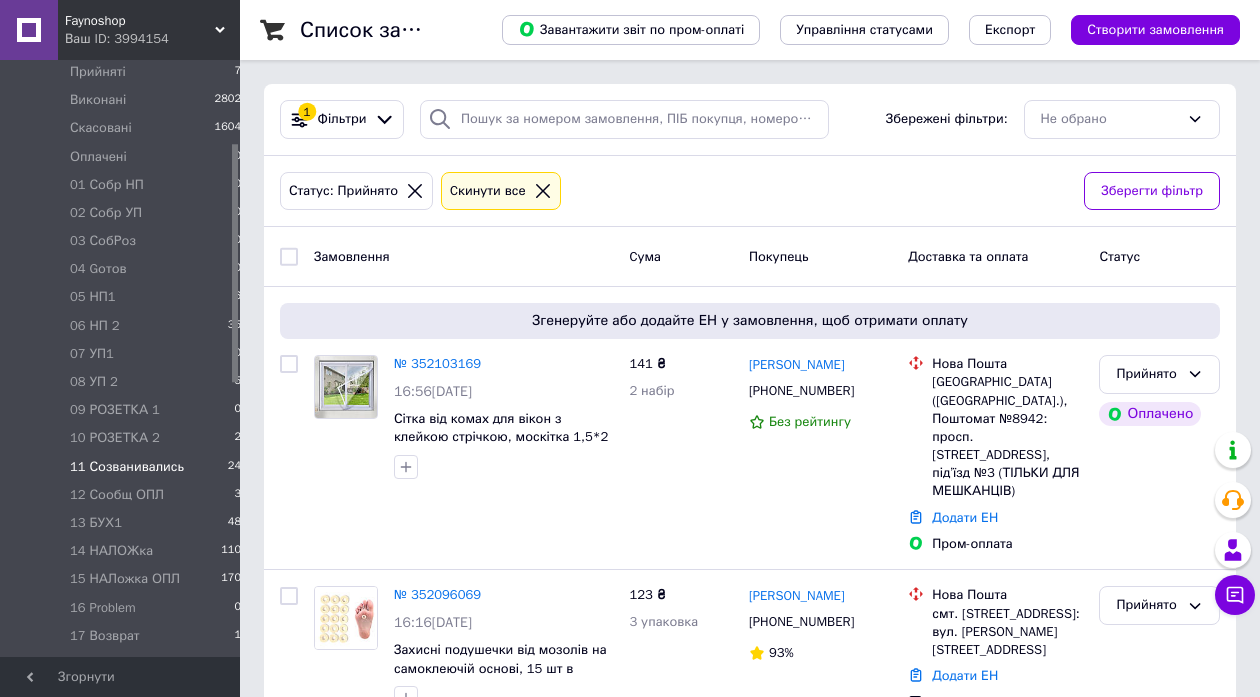 click on "11 Созванивались" at bounding box center [127, 467] 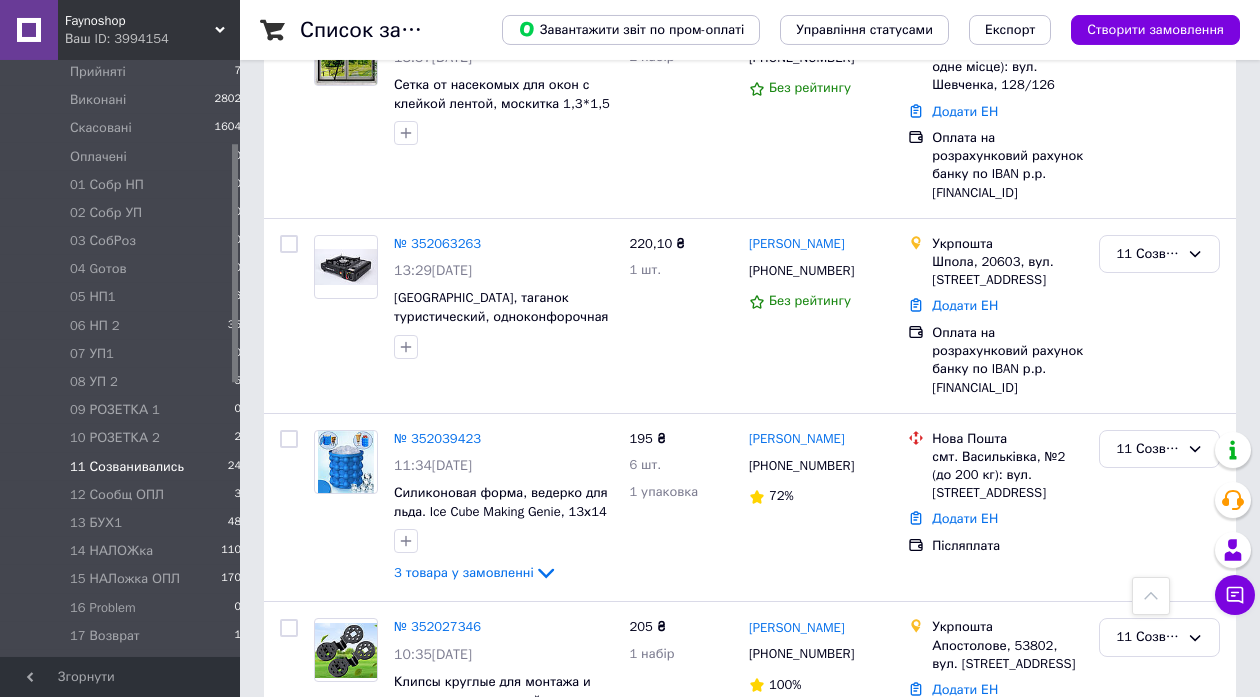 scroll, scrollTop: 972, scrollLeft: 0, axis: vertical 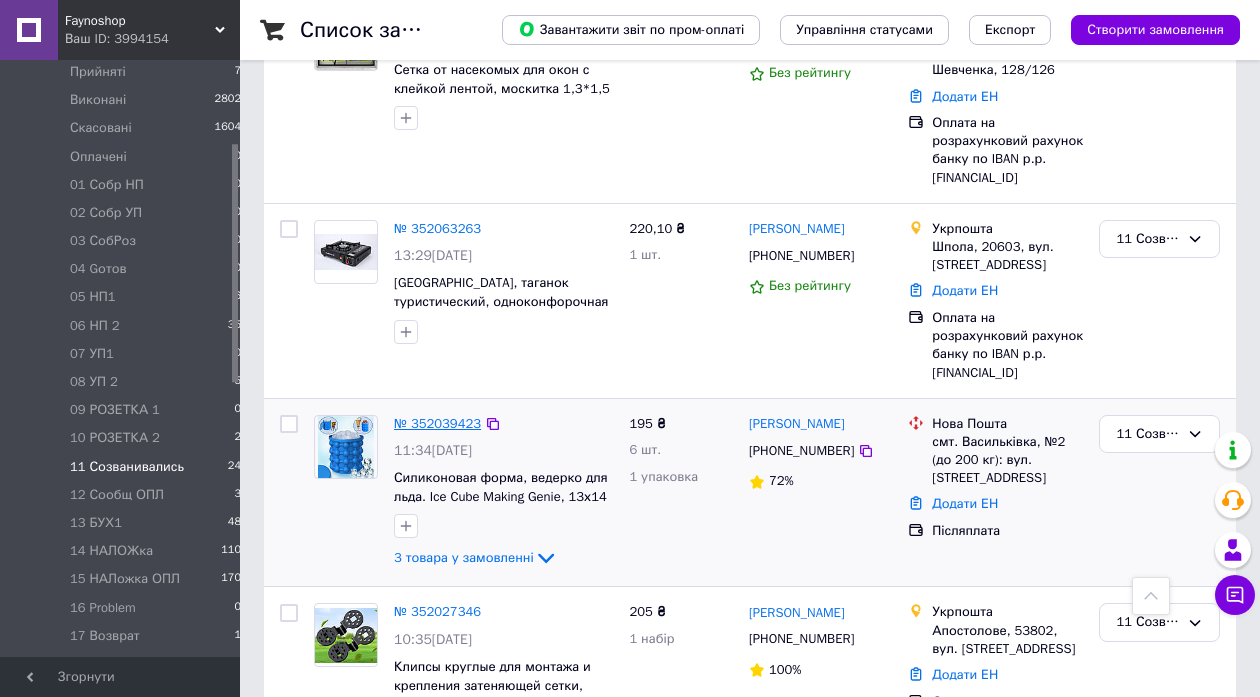 click on "№ 352039423" at bounding box center [437, 423] 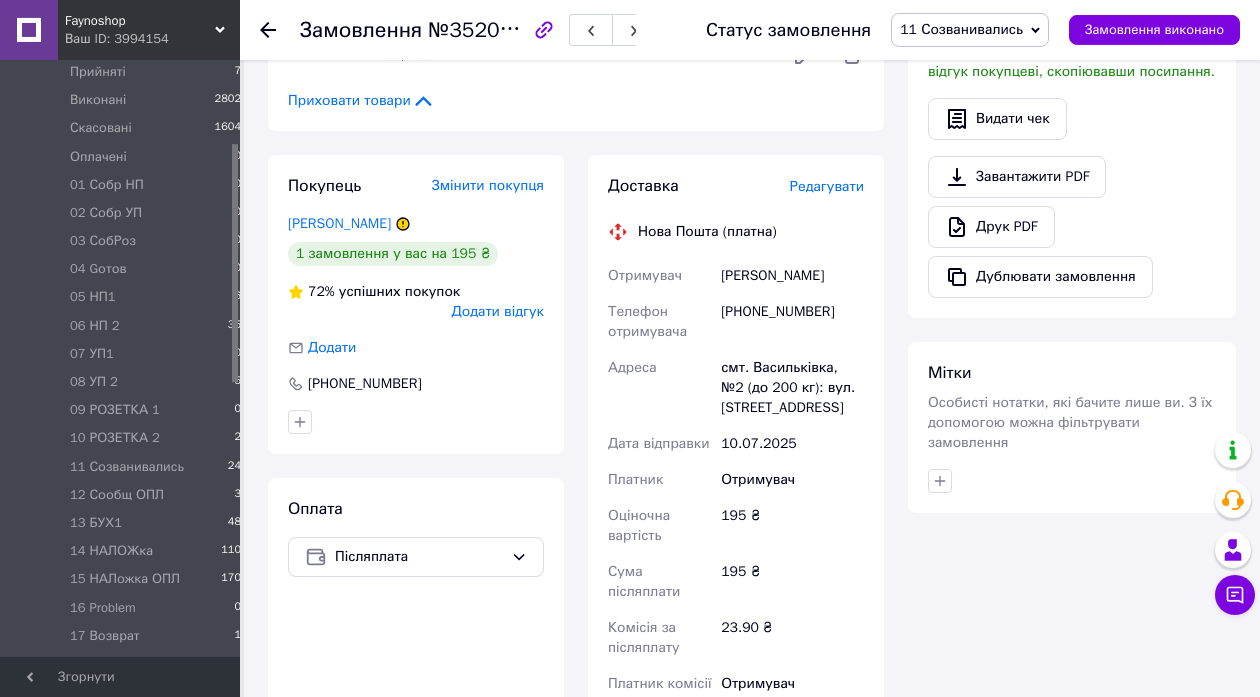 scroll, scrollTop: 742, scrollLeft: 0, axis: vertical 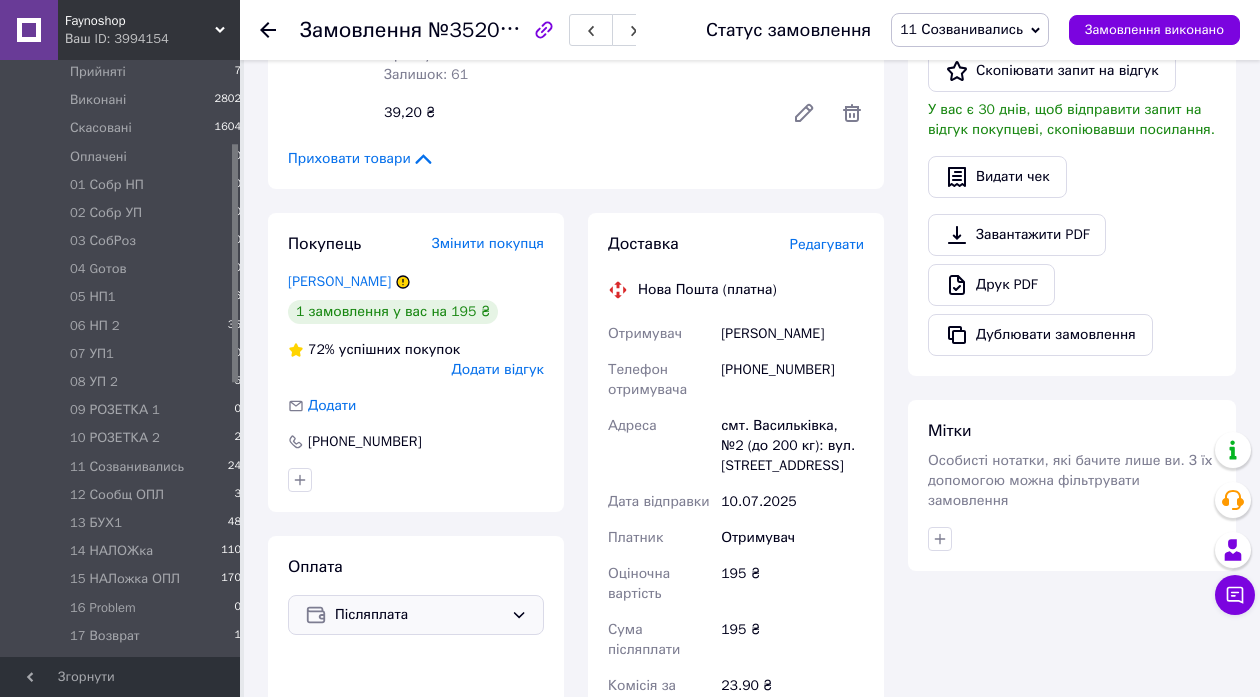 click on "Післяплата" at bounding box center (416, 615) 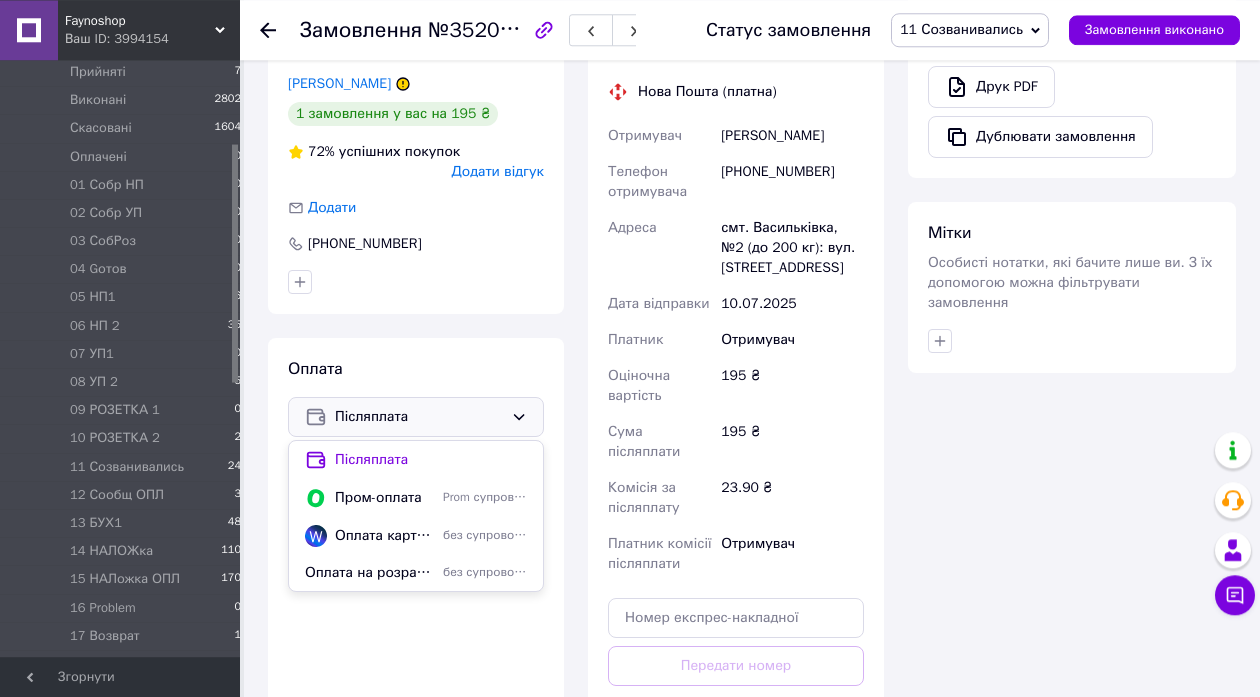 scroll, scrollTop: 1066, scrollLeft: 0, axis: vertical 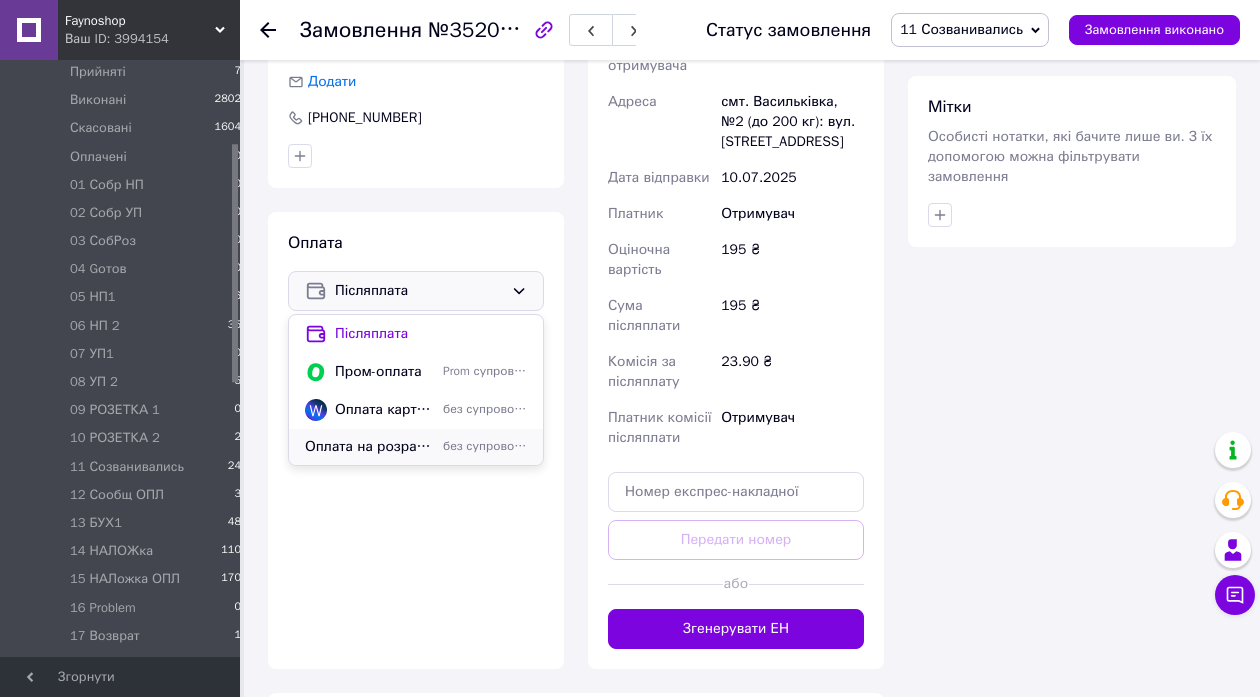 click on "Оплата на розрахунковий рахунок банку по IBAN р.р. [FINANCIAL_ID]" at bounding box center [370, 447] 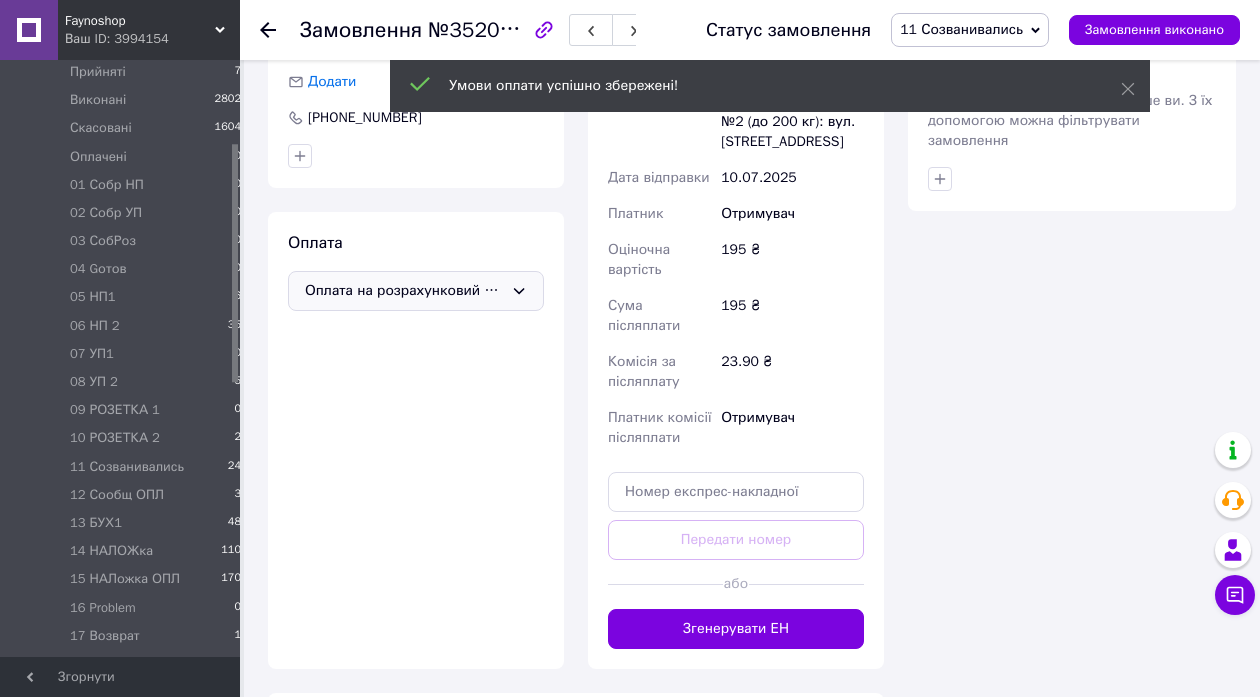 click 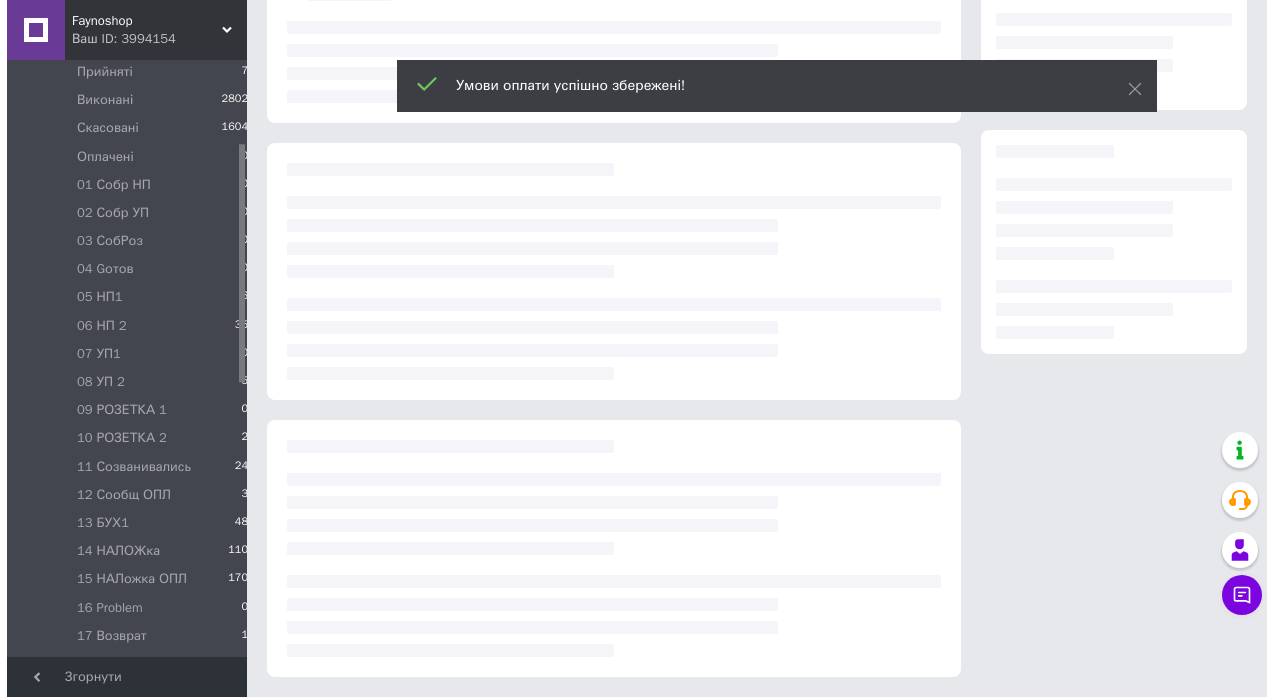 scroll, scrollTop: 0, scrollLeft: 0, axis: both 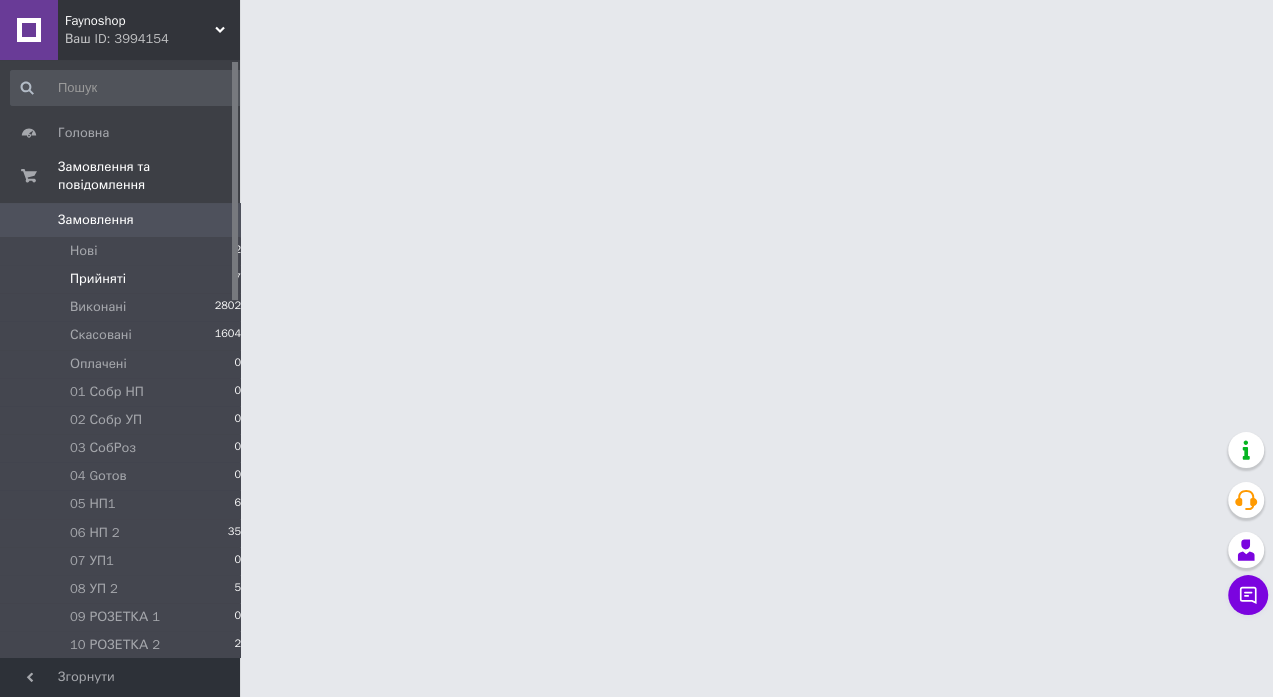 click on "Прийняті" at bounding box center (98, 279) 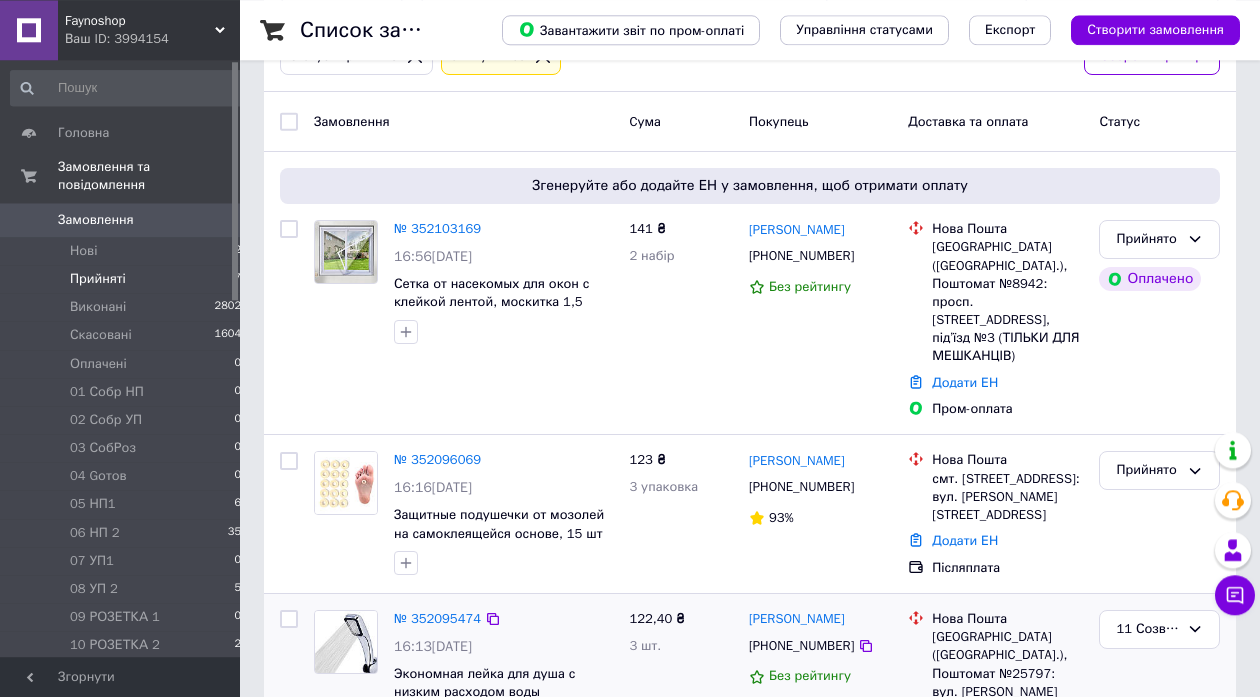 scroll, scrollTop: 108, scrollLeft: 0, axis: vertical 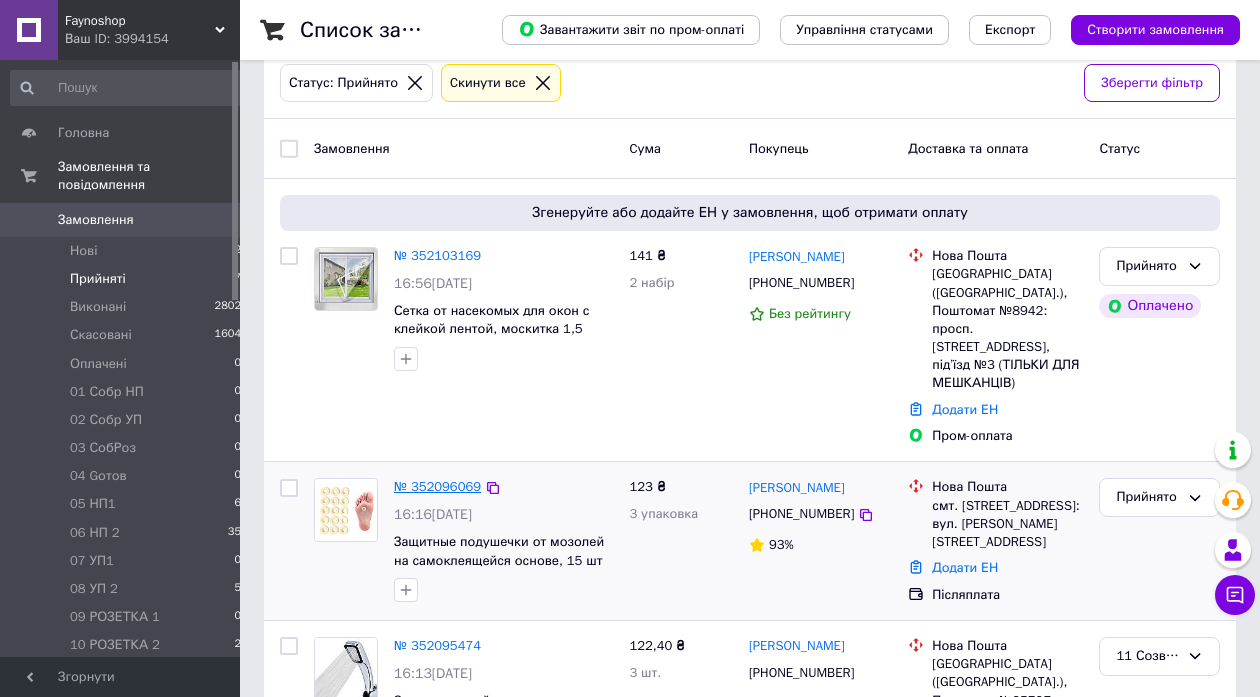 click on "№ 352096069" at bounding box center [437, 486] 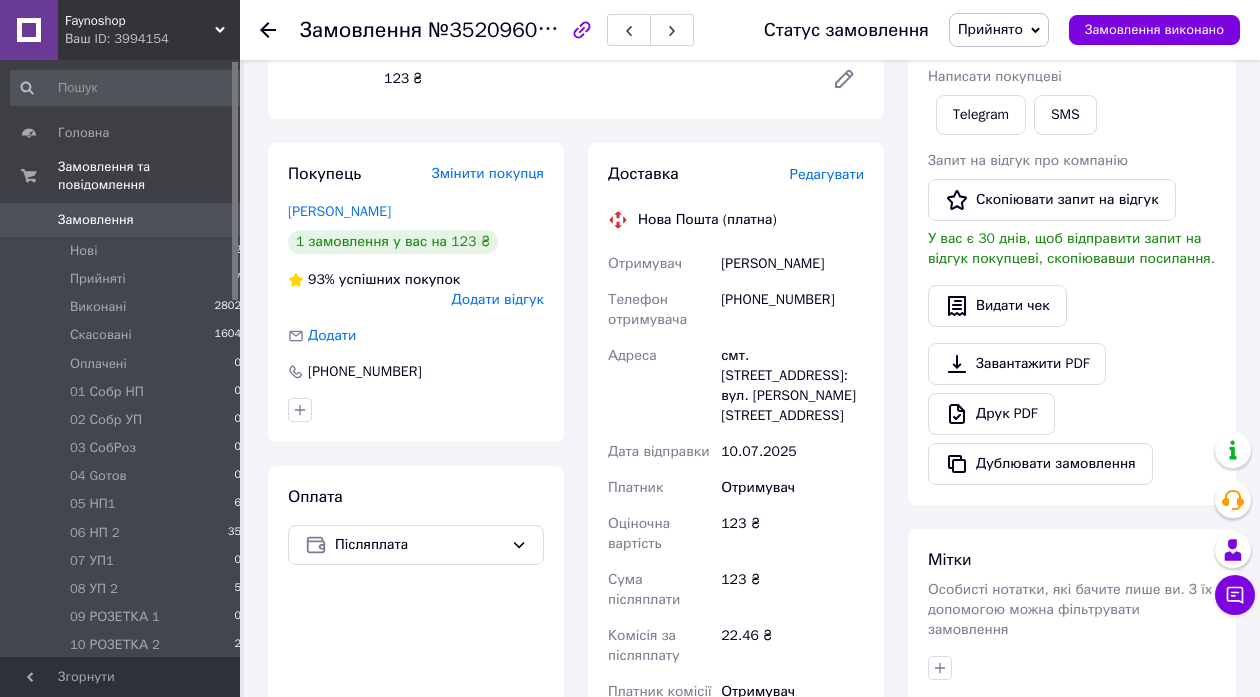 scroll, scrollTop: 216, scrollLeft: 0, axis: vertical 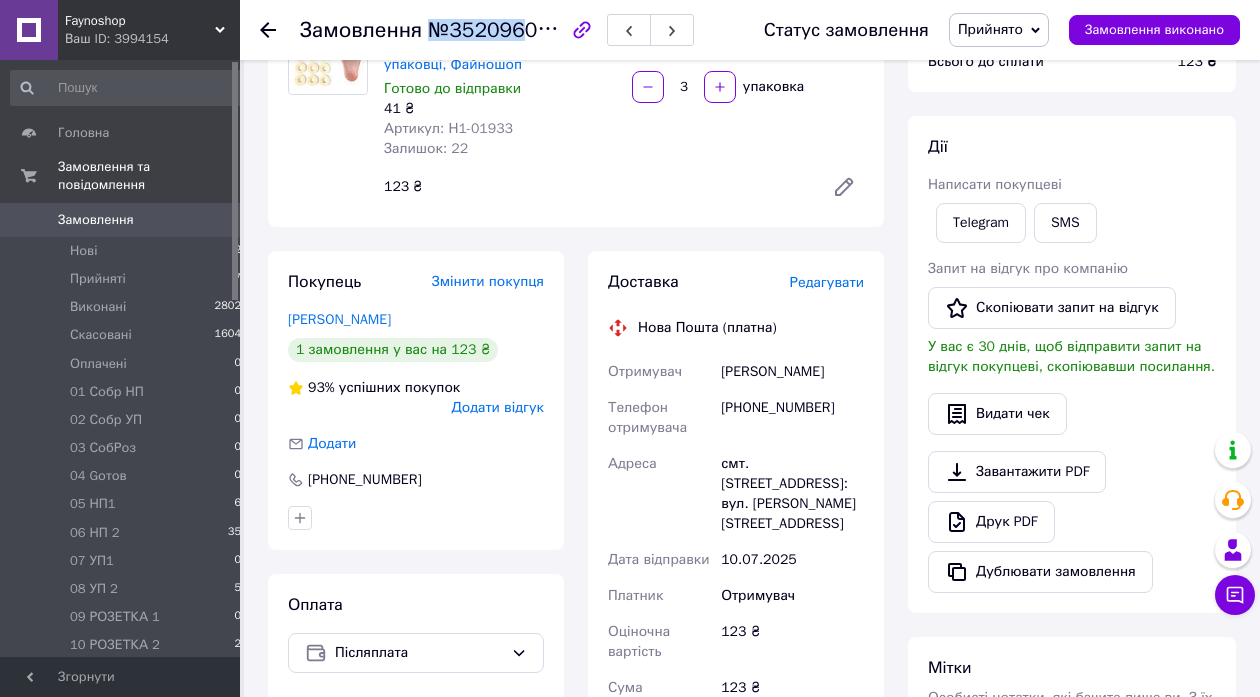 drag, startPoint x: 424, startPoint y: 26, endPoint x: 515, endPoint y: 32, distance: 91.197586 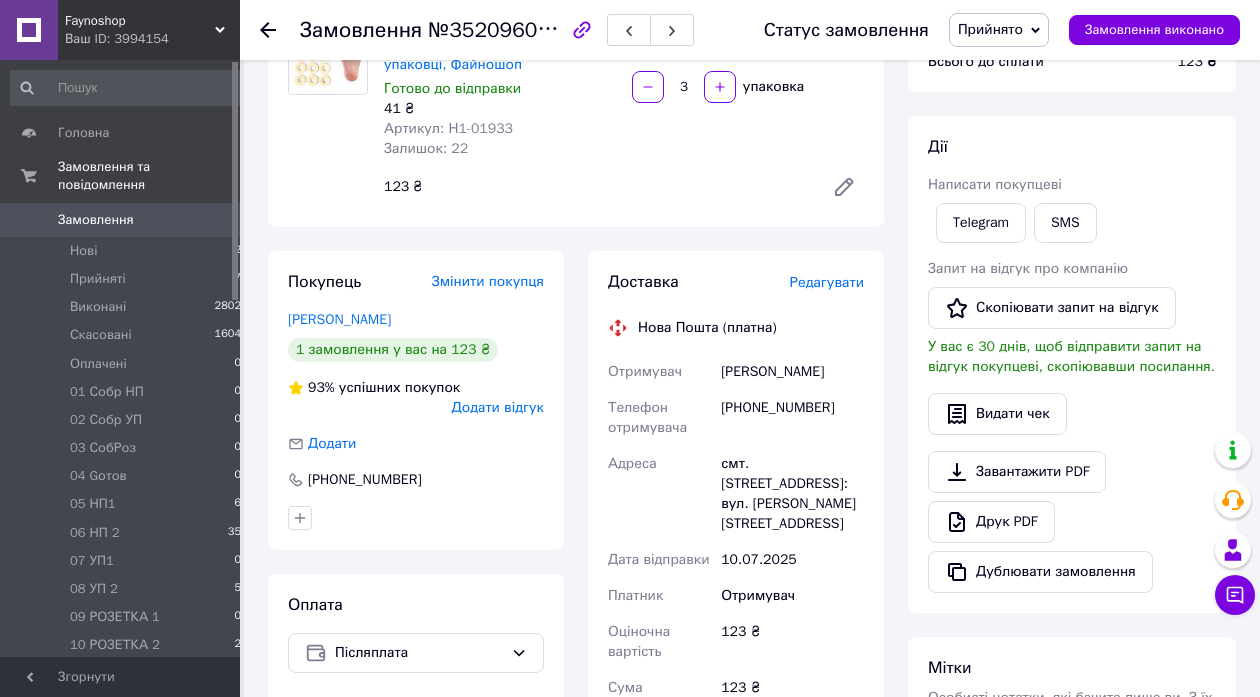 click on "Товари в замовленні (1) Додати товар Захисні подушечки від мозолів на самоклеючій основі, 15 шт в упаковці, Файношоп Готово до відправки 41 ₴ Артикул: Н1-01933 Залишок: 22 3   упаковка 123 ₴" at bounding box center (576, 91) 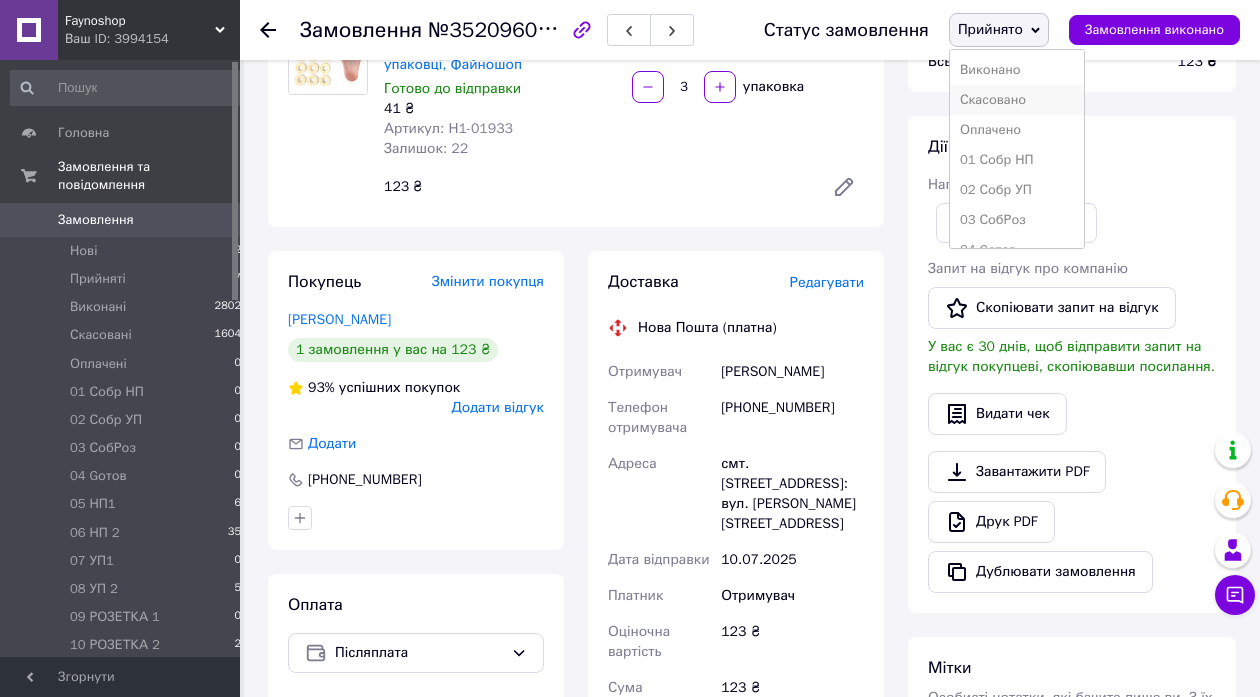 click on "Скасовано" at bounding box center (1017, 100) 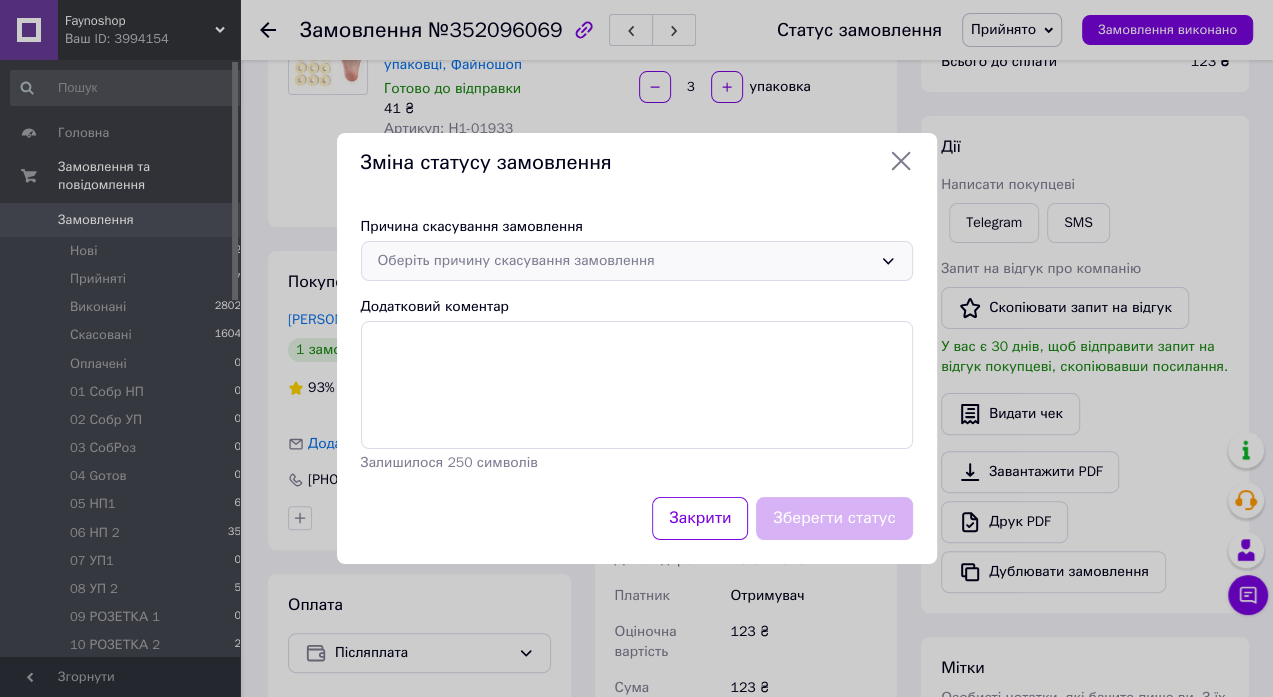 click on "Оберіть причину скасування замовлення" at bounding box center (637, 261) 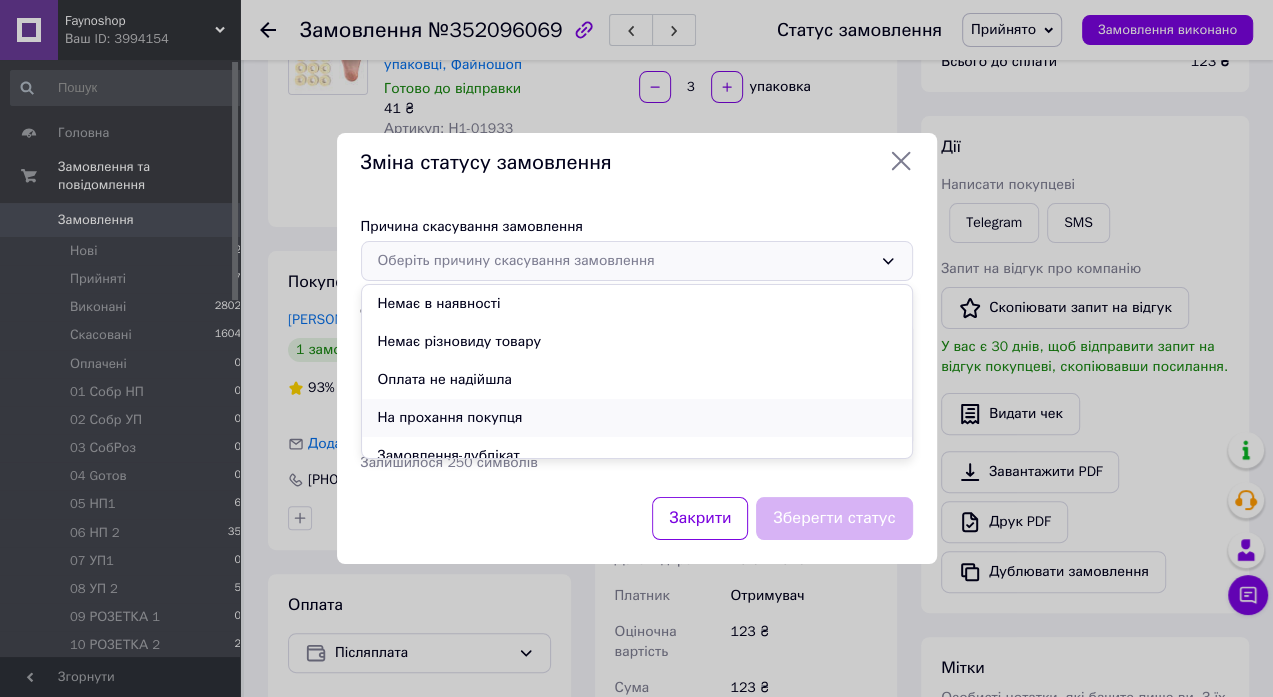 click on "На прохання покупця" at bounding box center (637, 418) 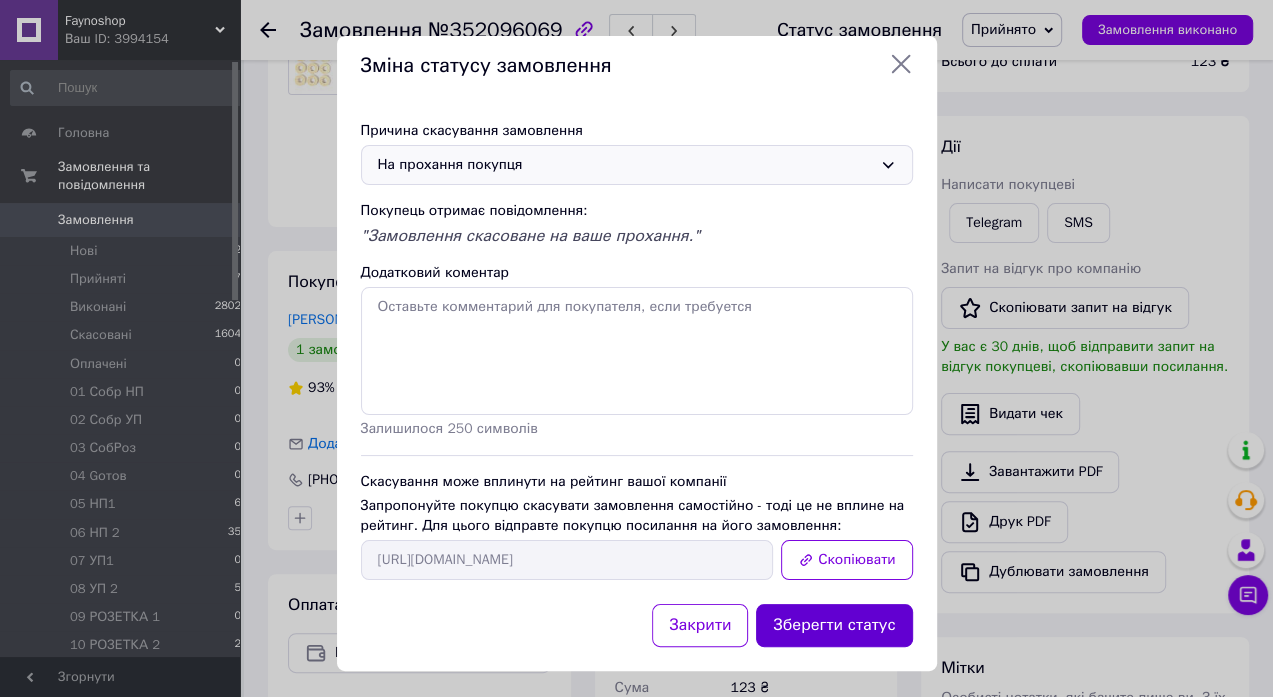 click on "Зберегти статус" at bounding box center [834, 625] 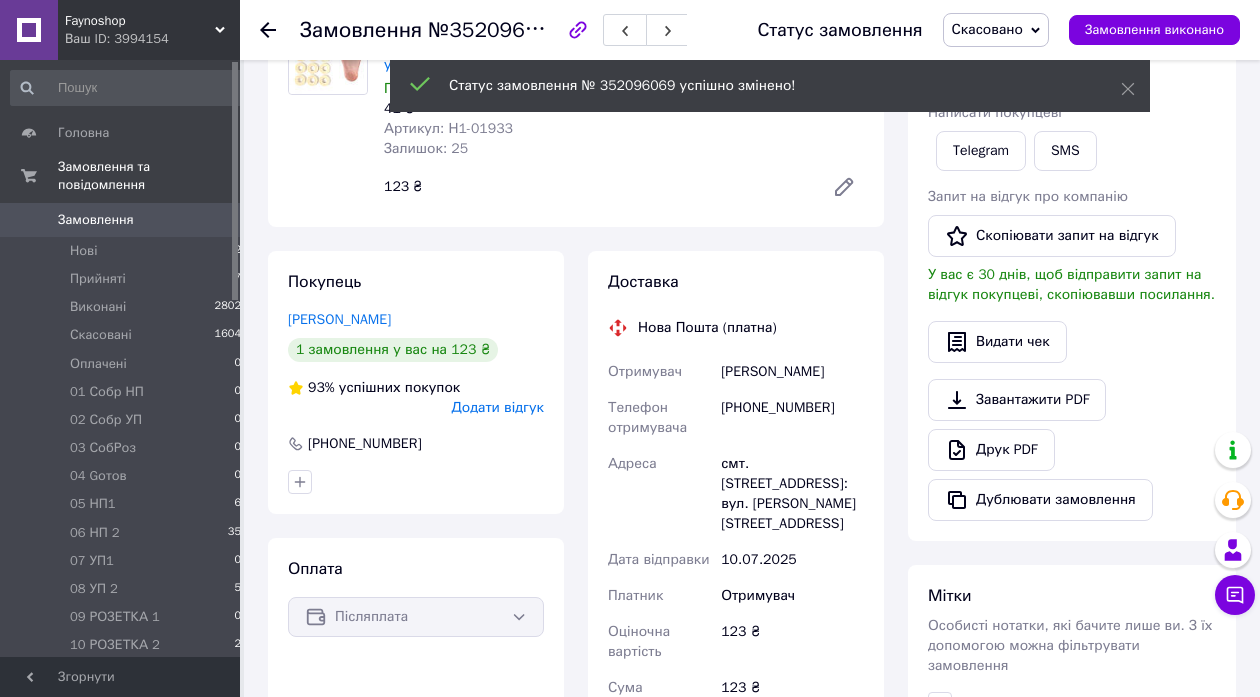 click 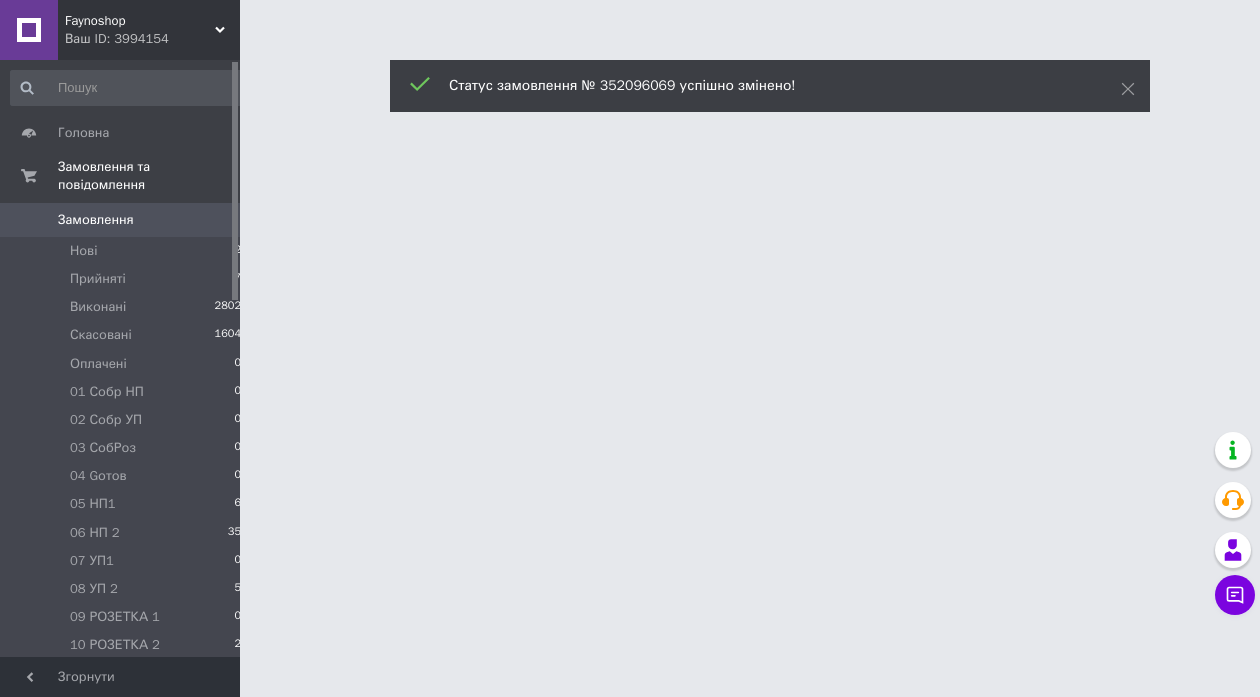 scroll, scrollTop: 0, scrollLeft: 0, axis: both 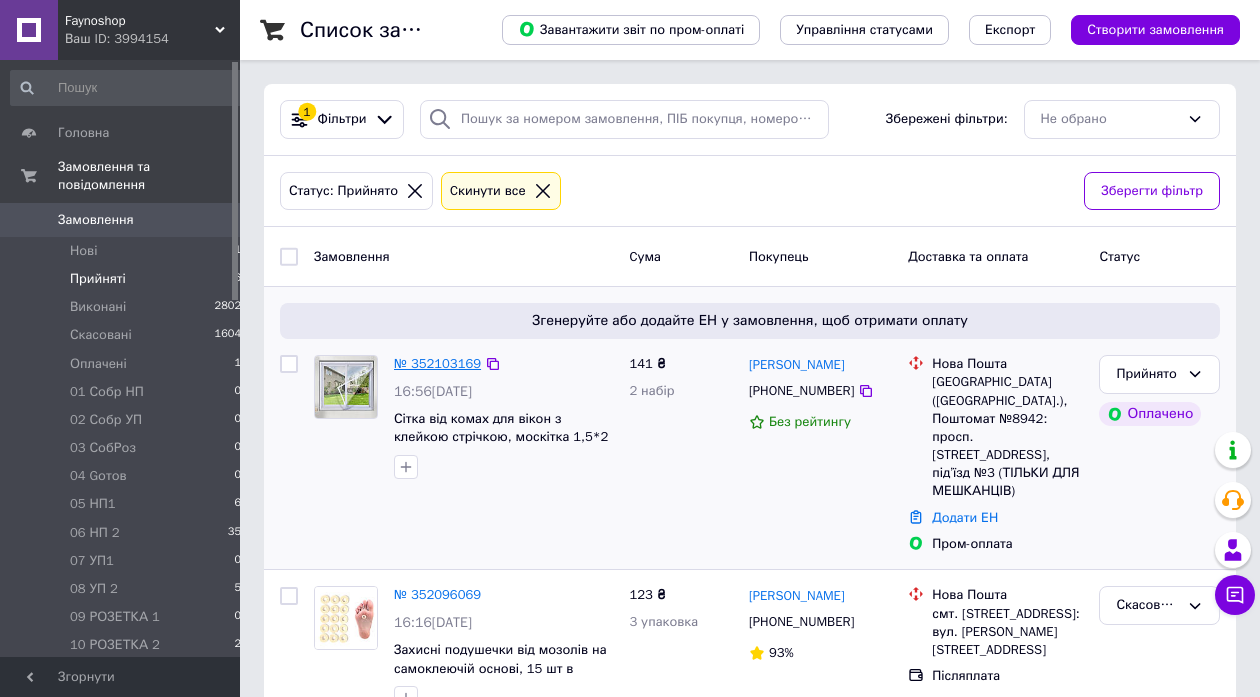 click on "№ 352103169" at bounding box center [437, 363] 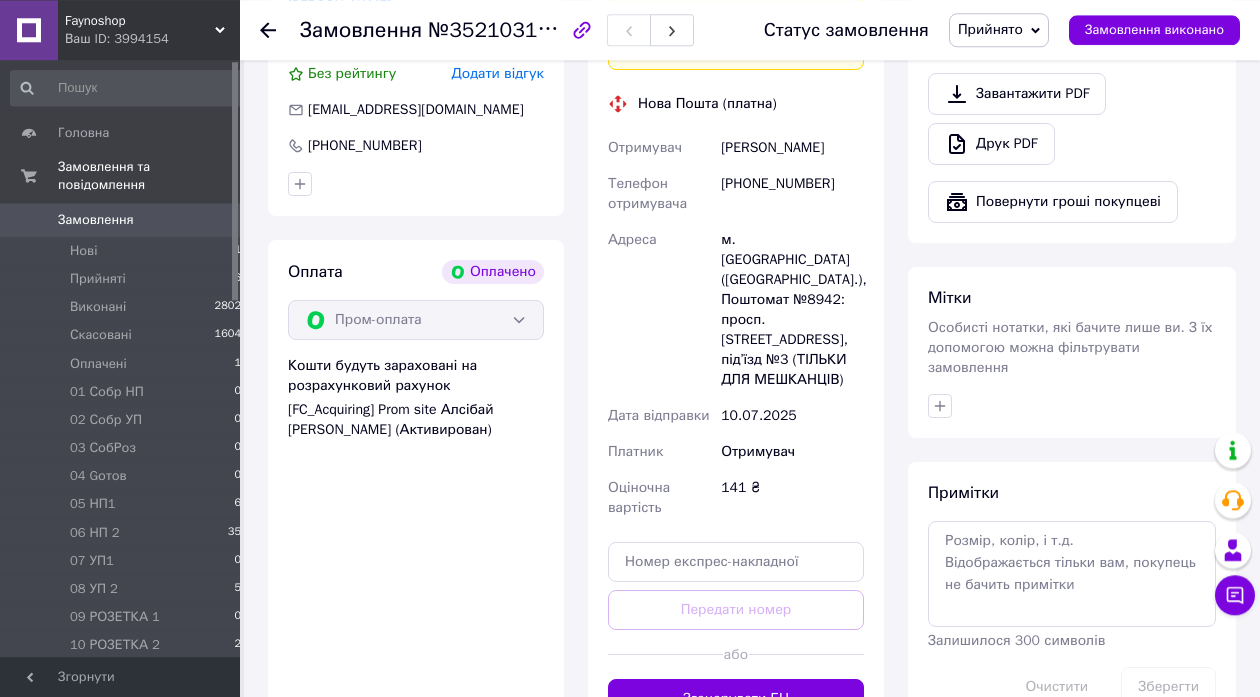 scroll, scrollTop: 1188, scrollLeft: 0, axis: vertical 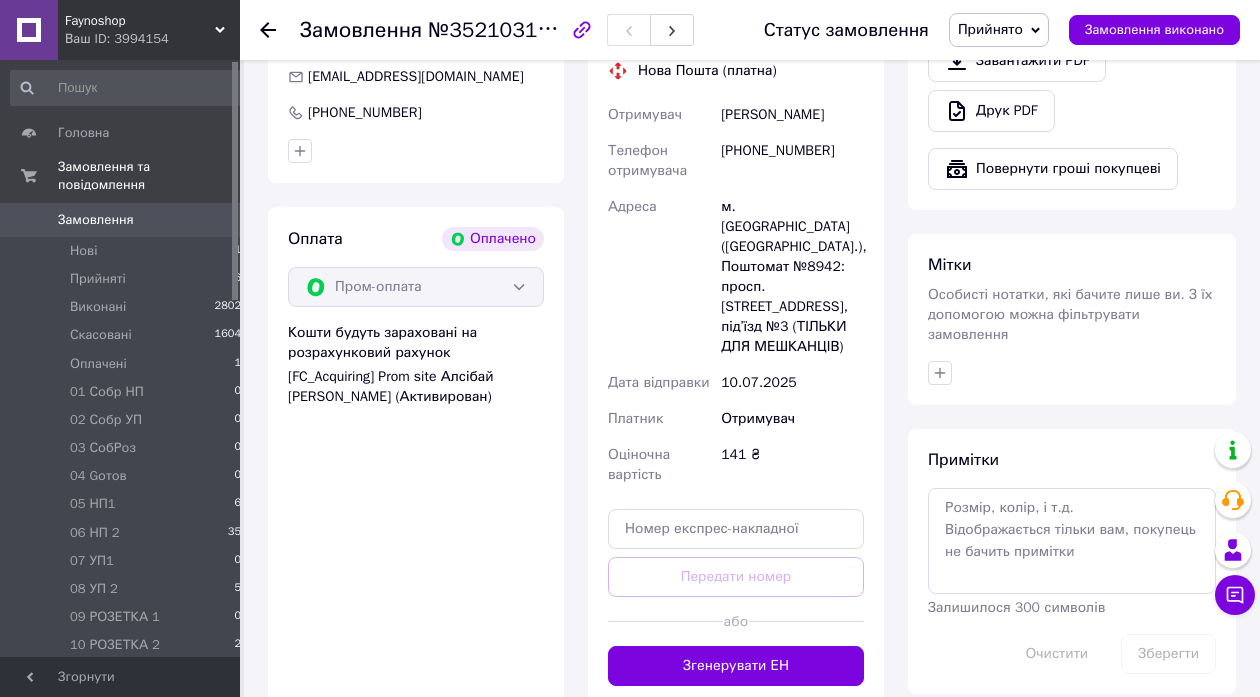 click on "Прийнято" at bounding box center [999, 30] 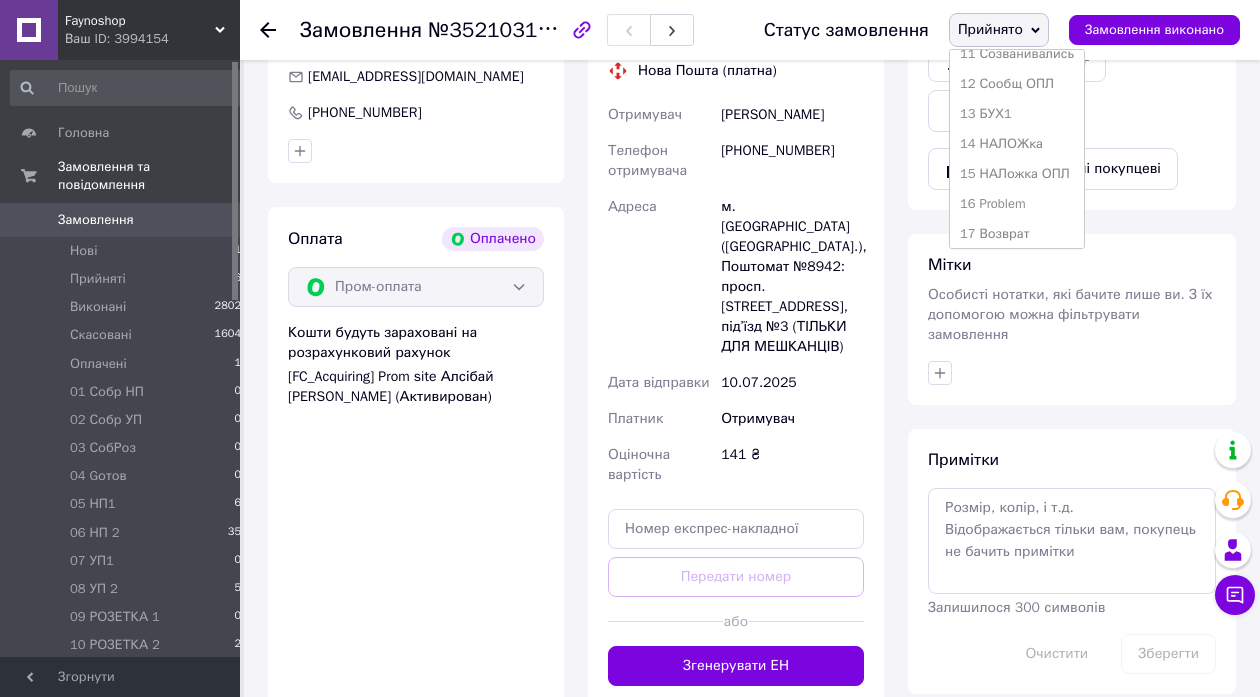 scroll, scrollTop: 414, scrollLeft: 0, axis: vertical 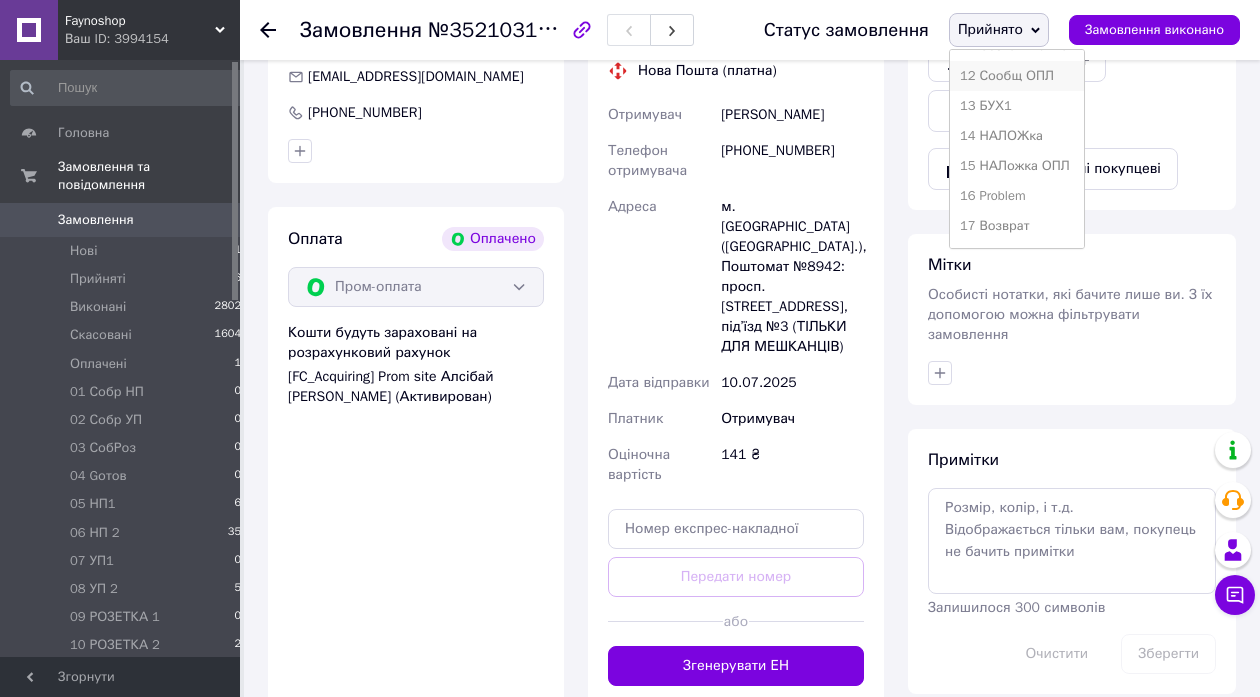 click on "12 Сообщ ОПЛ" at bounding box center (1017, 76) 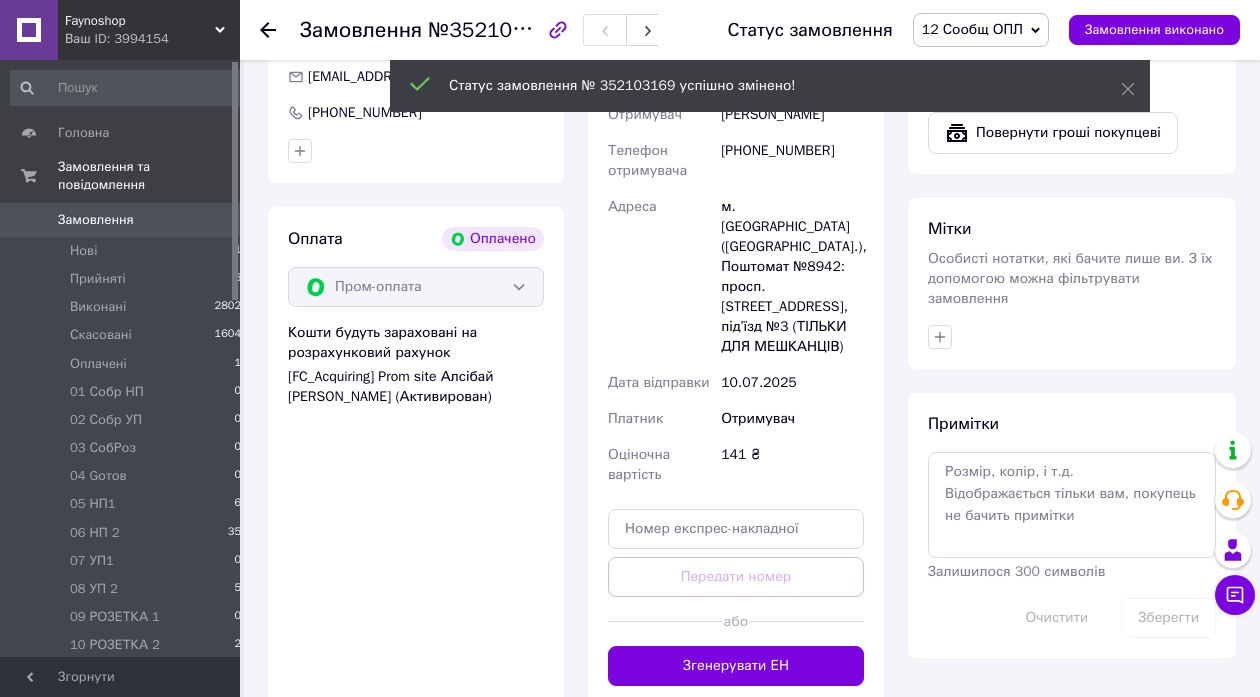 click 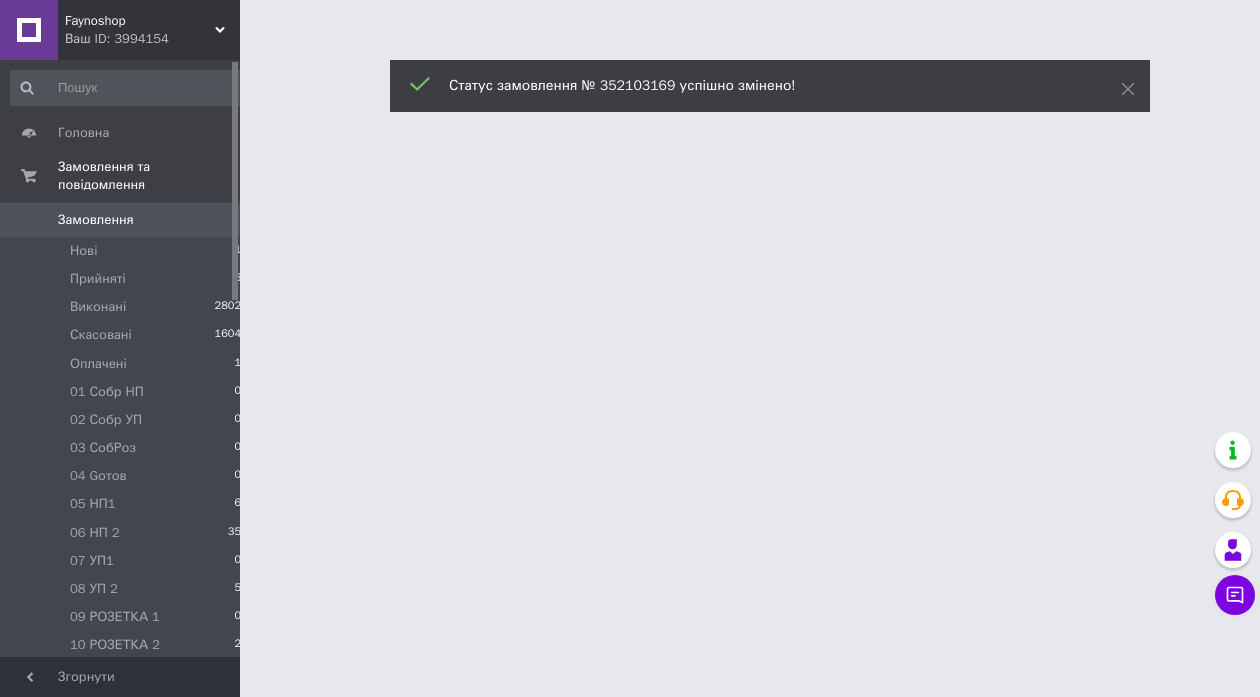 scroll, scrollTop: 0, scrollLeft: 0, axis: both 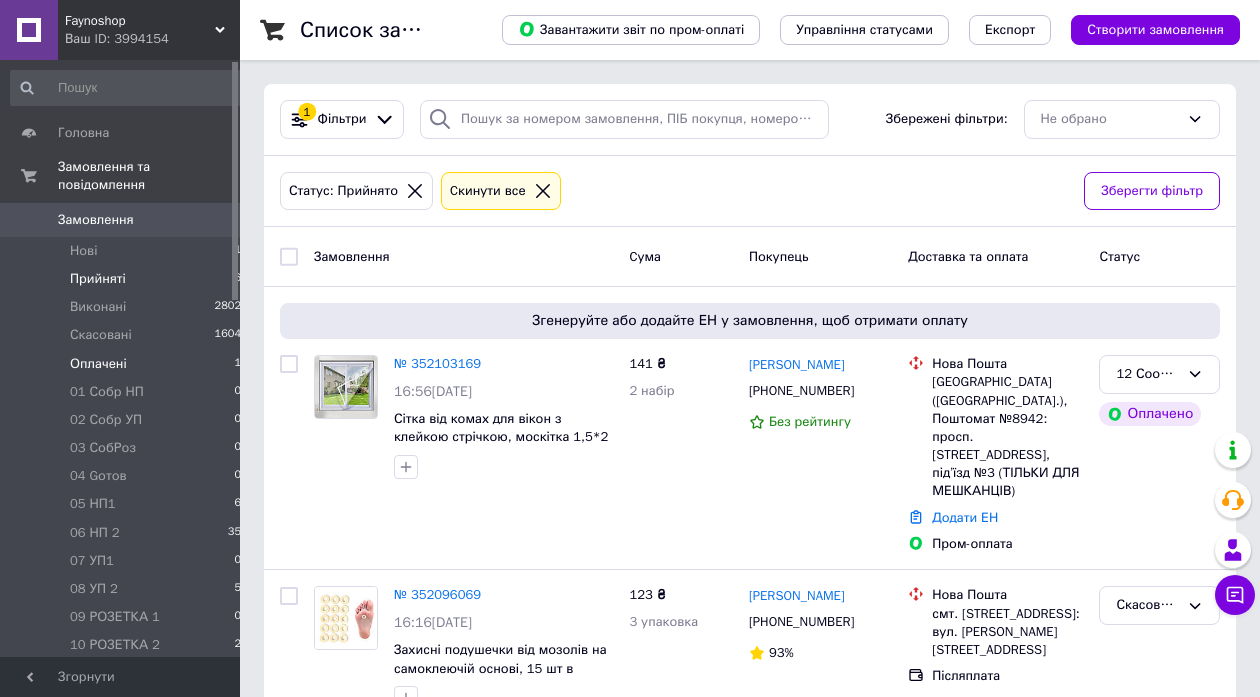 click on "Оплачені" at bounding box center (98, 364) 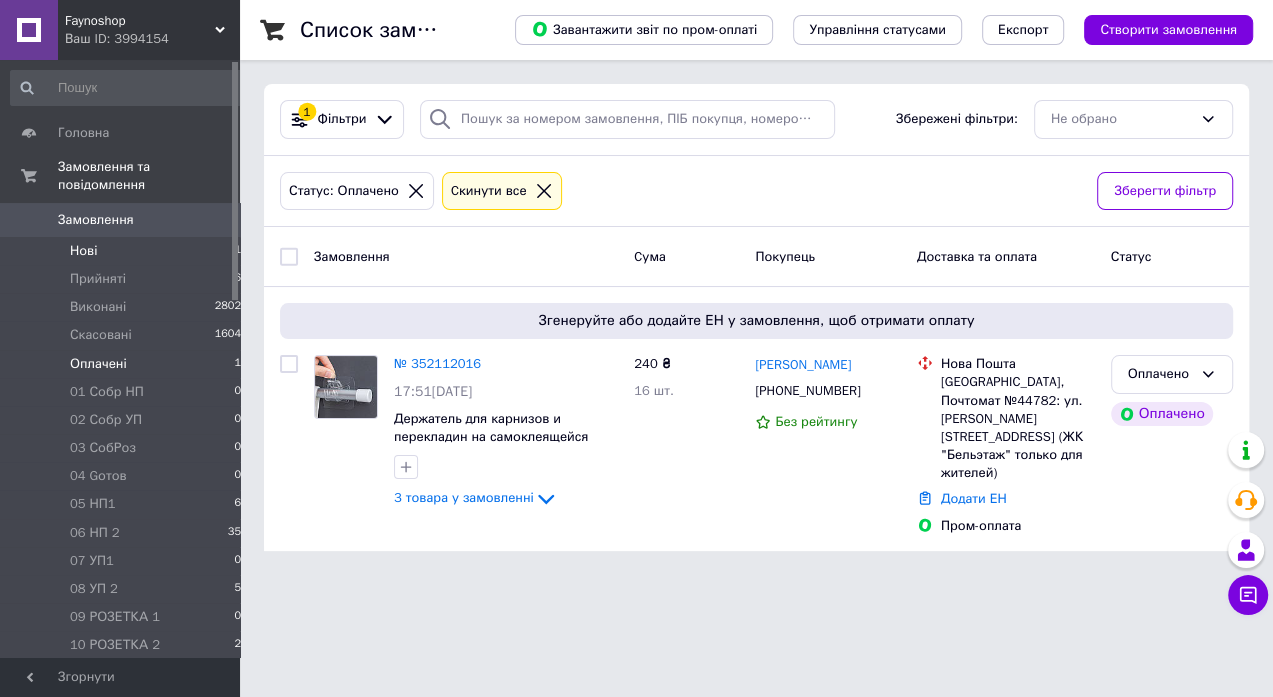click on "Нові" at bounding box center [83, 251] 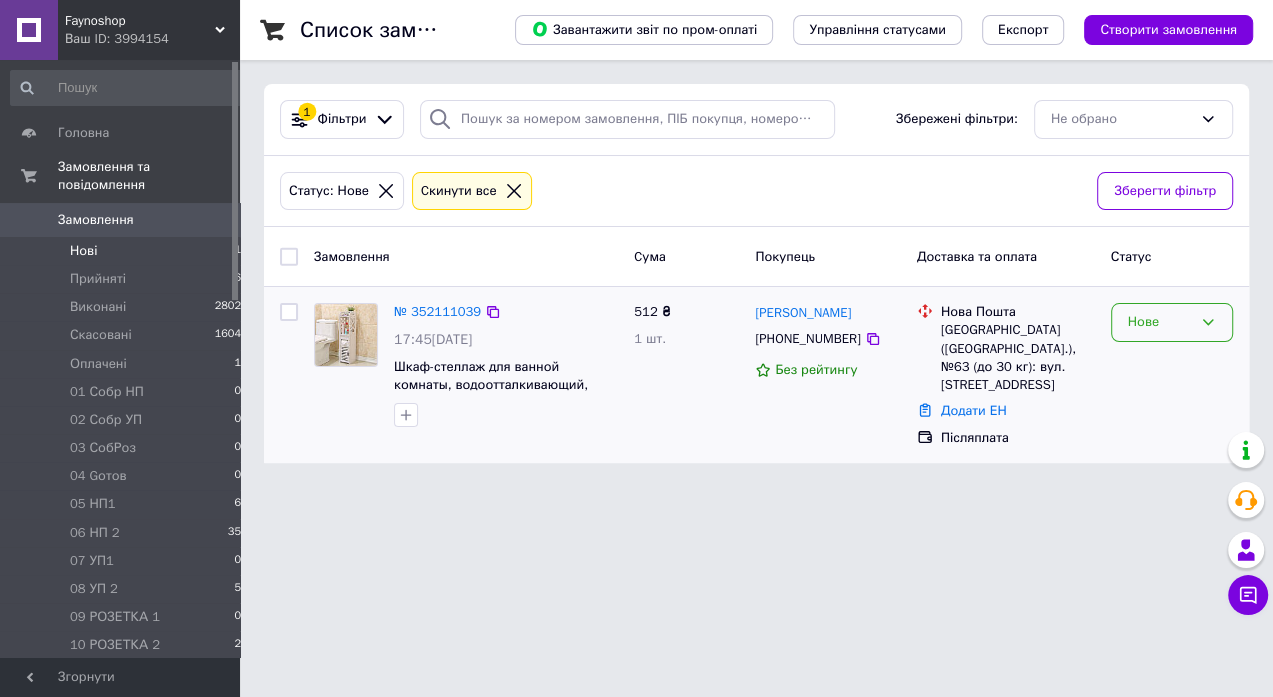 click 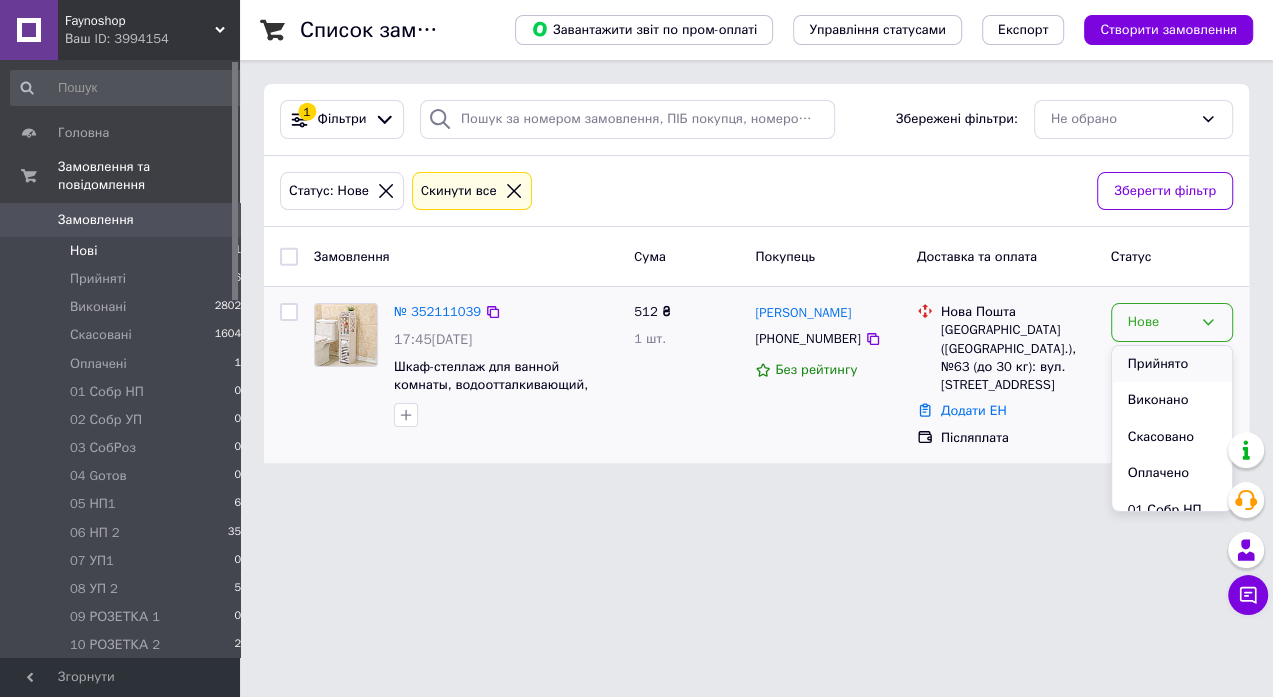 click on "Прийнято" at bounding box center (1172, 364) 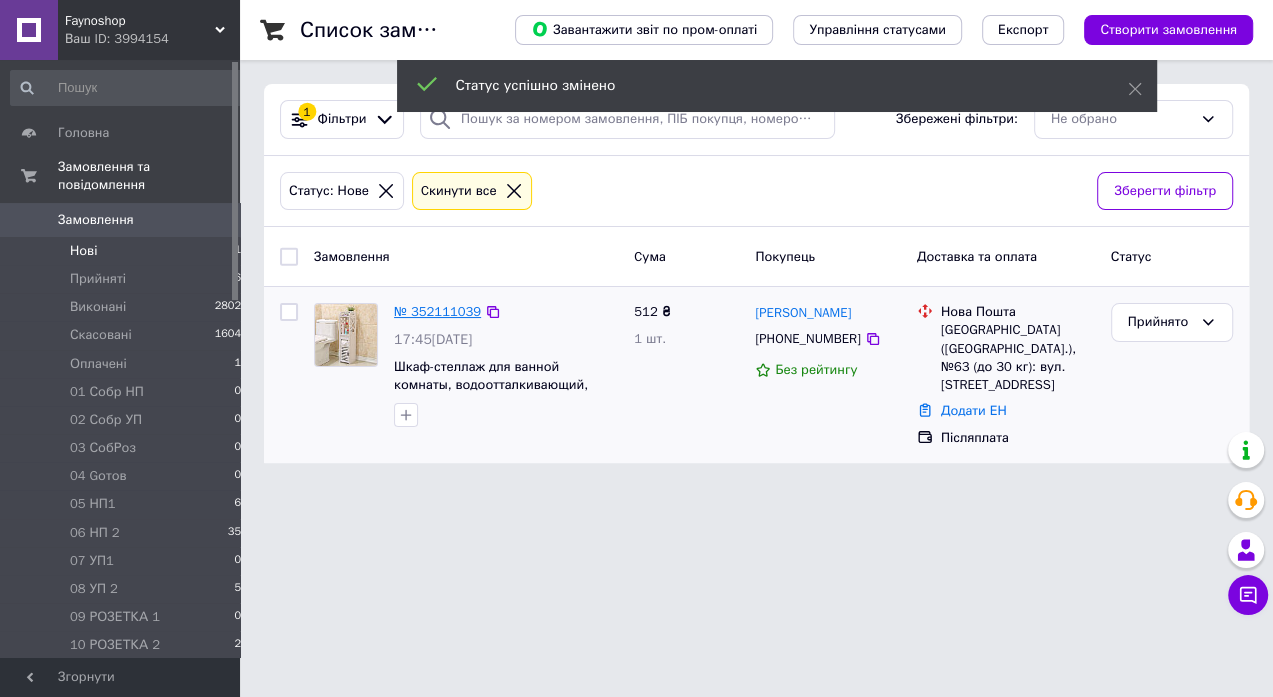 click on "№ 352111039" at bounding box center (437, 311) 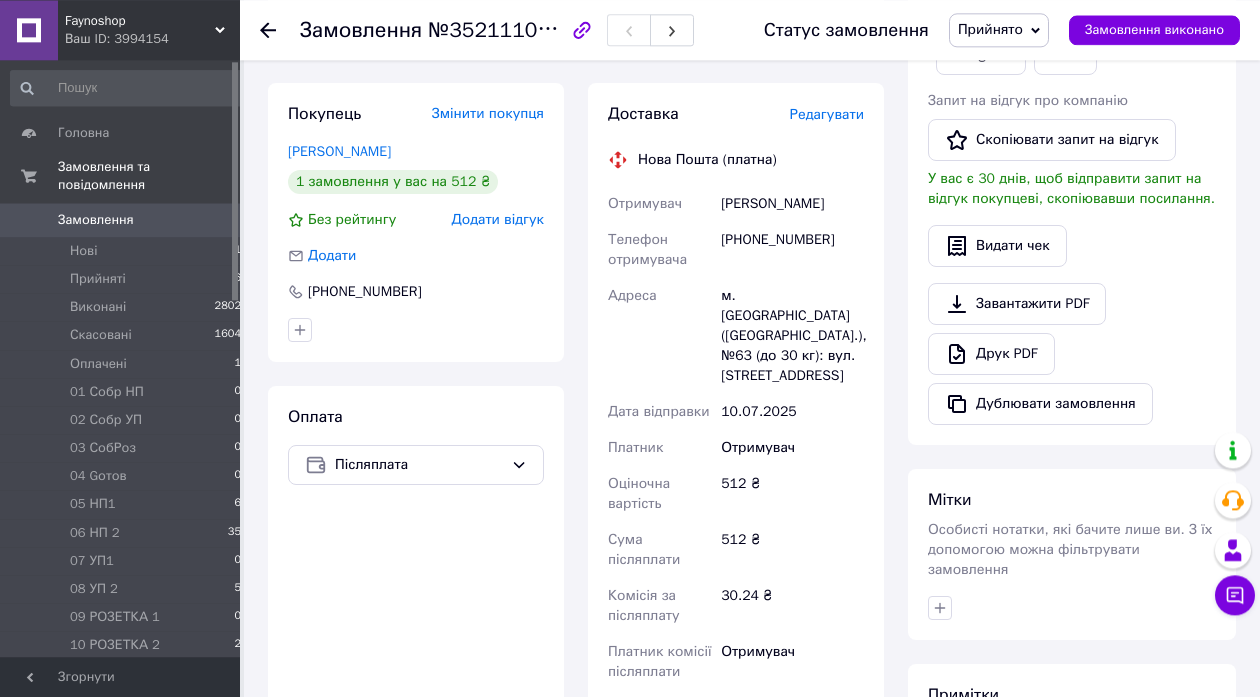 scroll, scrollTop: 695, scrollLeft: 0, axis: vertical 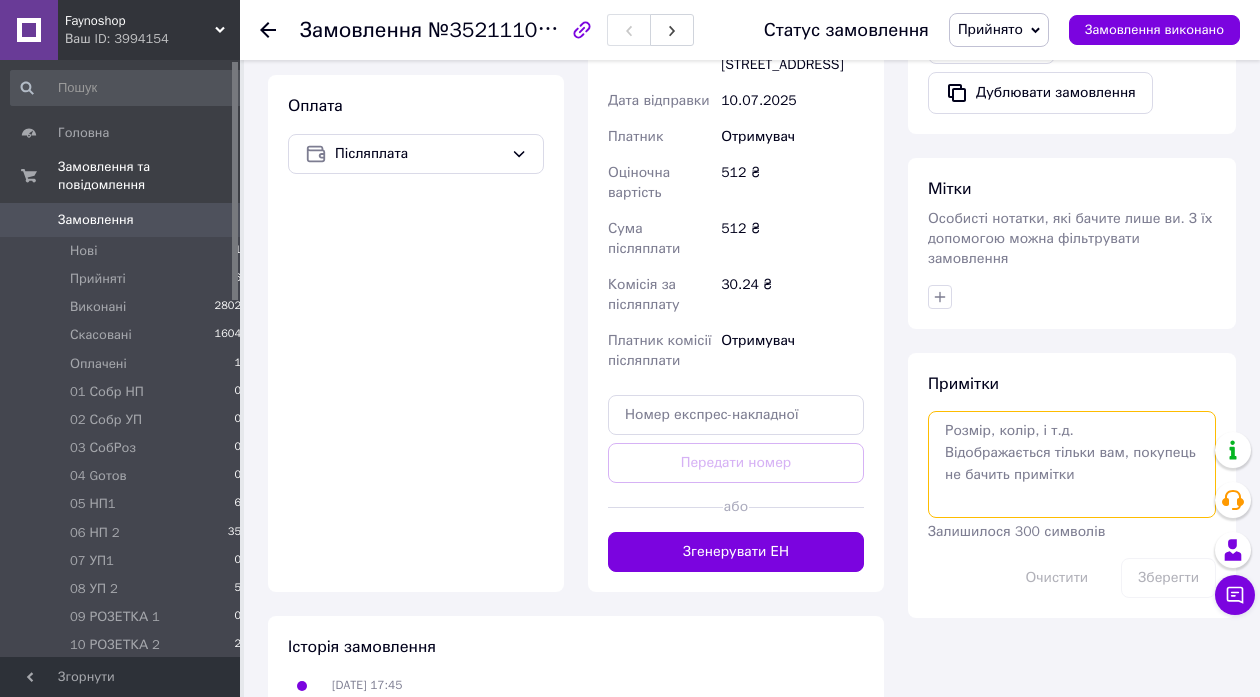 click at bounding box center [1072, 464] 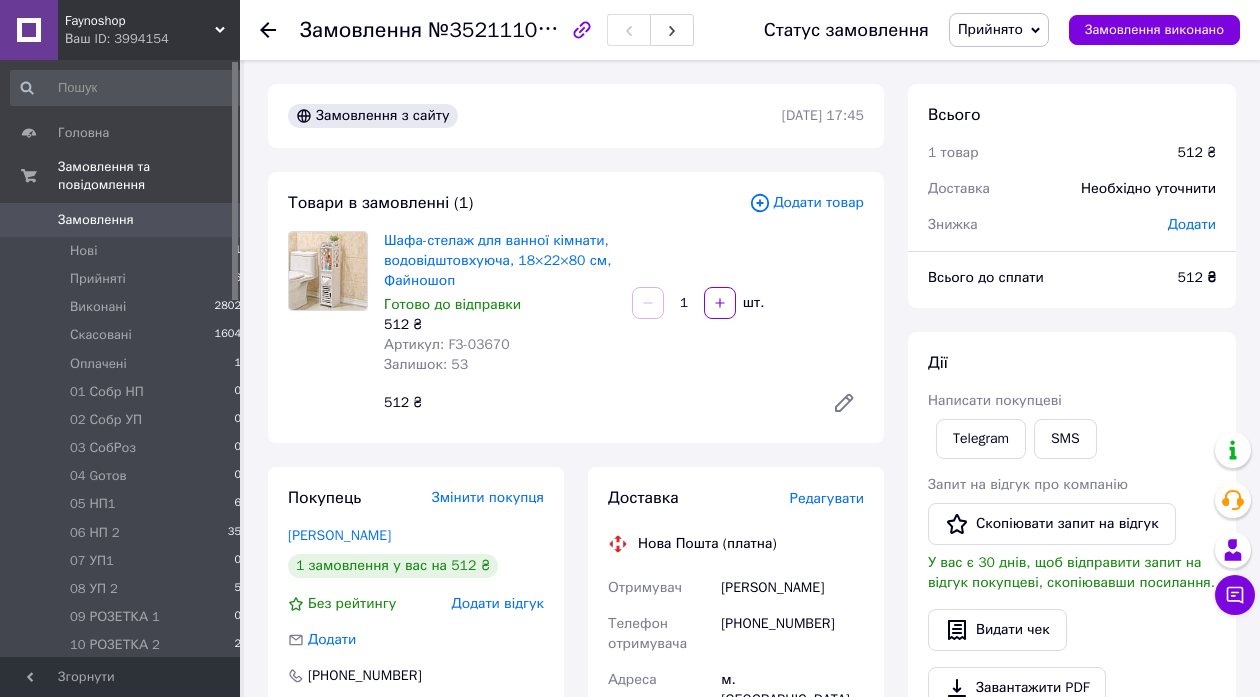 scroll, scrollTop: 648, scrollLeft: 0, axis: vertical 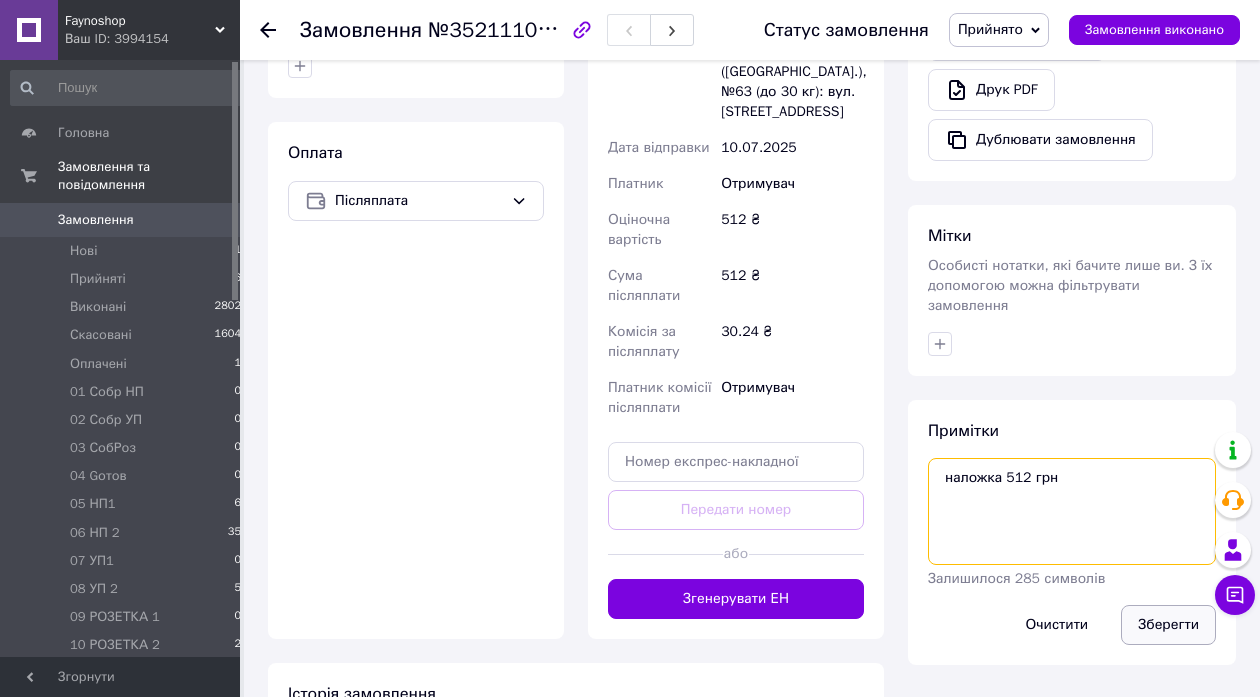type on "наложка 512 грн" 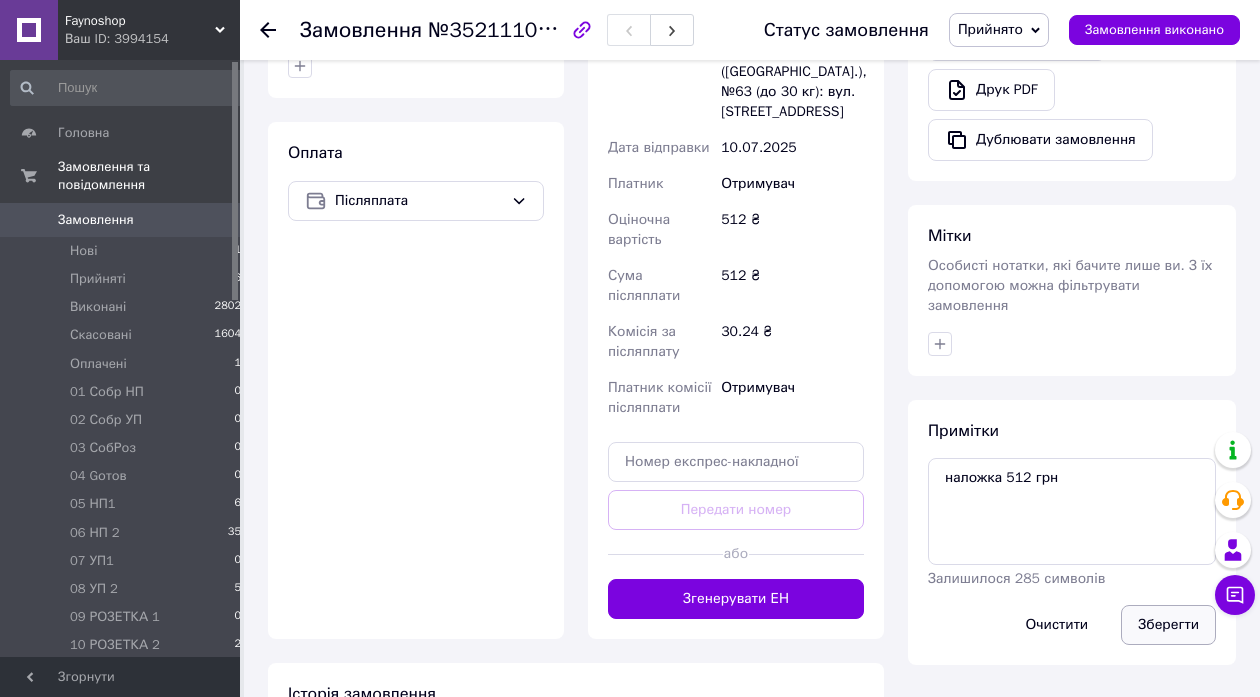 click on "Зберегти" at bounding box center [1168, 625] 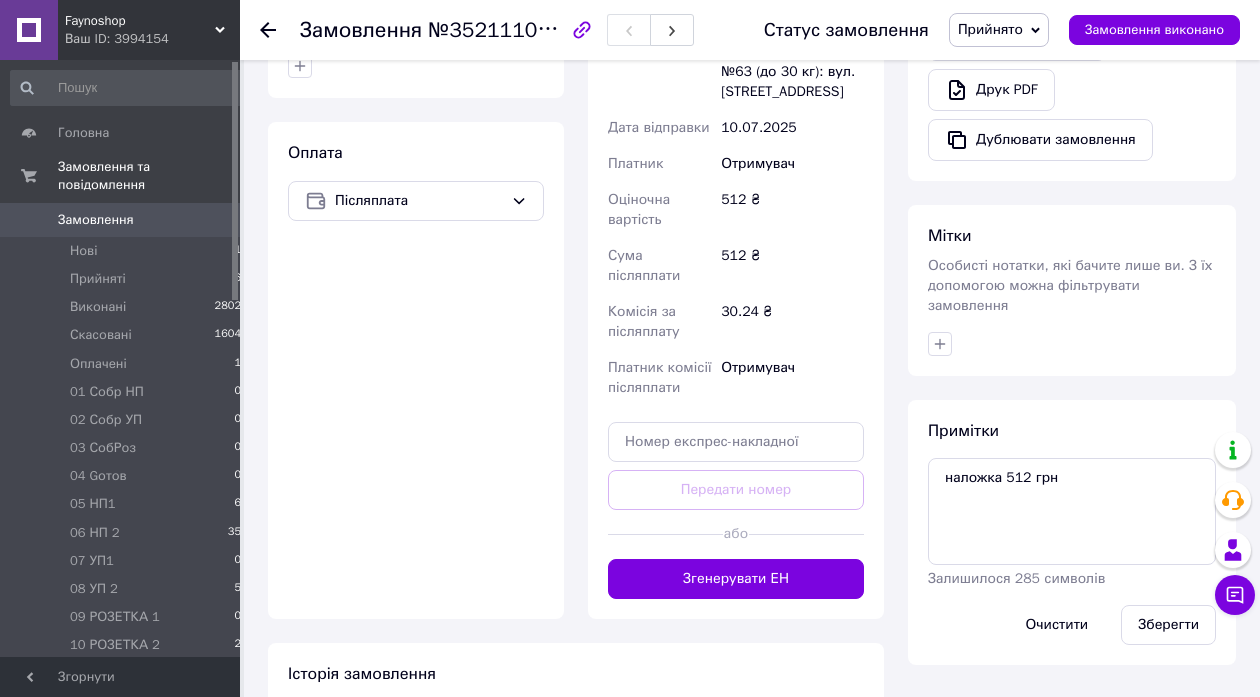 click 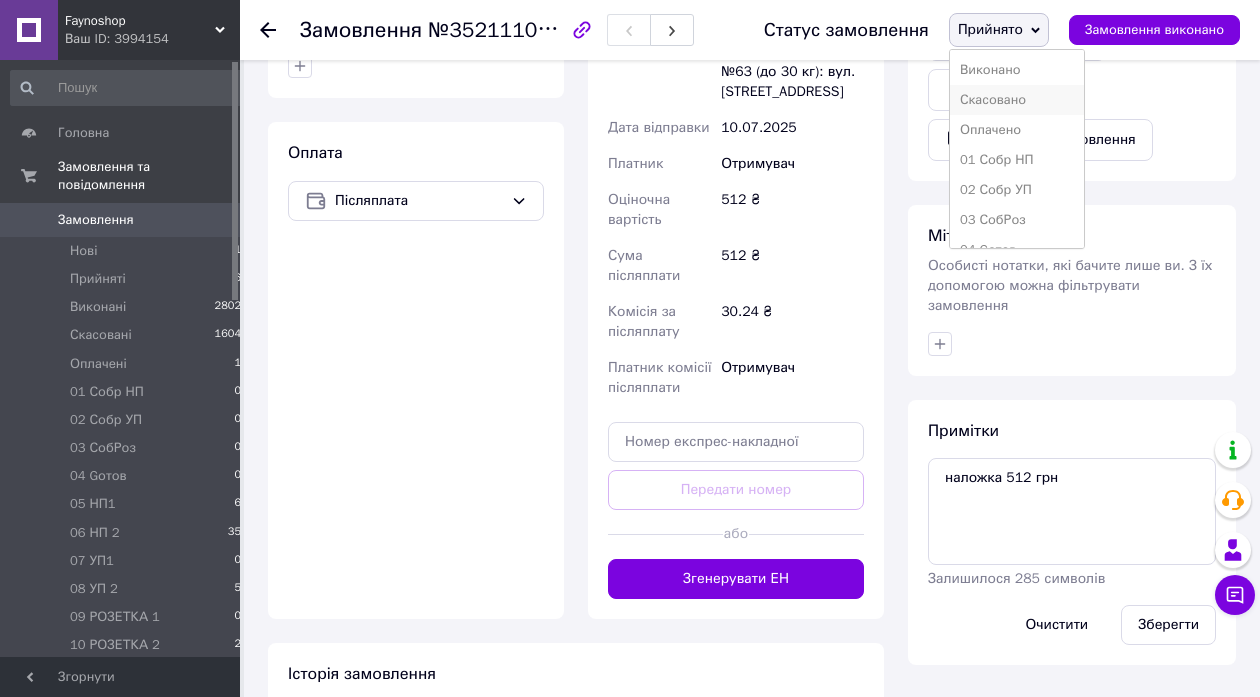 click on "Скасовано" at bounding box center [1017, 100] 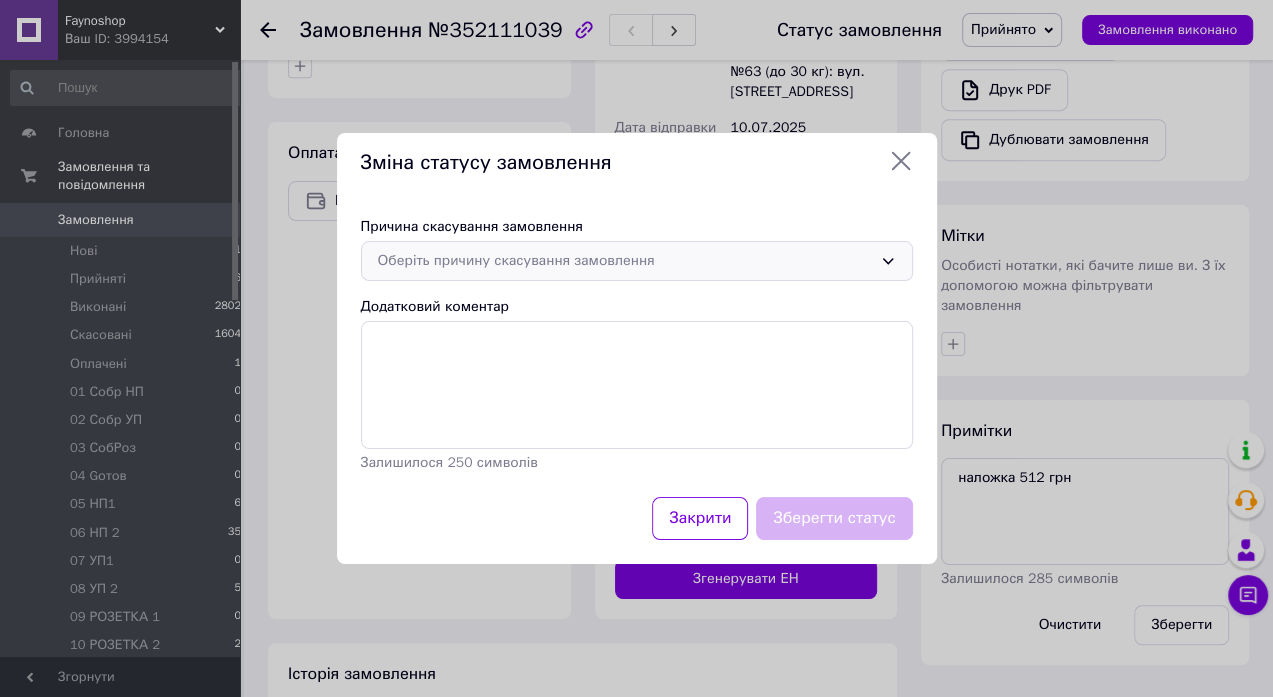 click 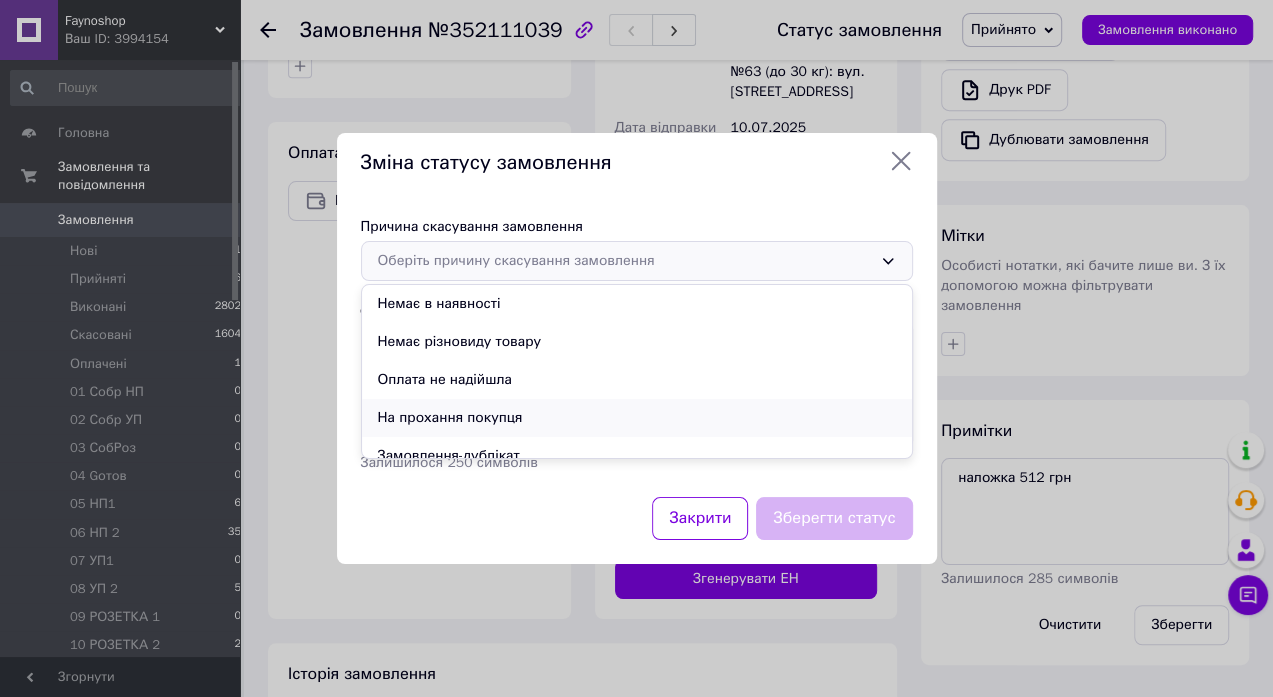 click on "На прохання покупця" at bounding box center (637, 418) 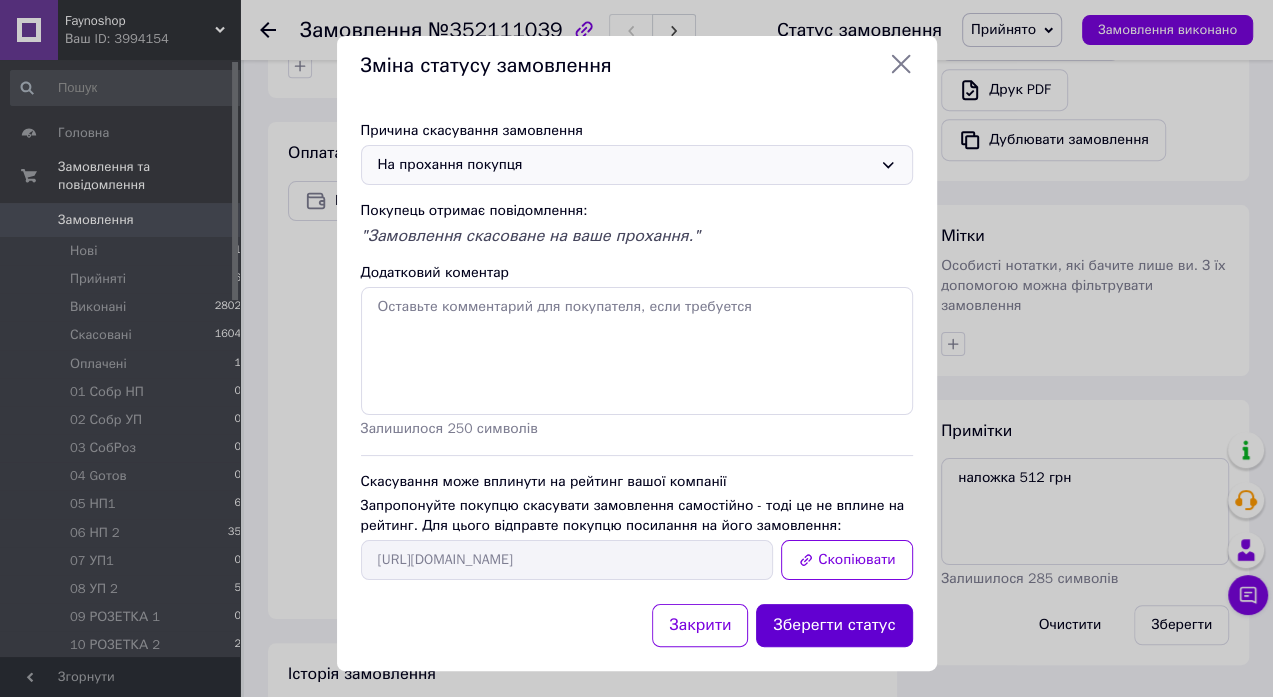 click on "Зберегти статус" at bounding box center (834, 625) 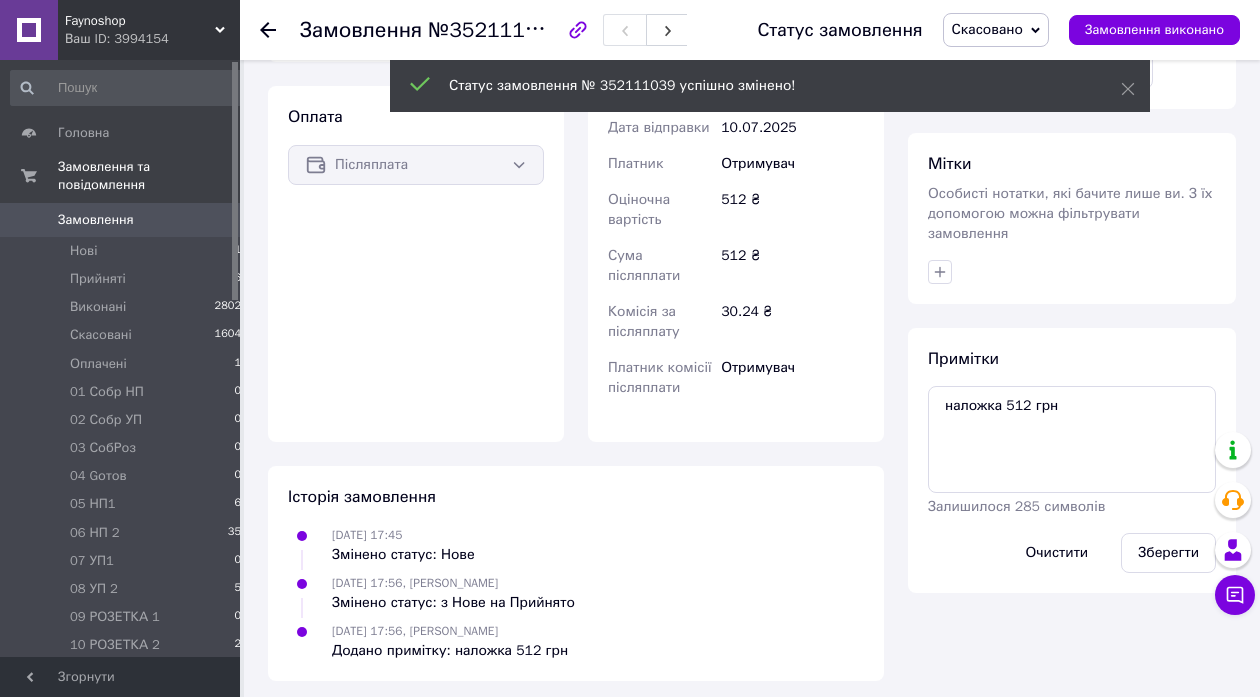 scroll, scrollTop: 612, scrollLeft: 0, axis: vertical 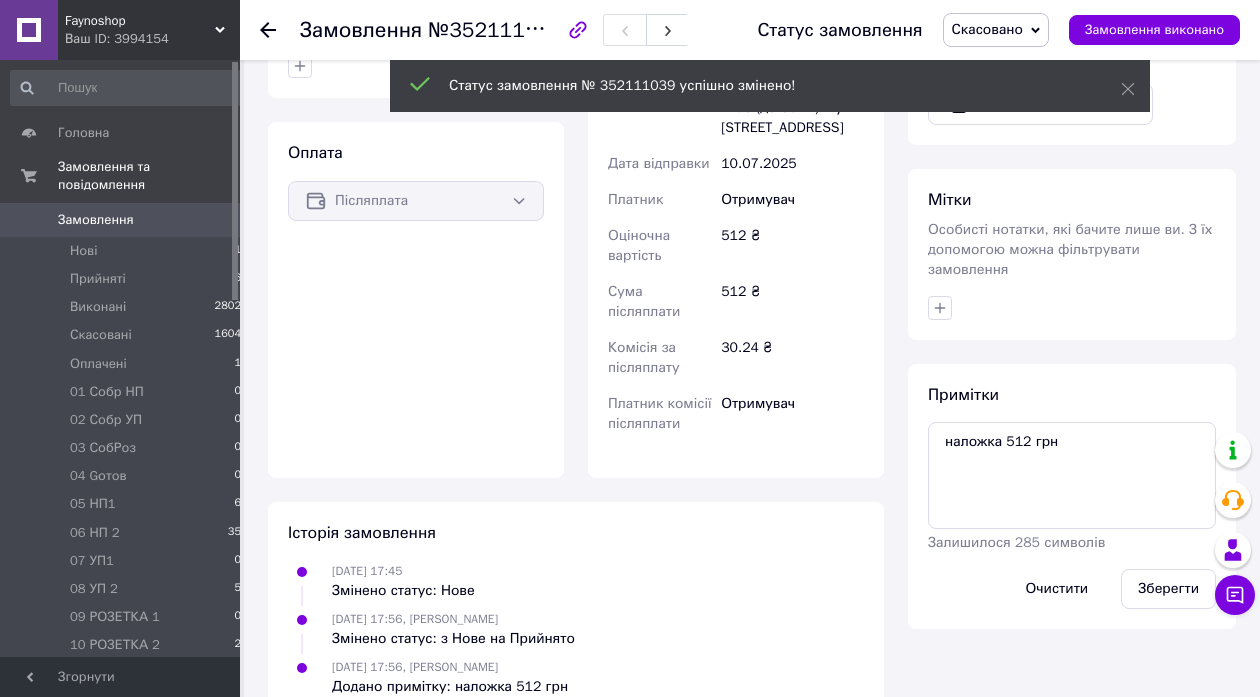 click 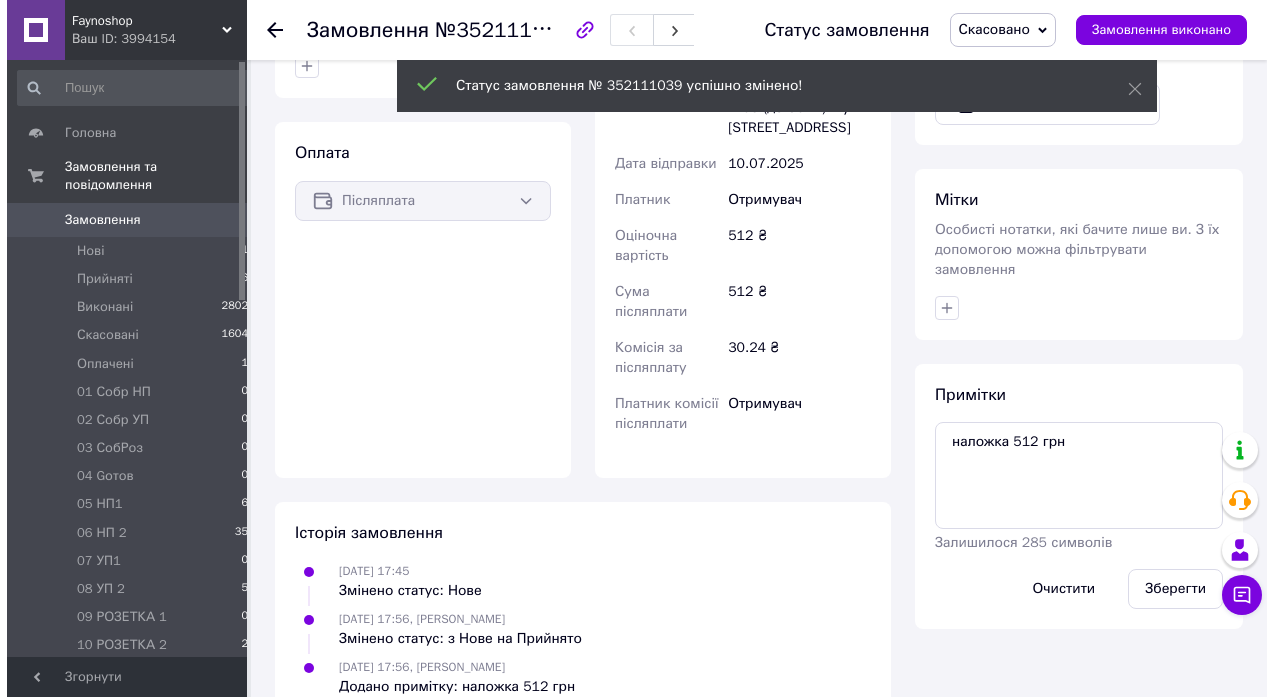 scroll, scrollTop: 0, scrollLeft: 0, axis: both 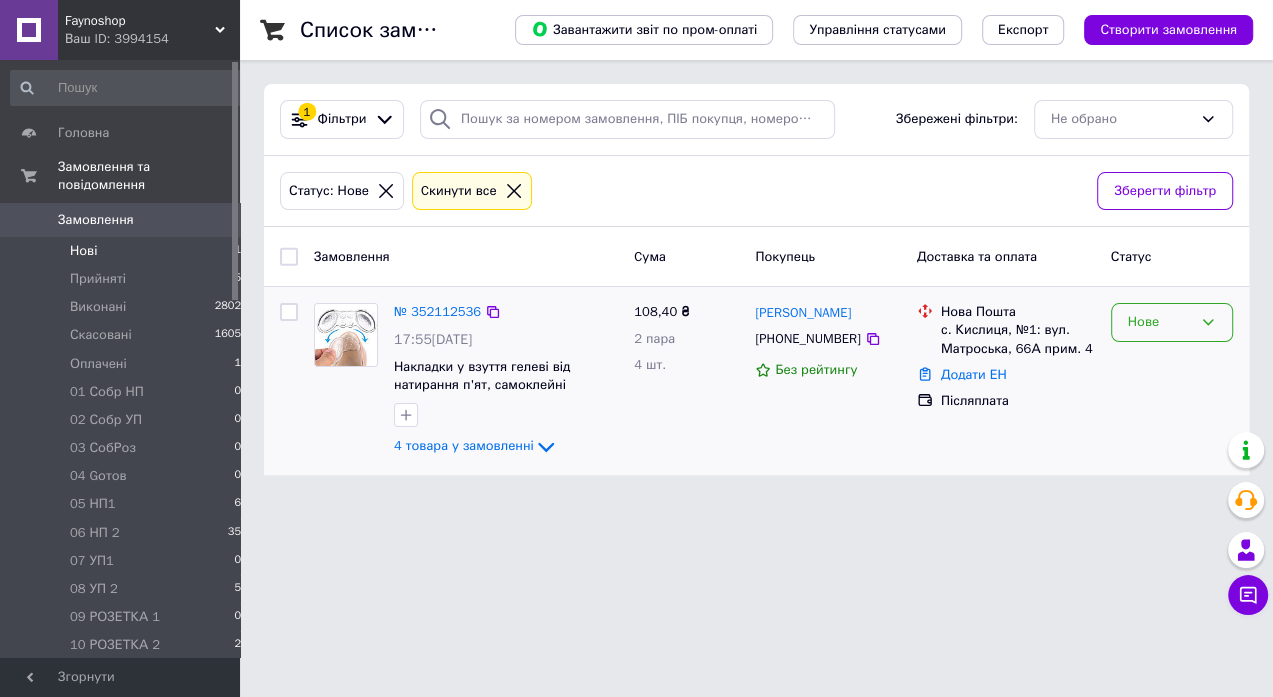 click 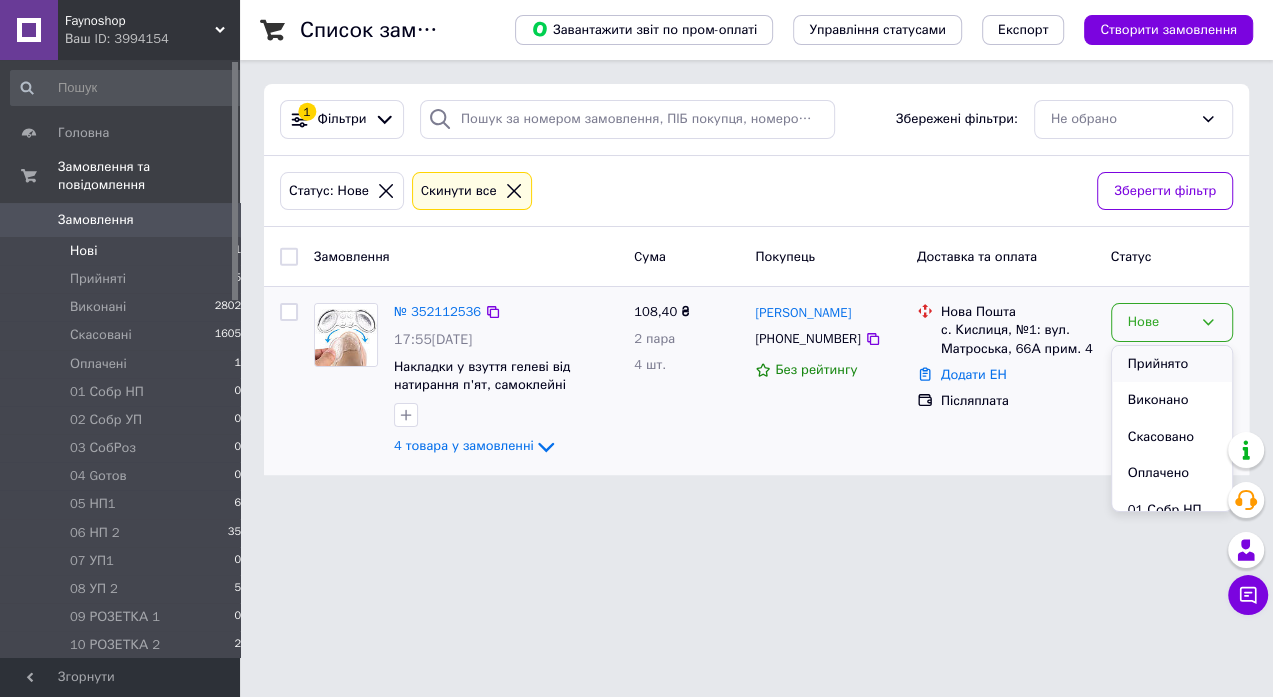 click on "Прийнято" at bounding box center (1172, 364) 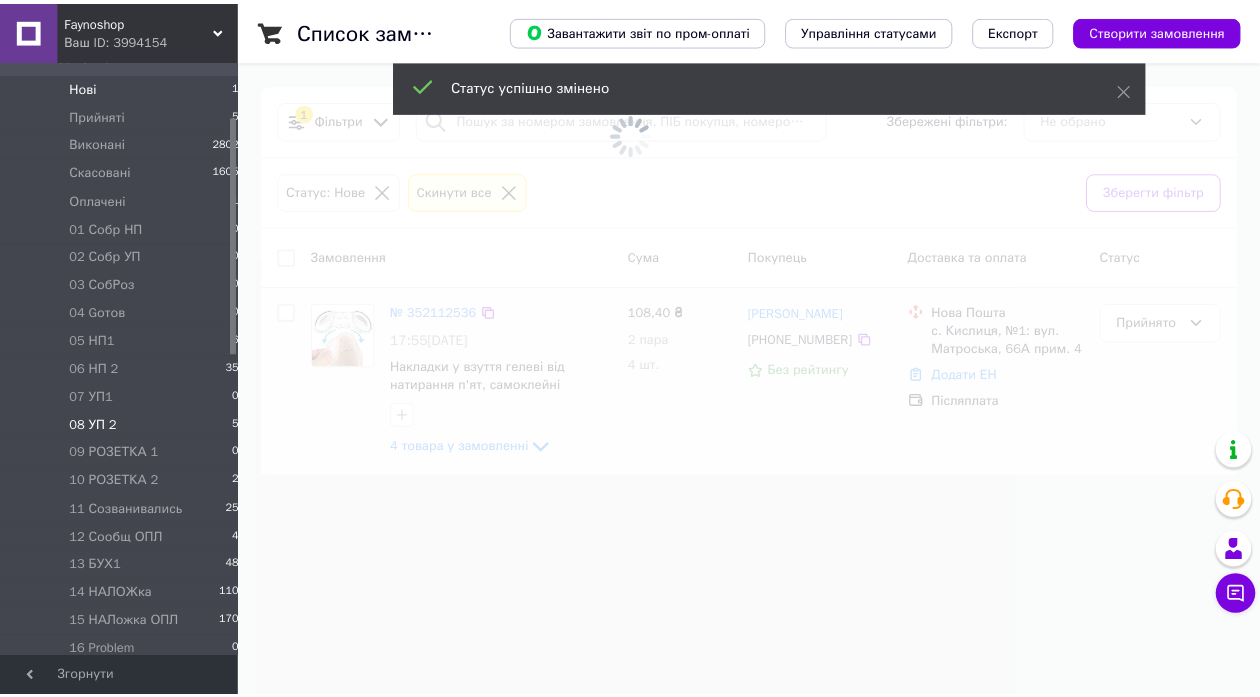 scroll, scrollTop: 207, scrollLeft: 0, axis: vertical 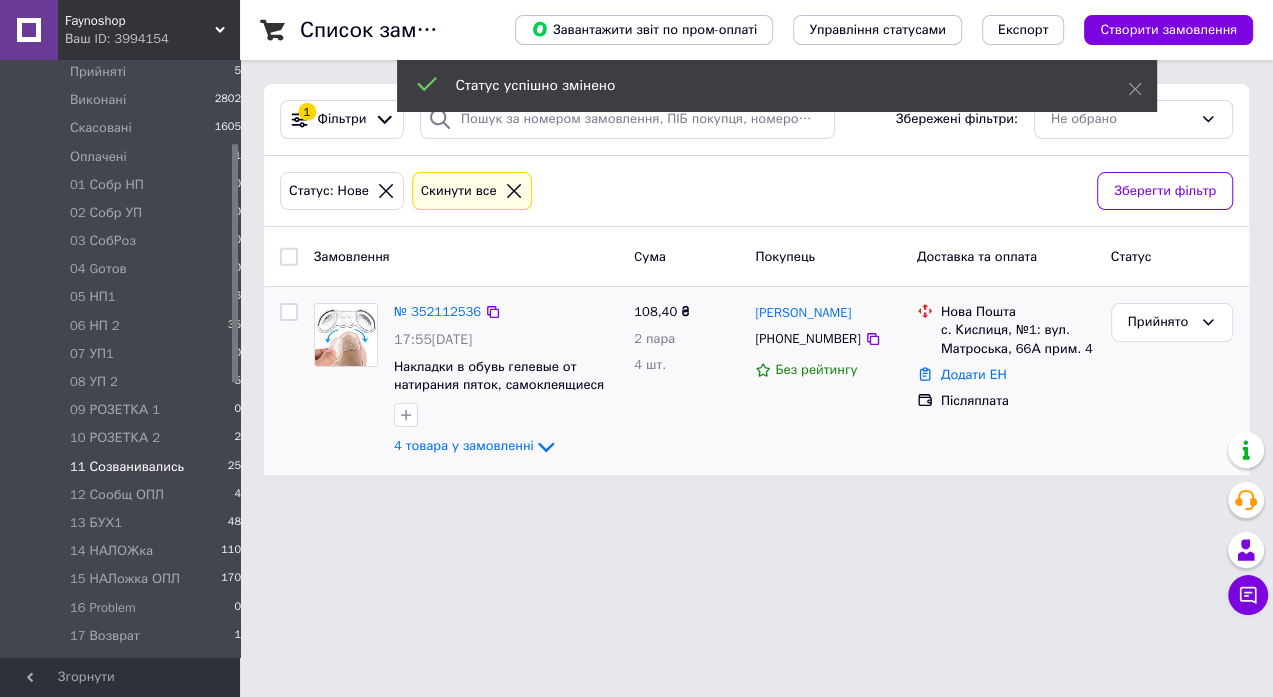 click on "11 Созванивались" at bounding box center [127, 467] 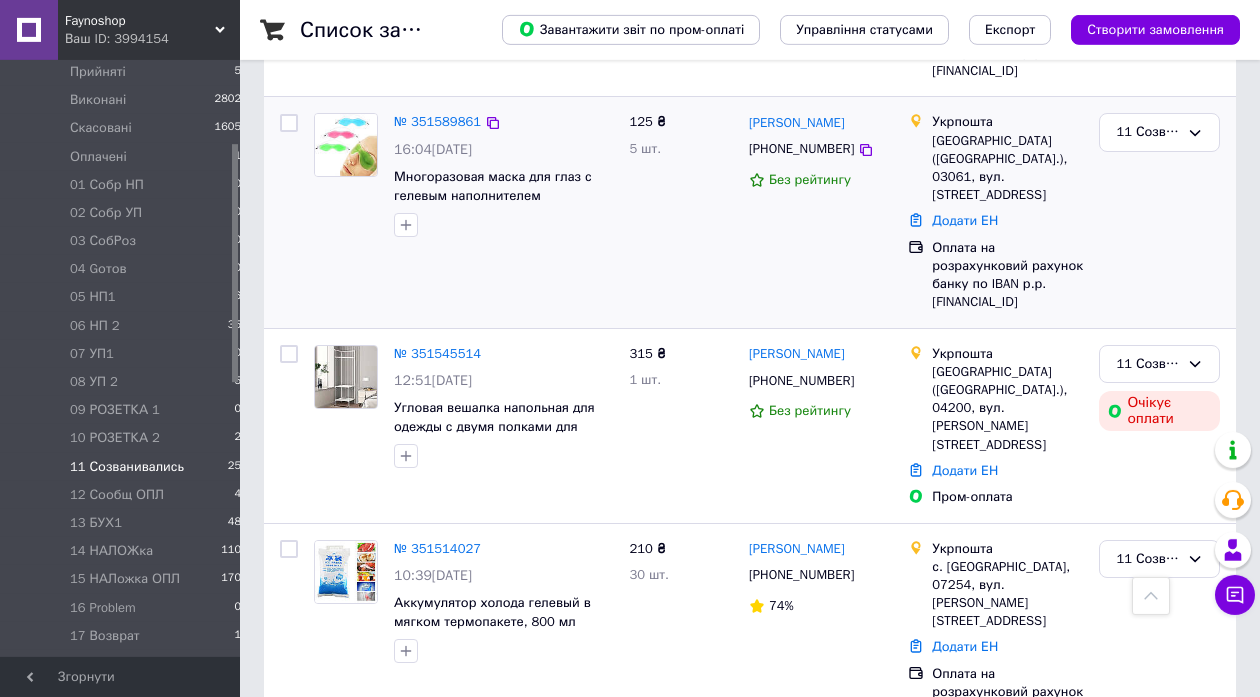 scroll, scrollTop: 3733, scrollLeft: 0, axis: vertical 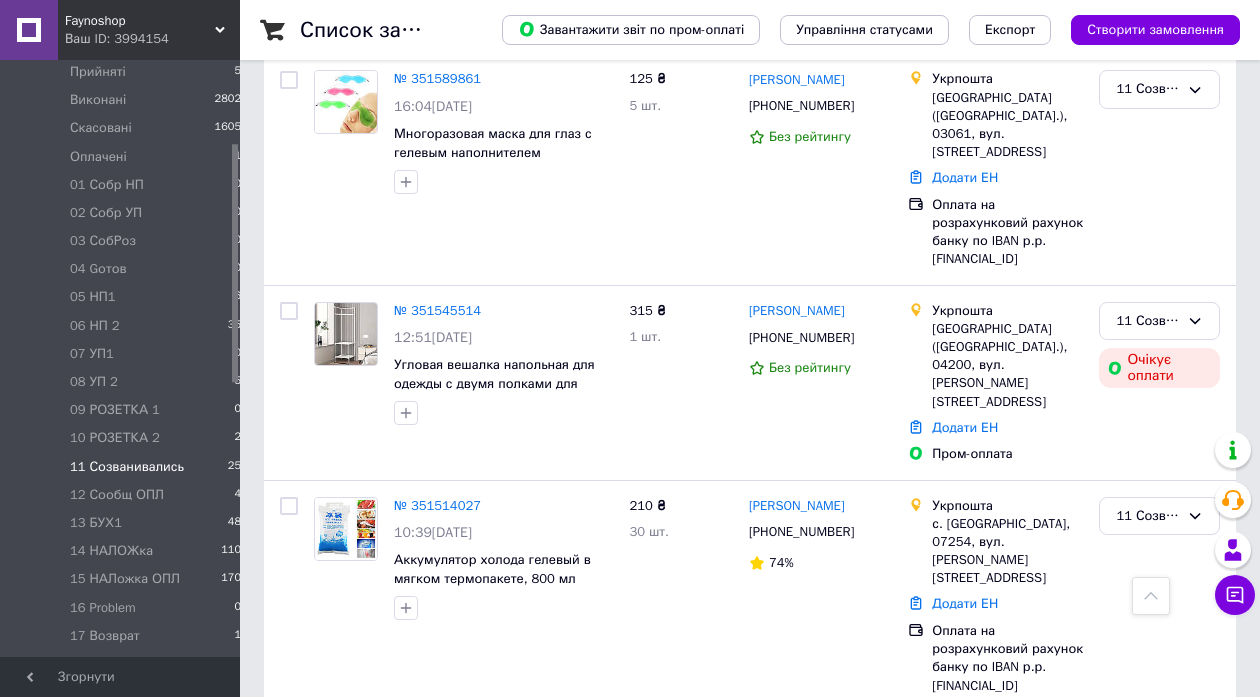 click on "2" at bounding box center [327, 969] 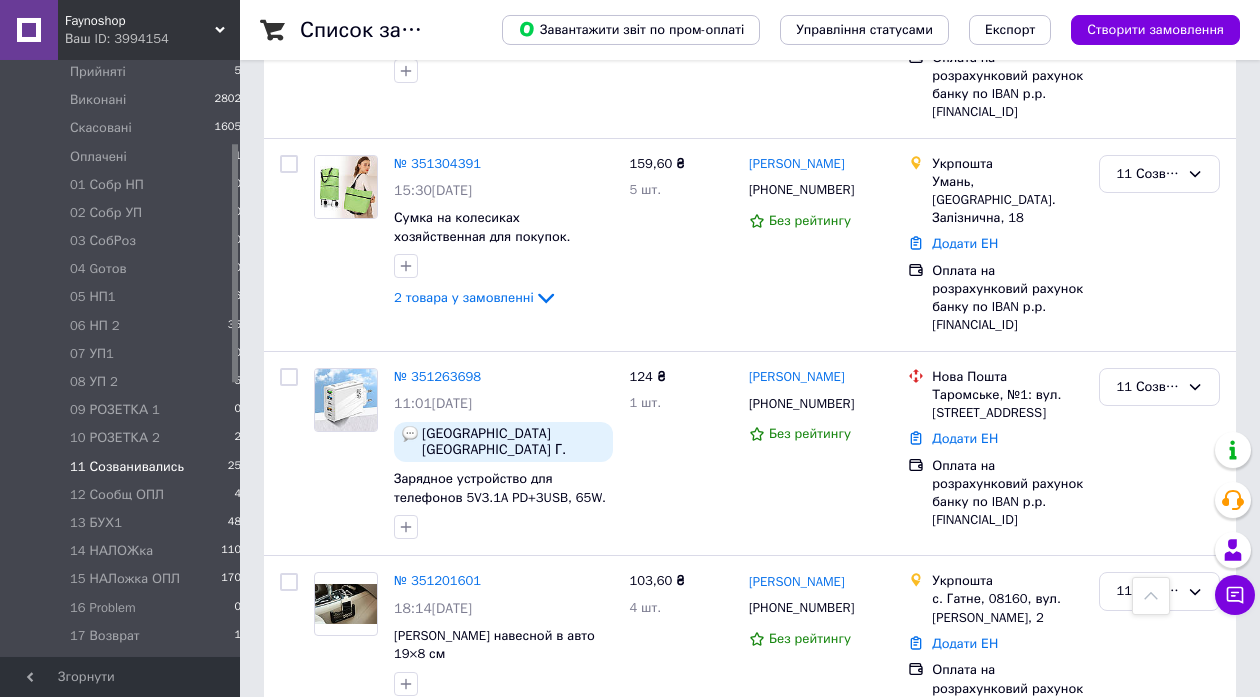 scroll, scrollTop: 648, scrollLeft: 0, axis: vertical 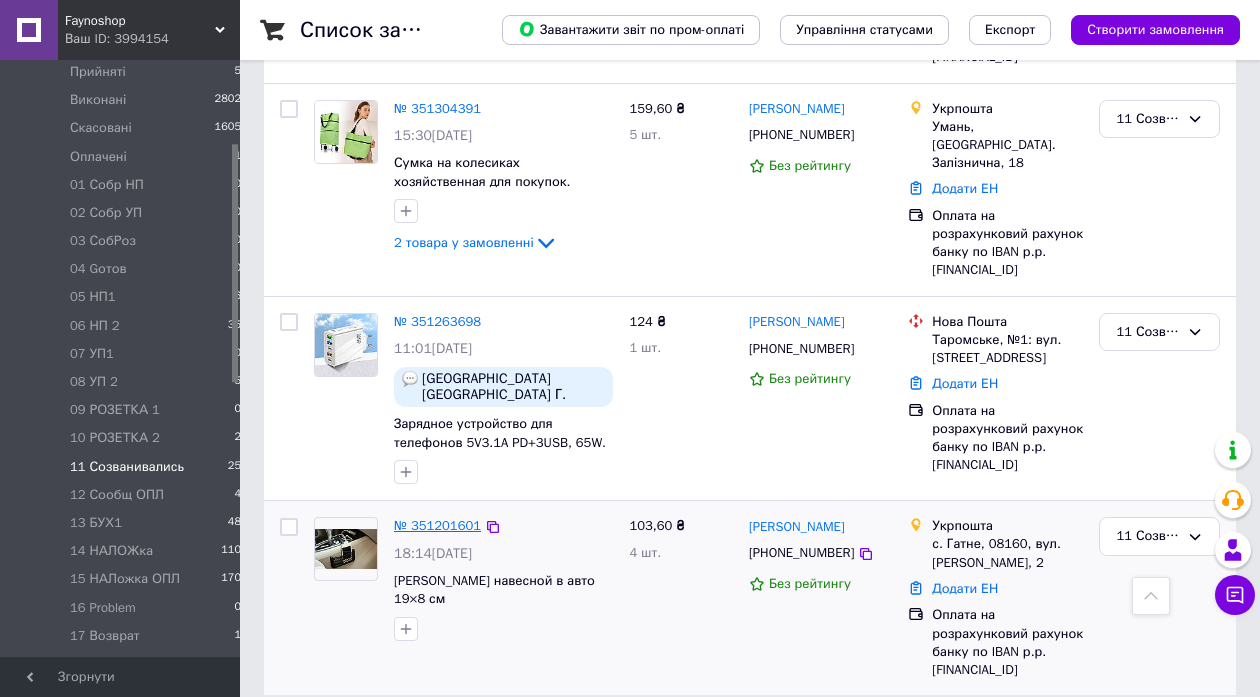 click on "№ 351201601" at bounding box center [437, 525] 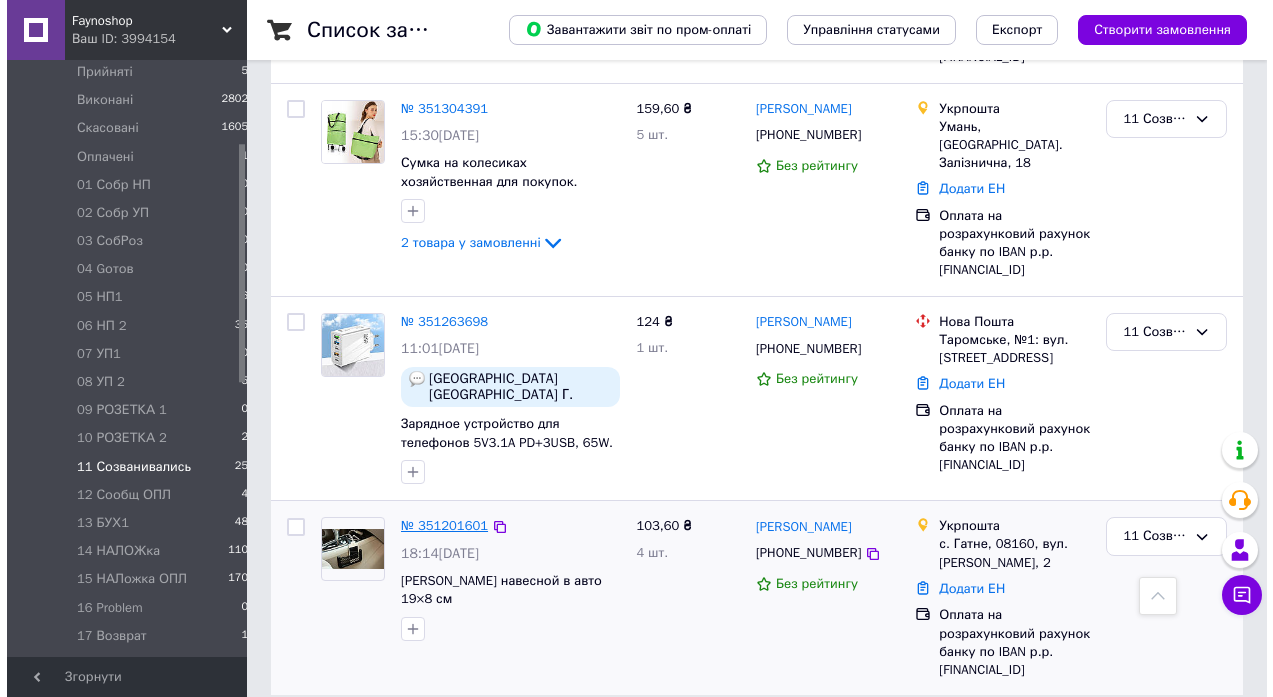 scroll, scrollTop: 217, scrollLeft: 0, axis: vertical 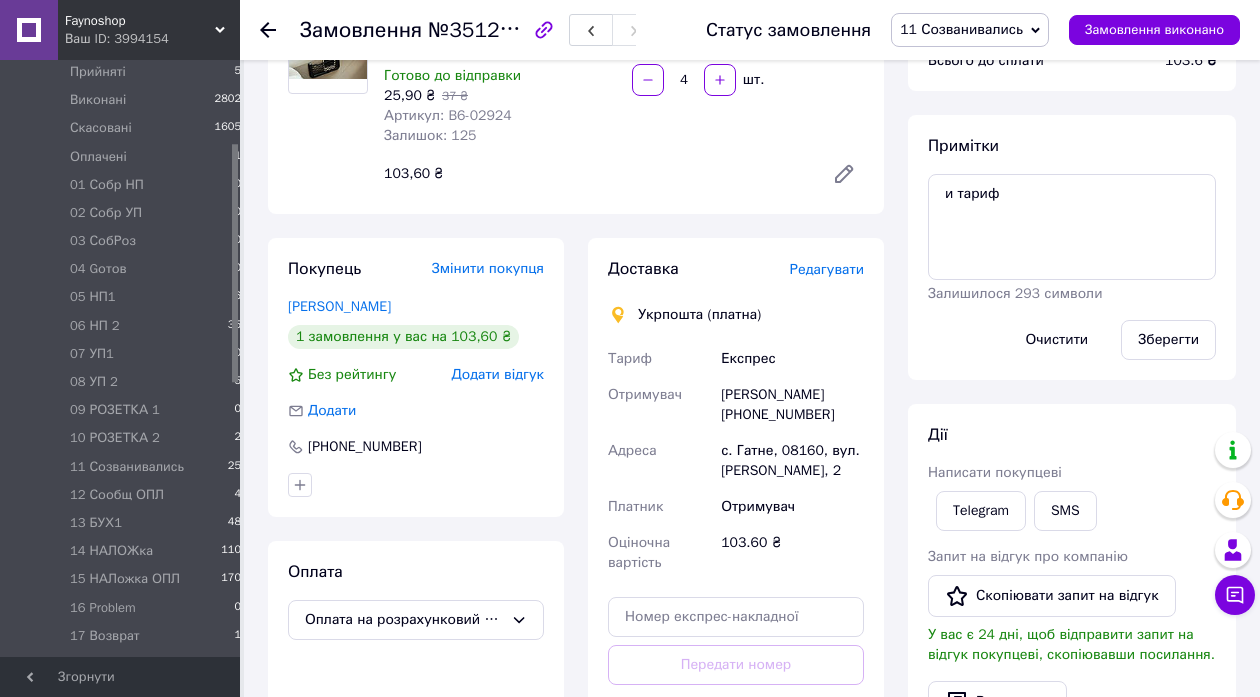 click 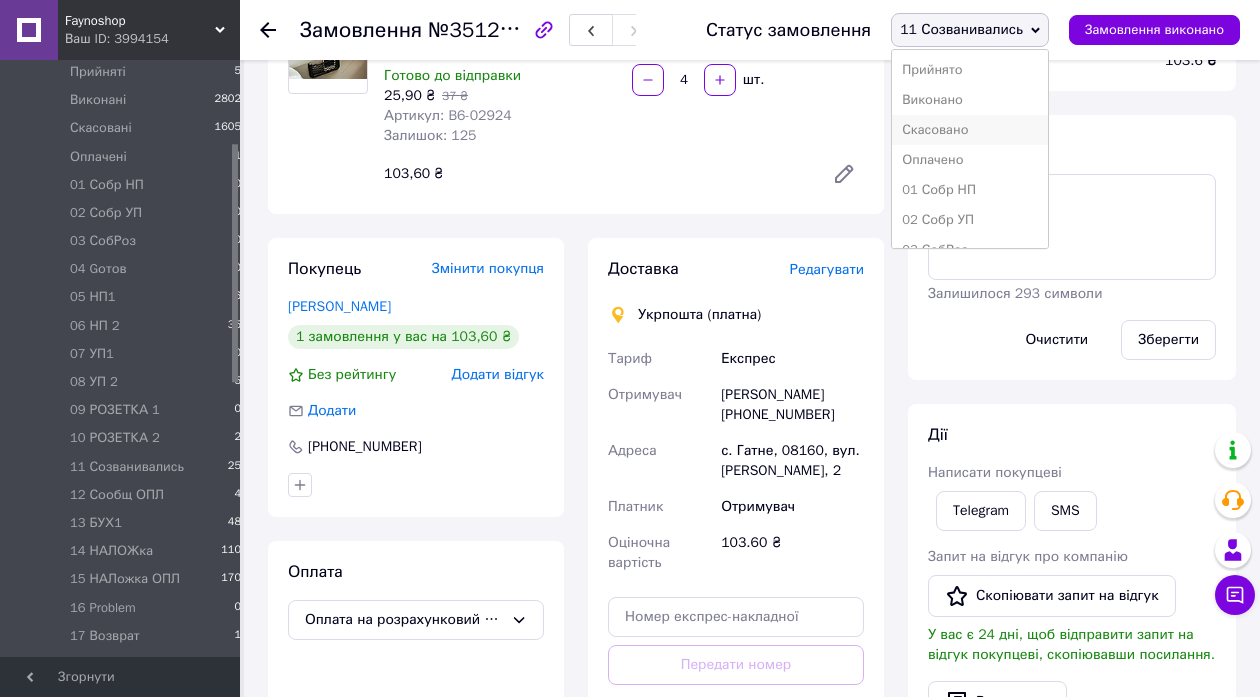 click on "Скасовано" at bounding box center (970, 130) 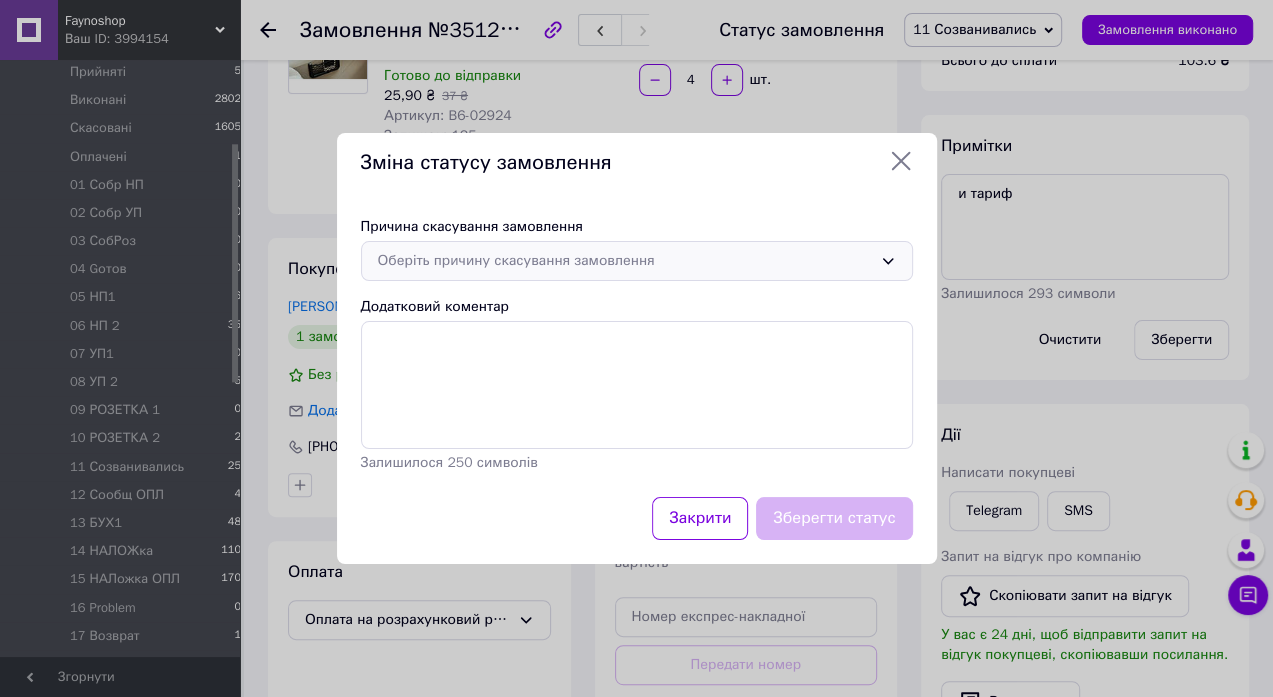 click 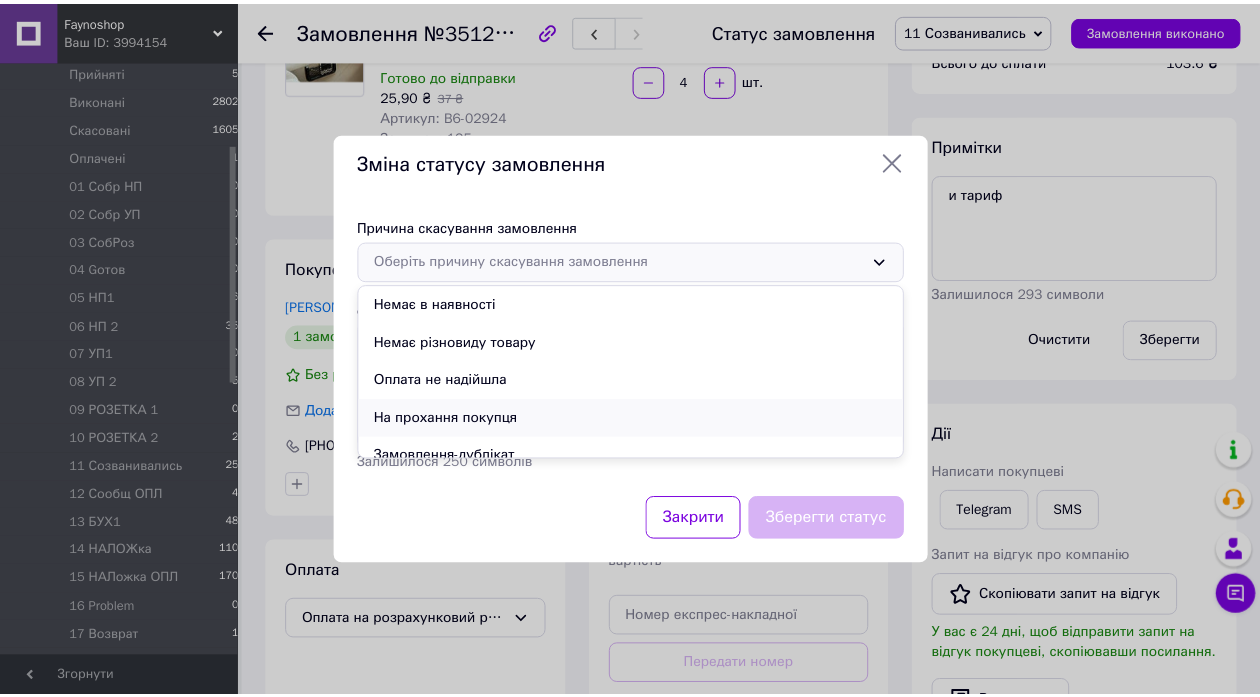 scroll, scrollTop: 94, scrollLeft: 0, axis: vertical 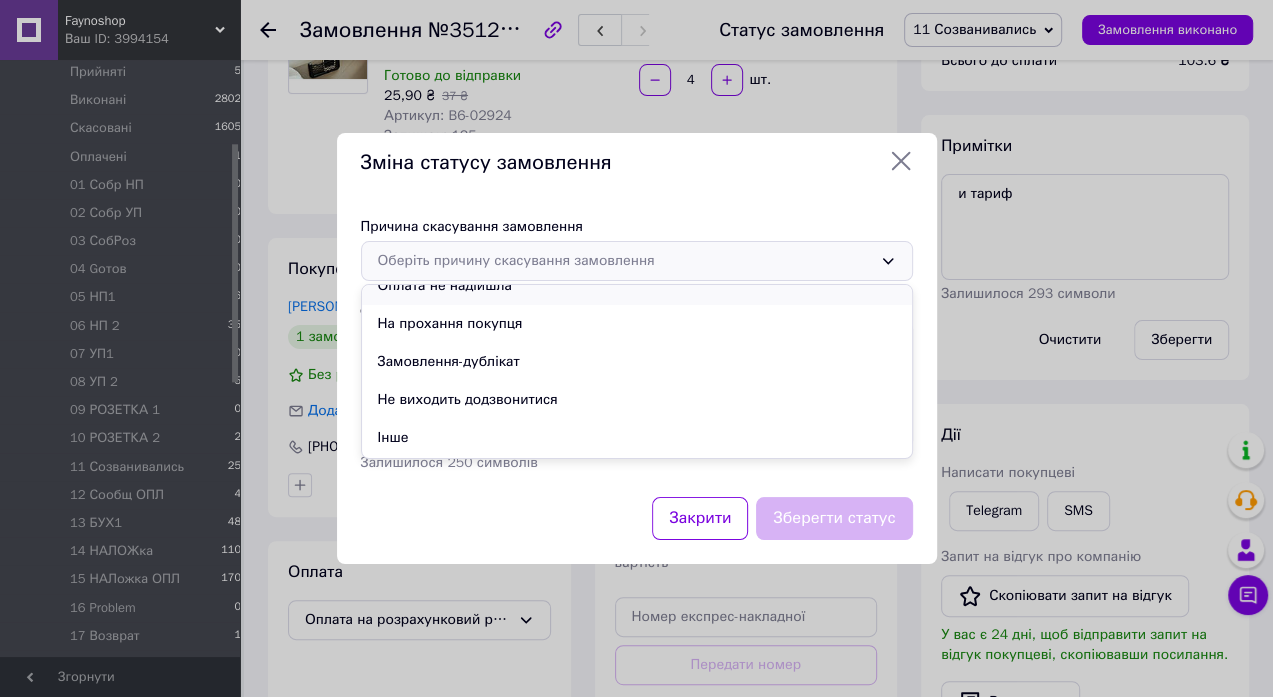 click on "Оплата не надійшла" at bounding box center [637, 286] 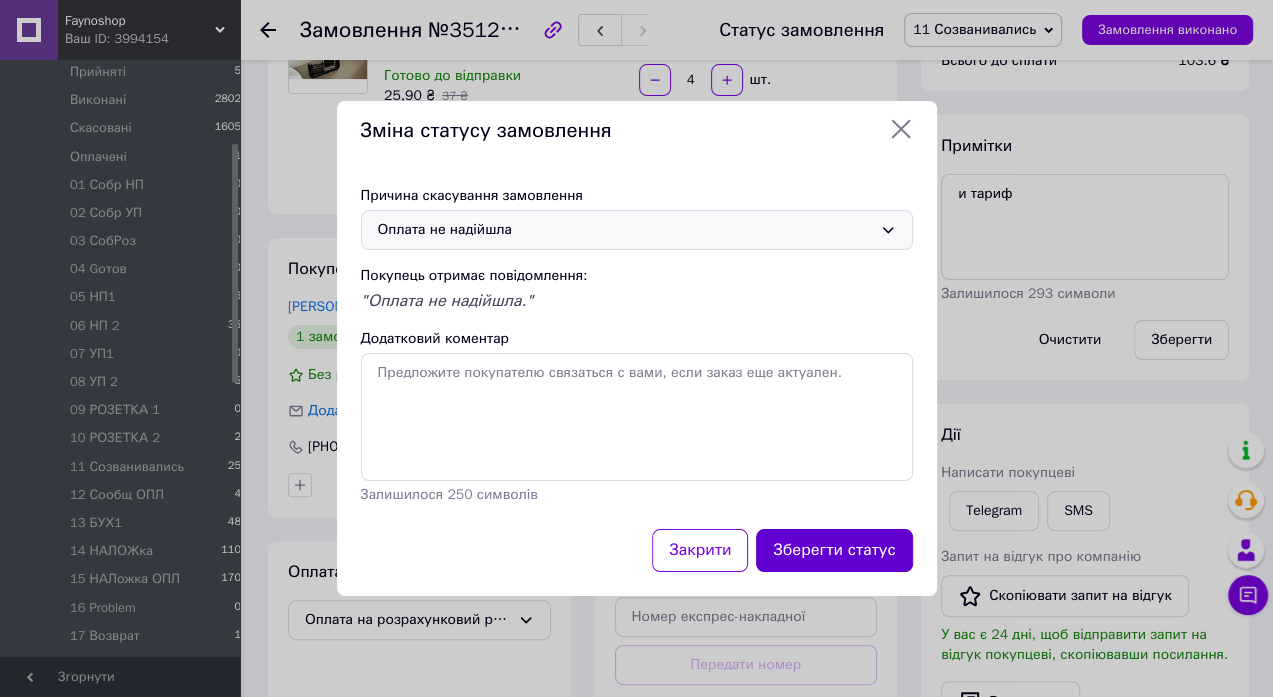 click on "Зберегти статус" at bounding box center (834, 550) 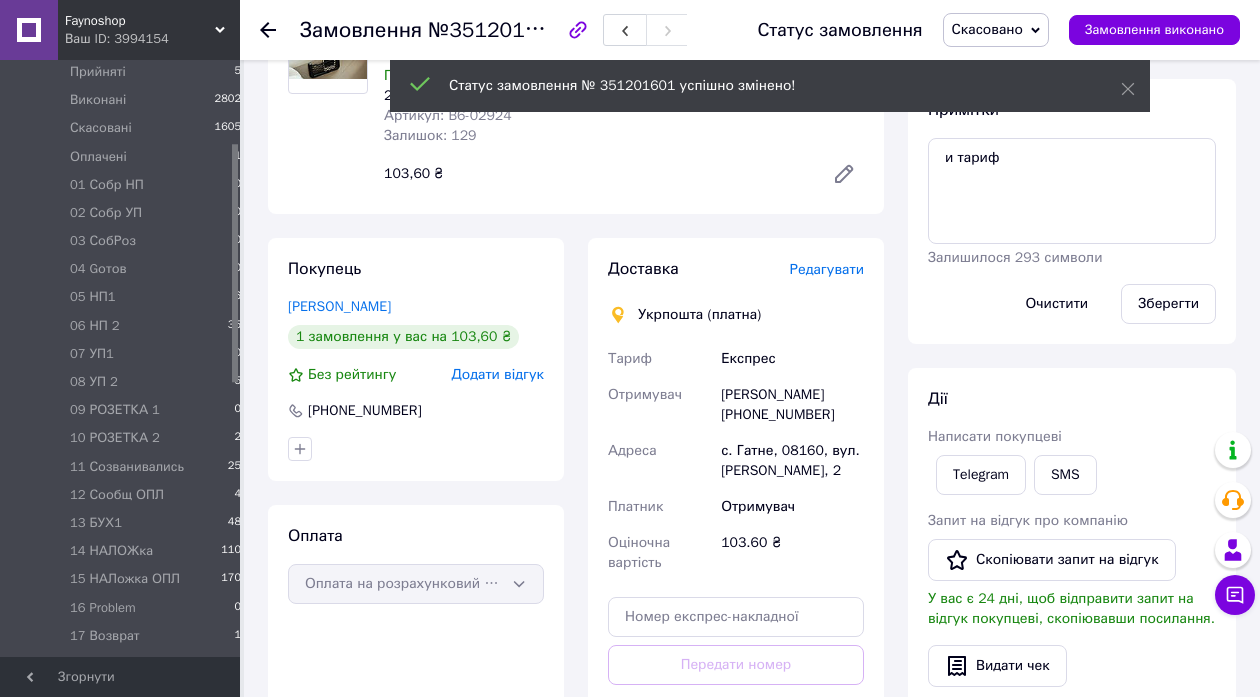 click 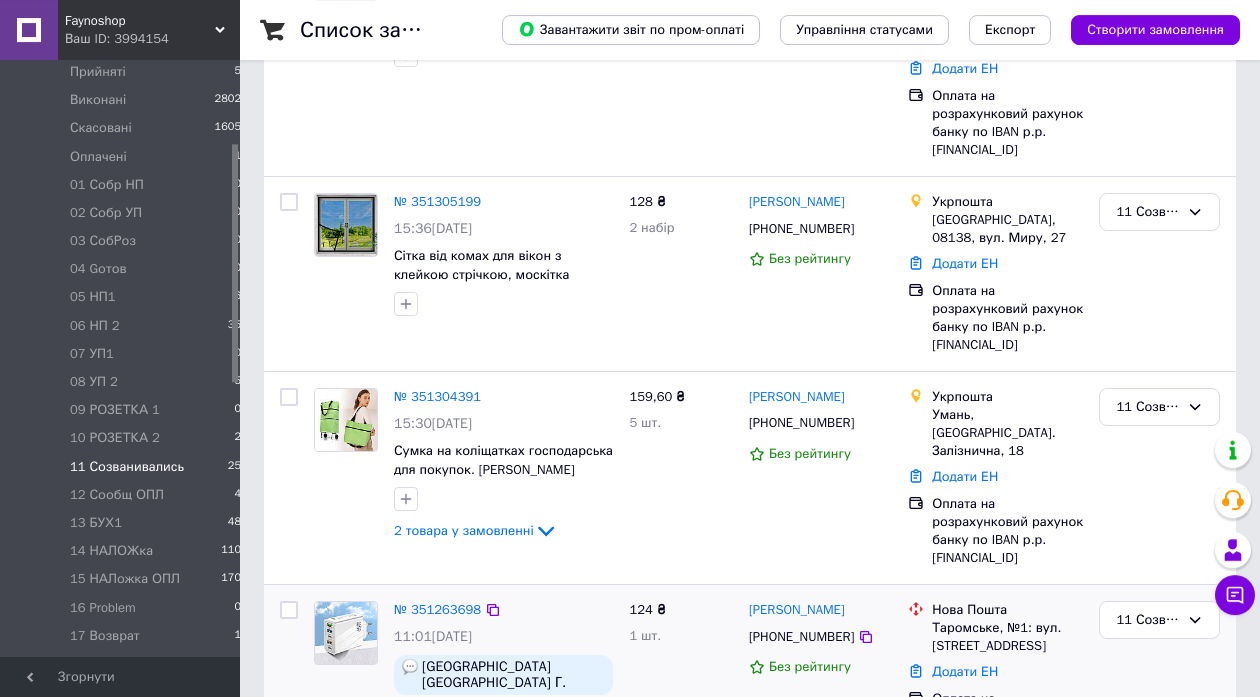 scroll, scrollTop: 668, scrollLeft: 0, axis: vertical 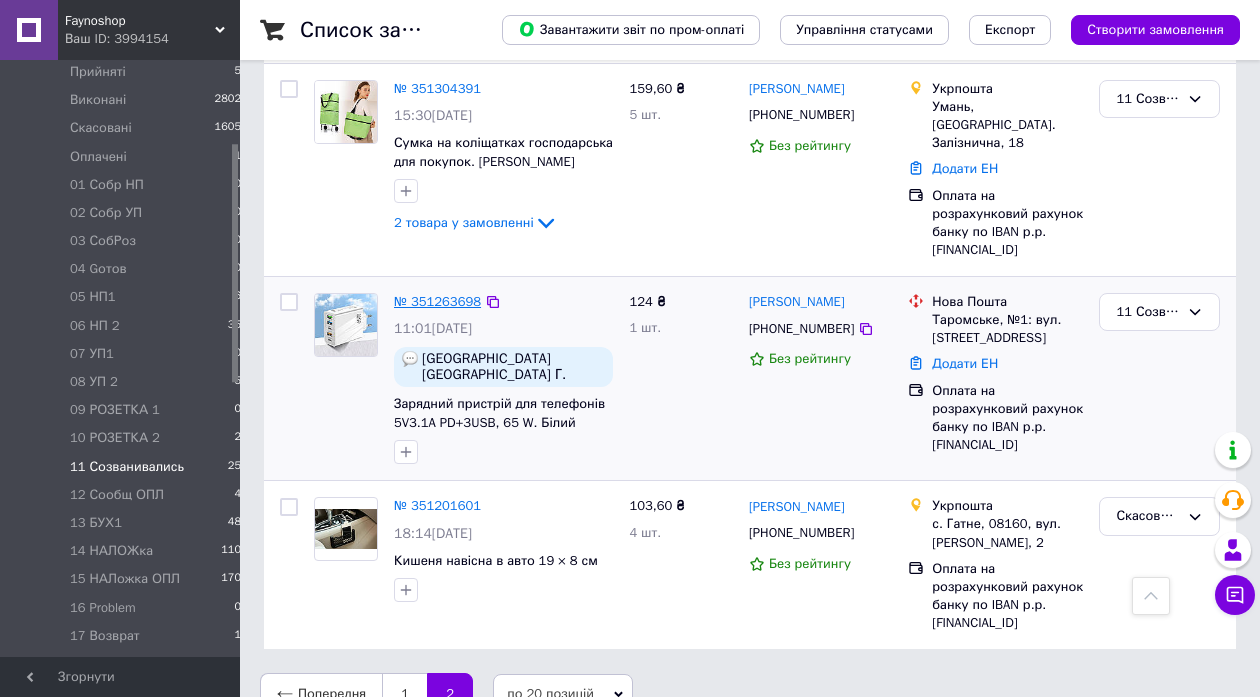 click on "№ 351263698" at bounding box center (437, 301) 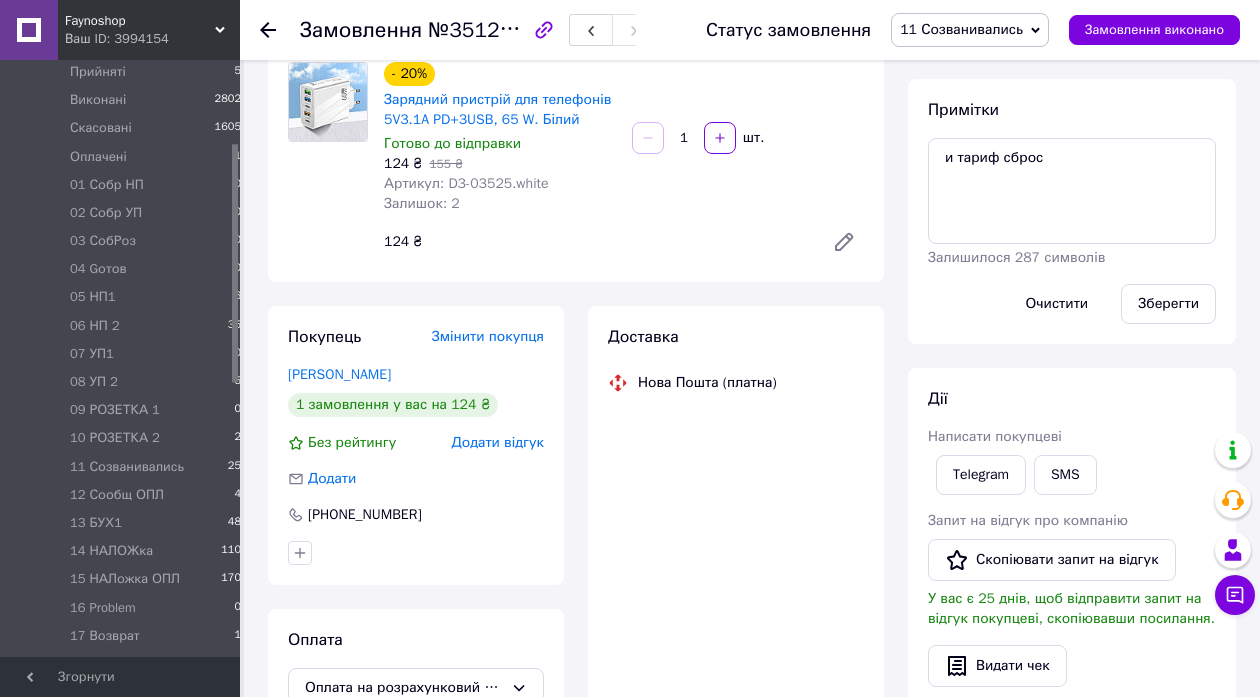 scroll, scrollTop: 0, scrollLeft: 0, axis: both 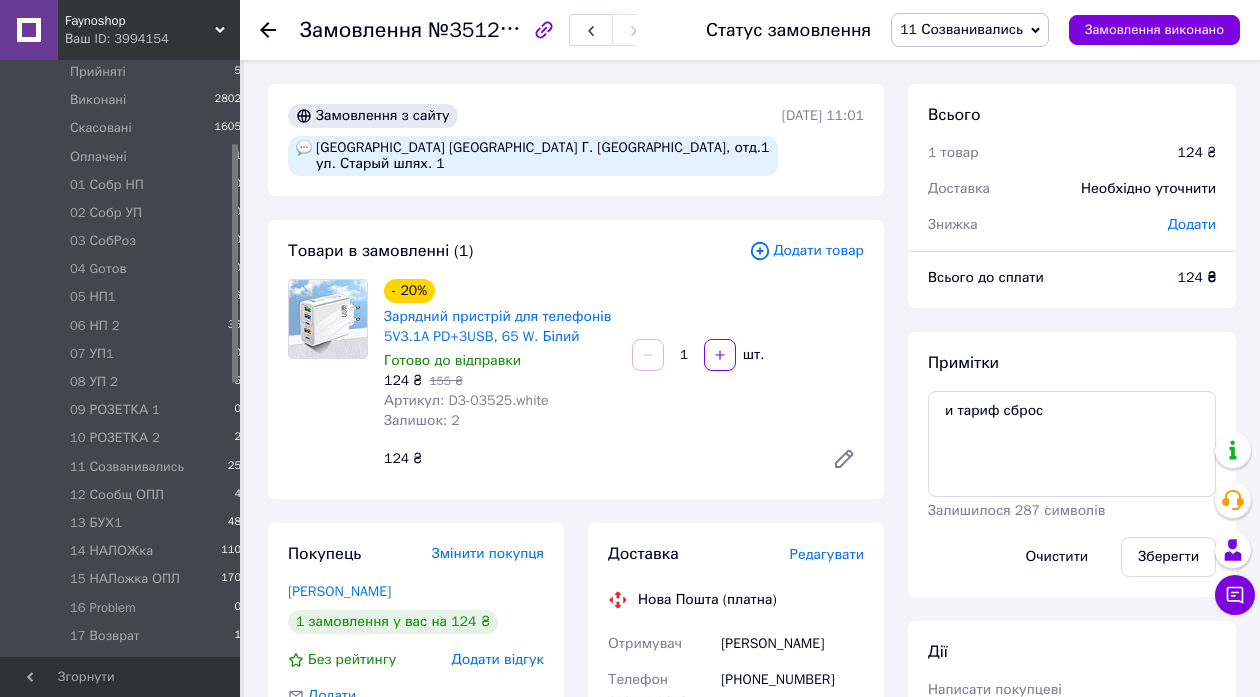 click on "11 Созванивались" at bounding box center (970, 30) 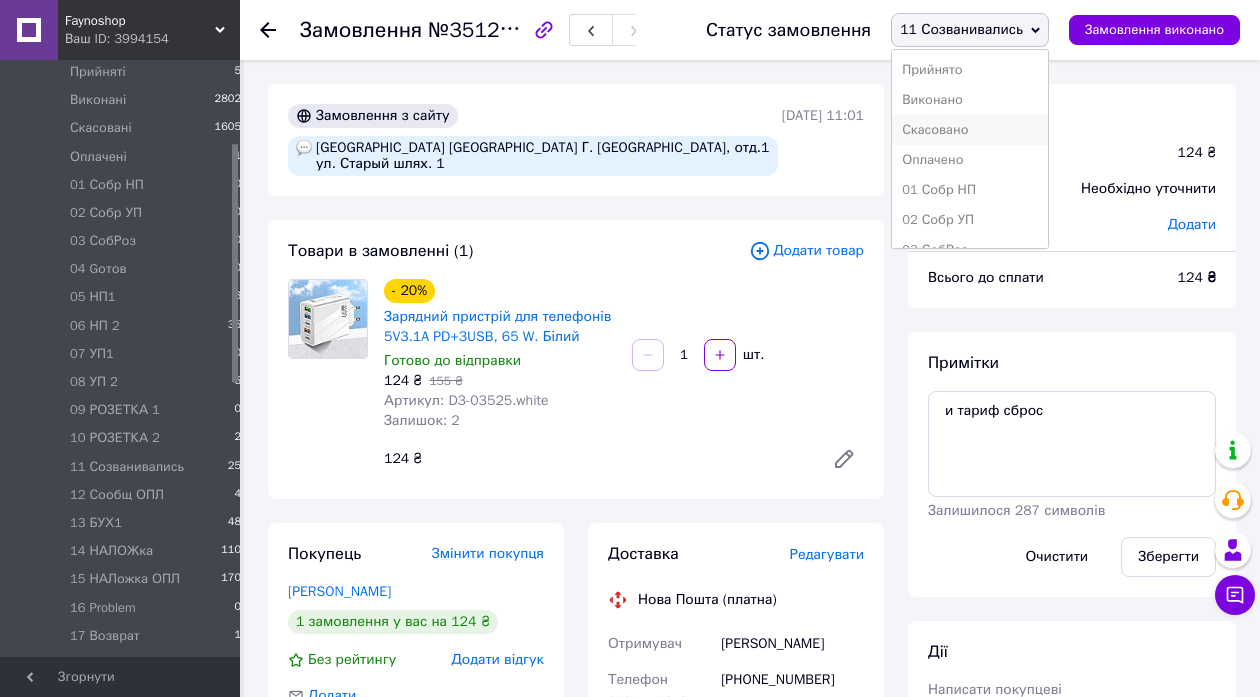 click on "Скасовано" at bounding box center (970, 130) 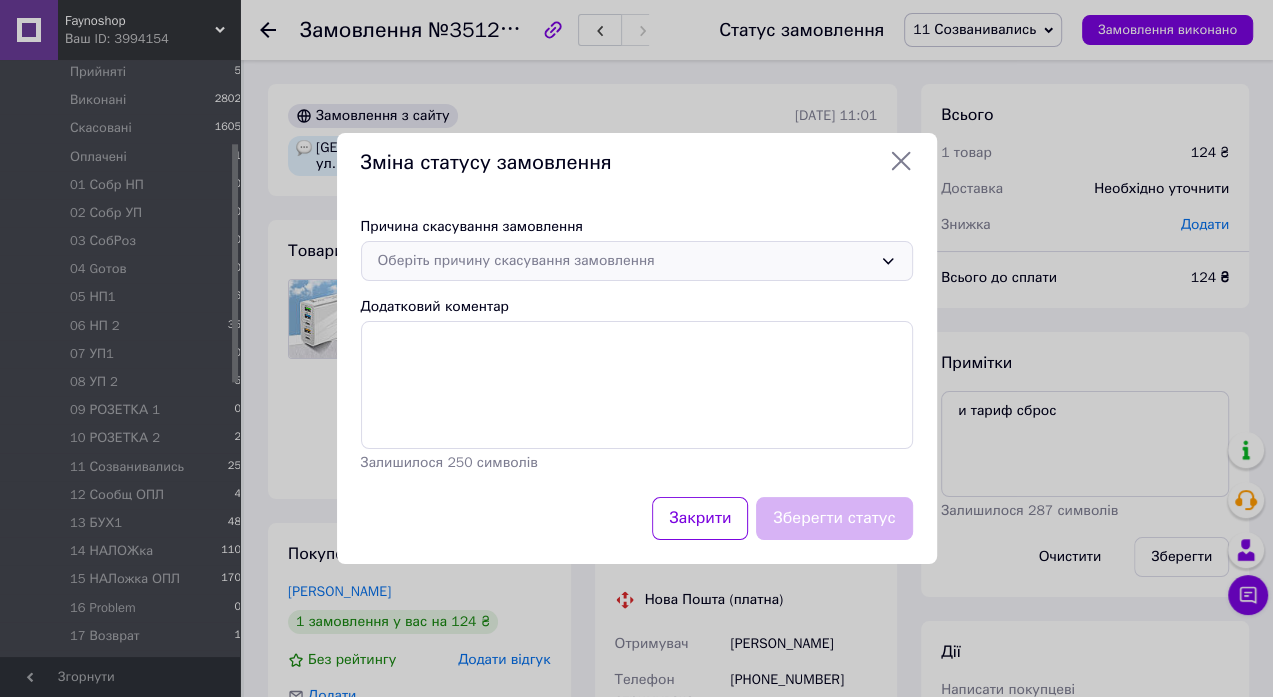 click 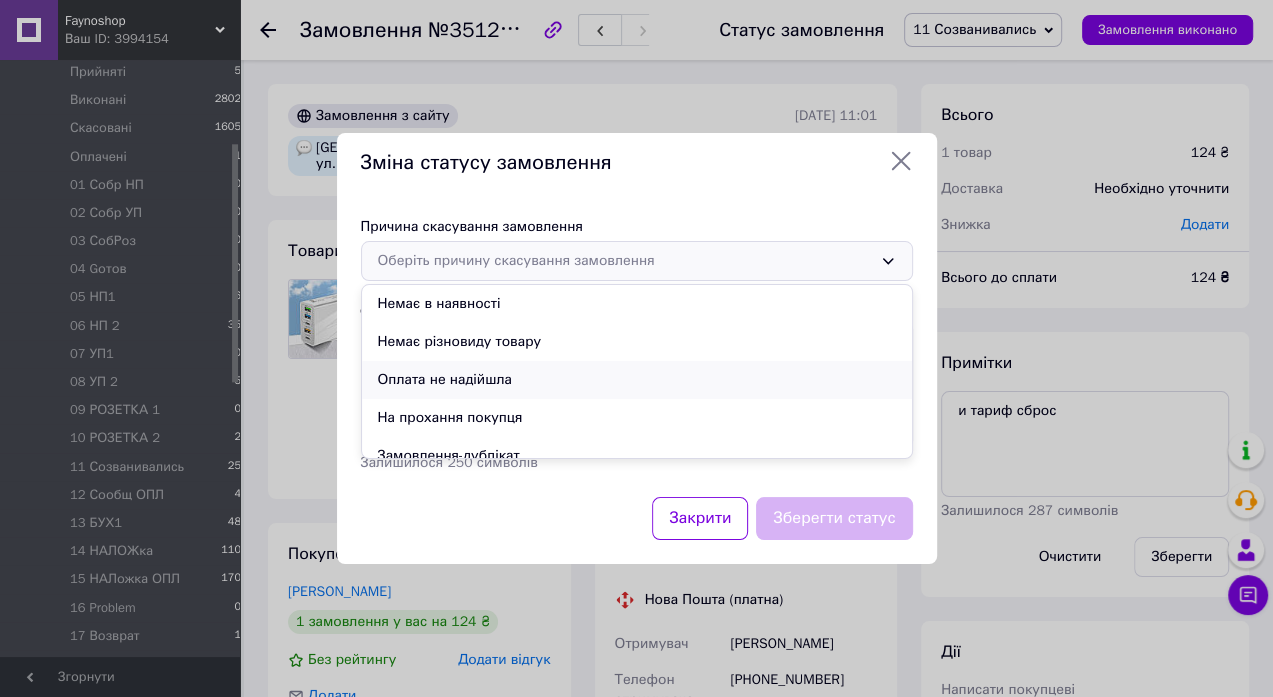 click on "Оплата не надійшла" at bounding box center [637, 380] 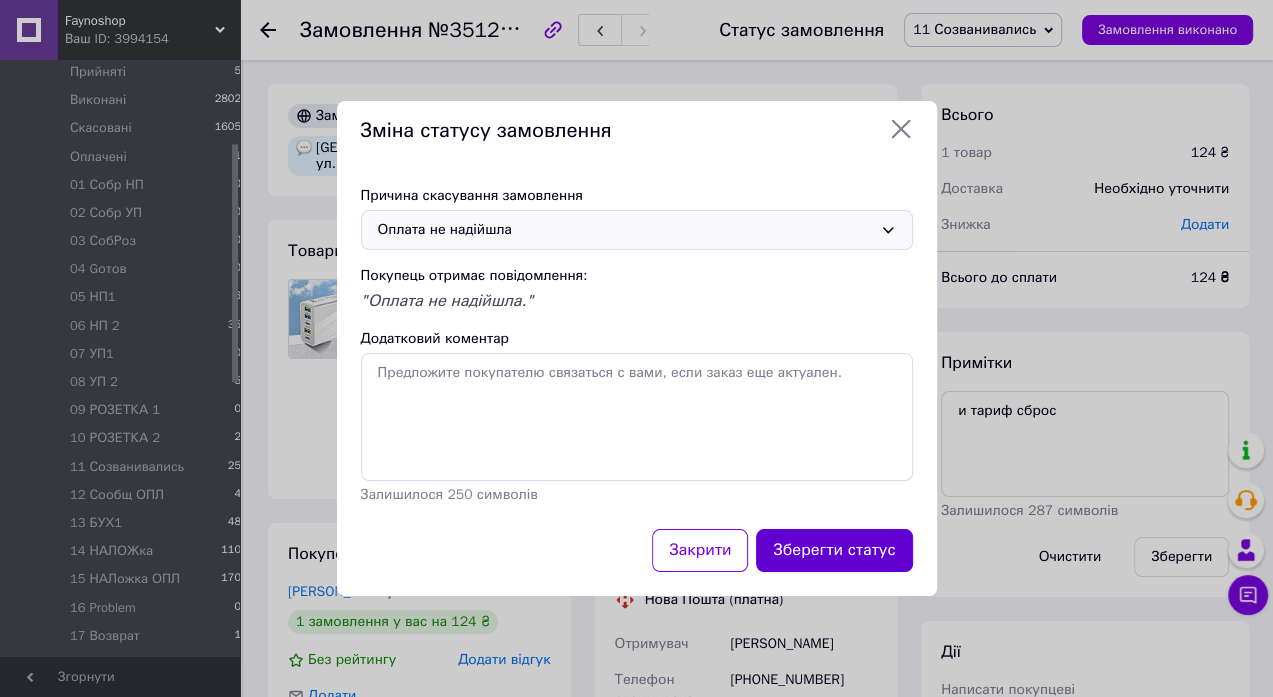 click on "Зберегти статус" at bounding box center (834, 550) 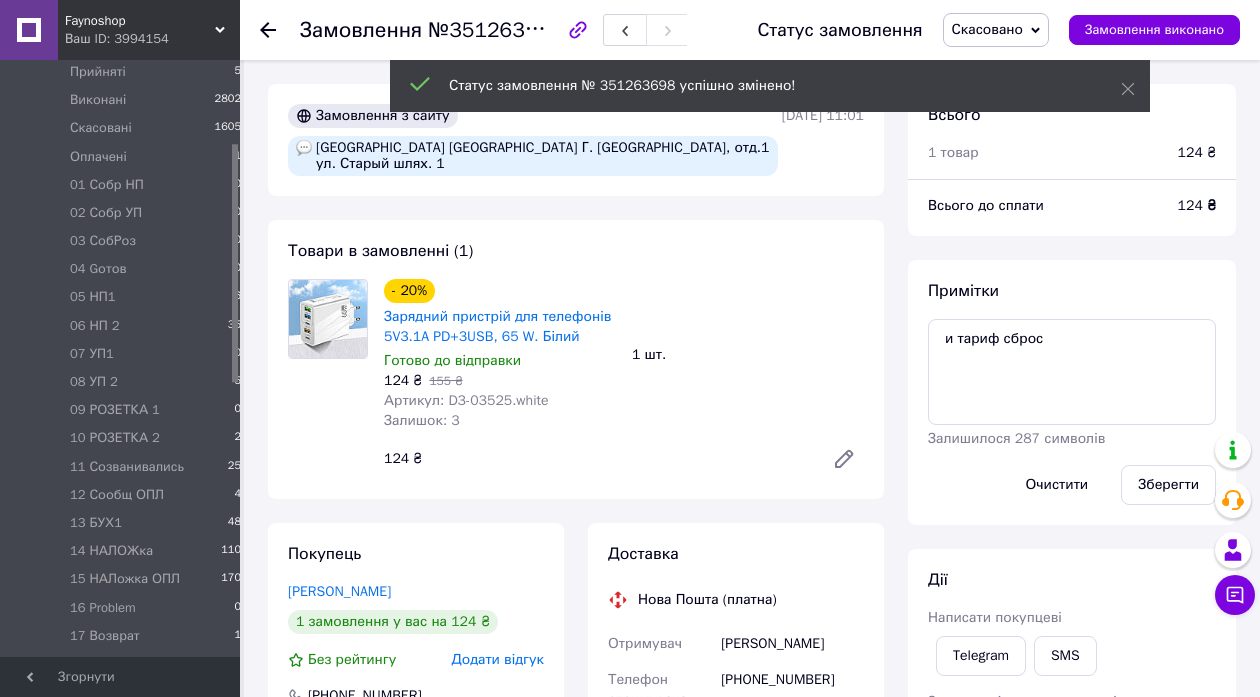 scroll, scrollTop: 228, scrollLeft: 0, axis: vertical 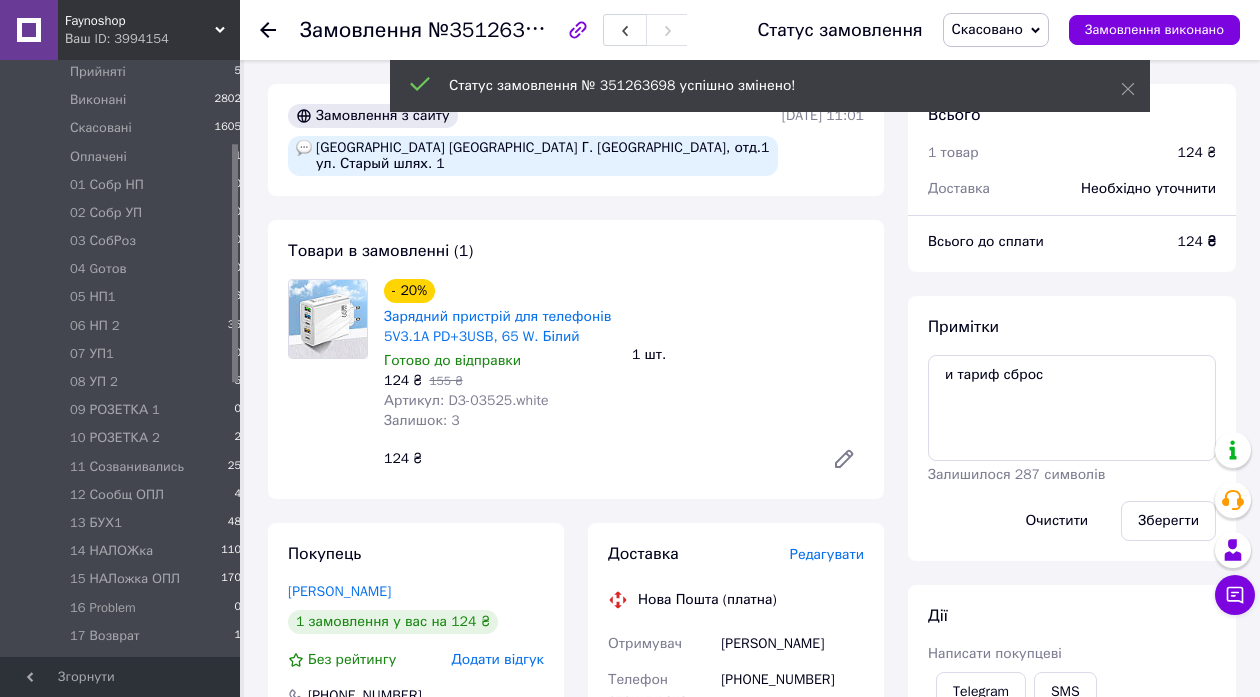 click 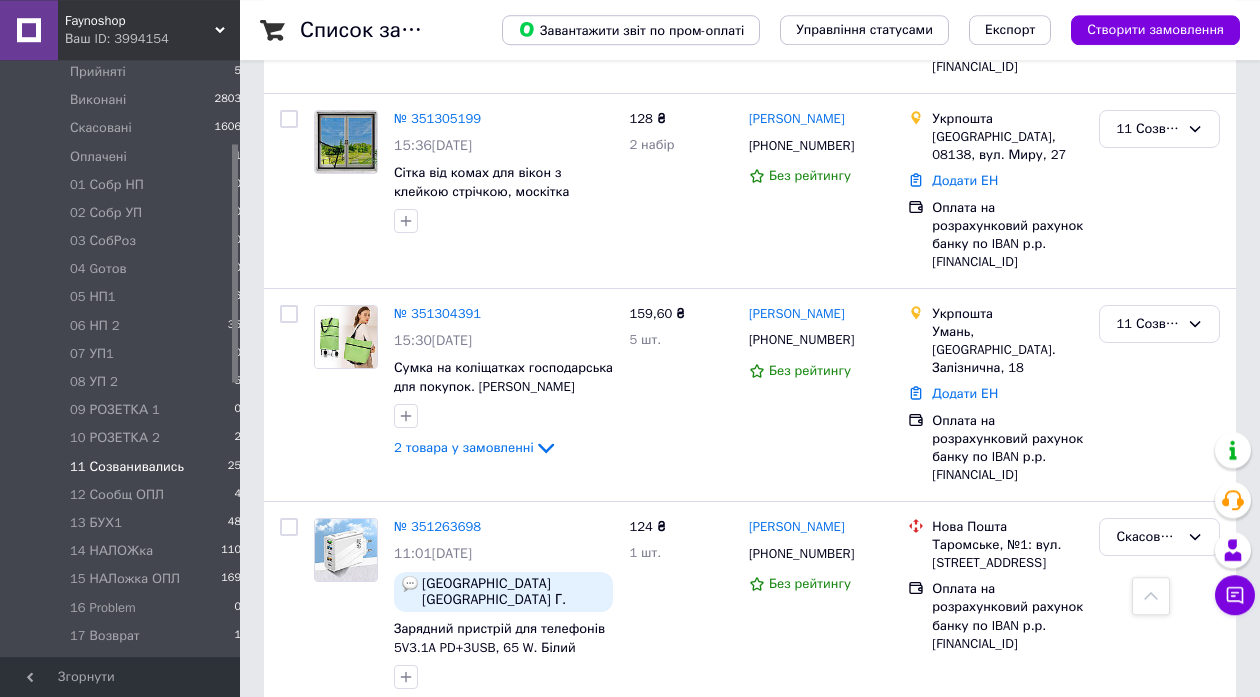 scroll, scrollTop: 432, scrollLeft: 0, axis: vertical 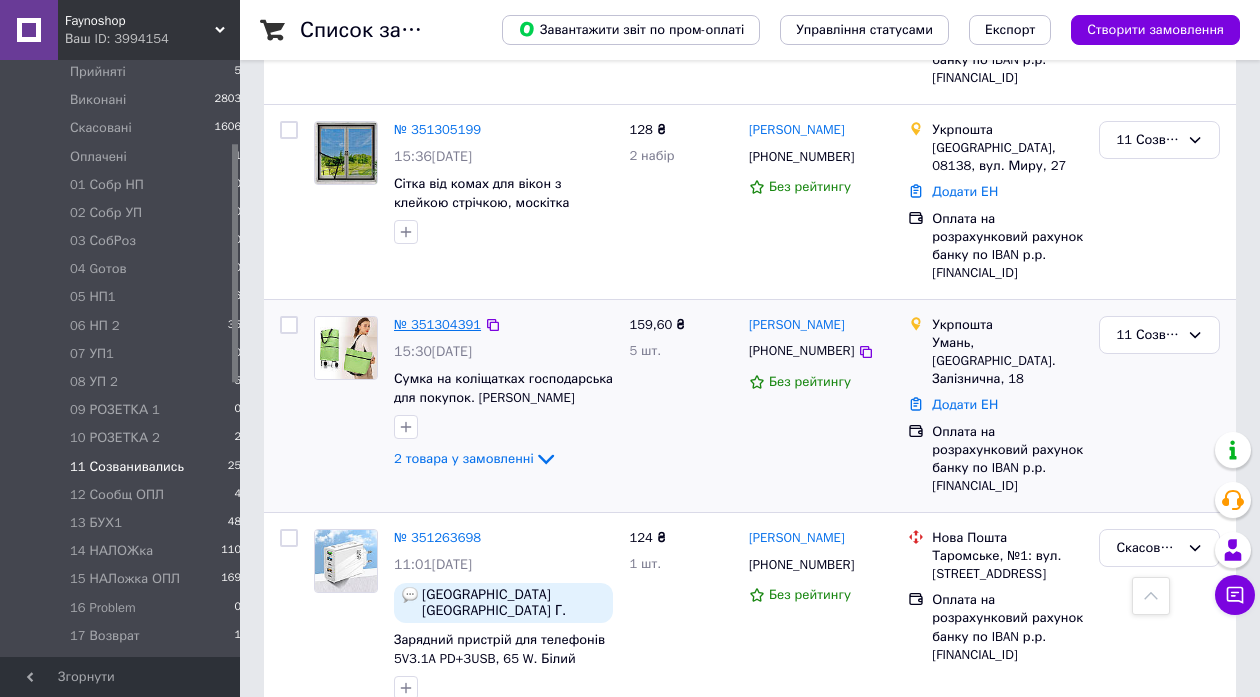 click on "№ 351304391" at bounding box center (437, 324) 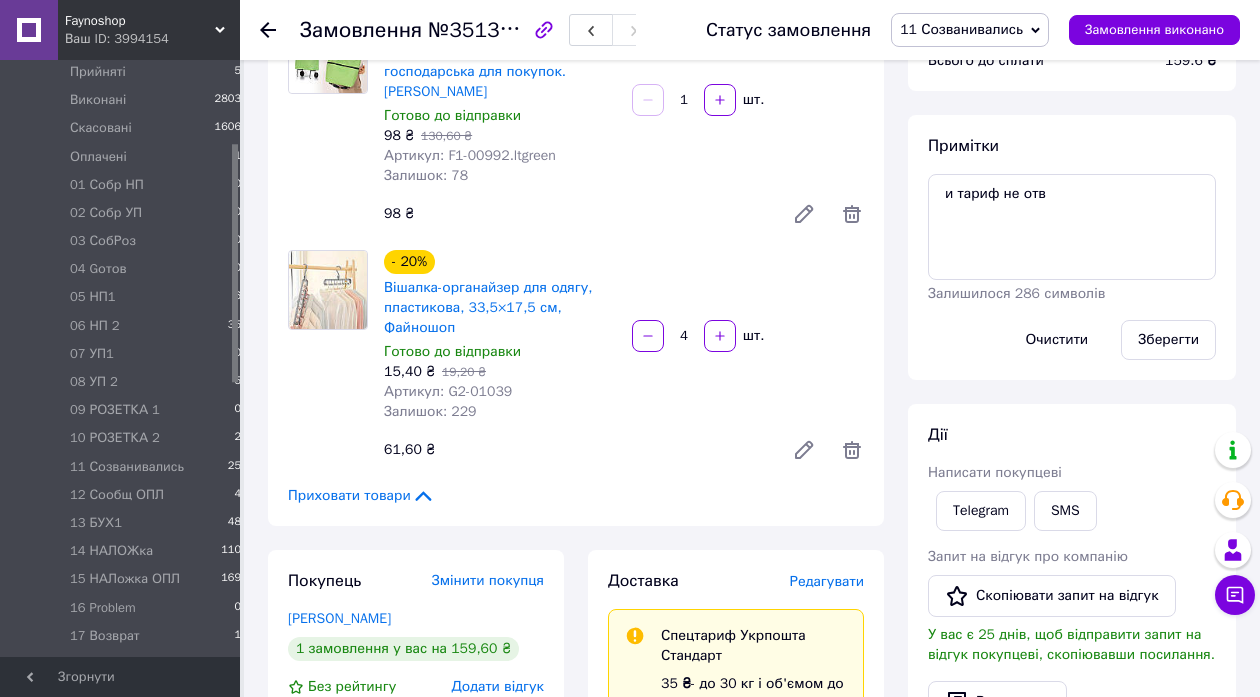 scroll, scrollTop: 0, scrollLeft: 0, axis: both 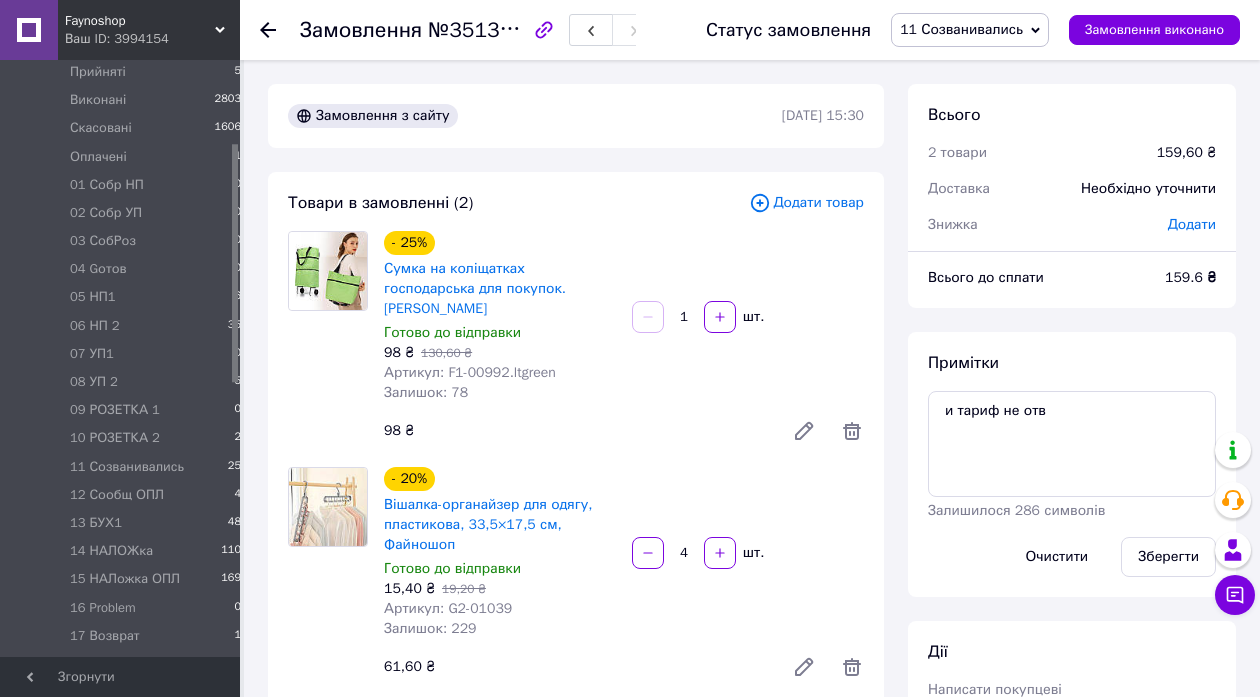 click on "11 Созванивались" at bounding box center [970, 30] 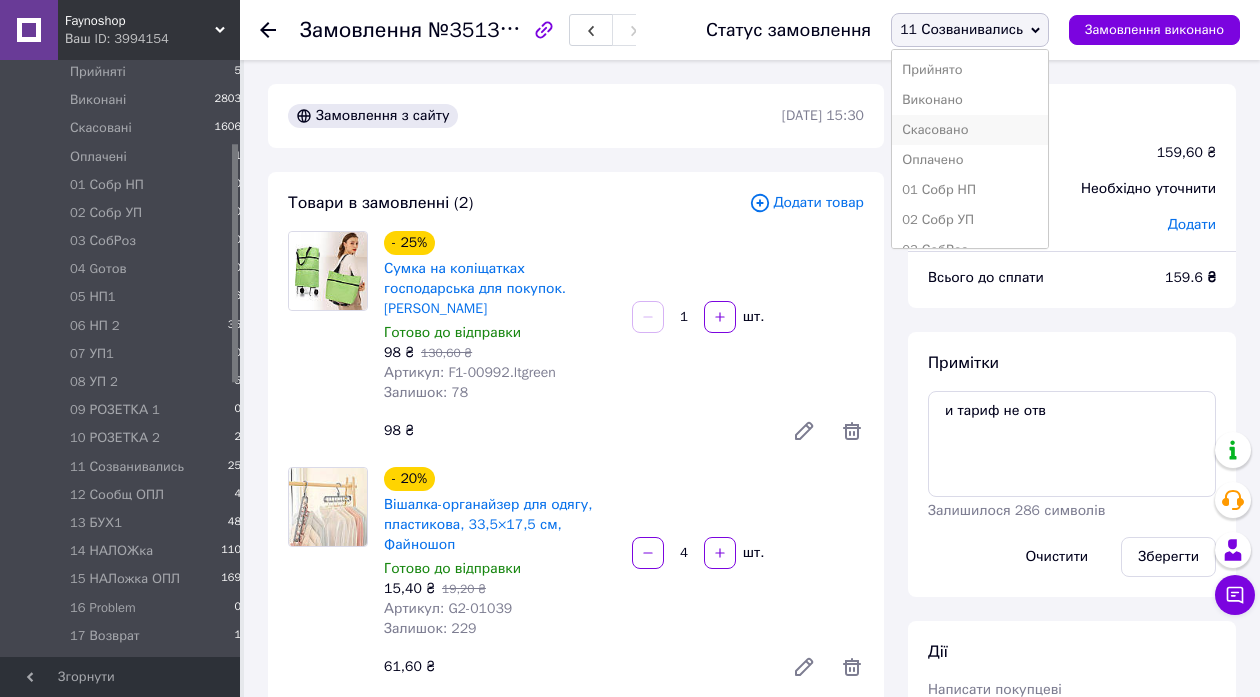 click on "Скасовано" at bounding box center [970, 130] 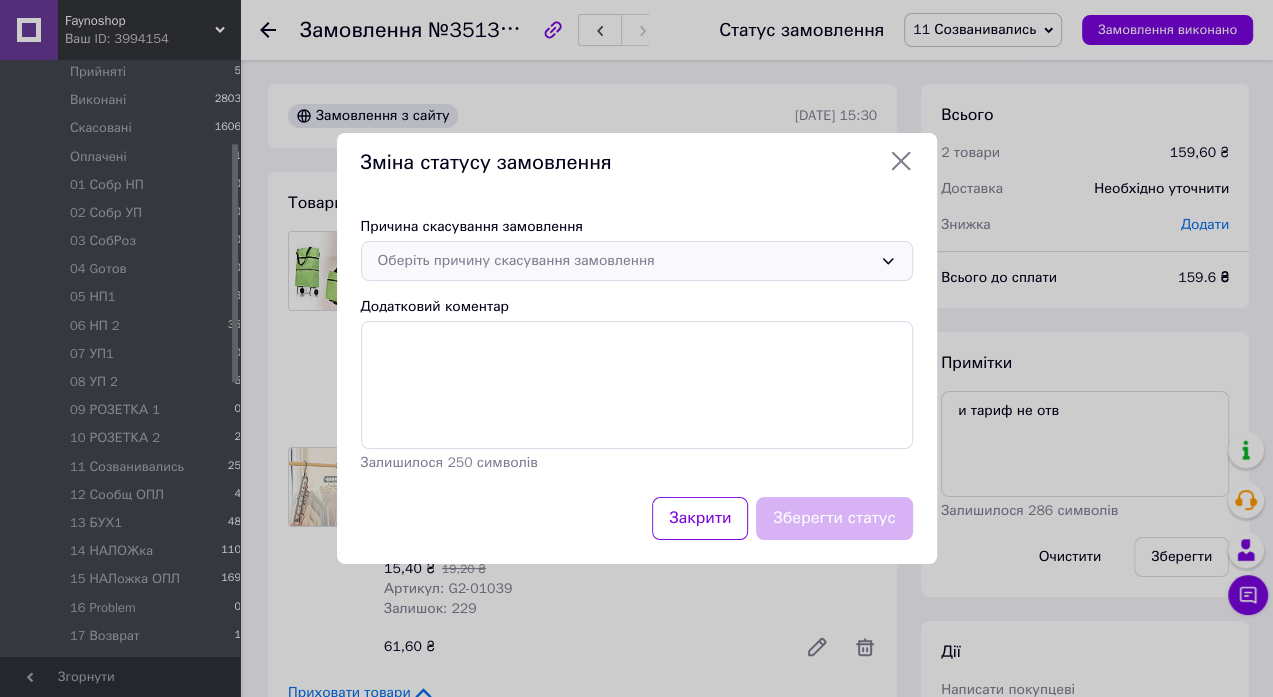 click on "Оберіть причину скасування замовлення" at bounding box center (625, 261) 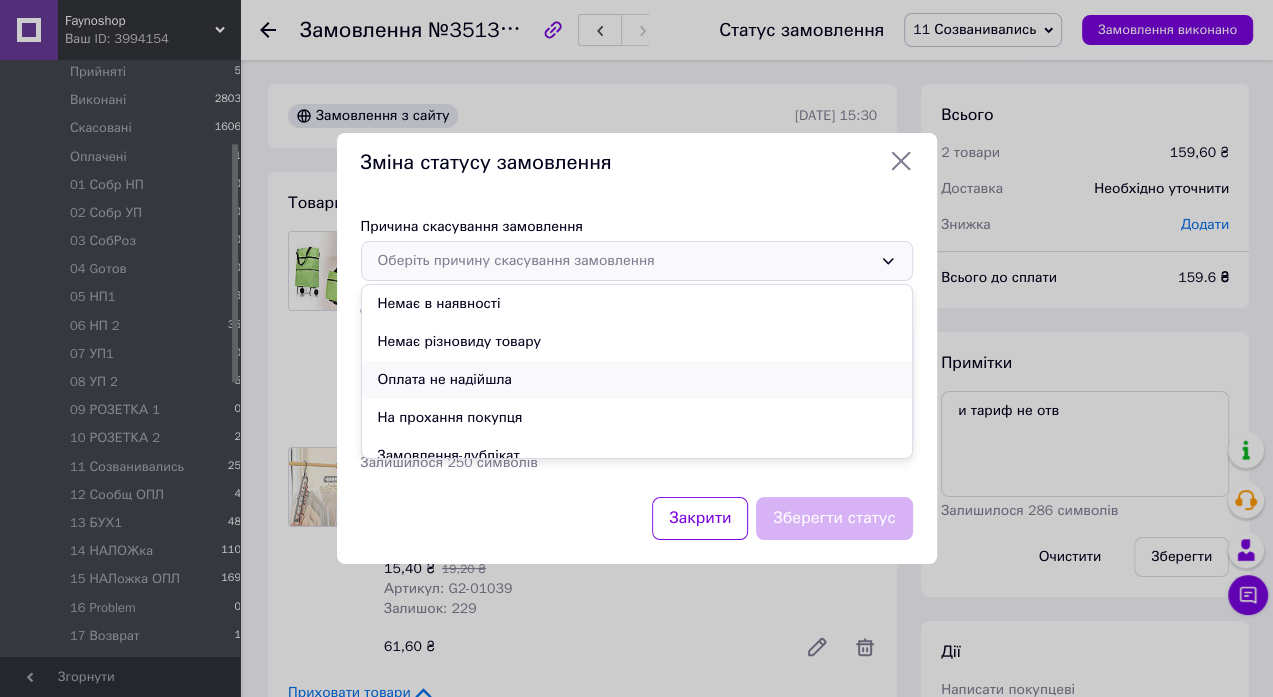 click on "Оплата не надійшла" at bounding box center (637, 380) 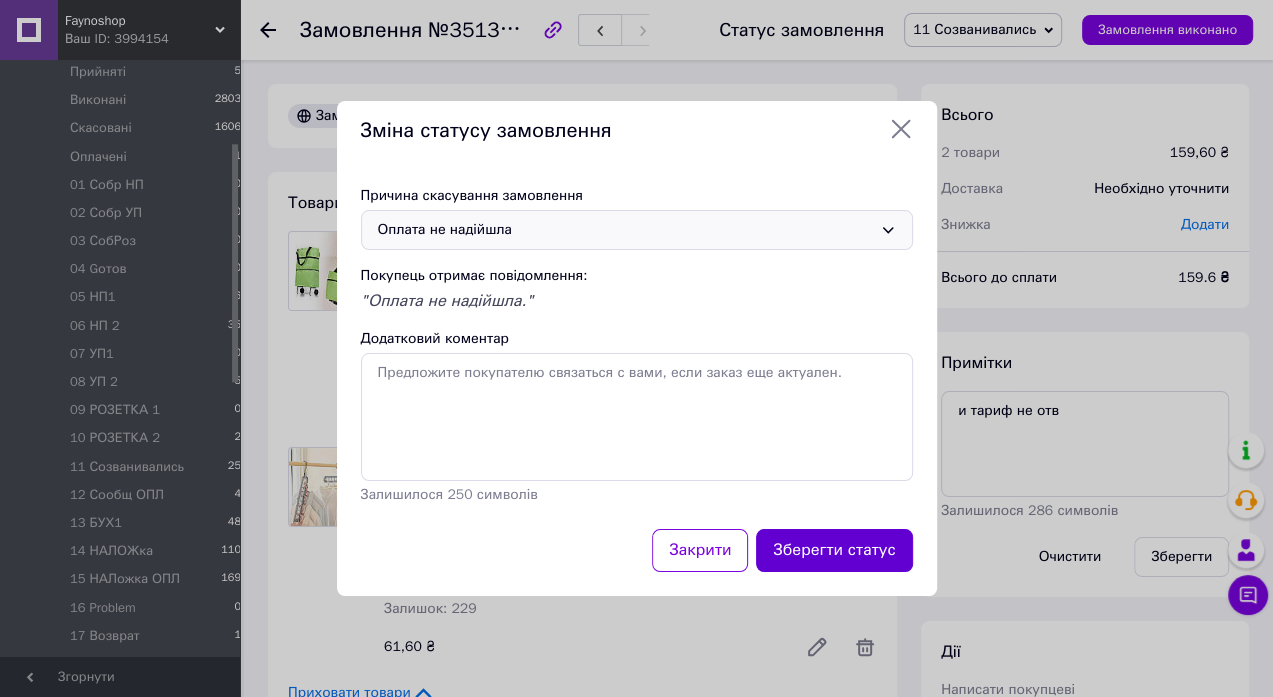 click on "Зберегти статус" at bounding box center (834, 550) 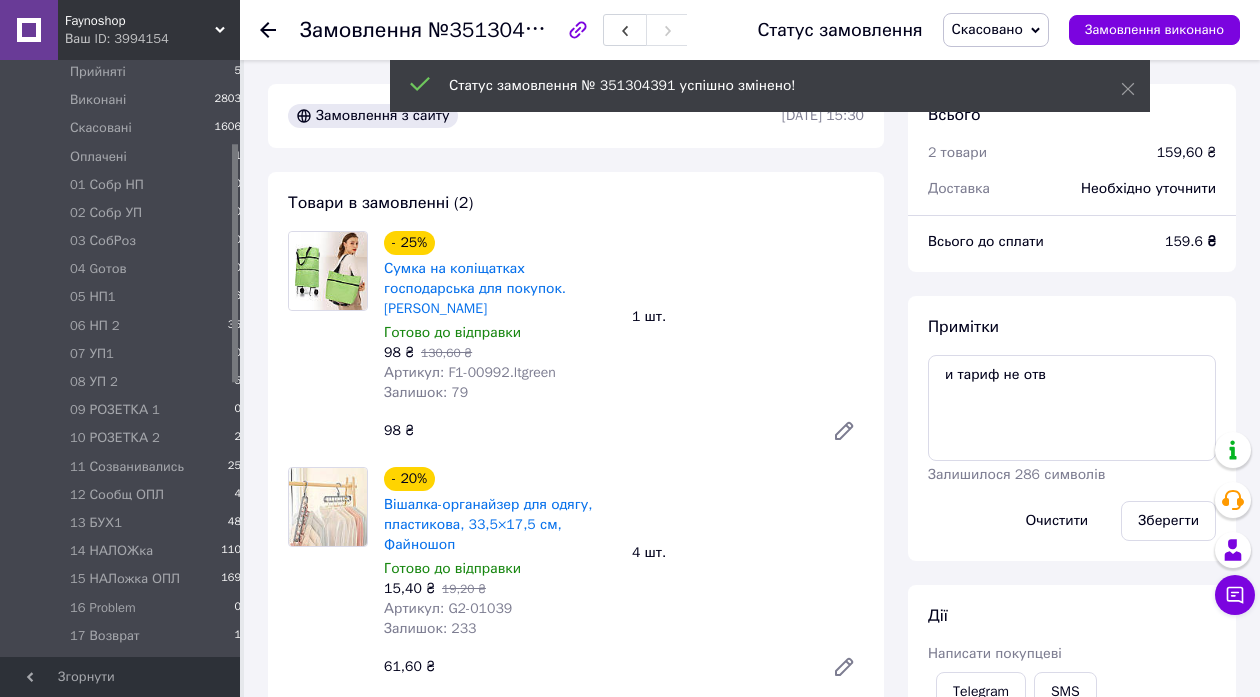 click 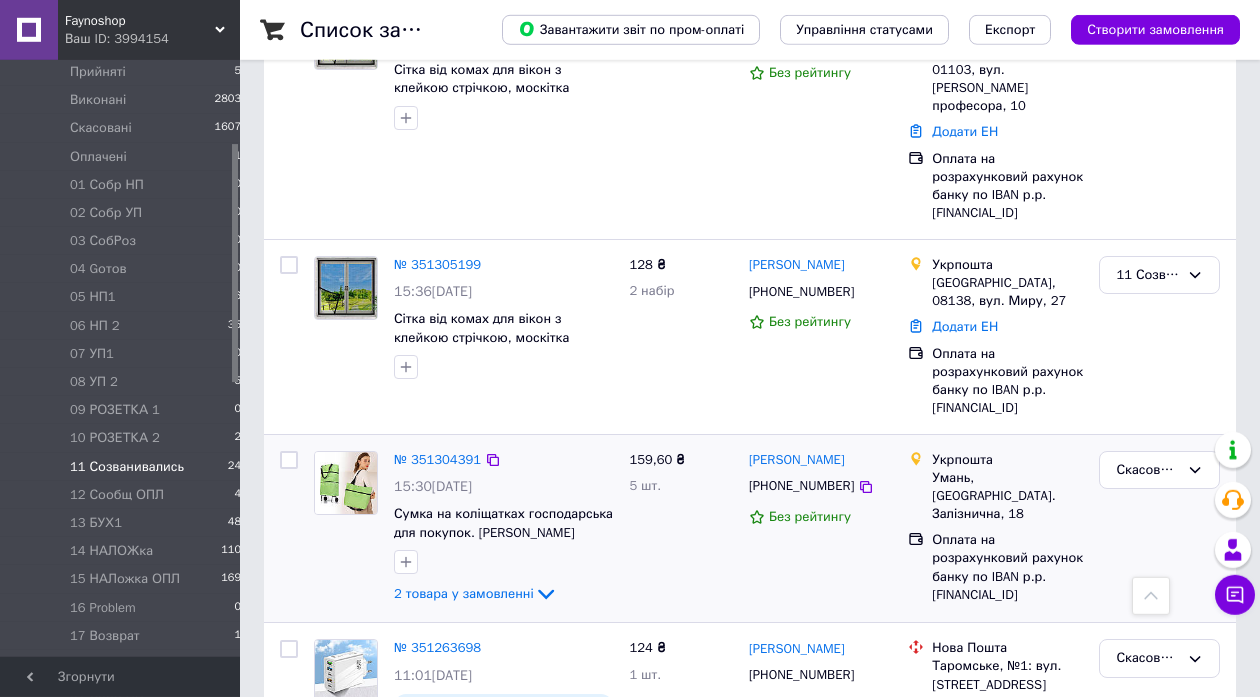 scroll, scrollTop: 278, scrollLeft: 0, axis: vertical 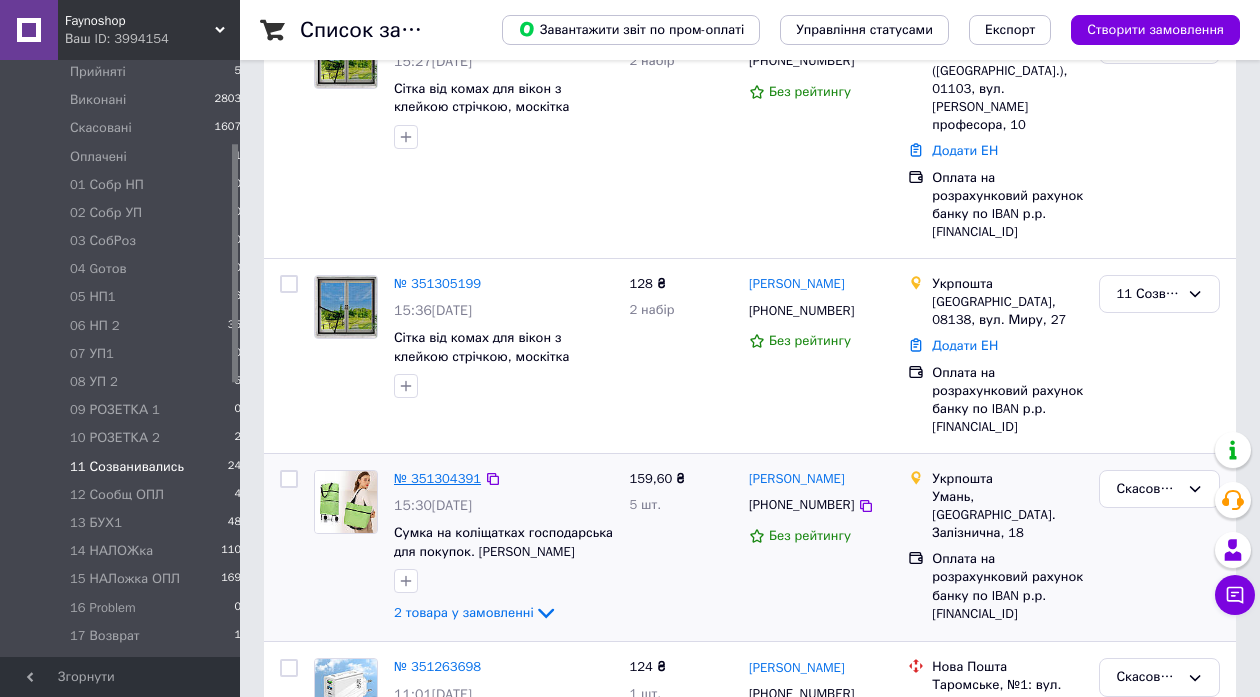 click on "№ 351304391" at bounding box center [437, 478] 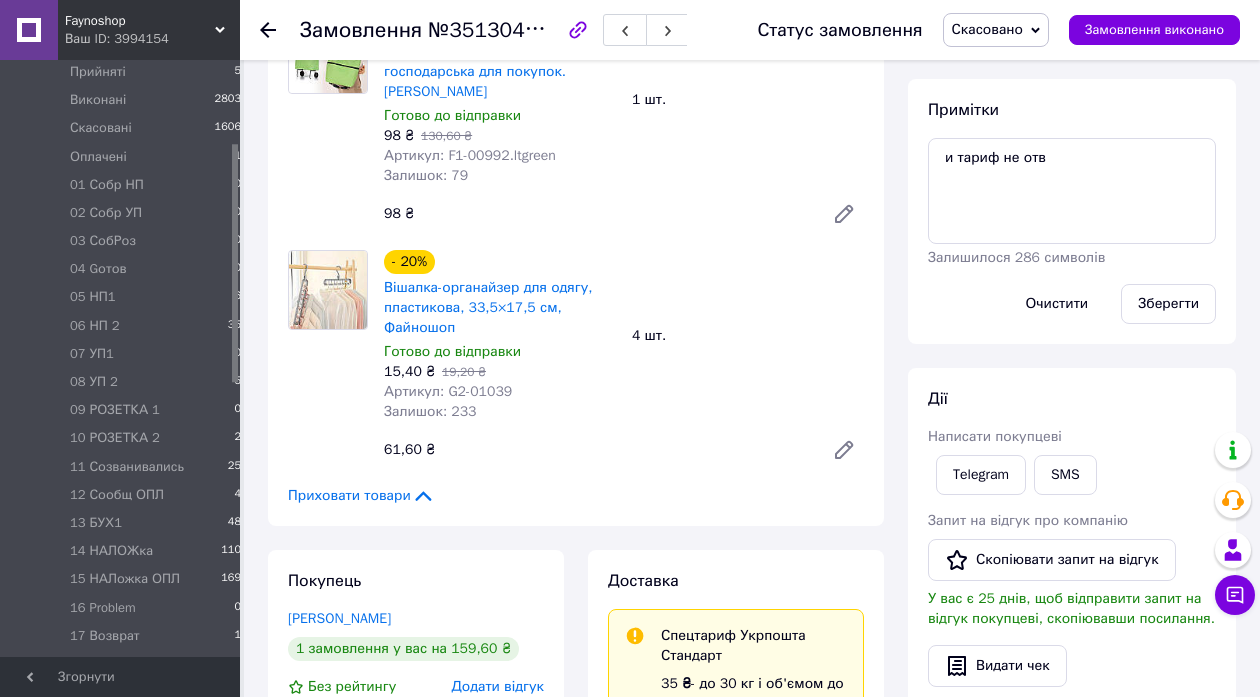 scroll, scrollTop: 0, scrollLeft: 0, axis: both 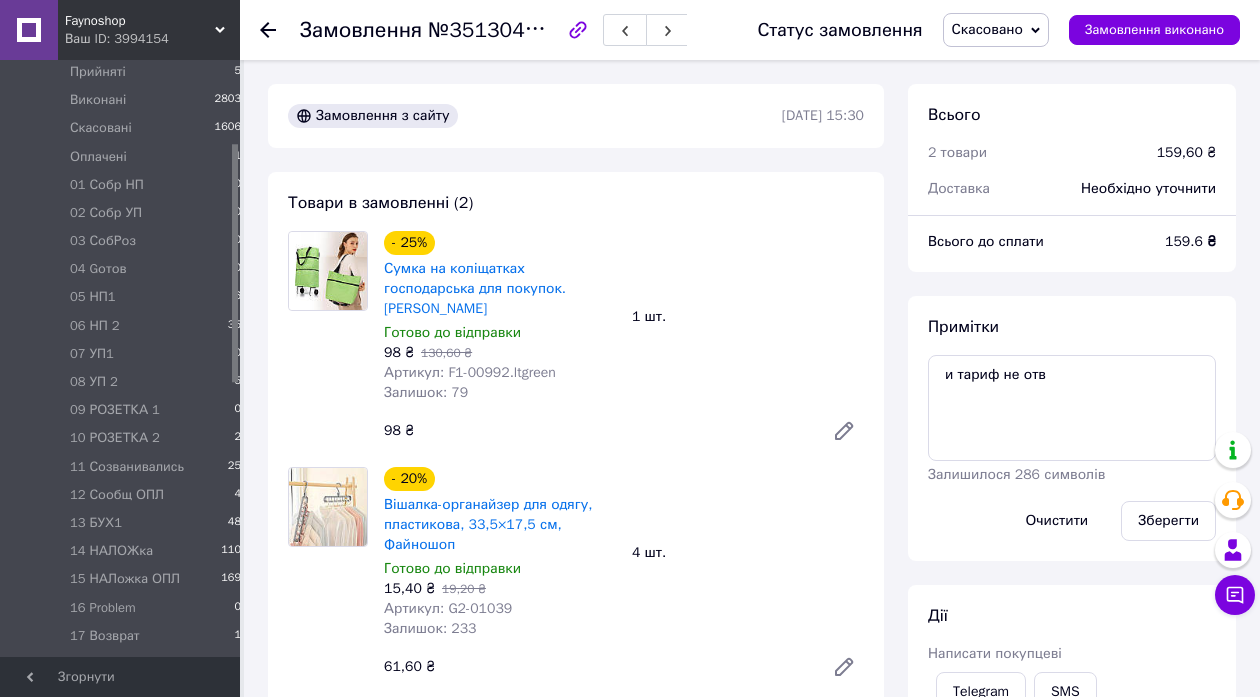 click on "Скасовано" at bounding box center (996, 30) 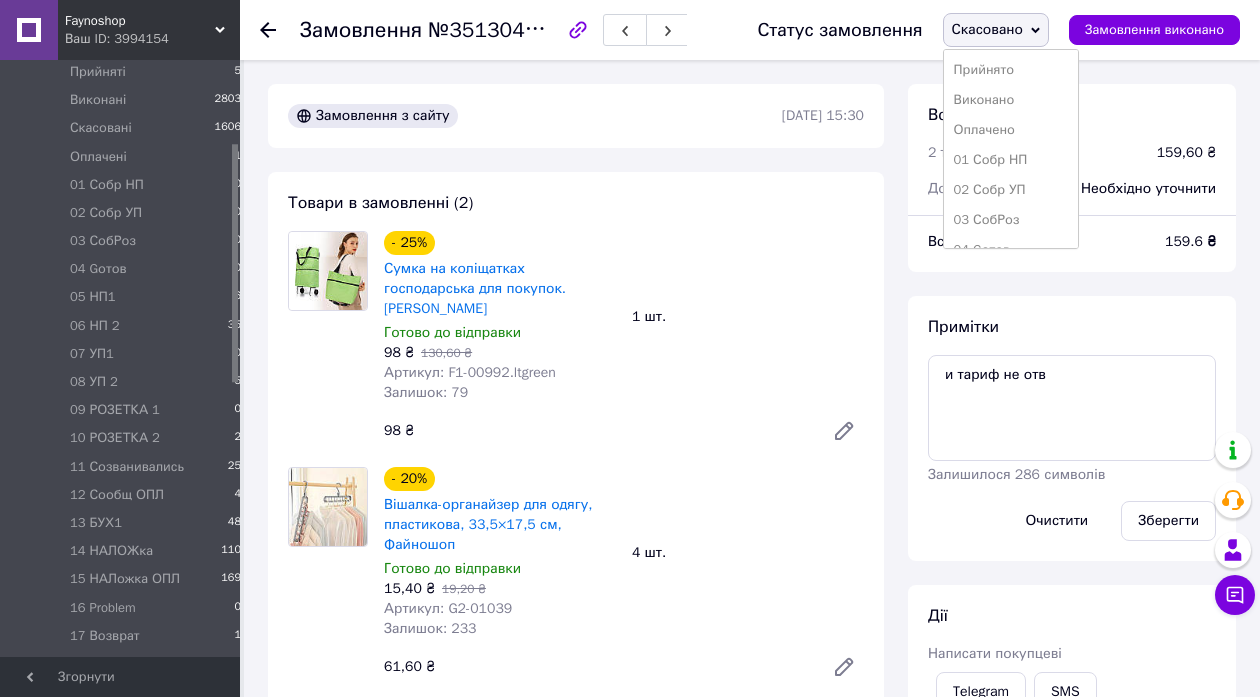 click 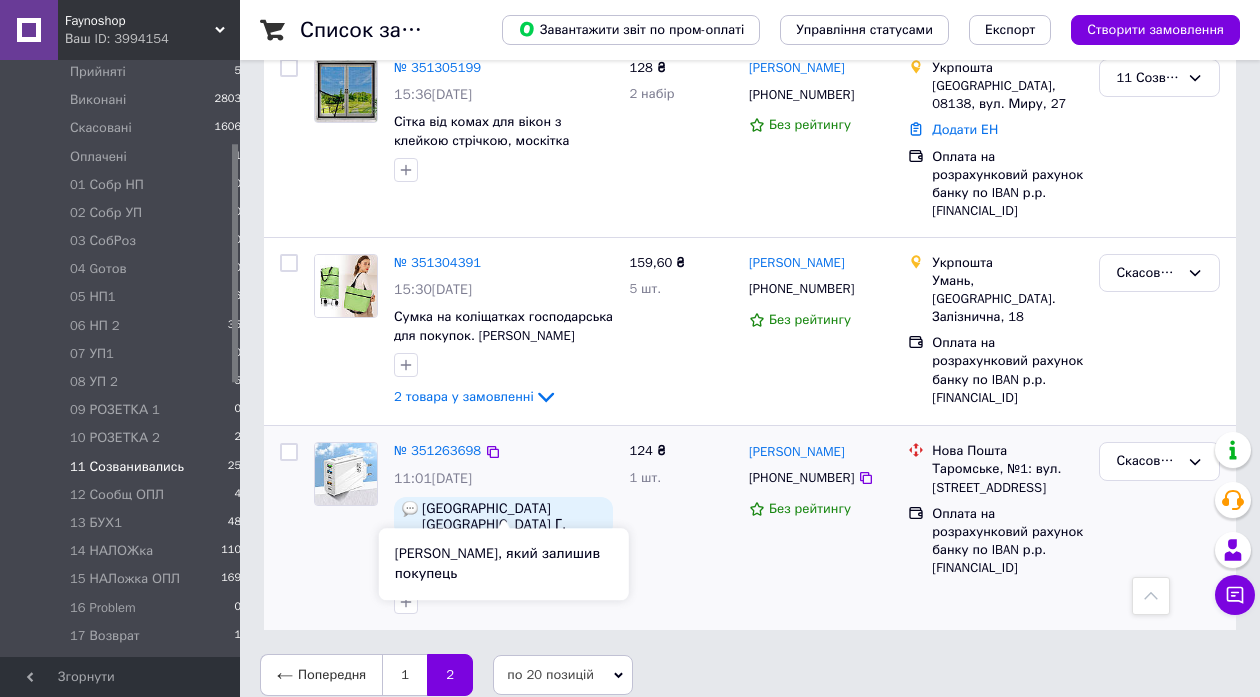 scroll, scrollTop: 62, scrollLeft: 0, axis: vertical 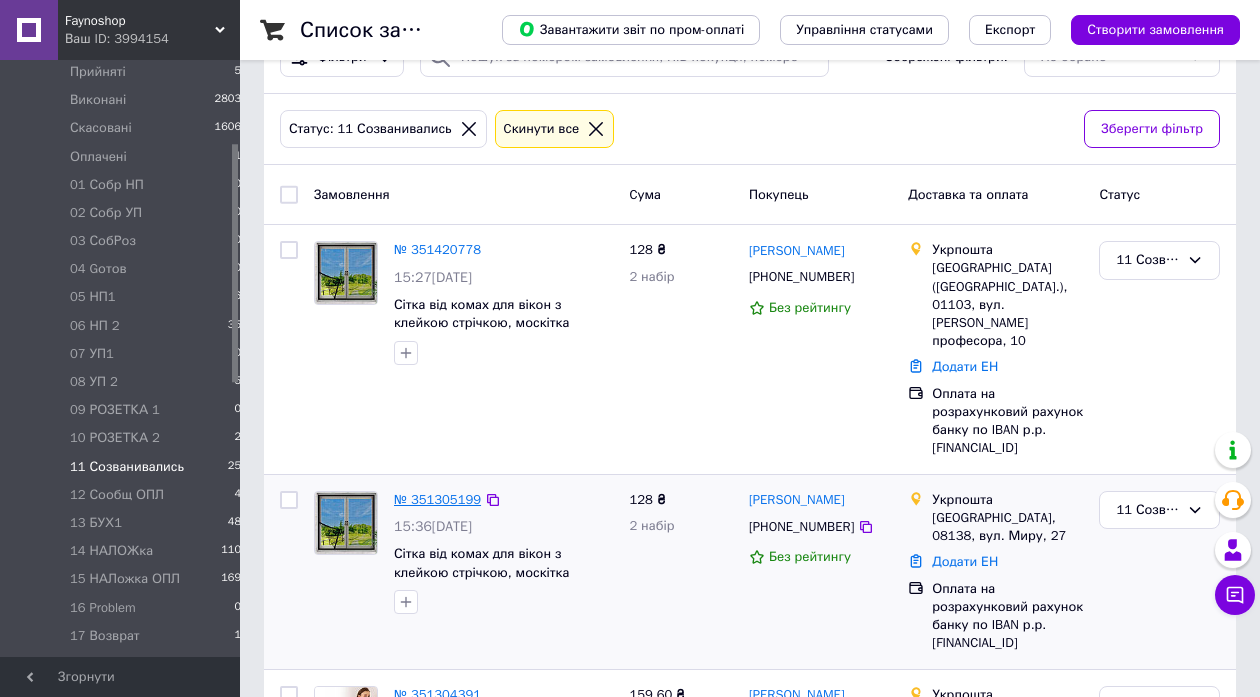 click on "№ 351305199" at bounding box center [437, 499] 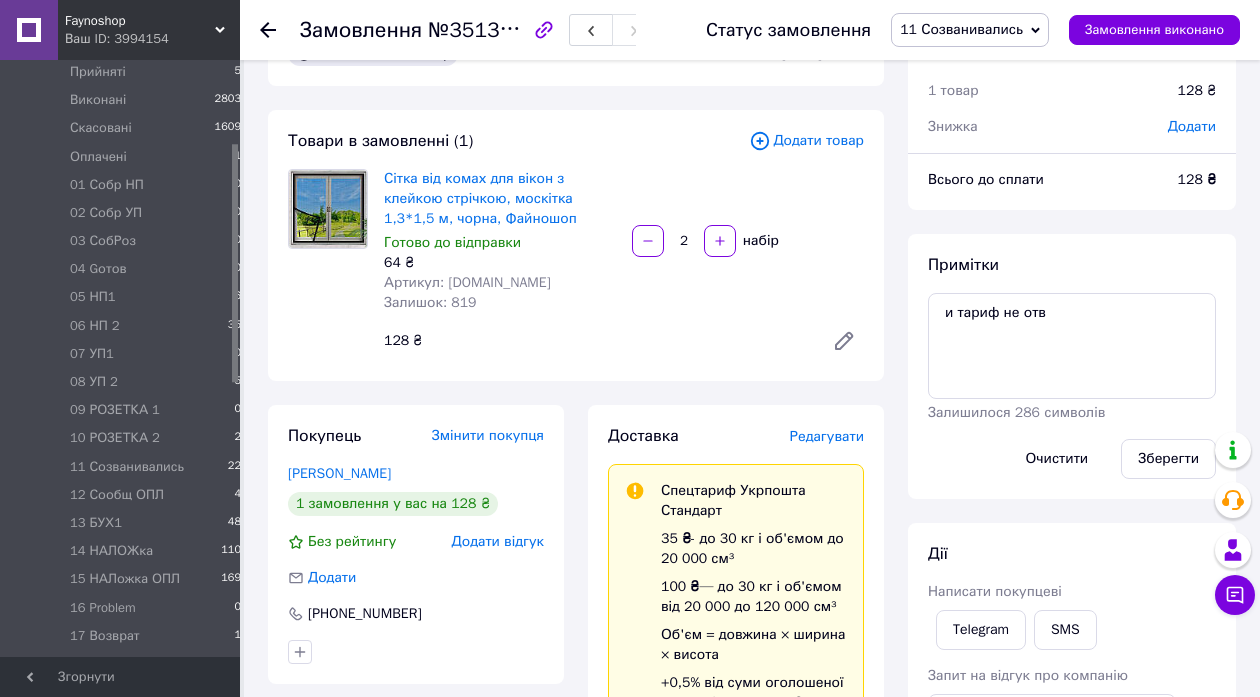 scroll, scrollTop: 5, scrollLeft: 0, axis: vertical 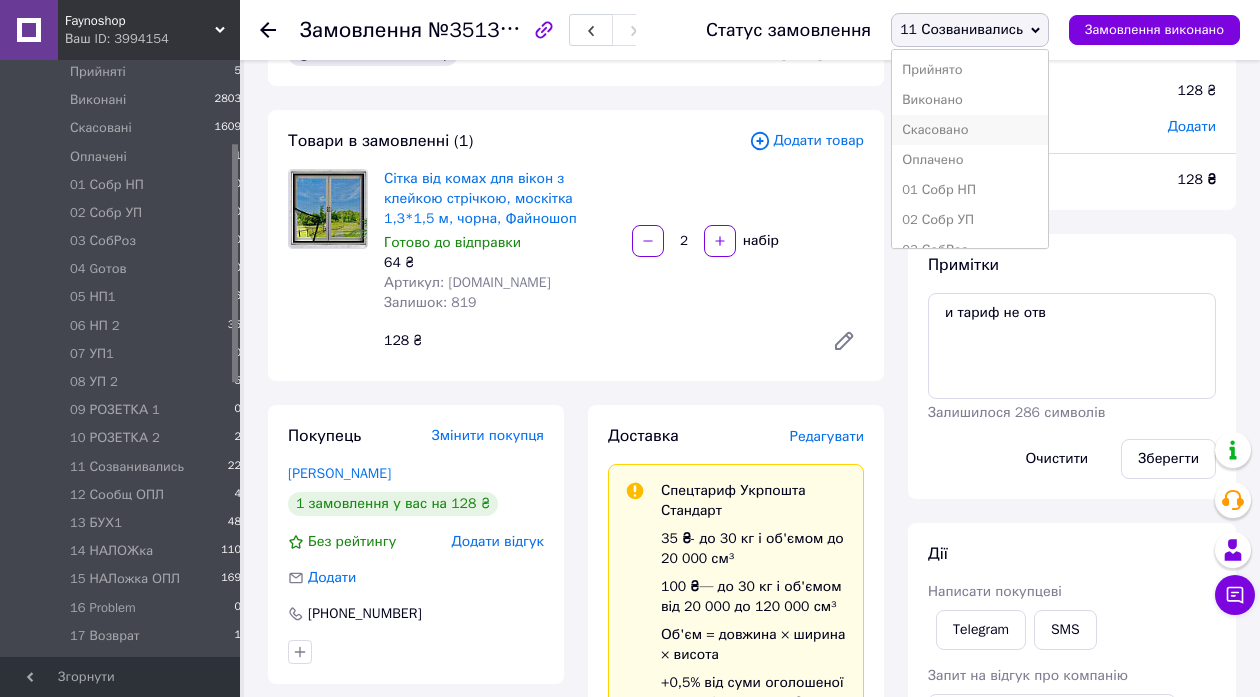 click on "Скасовано" at bounding box center [970, 130] 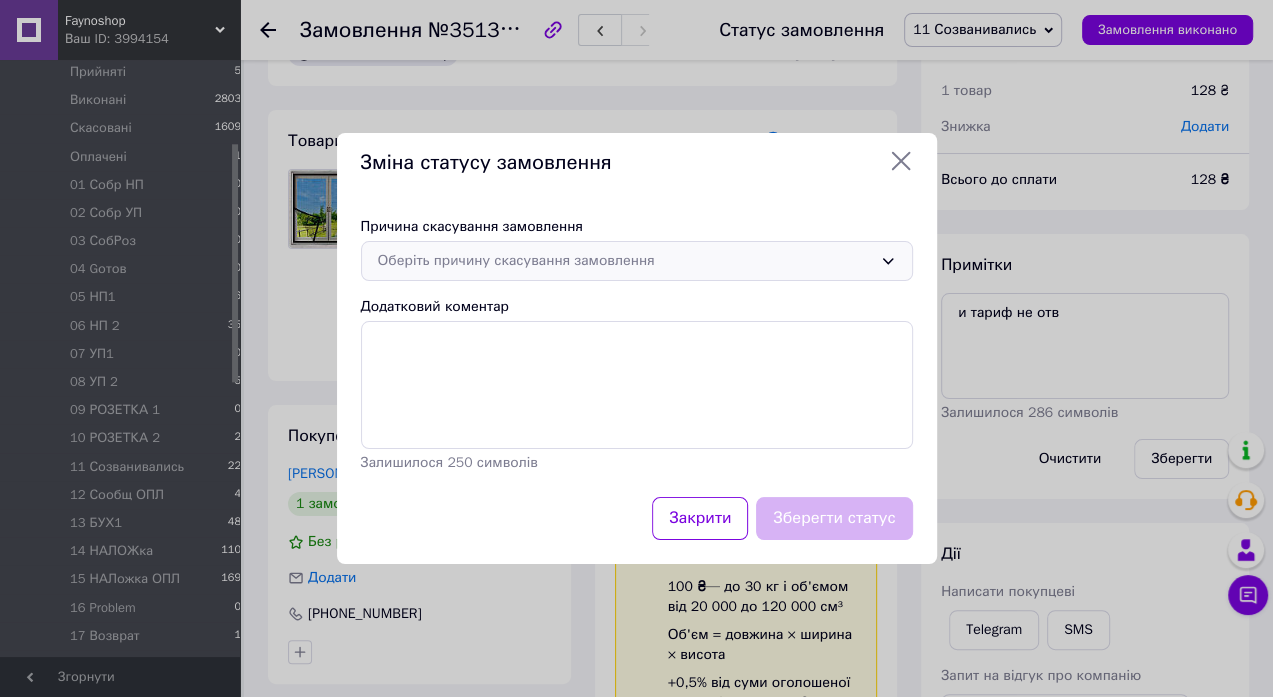 click on "Оберіть причину скасування замовлення" at bounding box center [637, 261] 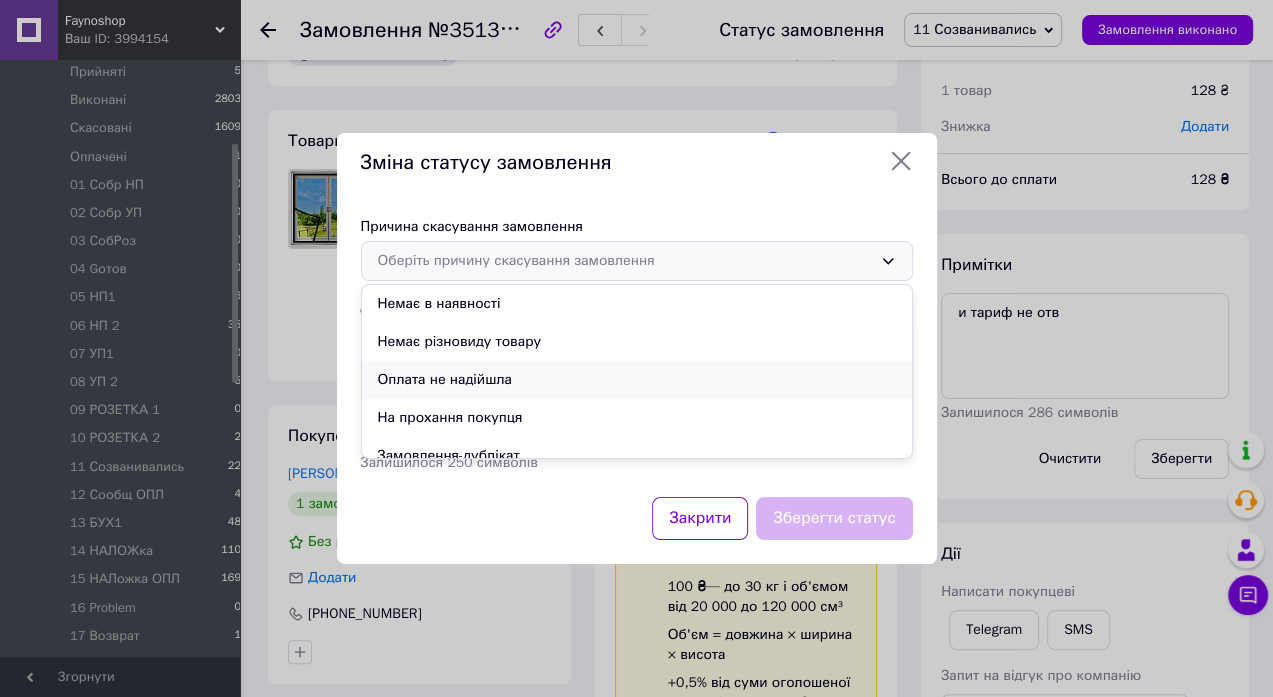 click on "Оплата не надійшла" at bounding box center [637, 380] 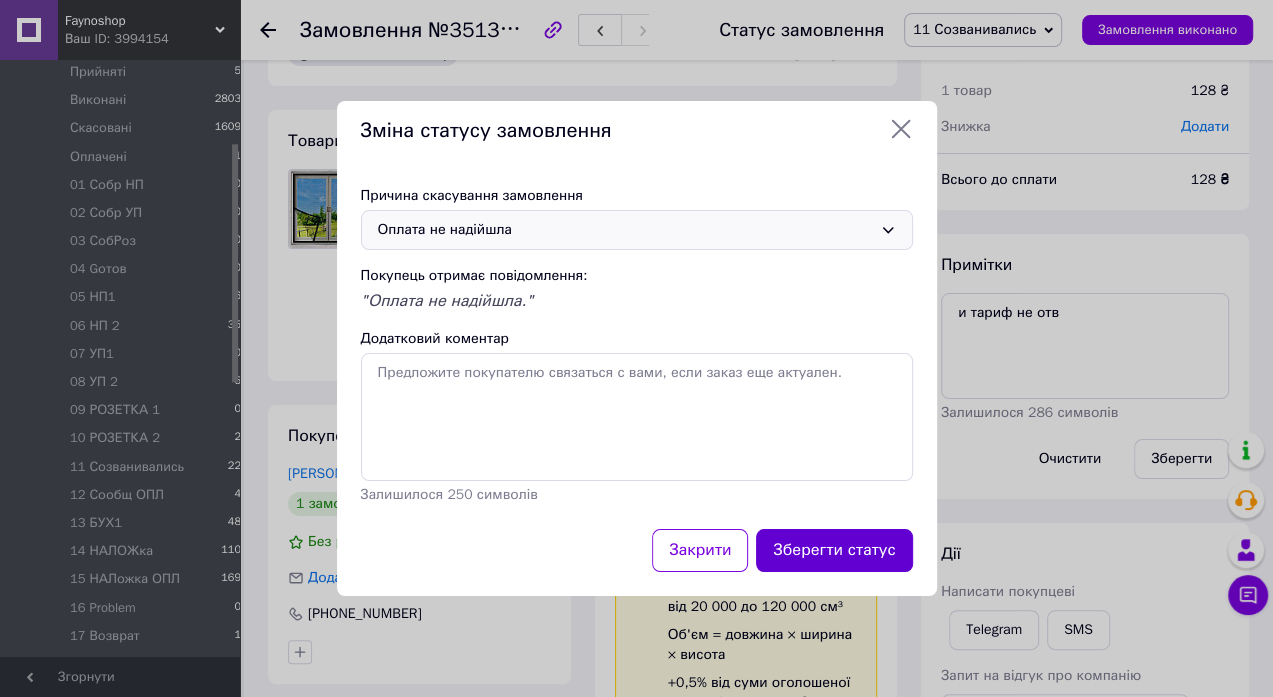 click on "Зберегти статус" at bounding box center [834, 550] 